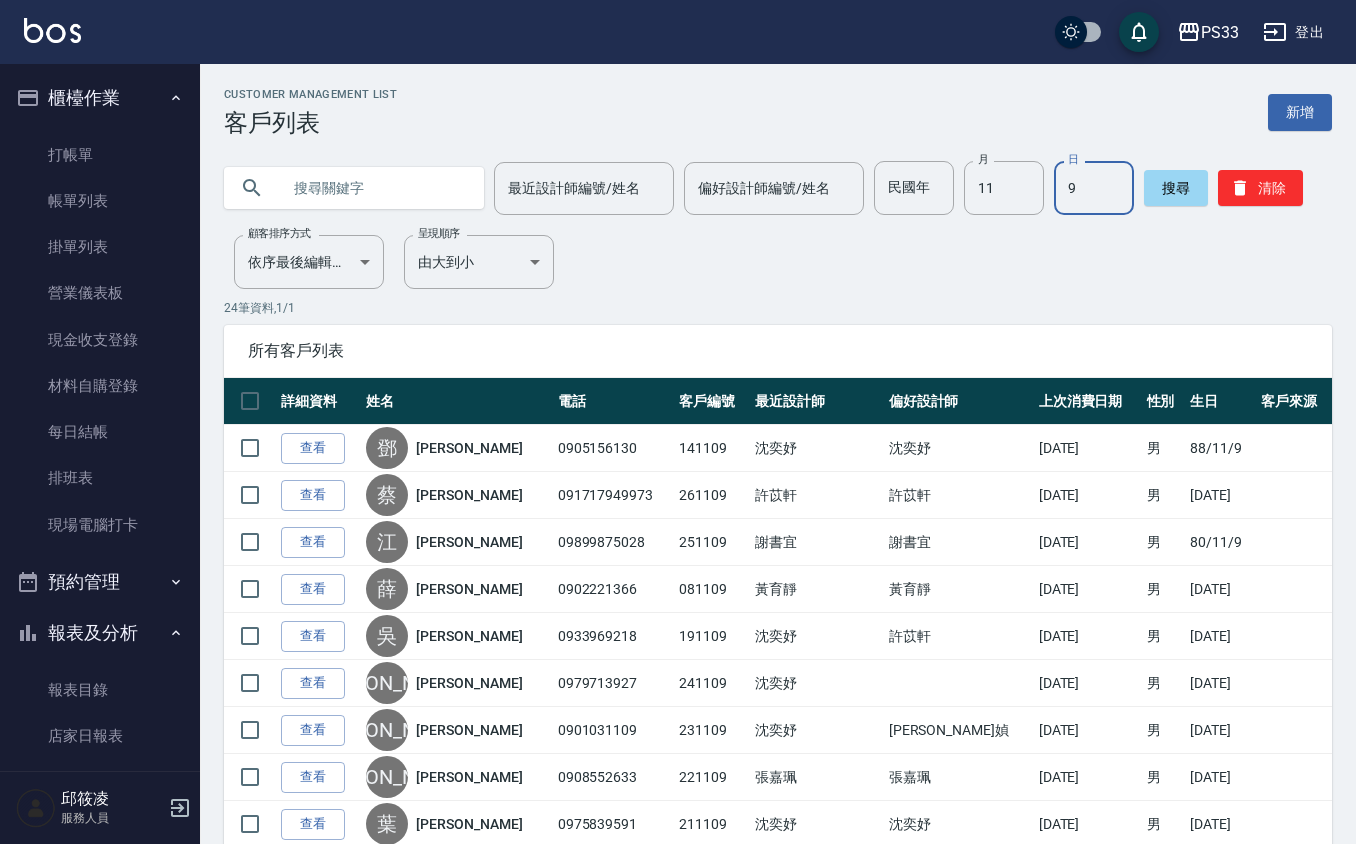 scroll, scrollTop: 800, scrollLeft: 0, axis: vertical 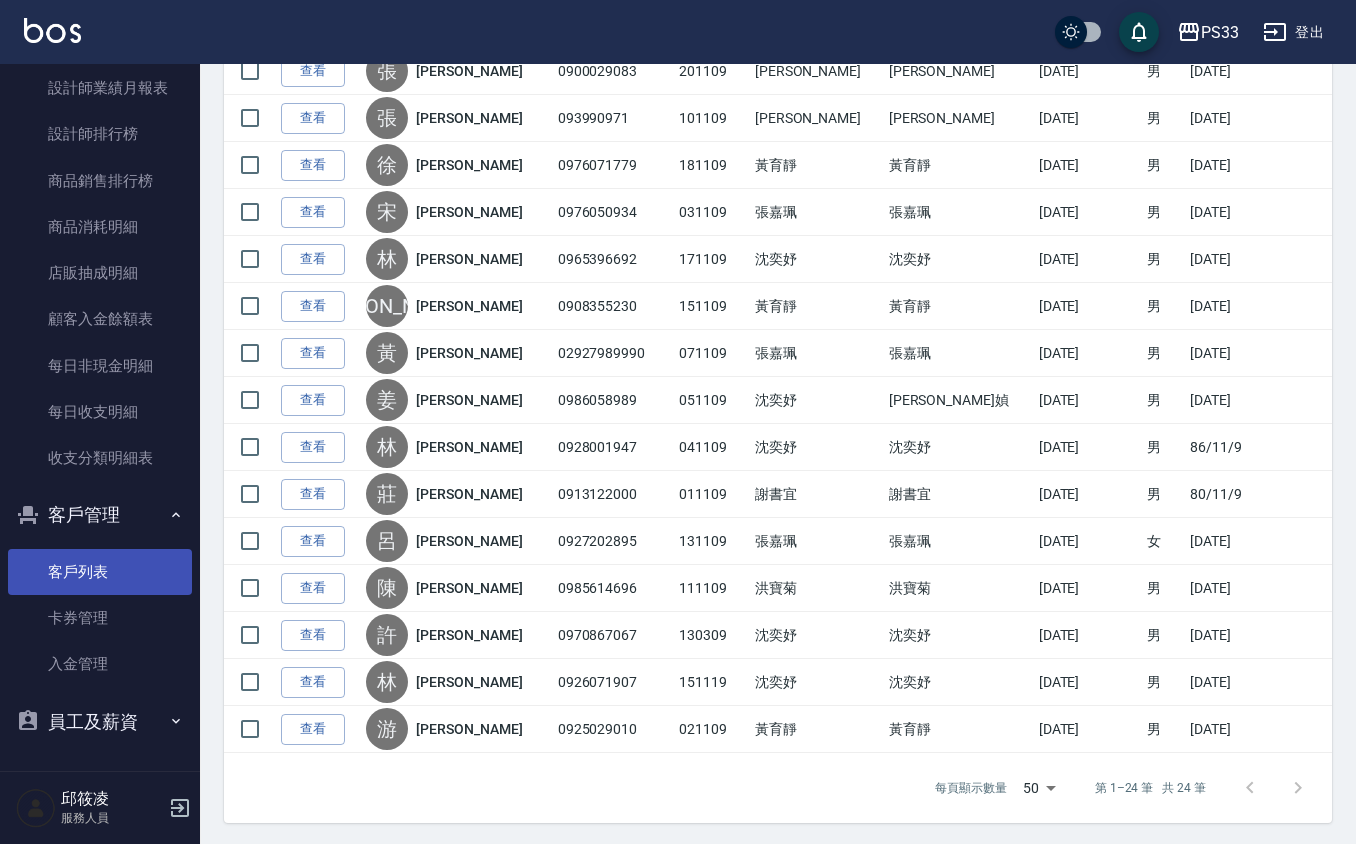 click on "客戶列表" at bounding box center [100, 572] 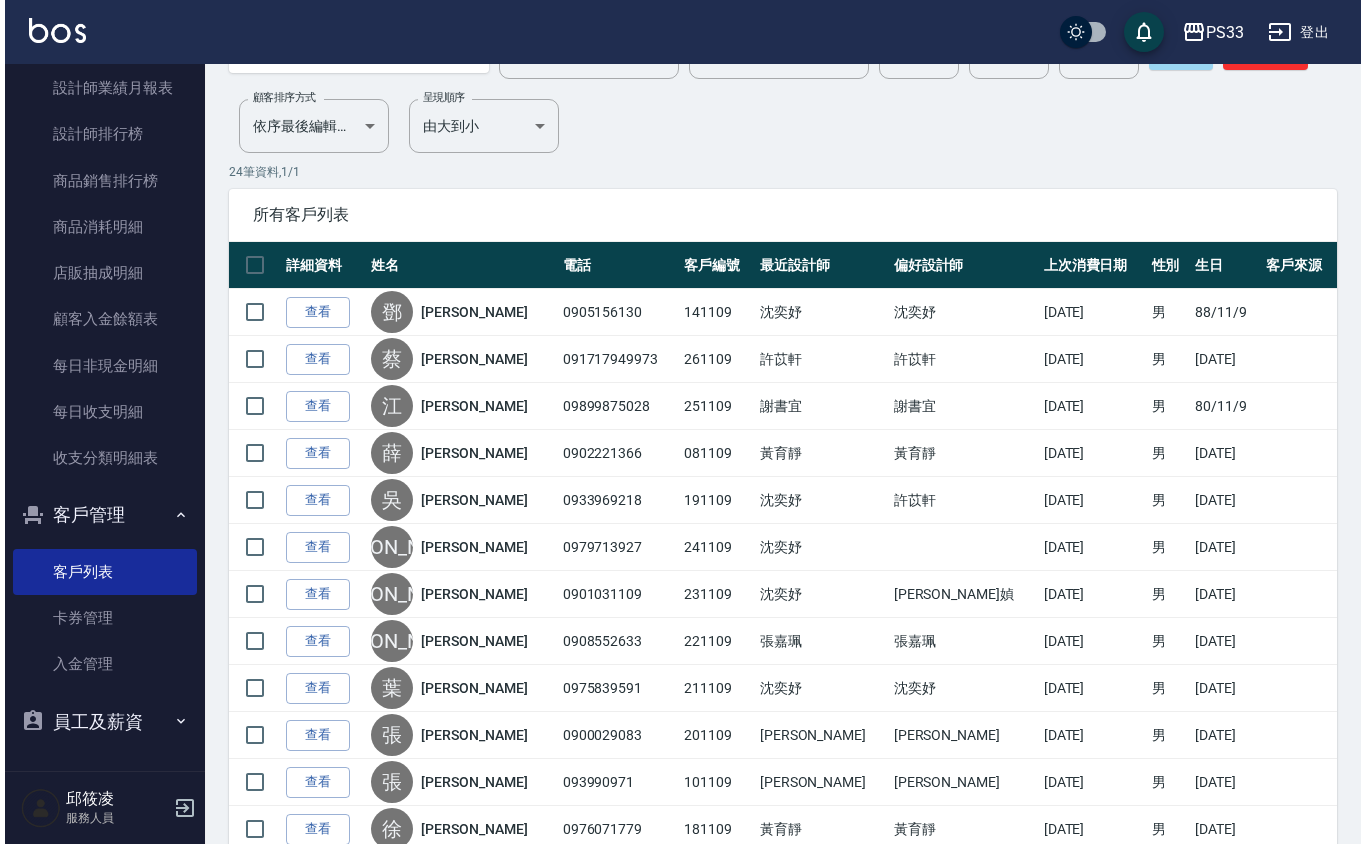 scroll, scrollTop: 0, scrollLeft: 0, axis: both 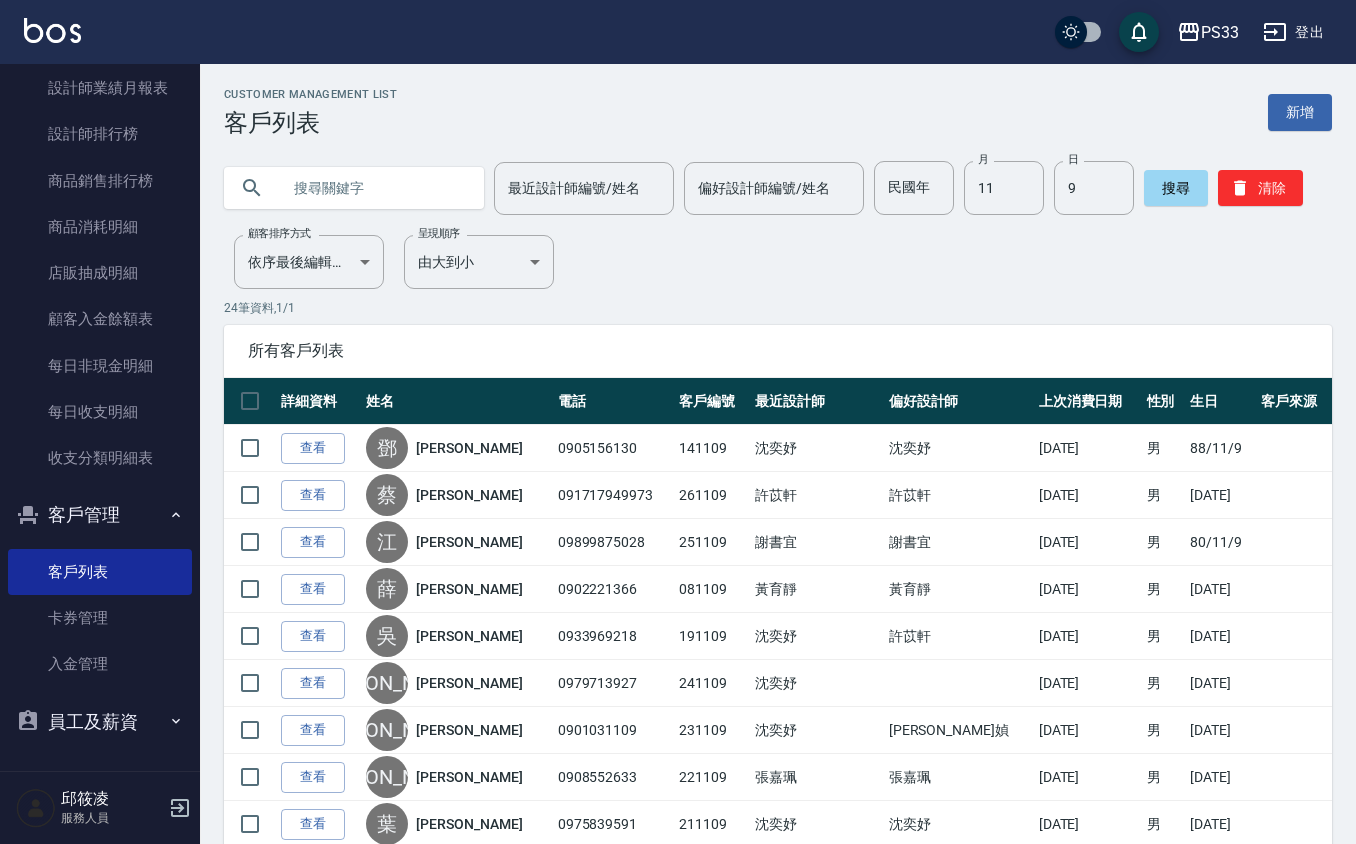 click at bounding box center [374, 188] 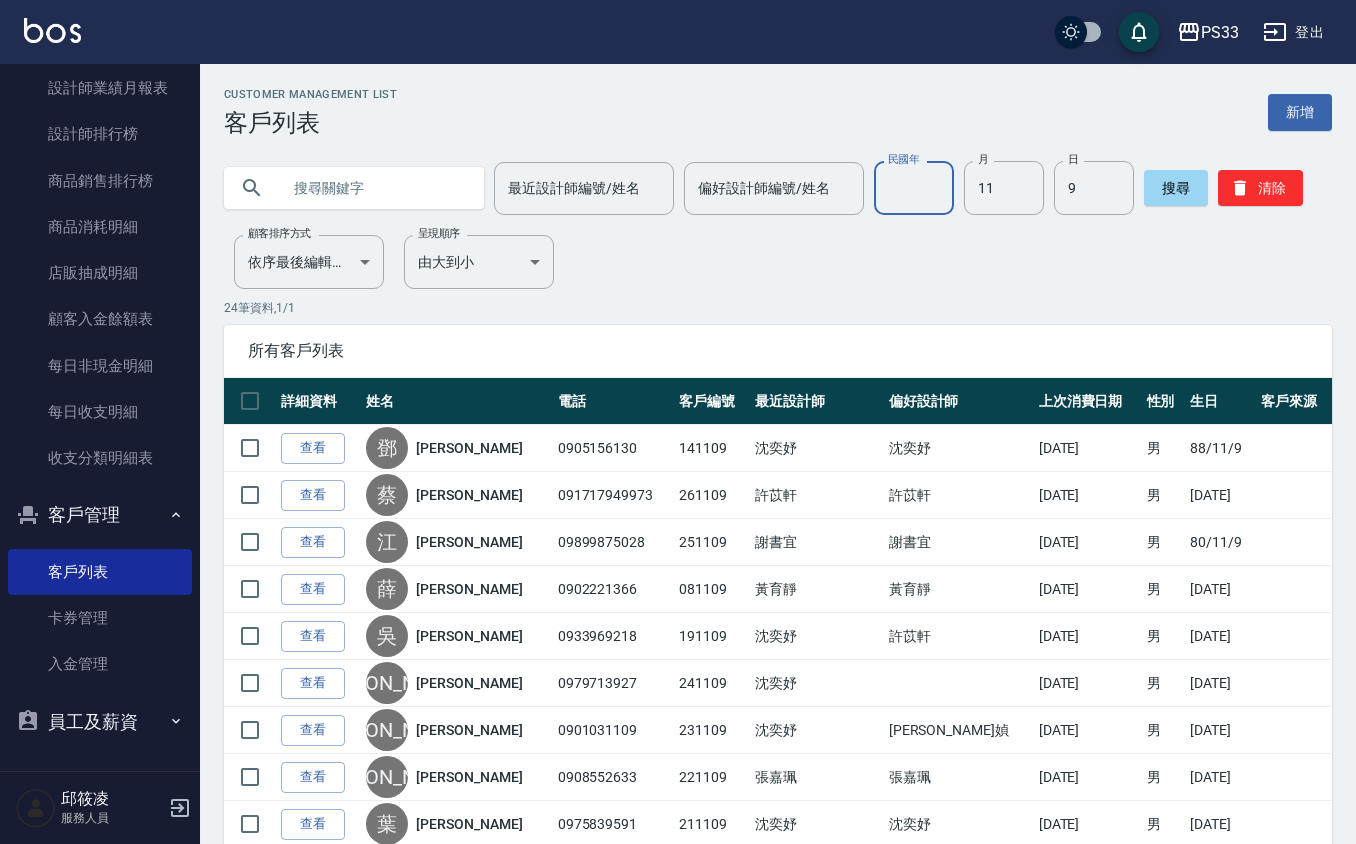 drag, startPoint x: 932, startPoint y: 185, endPoint x: 922, endPoint y: 182, distance: 10.440307 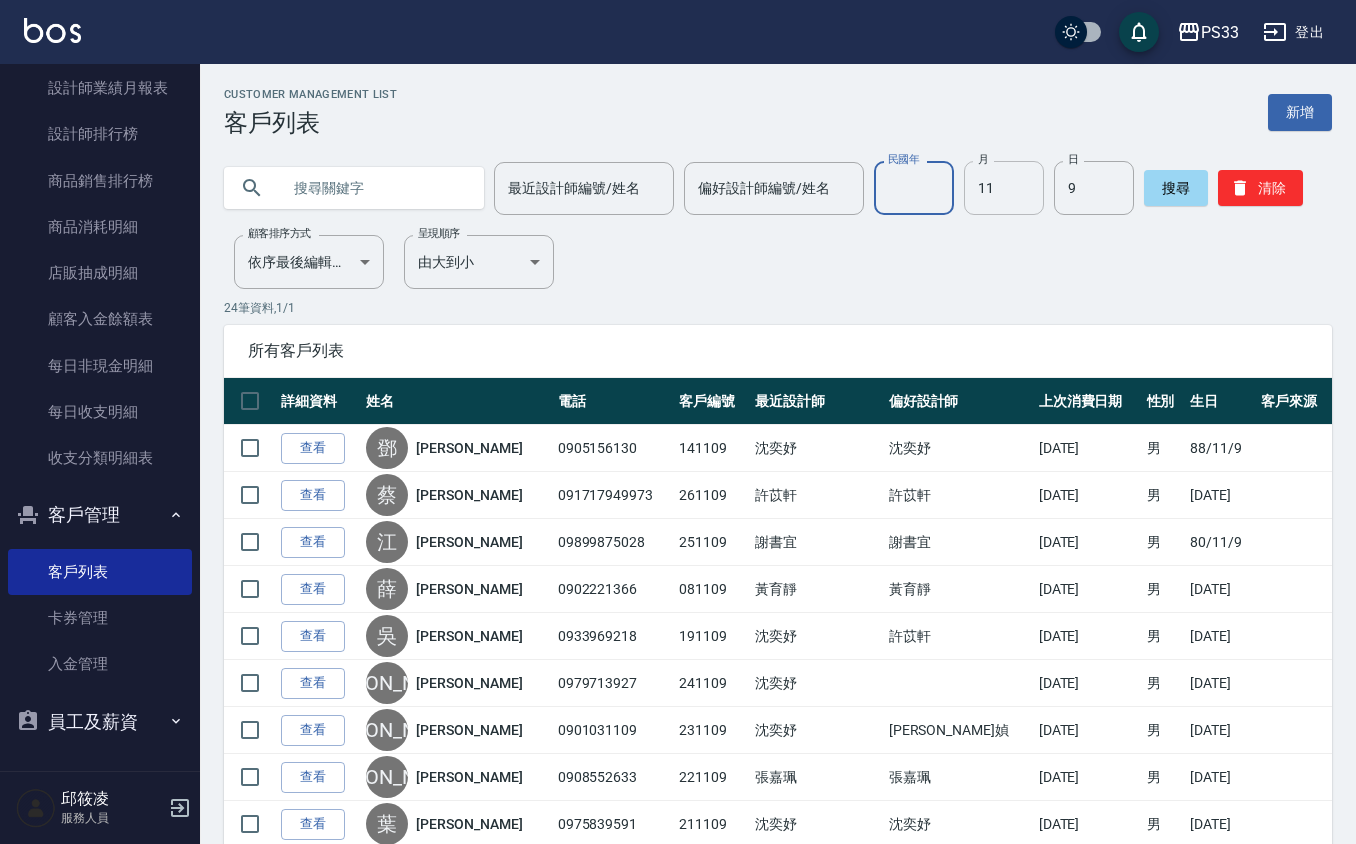 click on "11" at bounding box center [1004, 188] 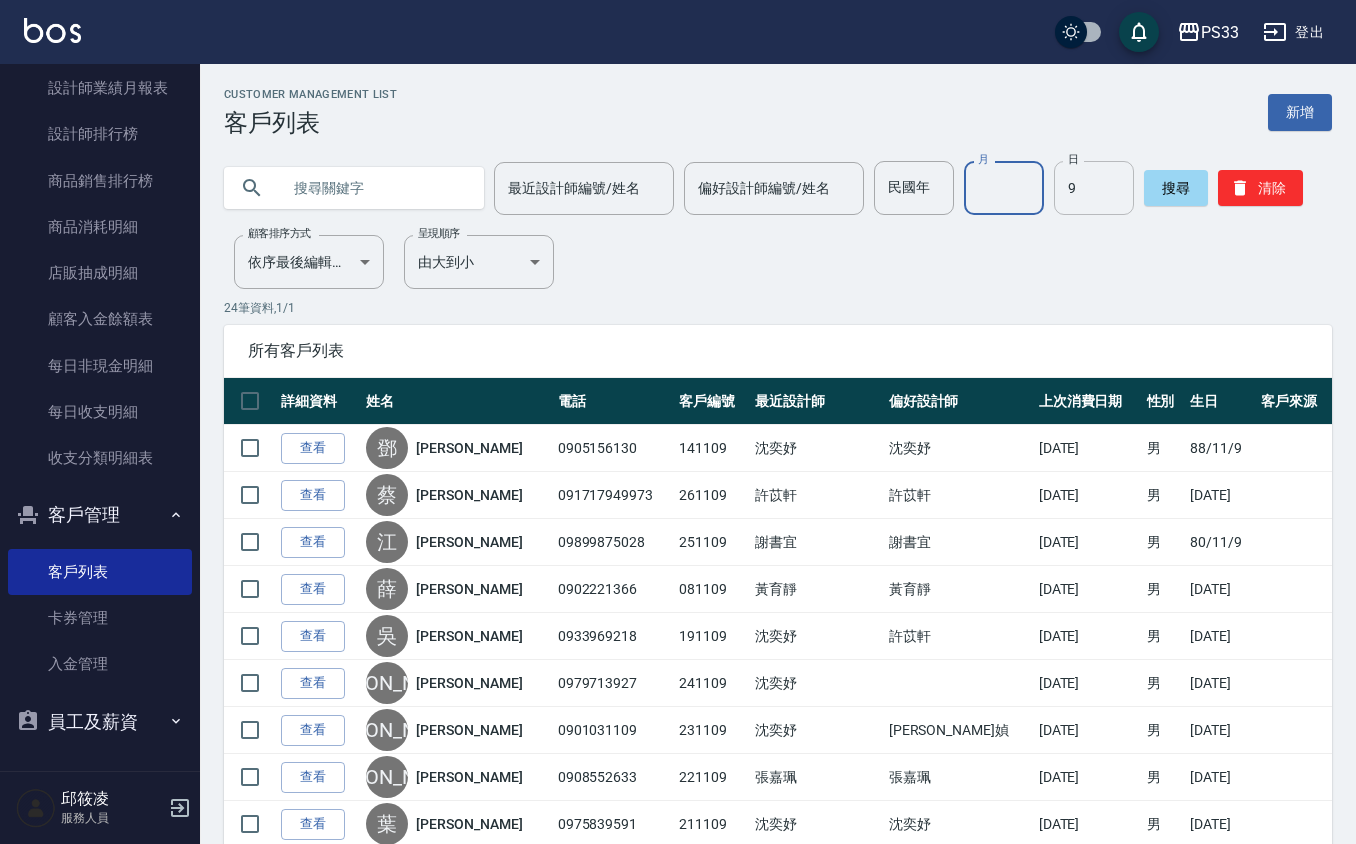 type 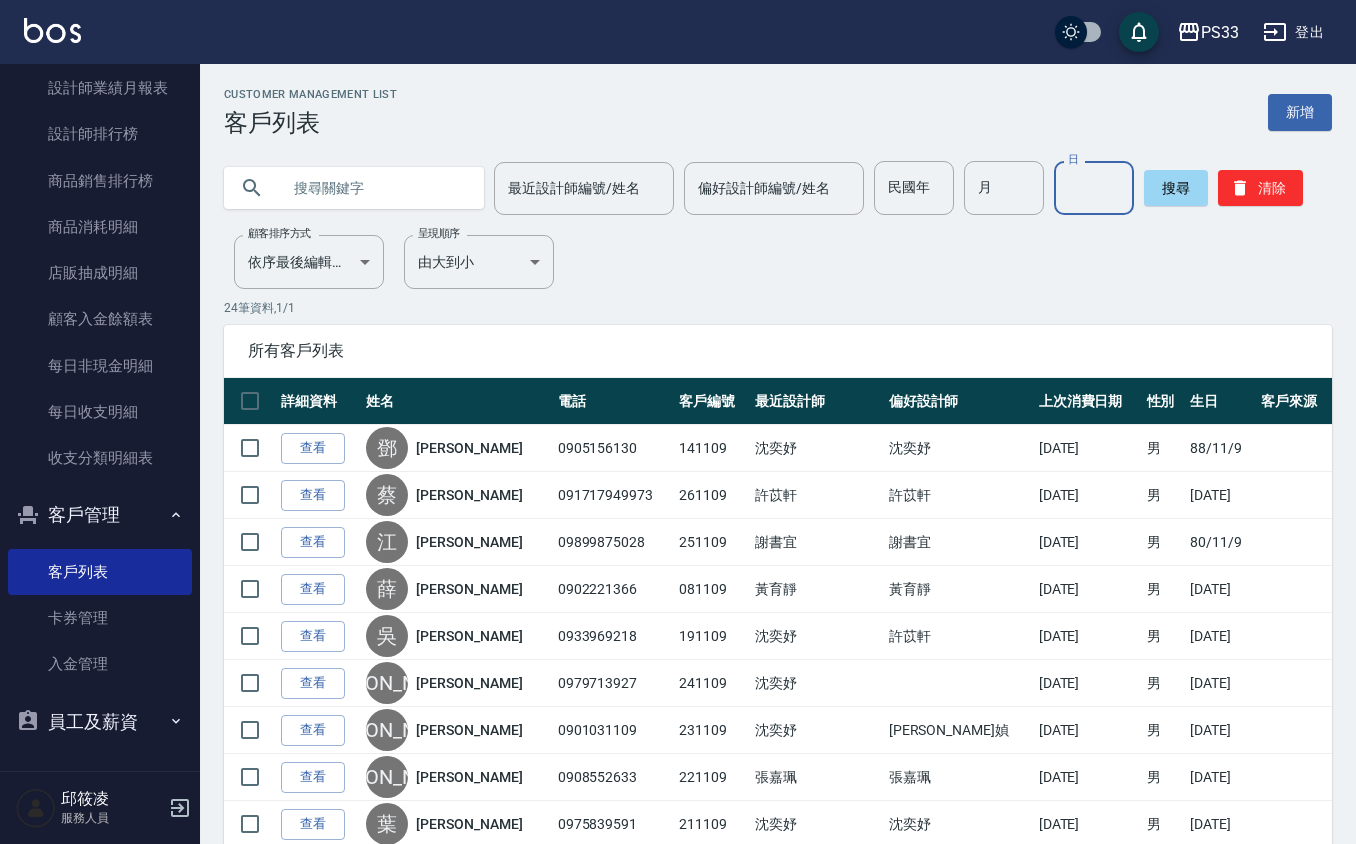 type 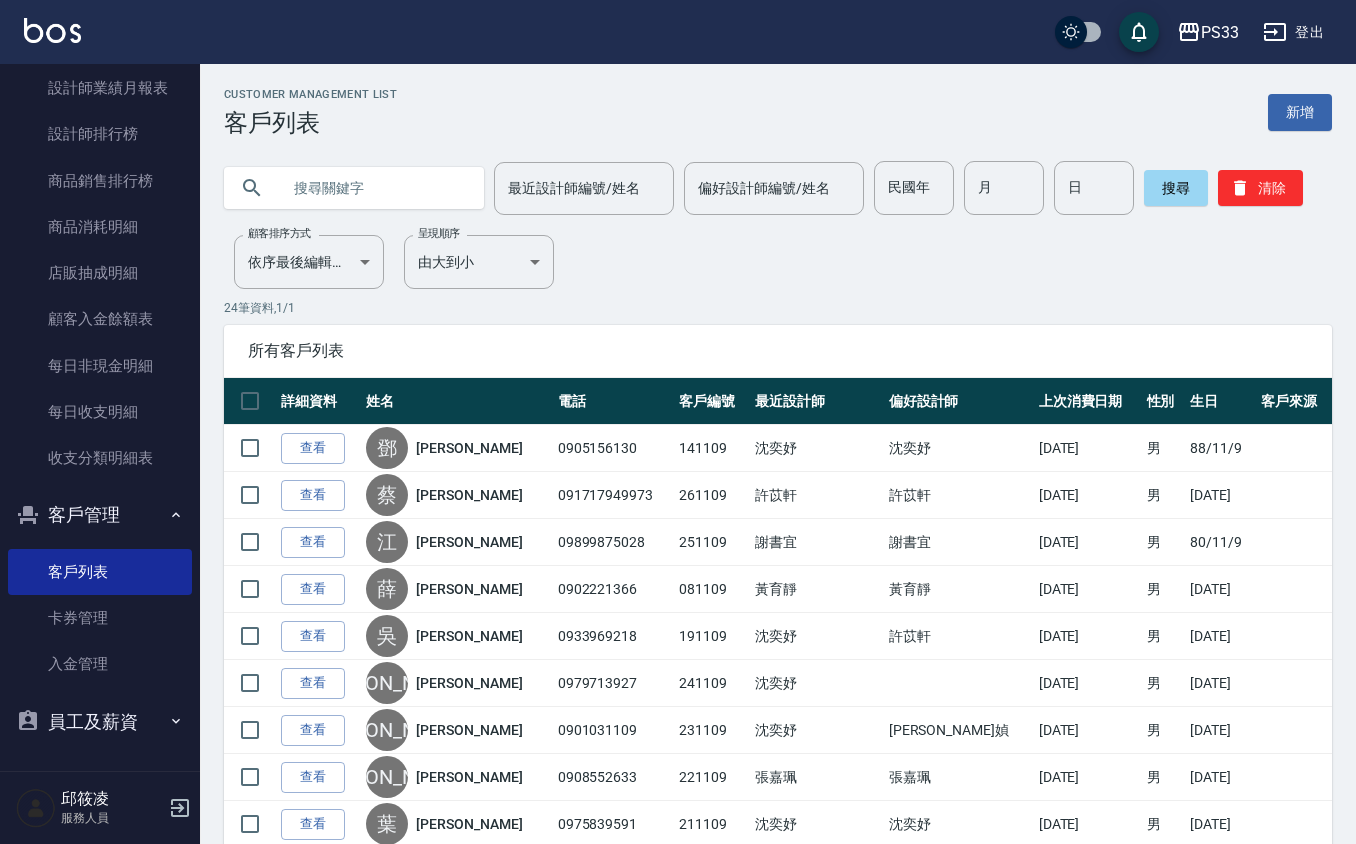 drag, startPoint x: 261, startPoint y: 189, endPoint x: 298, endPoint y: 184, distance: 37.336308 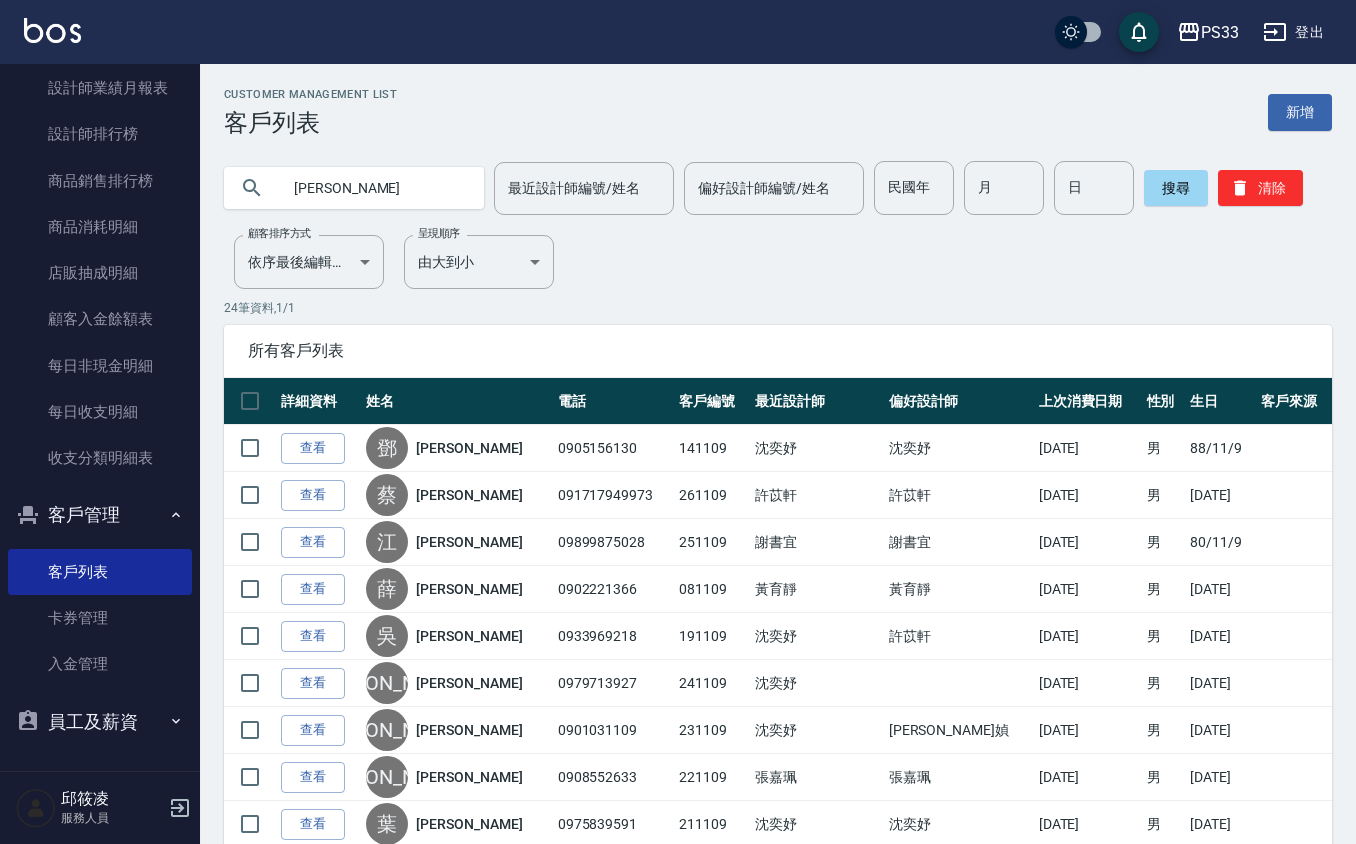 type on "[PERSON_NAME]" 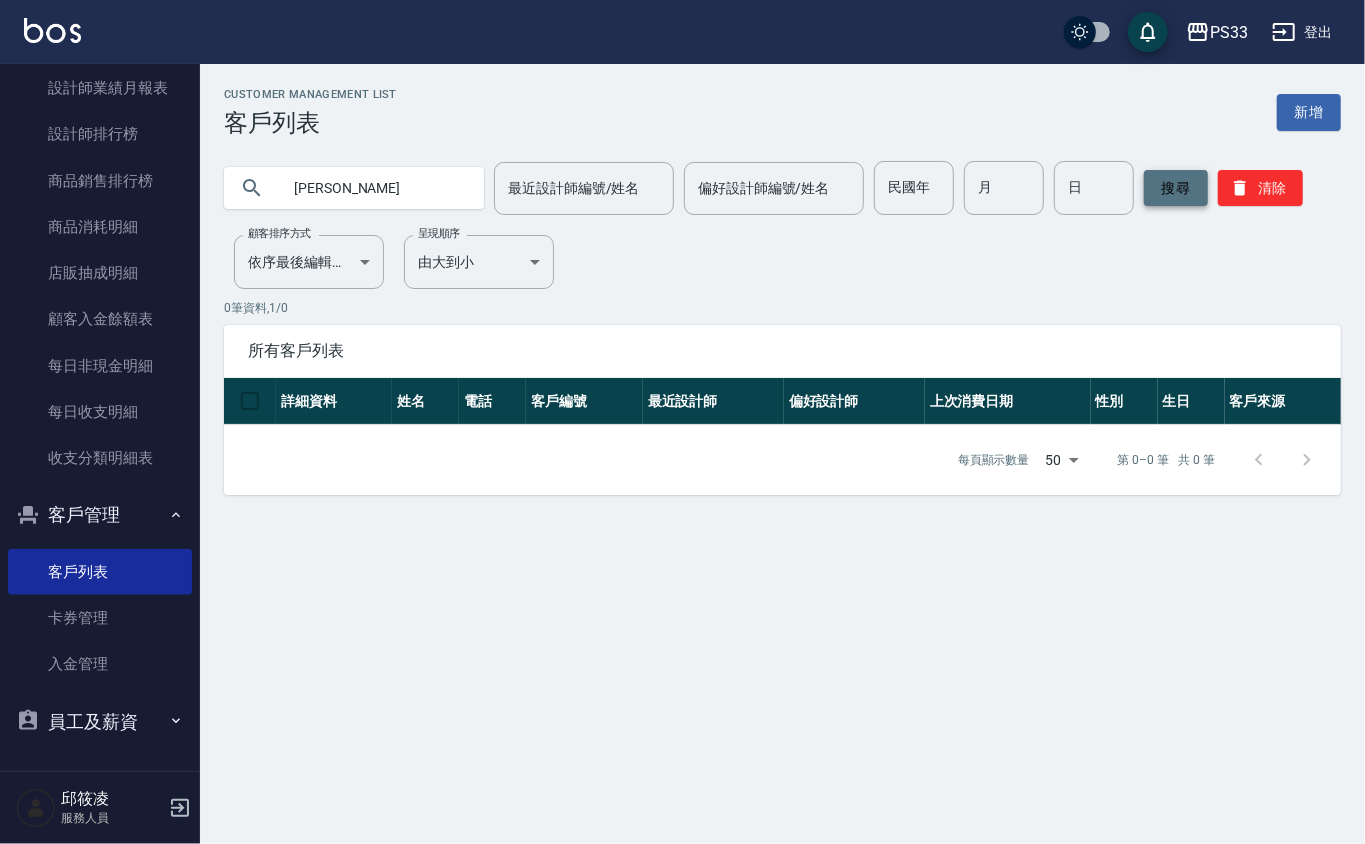 click on "搜尋" at bounding box center [1176, 188] 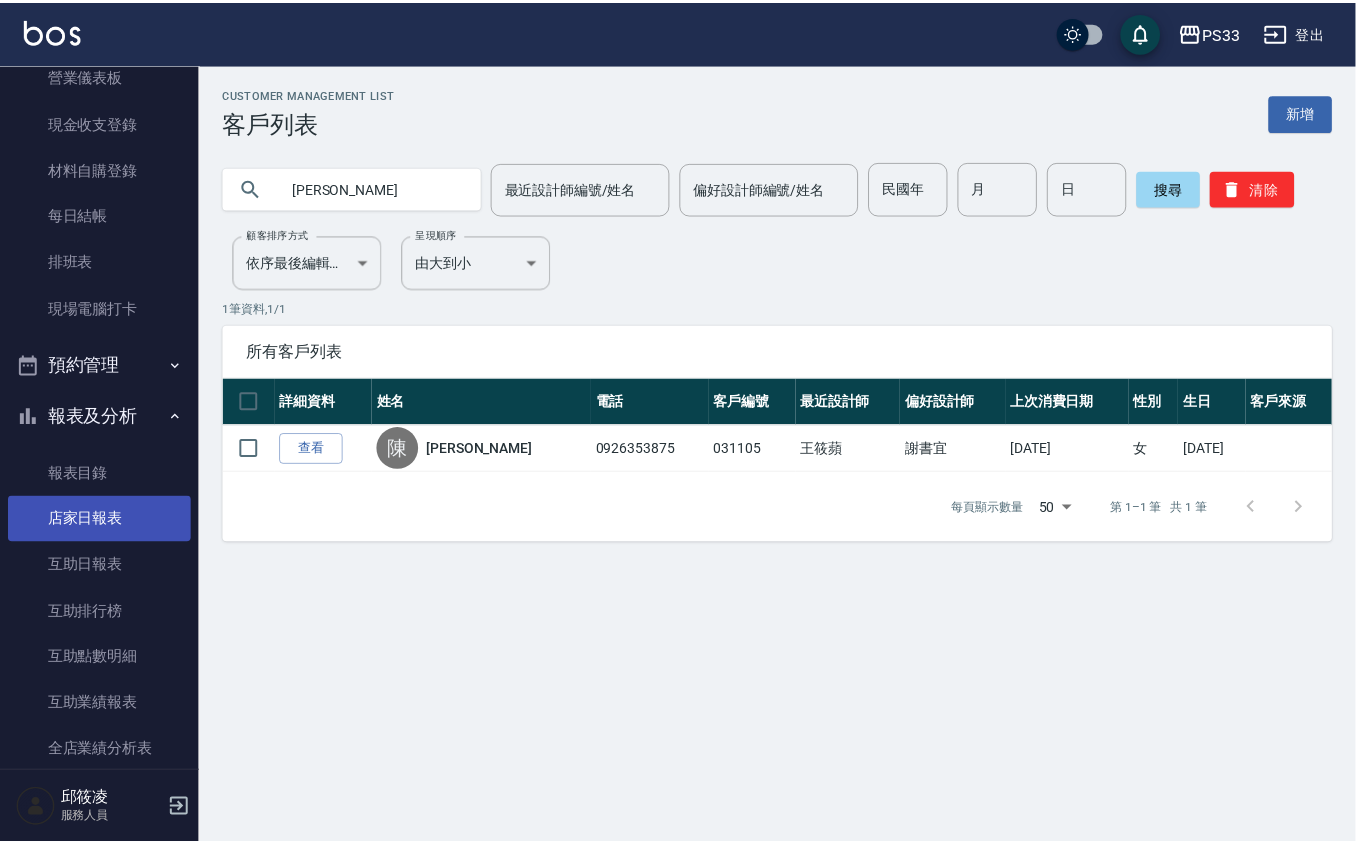 scroll, scrollTop: 0, scrollLeft: 0, axis: both 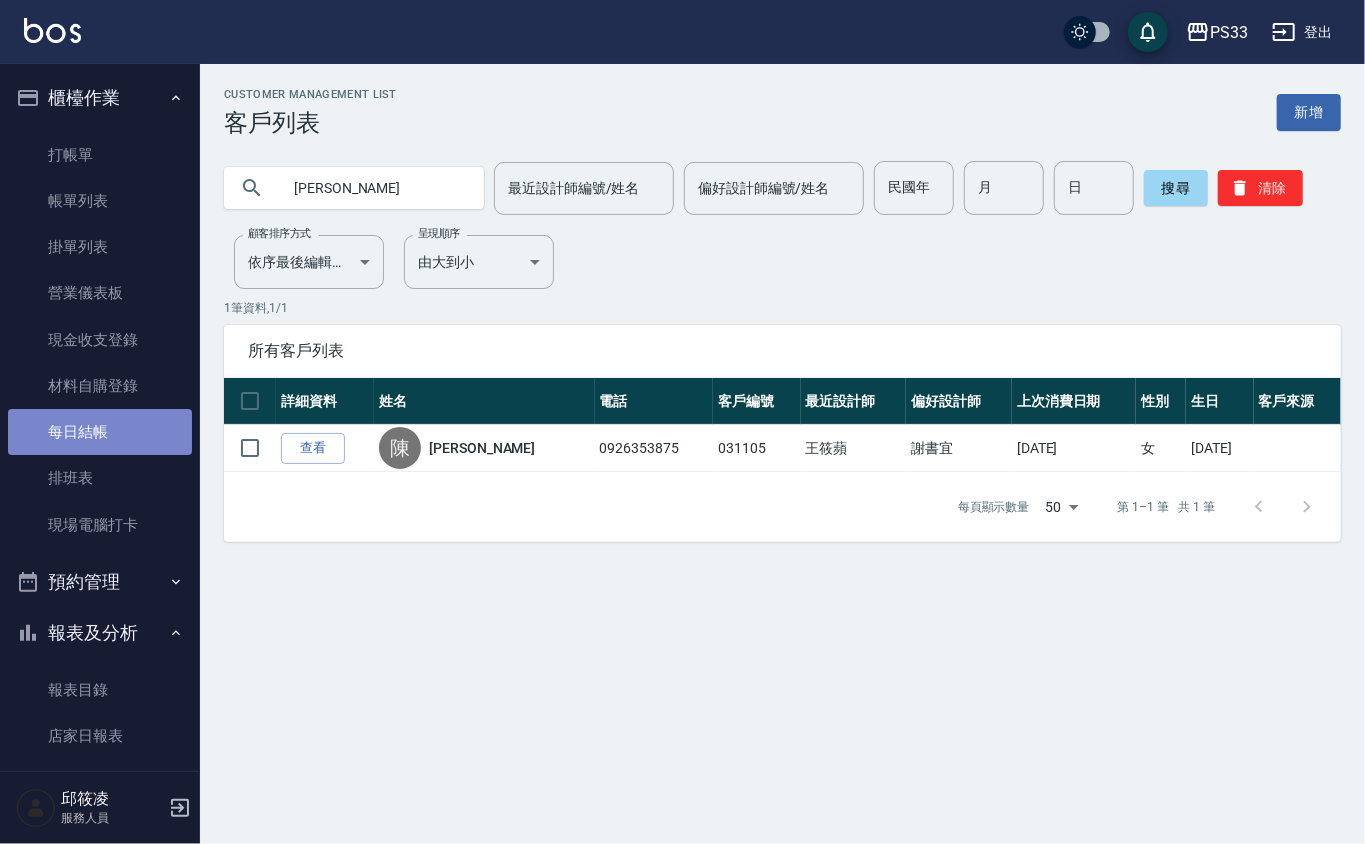 click on "每日結帳" at bounding box center [100, 432] 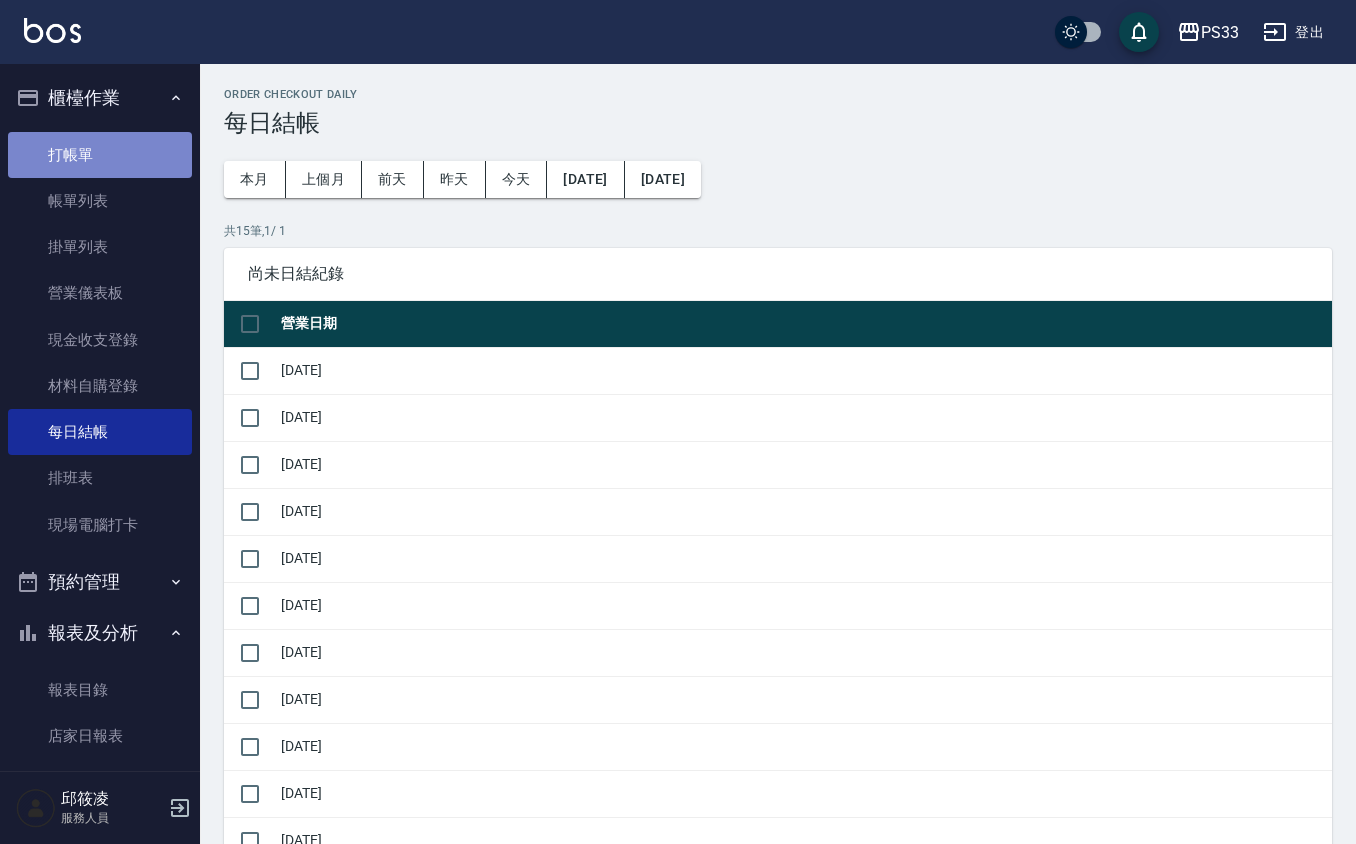 click on "打帳單" at bounding box center (100, 155) 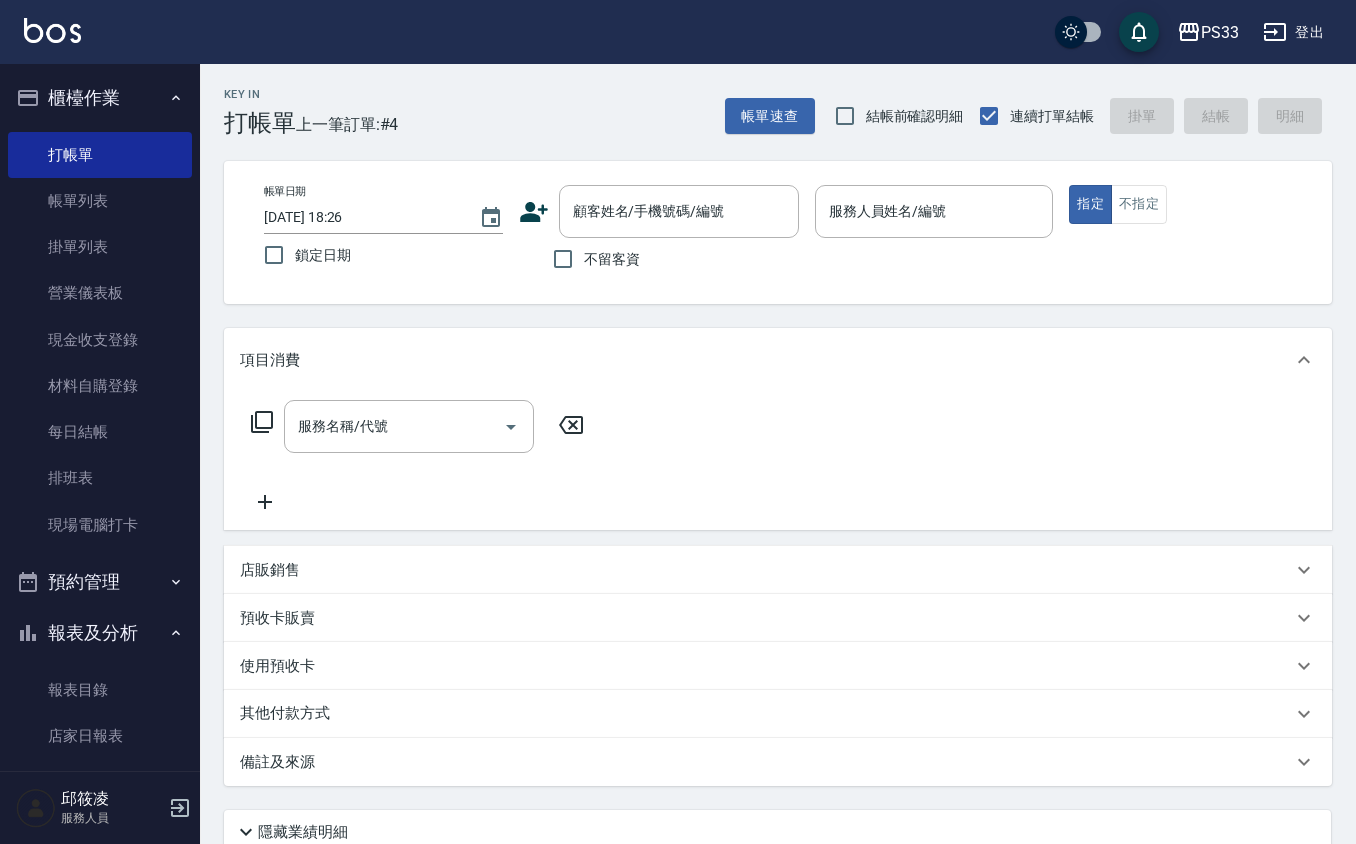 click on "店販銷售" at bounding box center [270, 570] 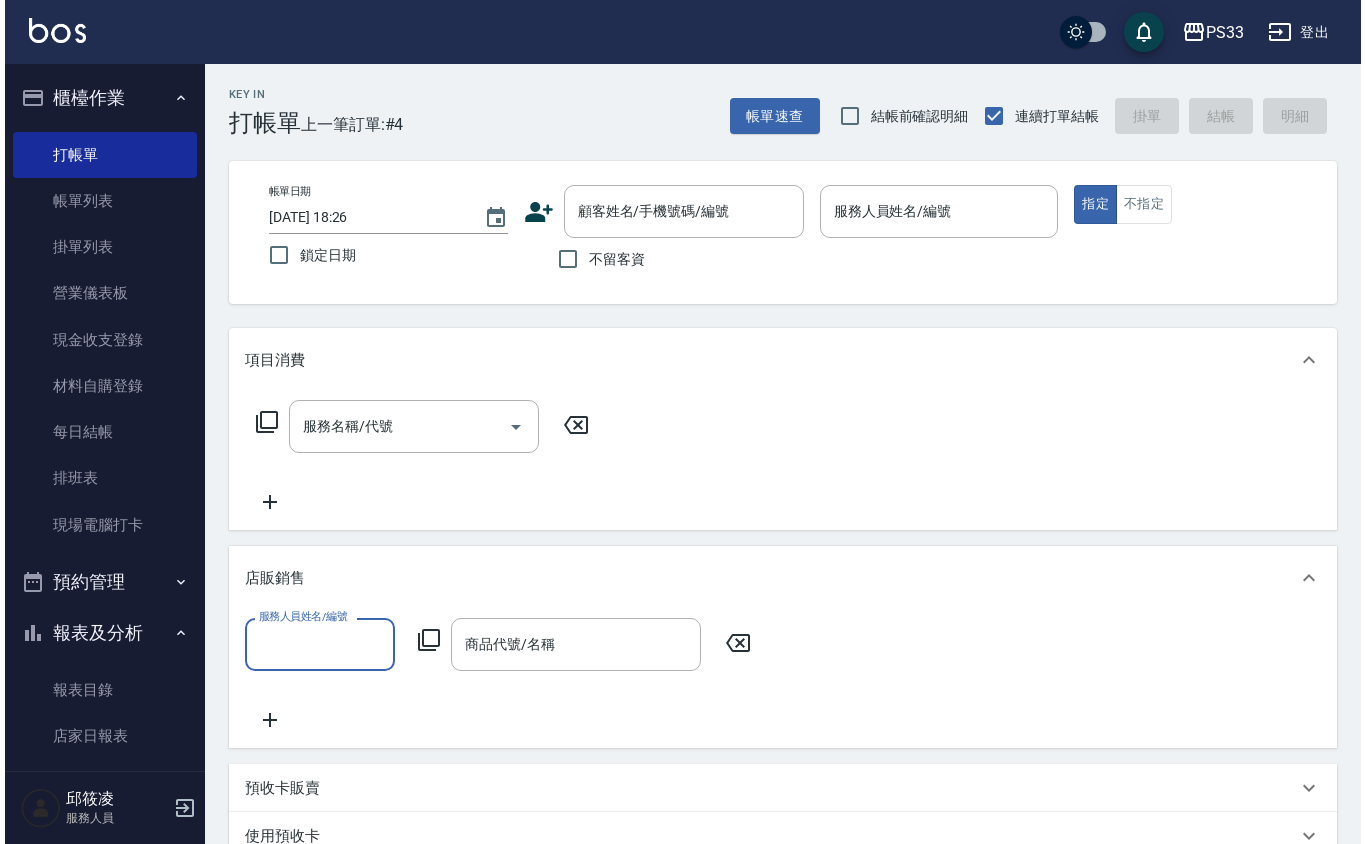 scroll, scrollTop: 1, scrollLeft: 0, axis: vertical 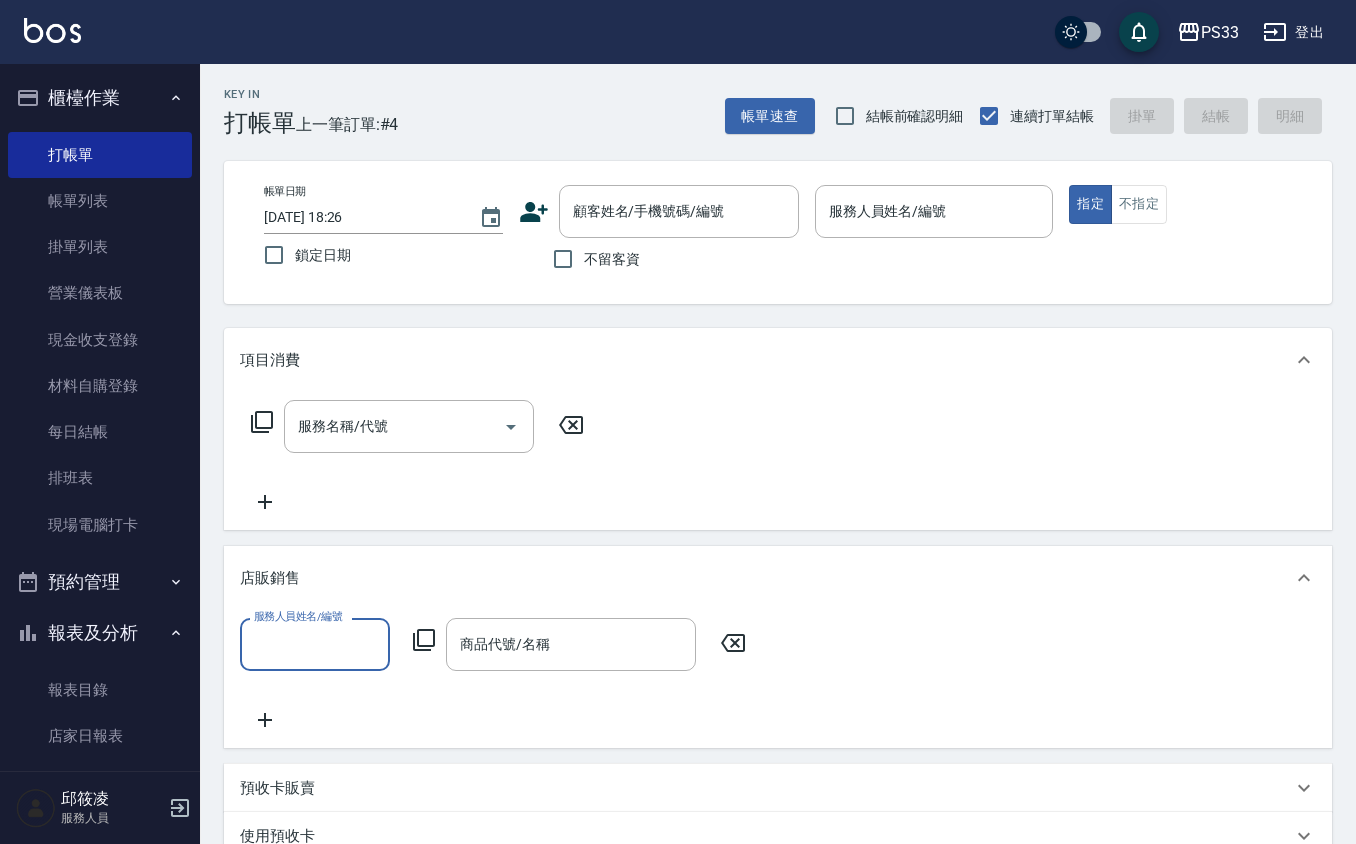 click 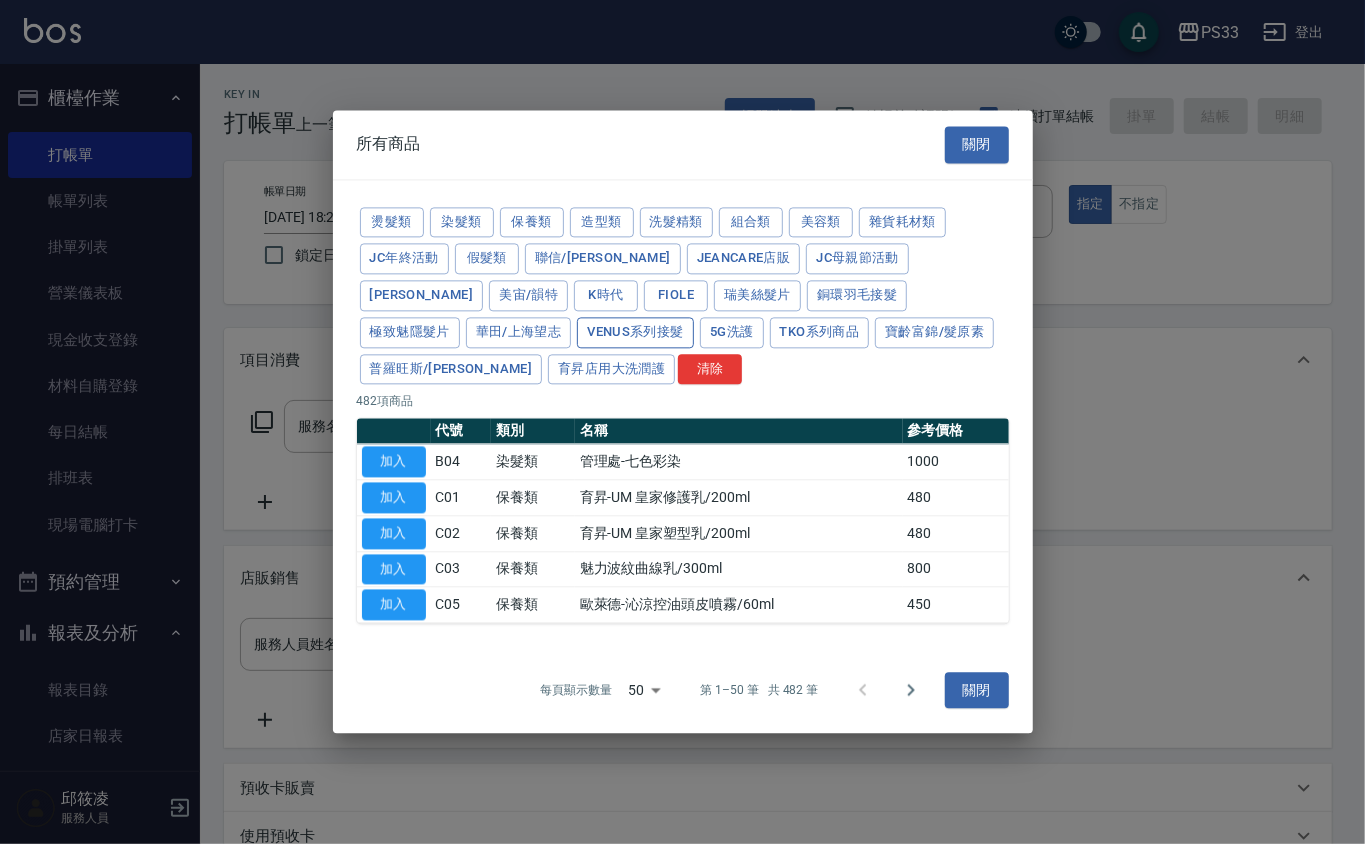 click on "Venus系列接髮" at bounding box center (635, 332) 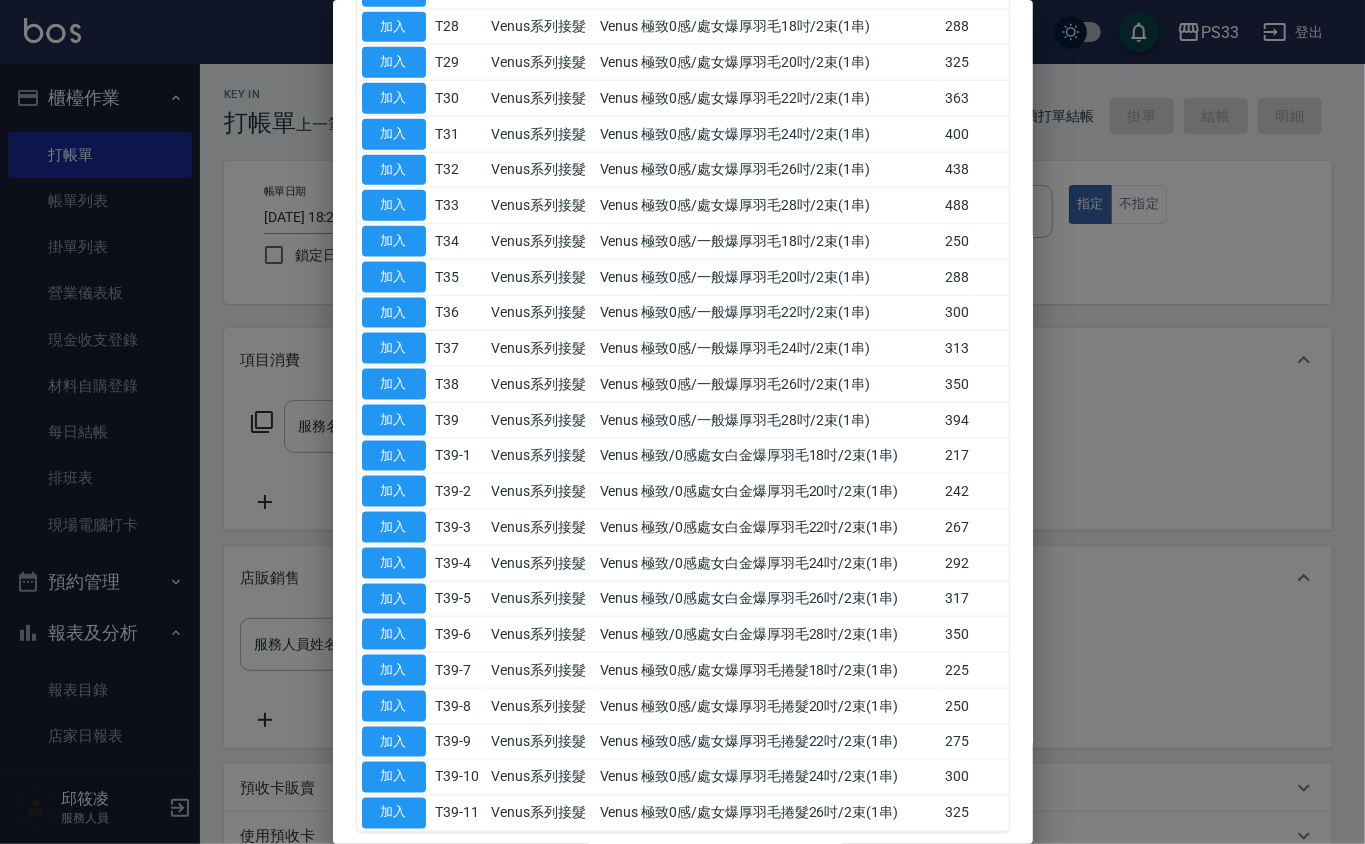 scroll, scrollTop: 1408, scrollLeft: 0, axis: vertical 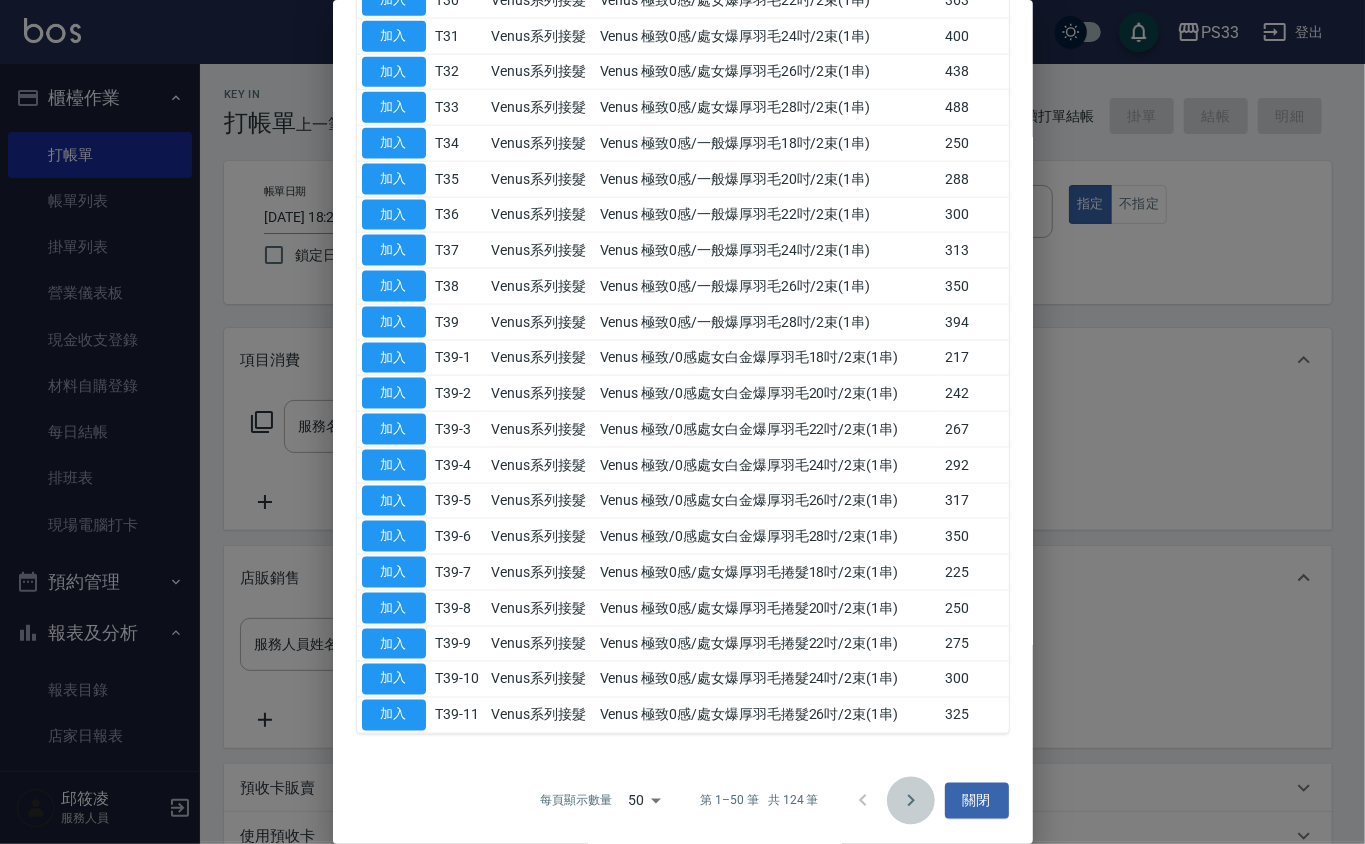 click 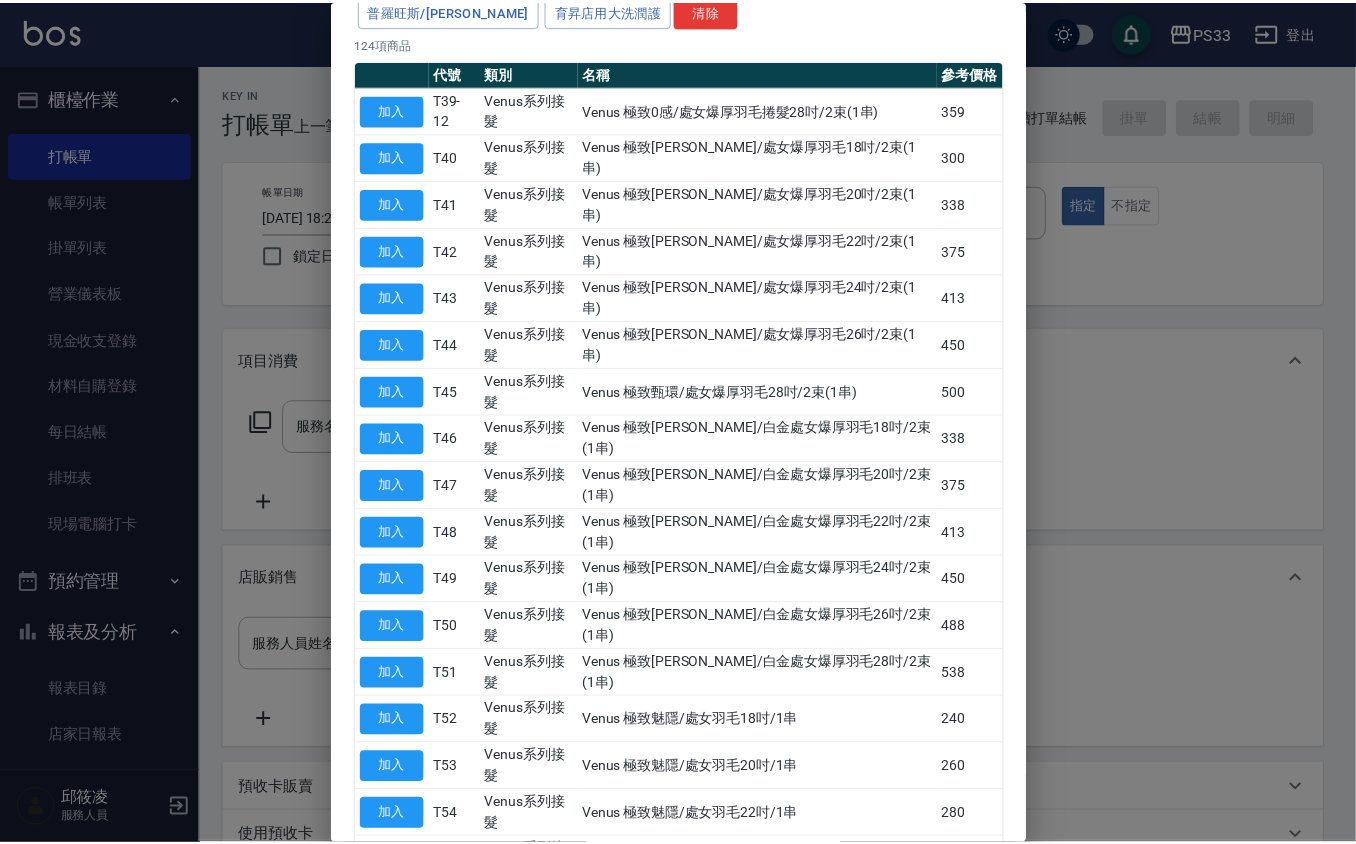 scroll, scrollTop: 0, scrollLeft: 0, axis: both 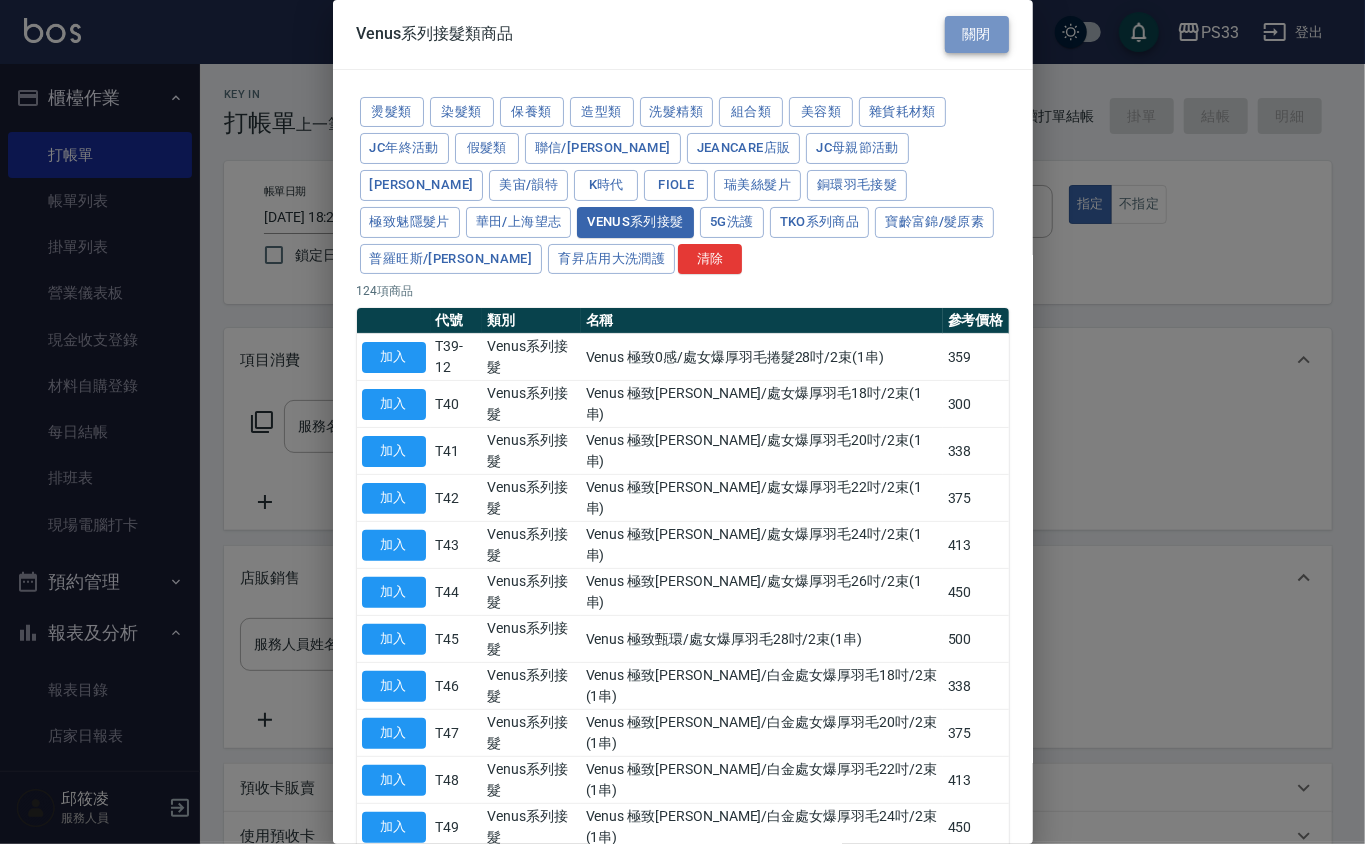 click on "關閉" at bounding box center [977, 34] 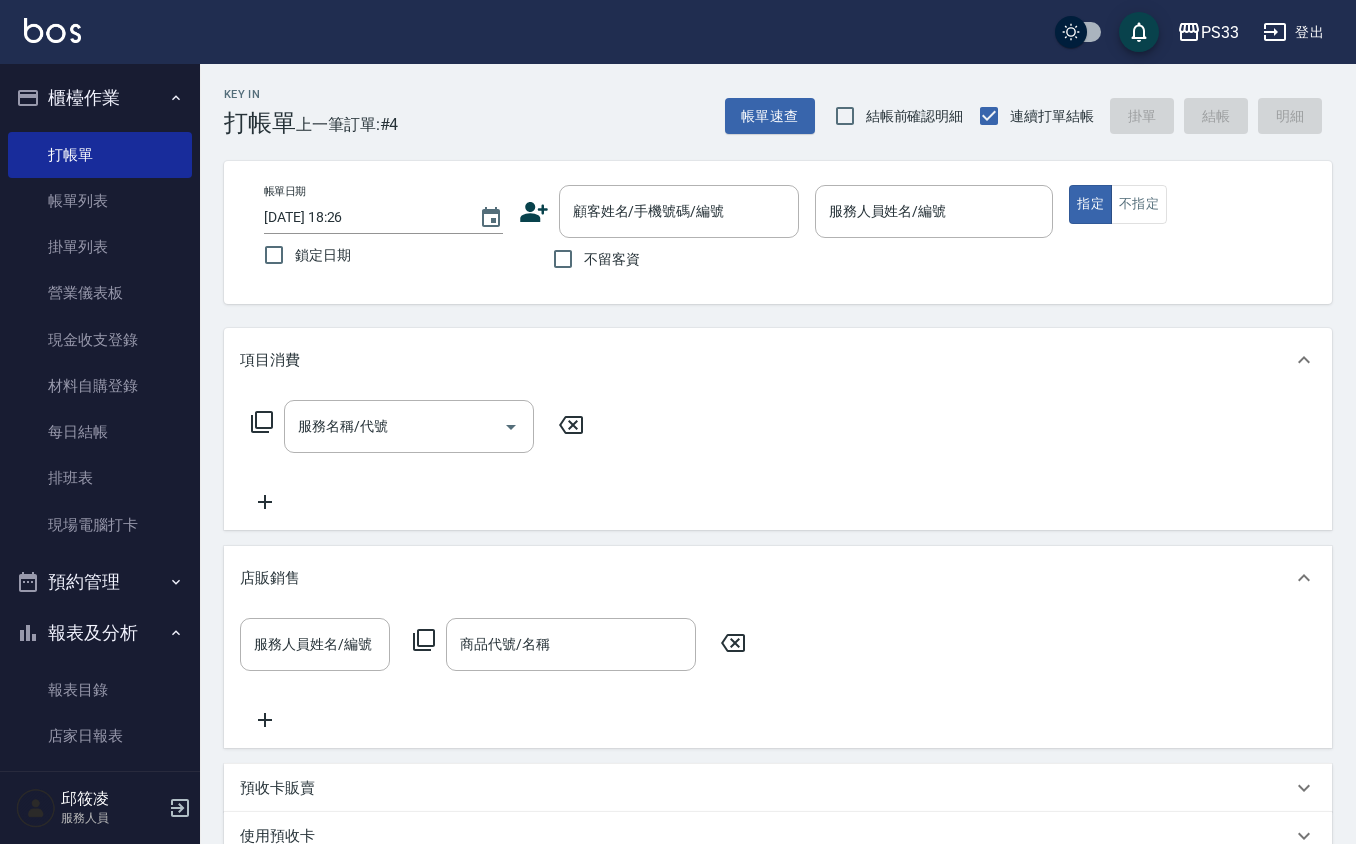 click 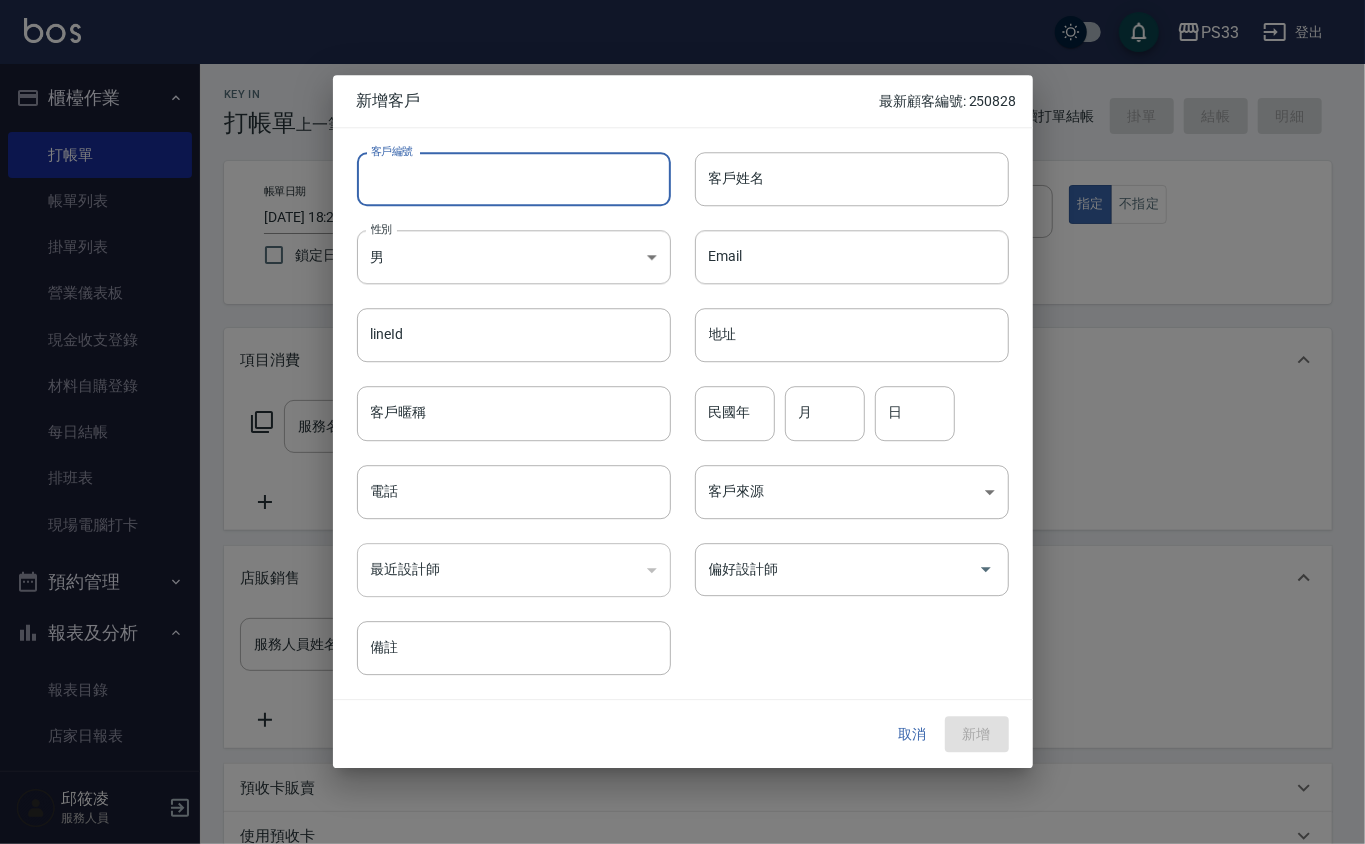 click on "客戶編號" at bounding box center [514, 179] 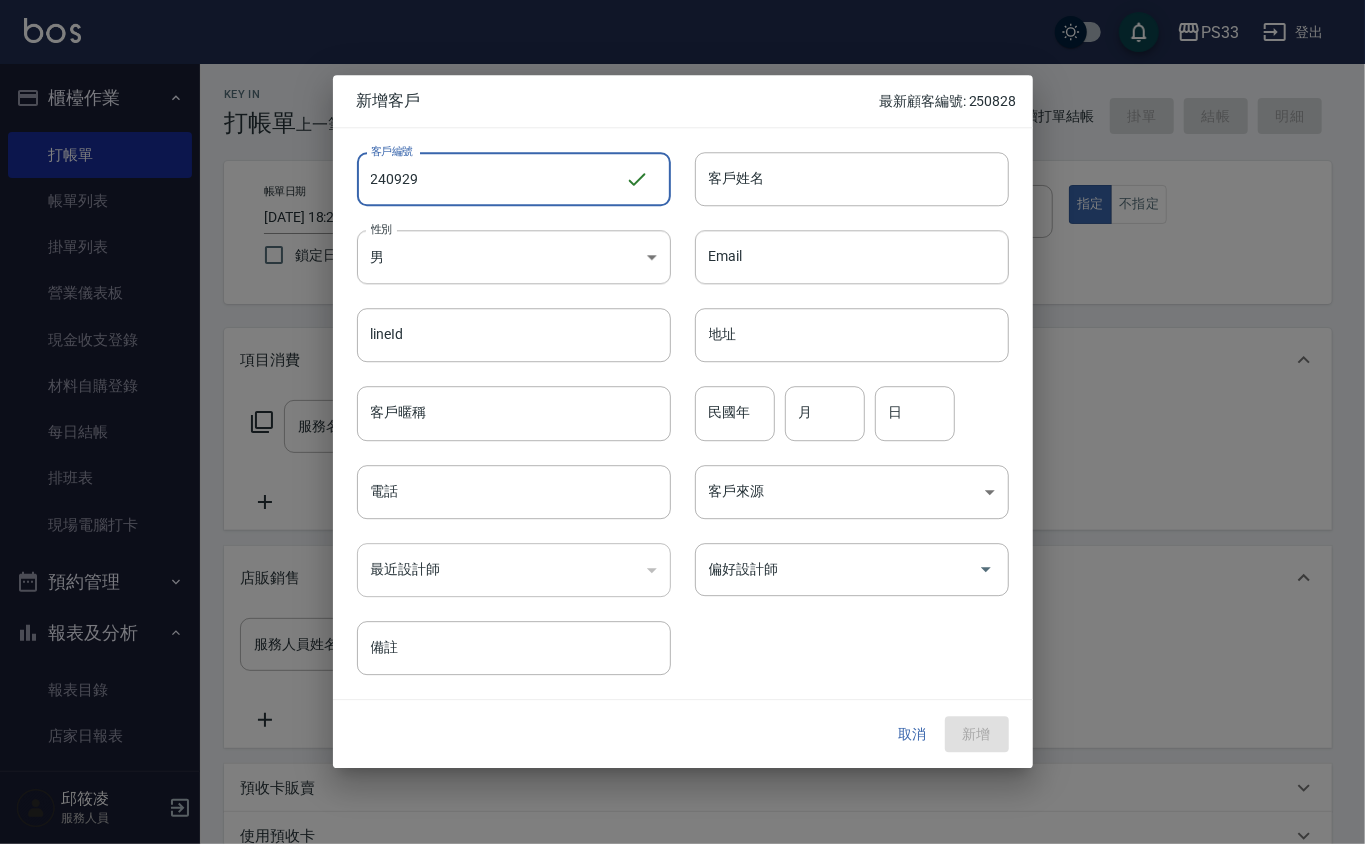 type on "240929" 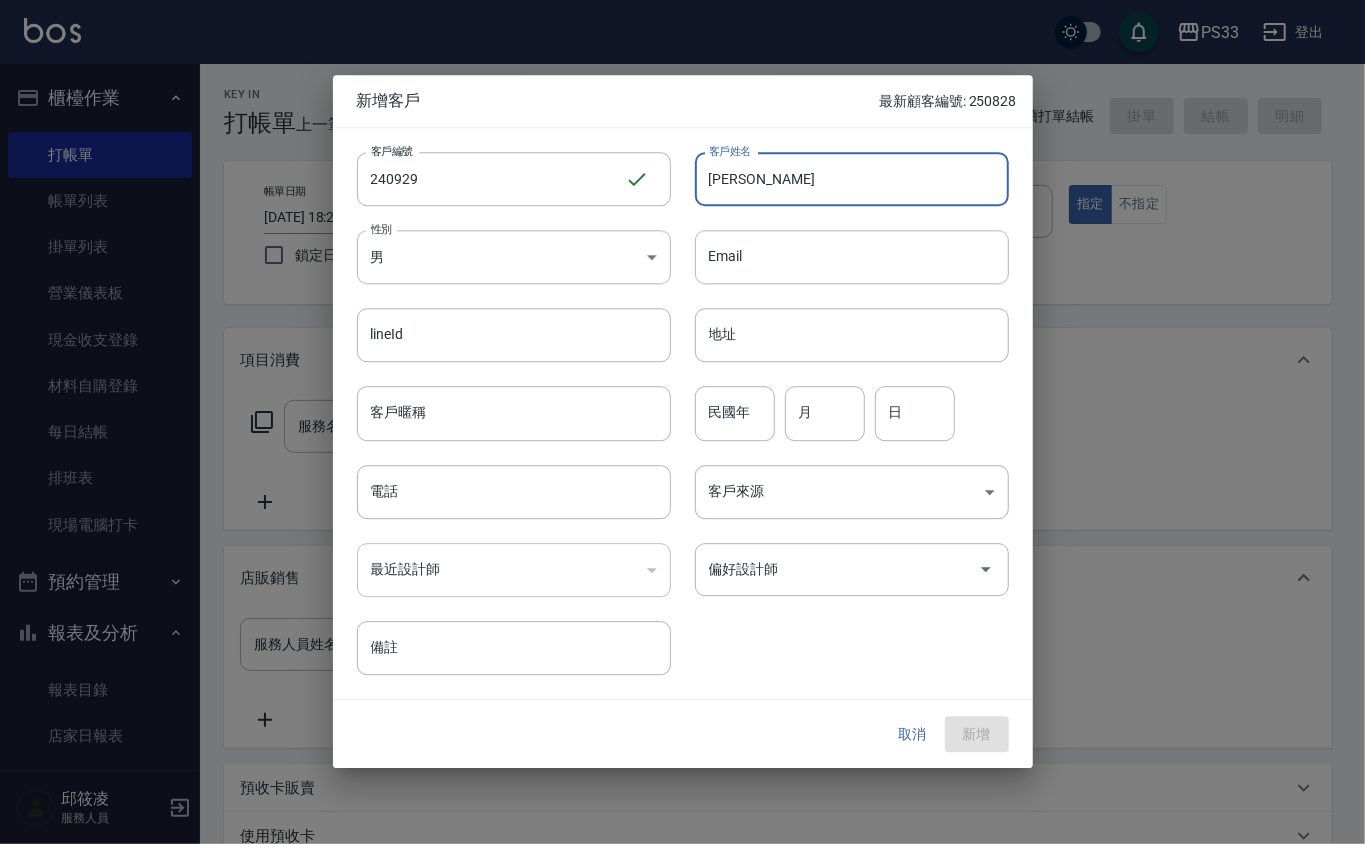 type on "[PERSON_NAME]" 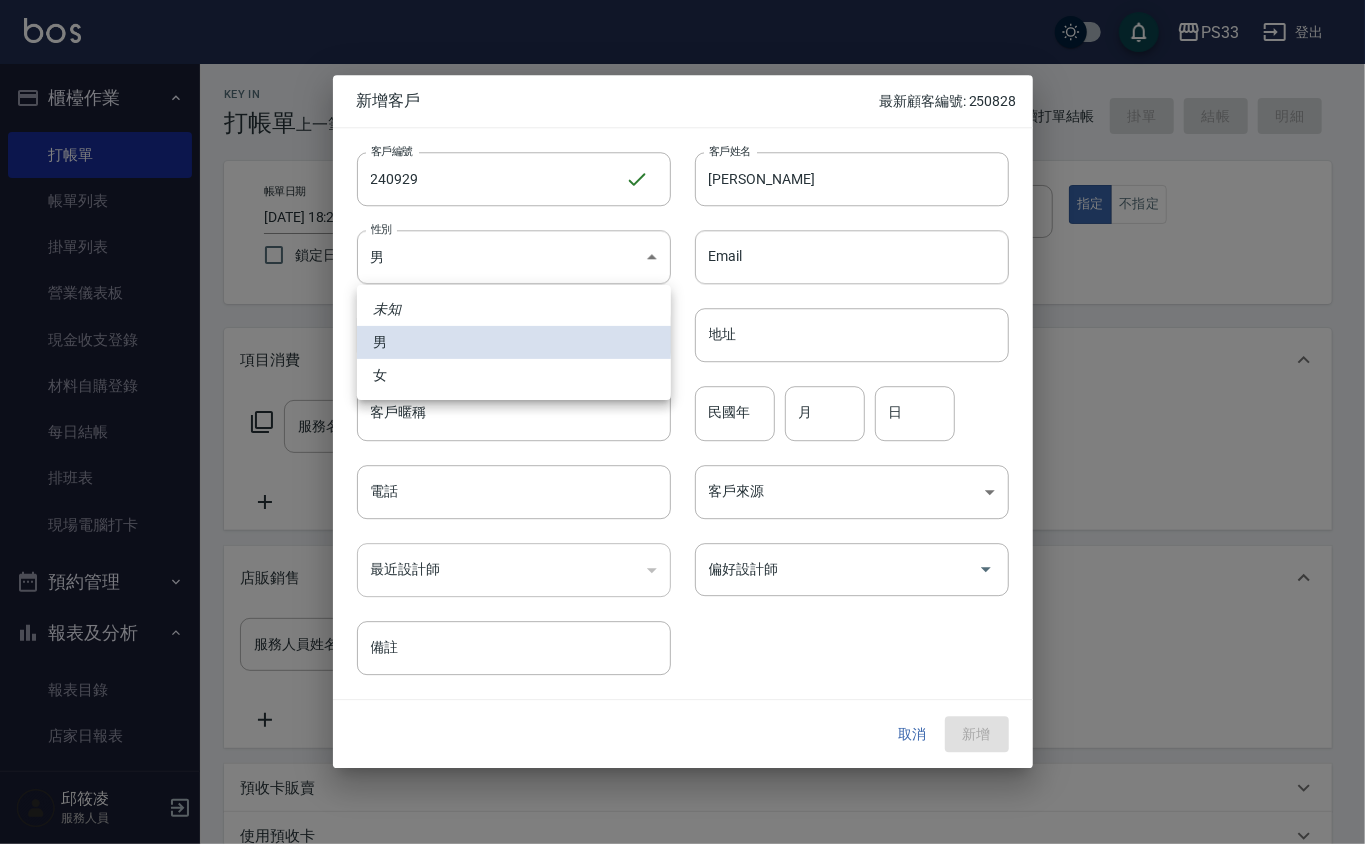 type 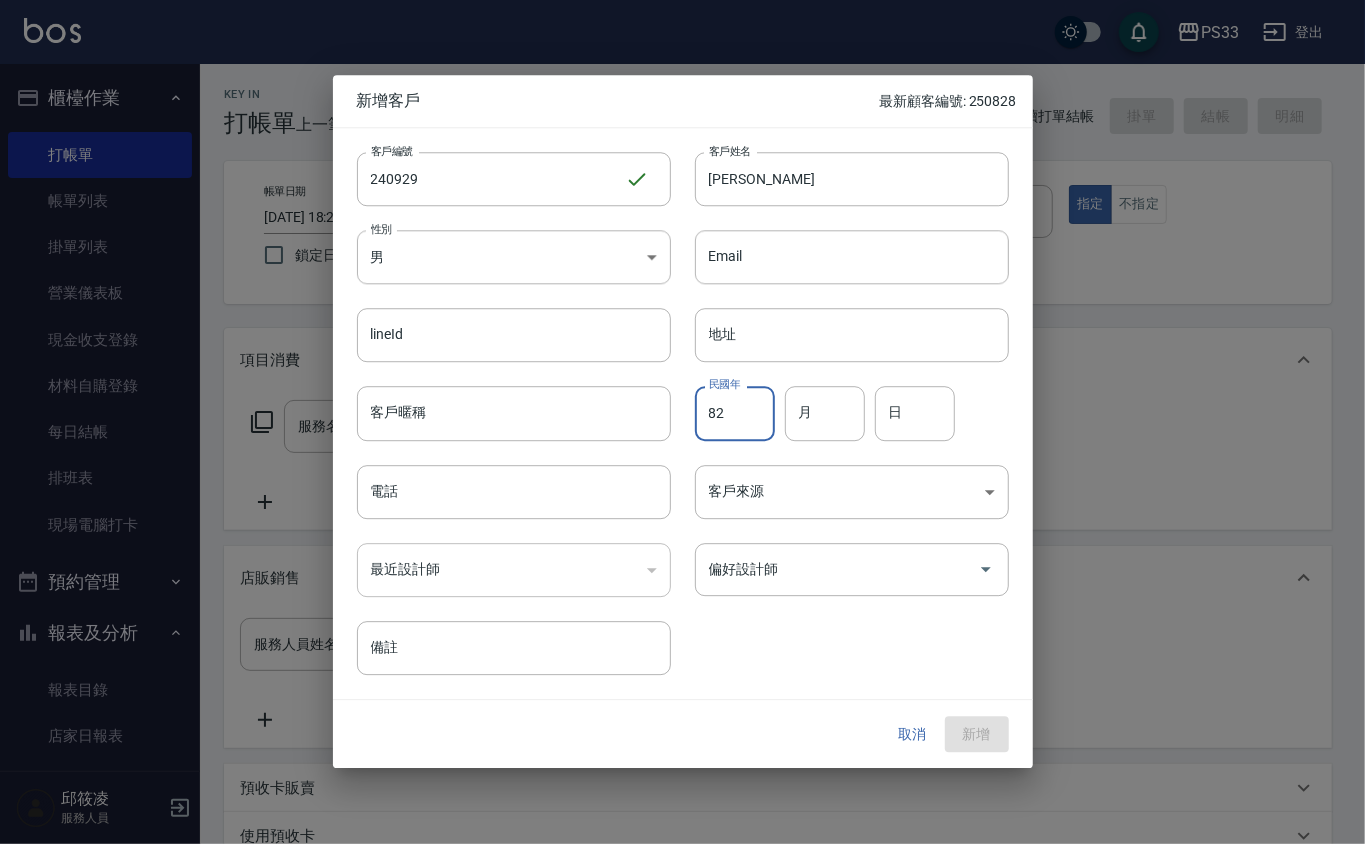type on "82" 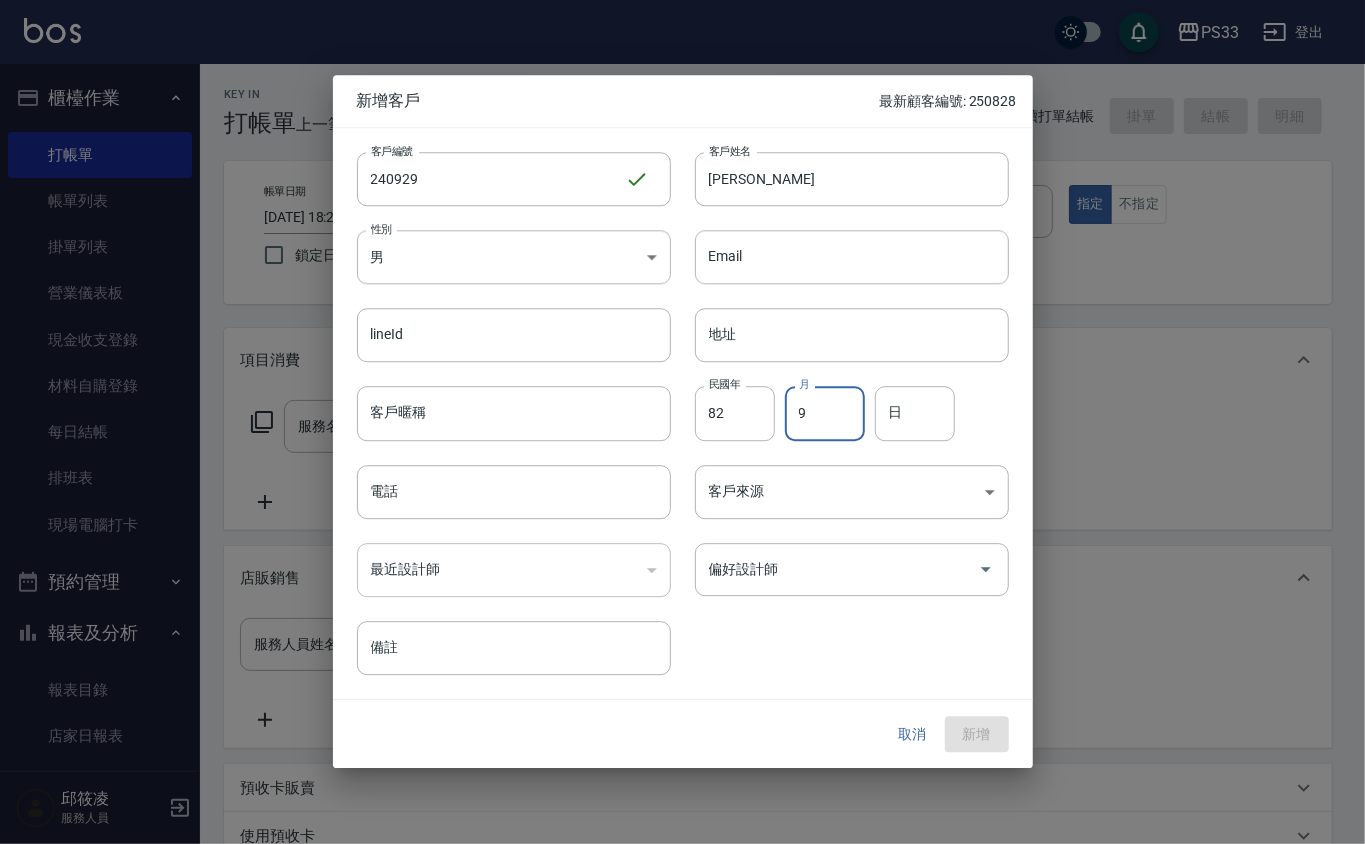 type on "9" 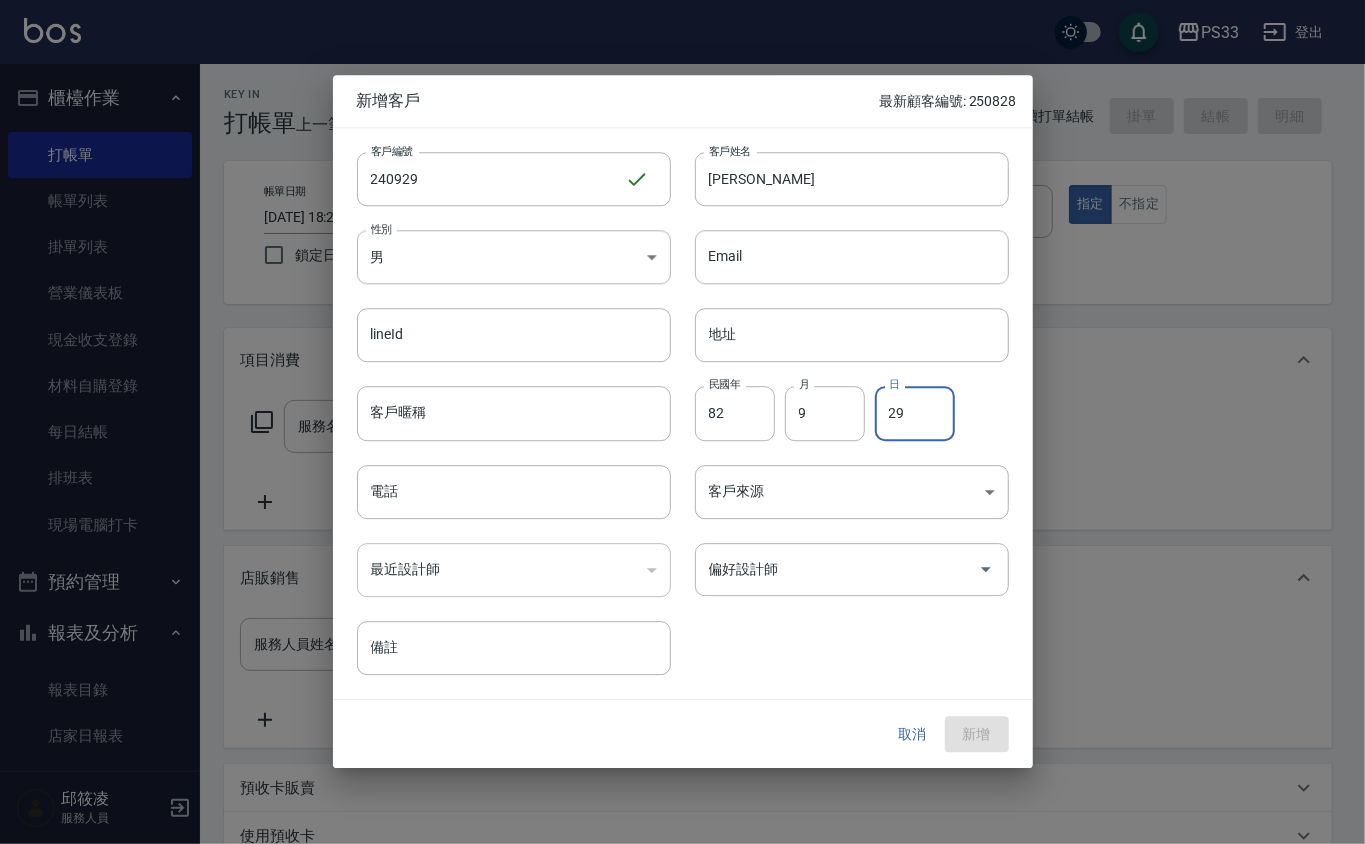 type on "29" 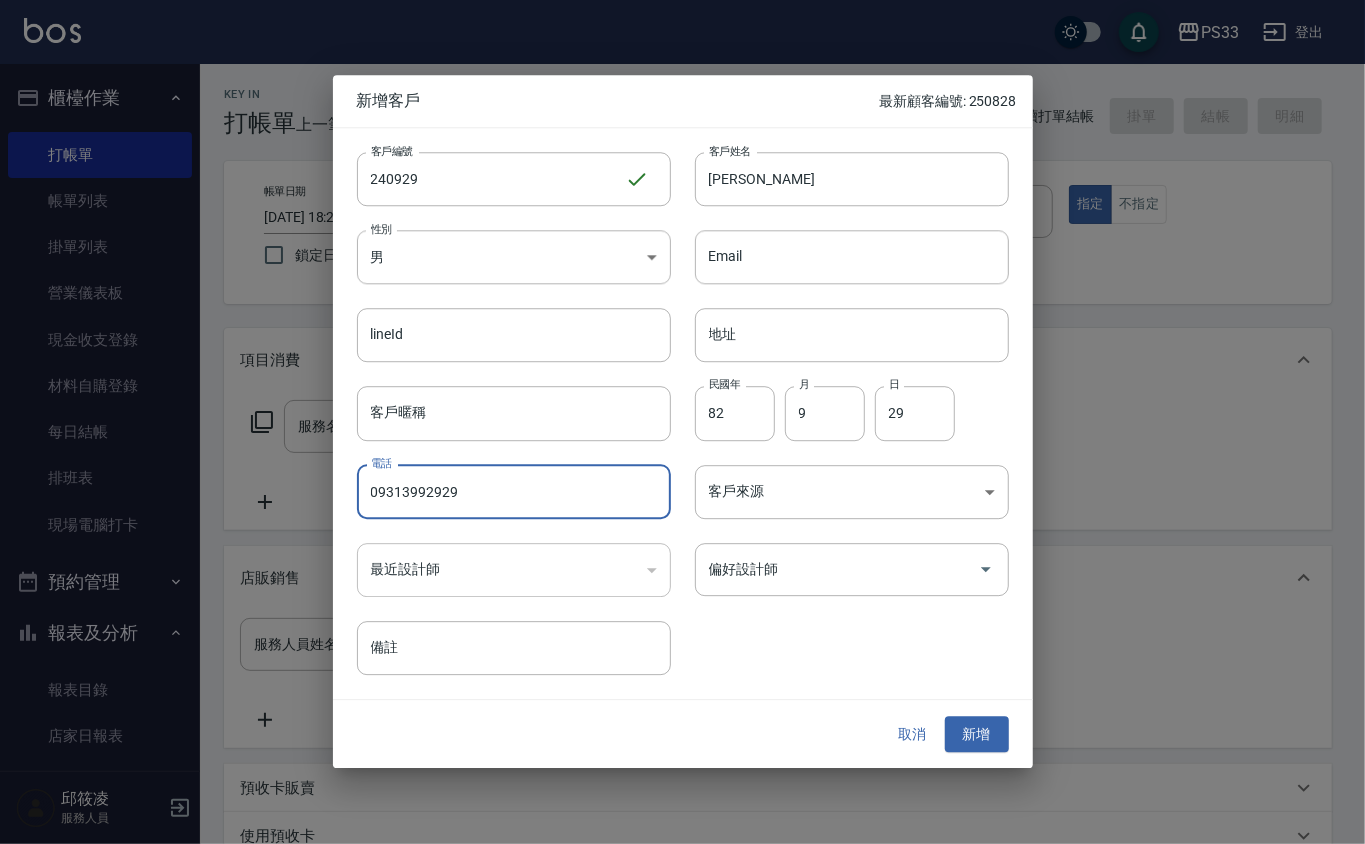 type on "09313992929" 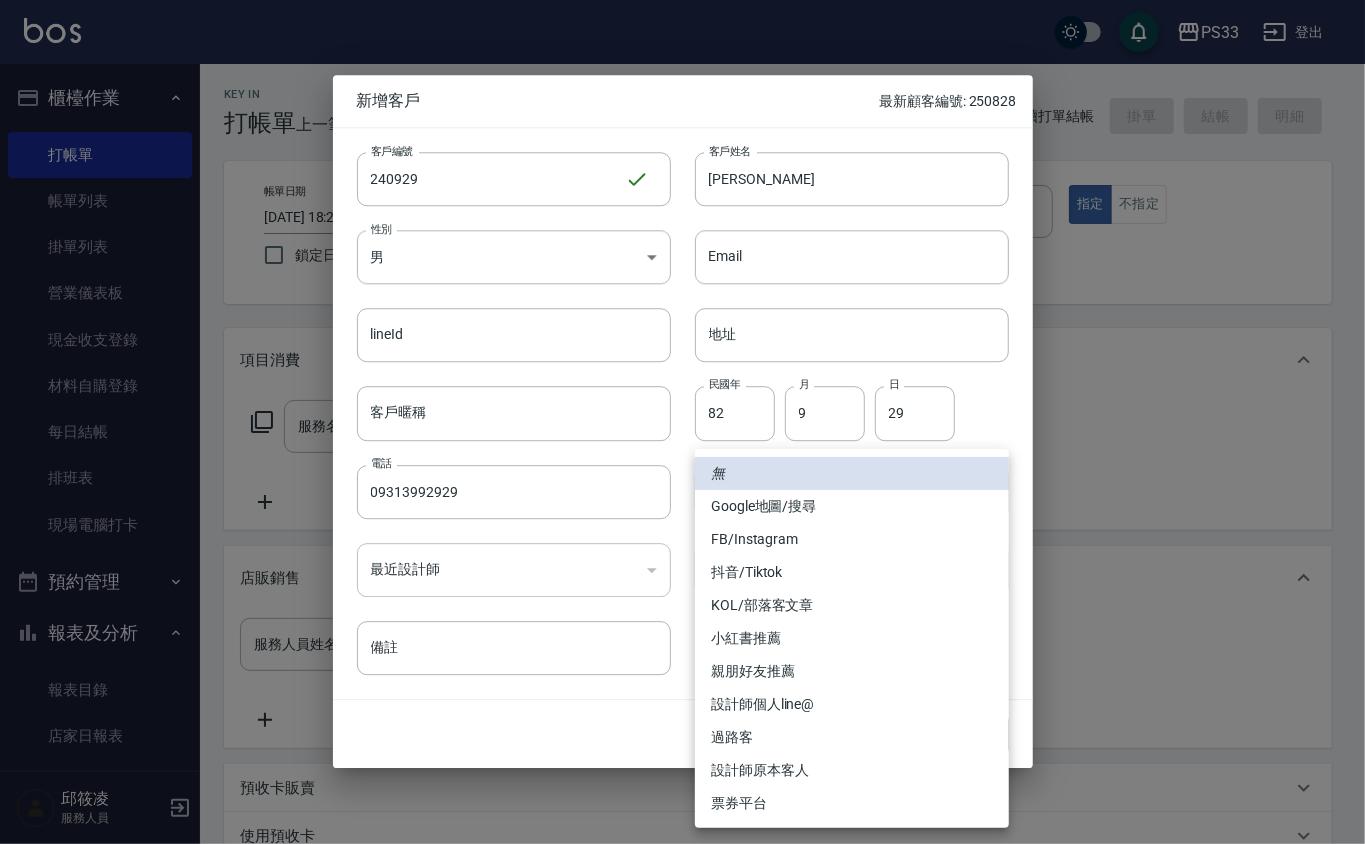 type 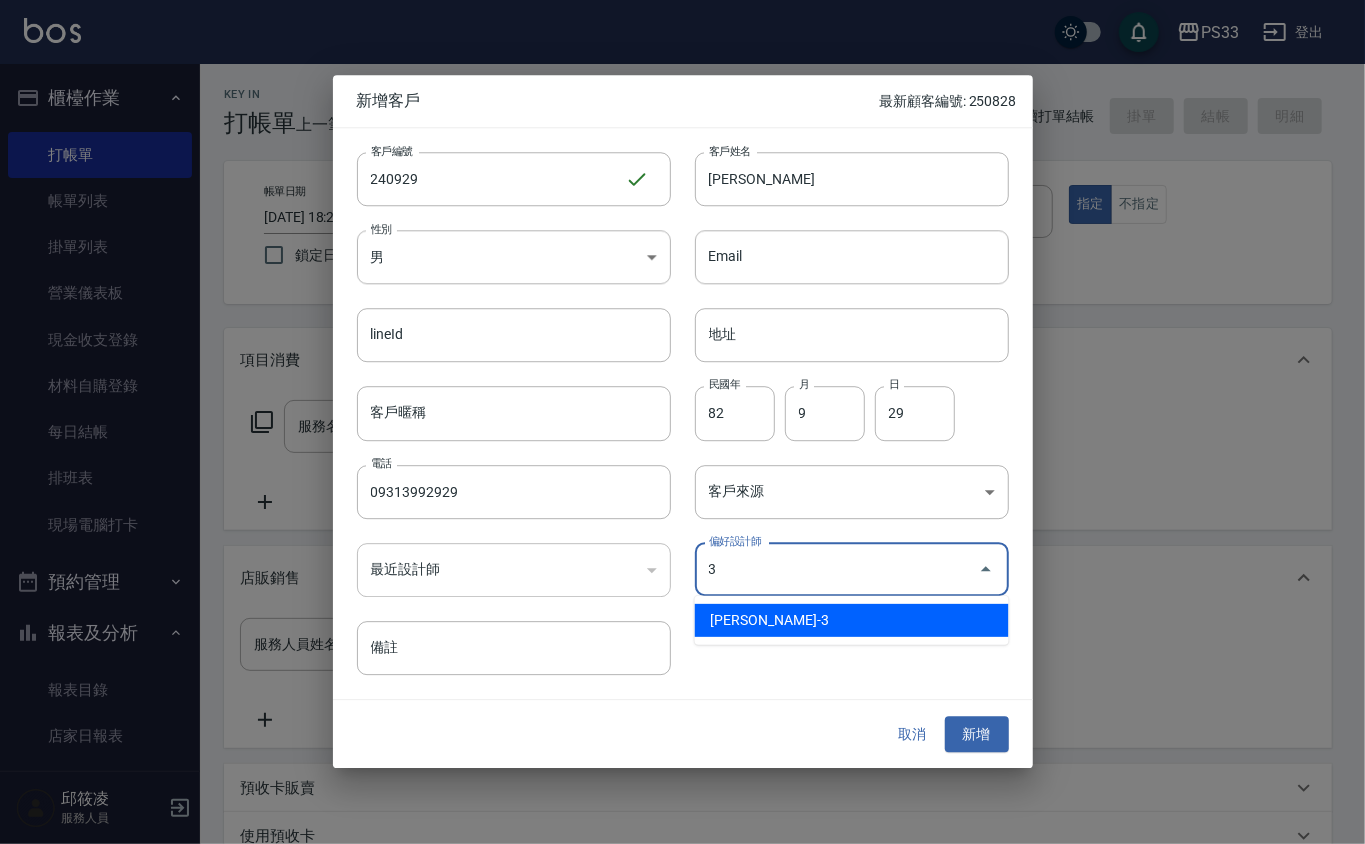 type on "[PERSON_NAME]" 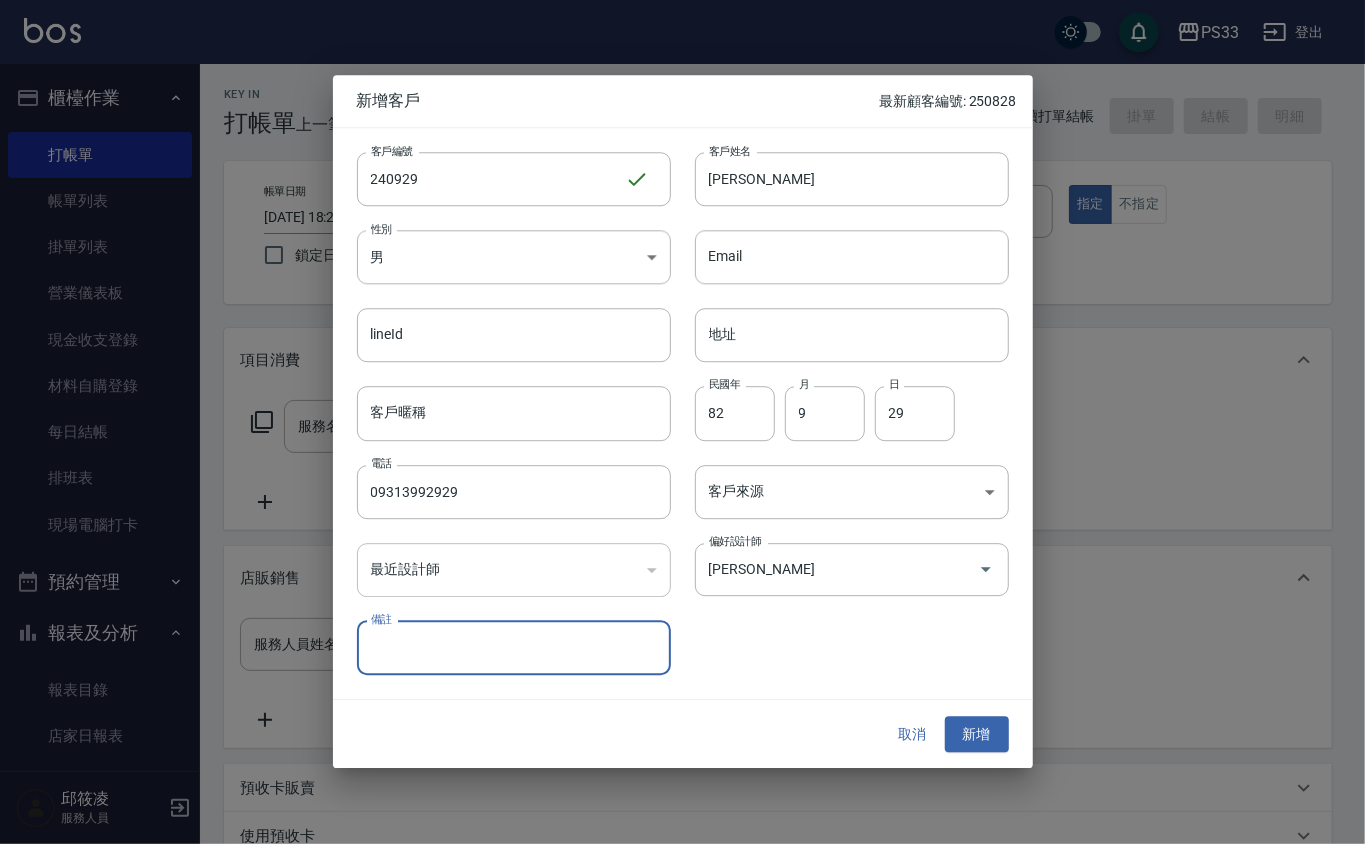 type 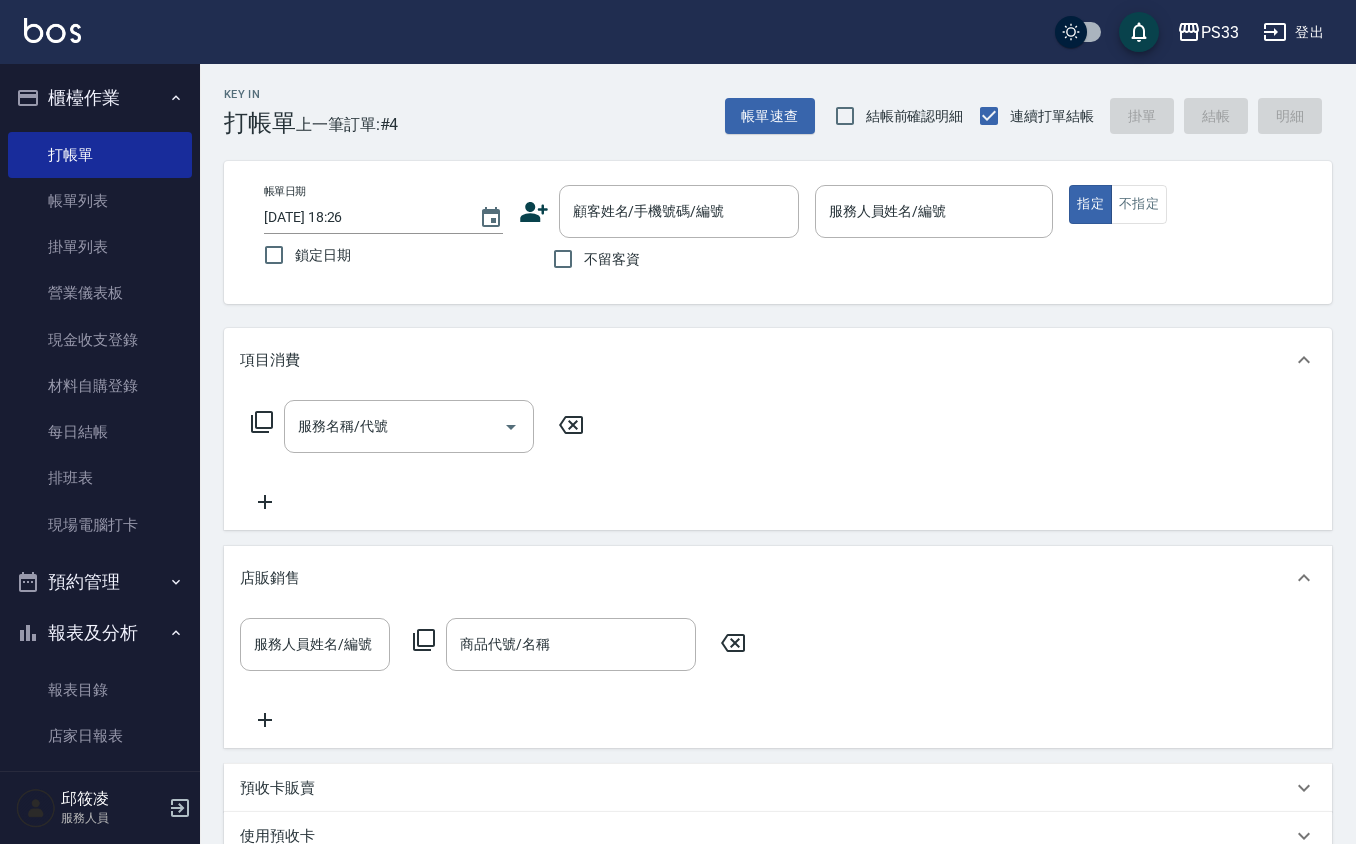 click 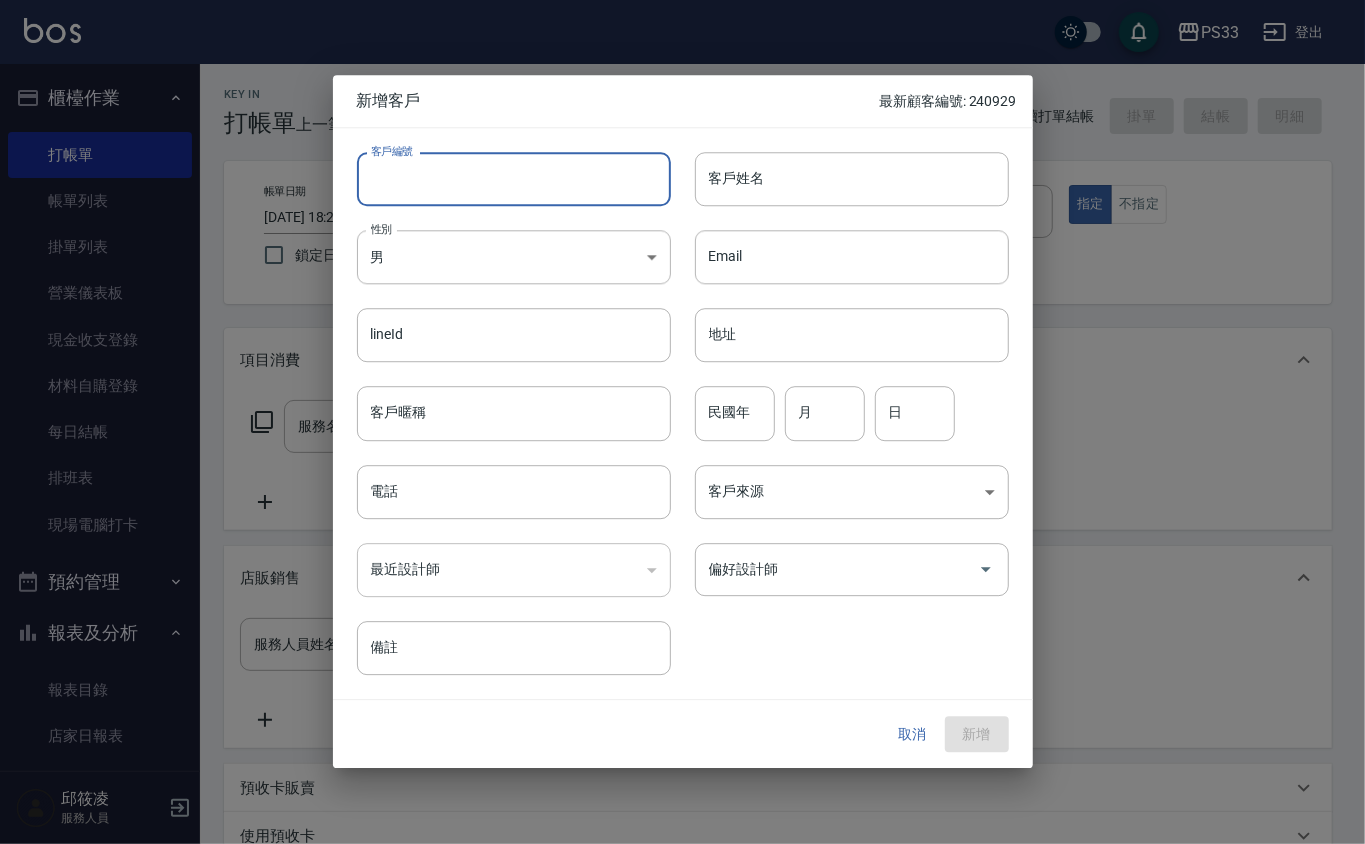 click on "客戶編號" at bounding box center (514, 179) 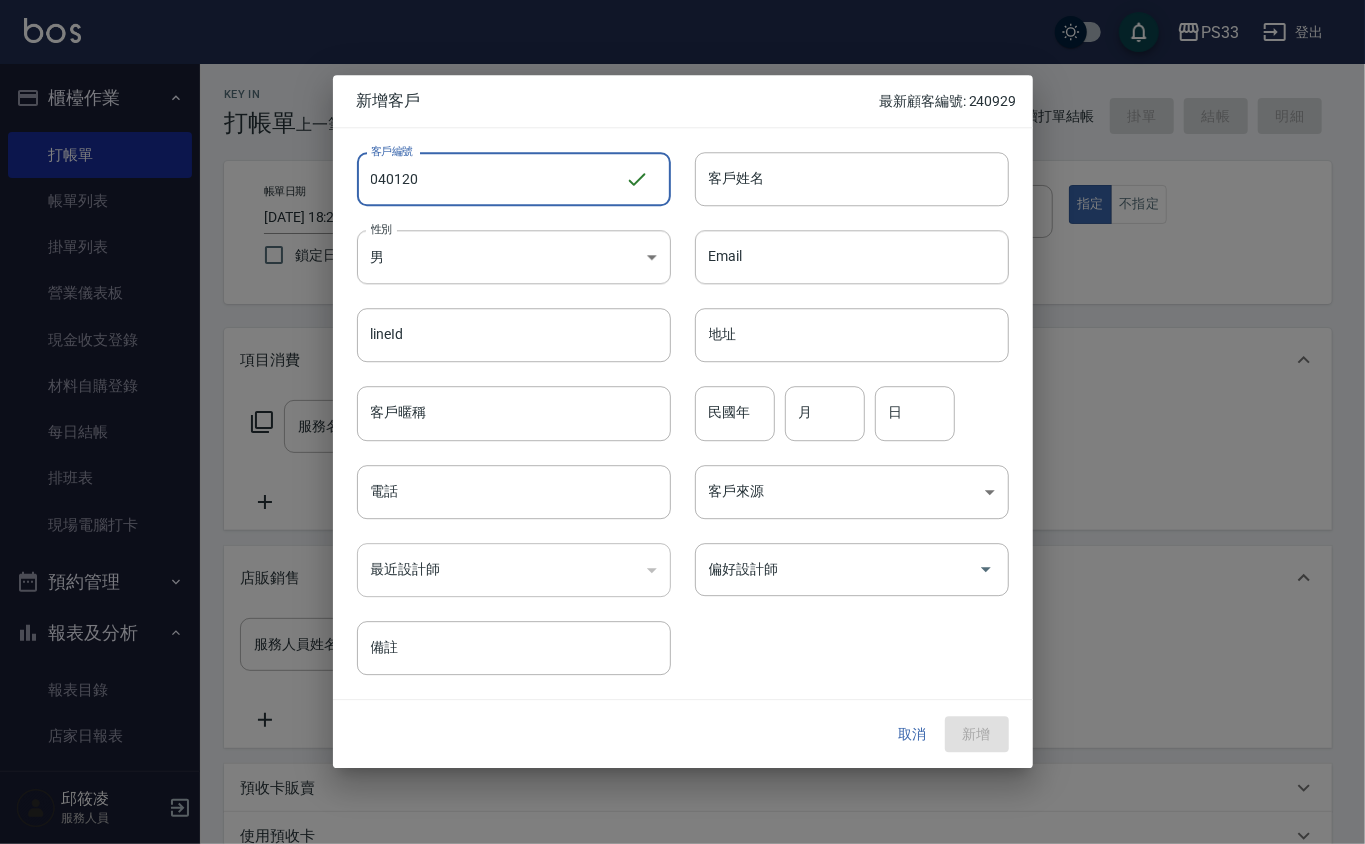 type on "040120" 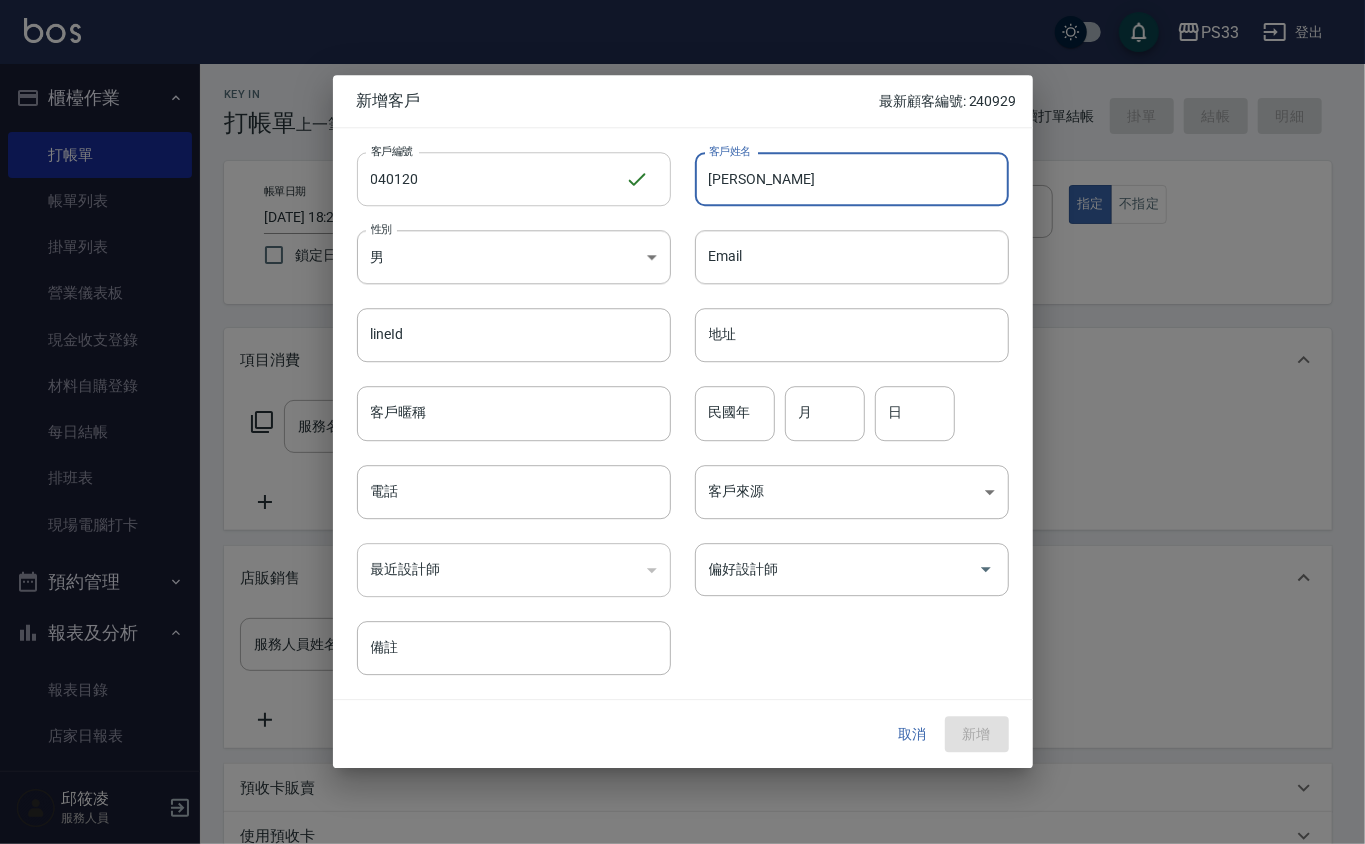 type on "[PERSON_NAME]" 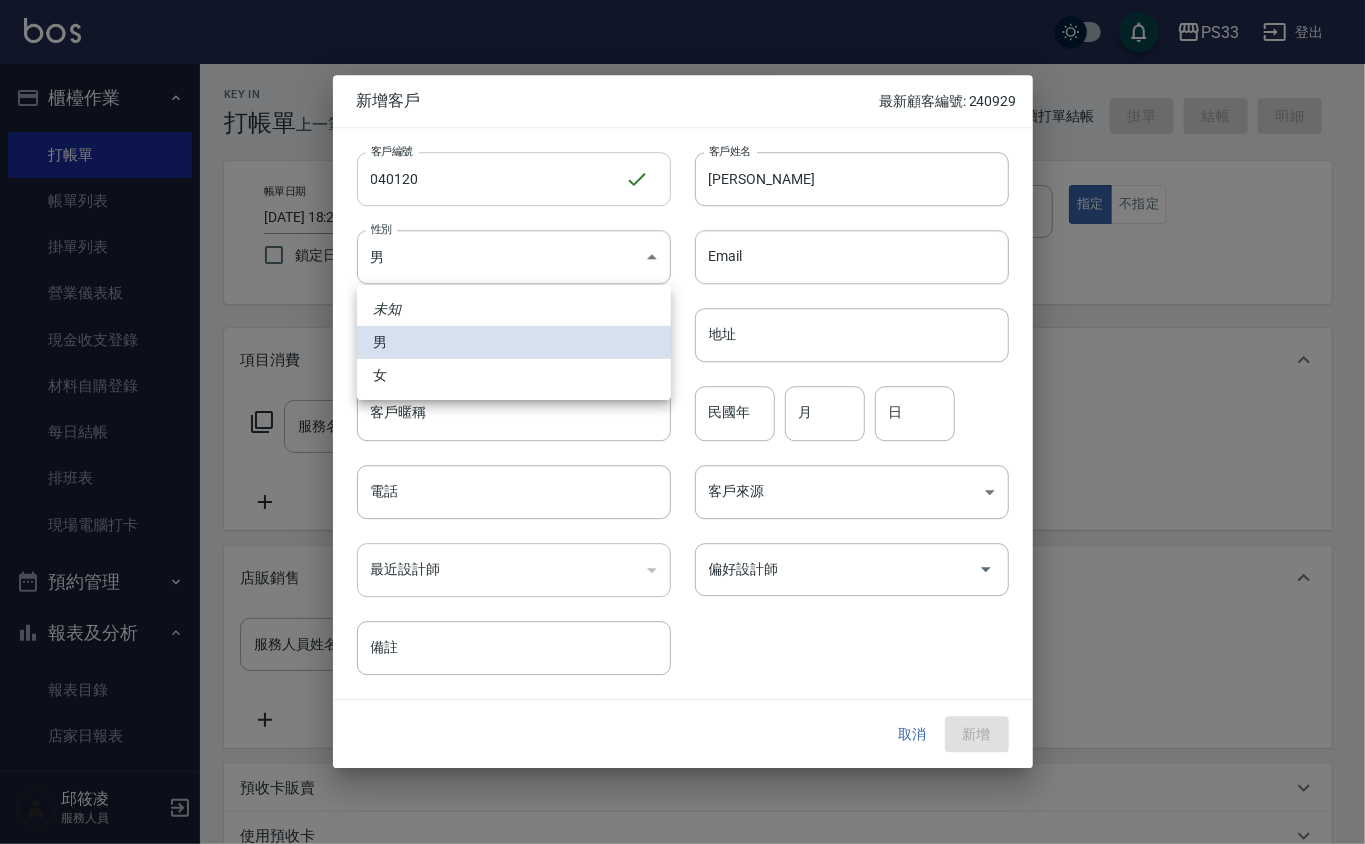 type 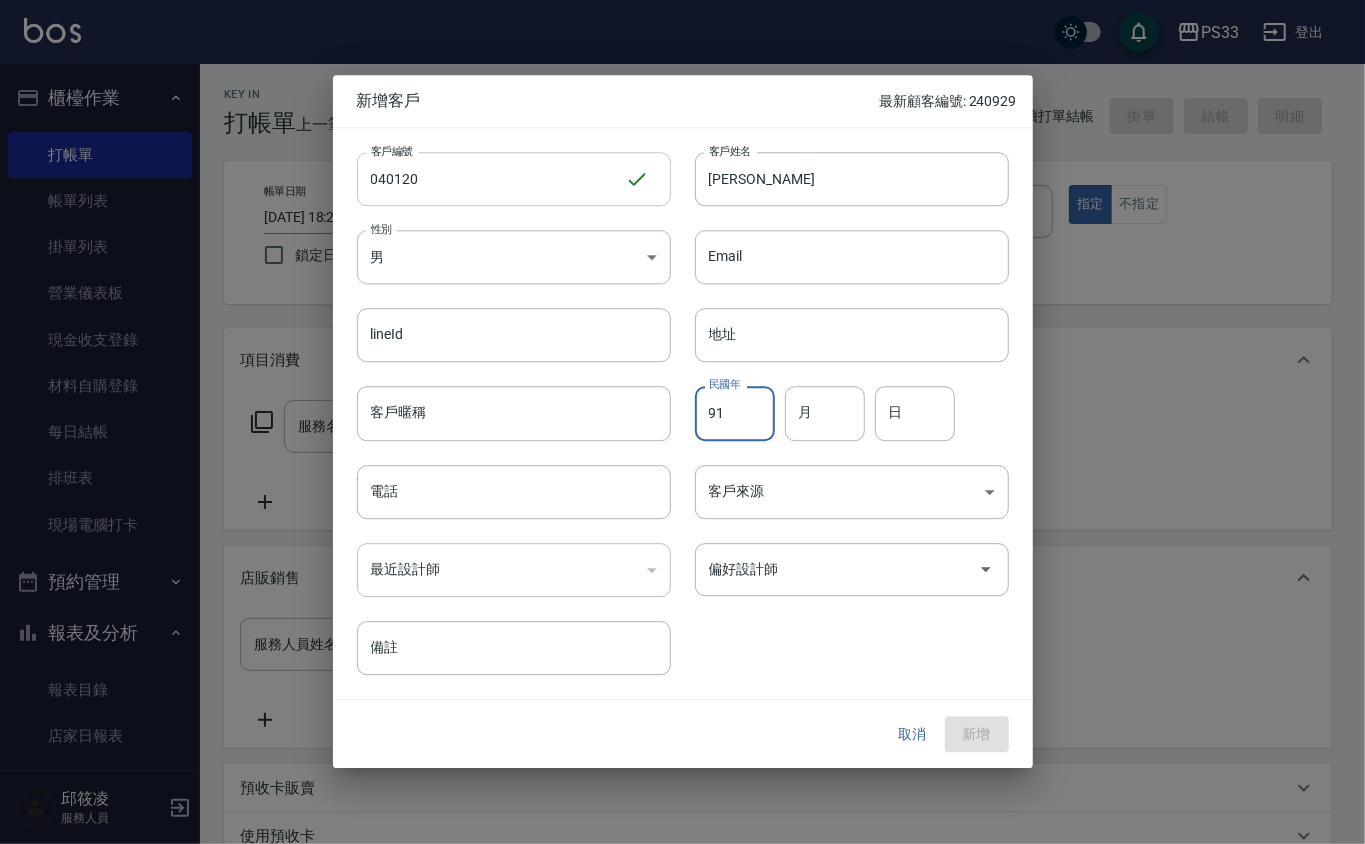 type on "91" 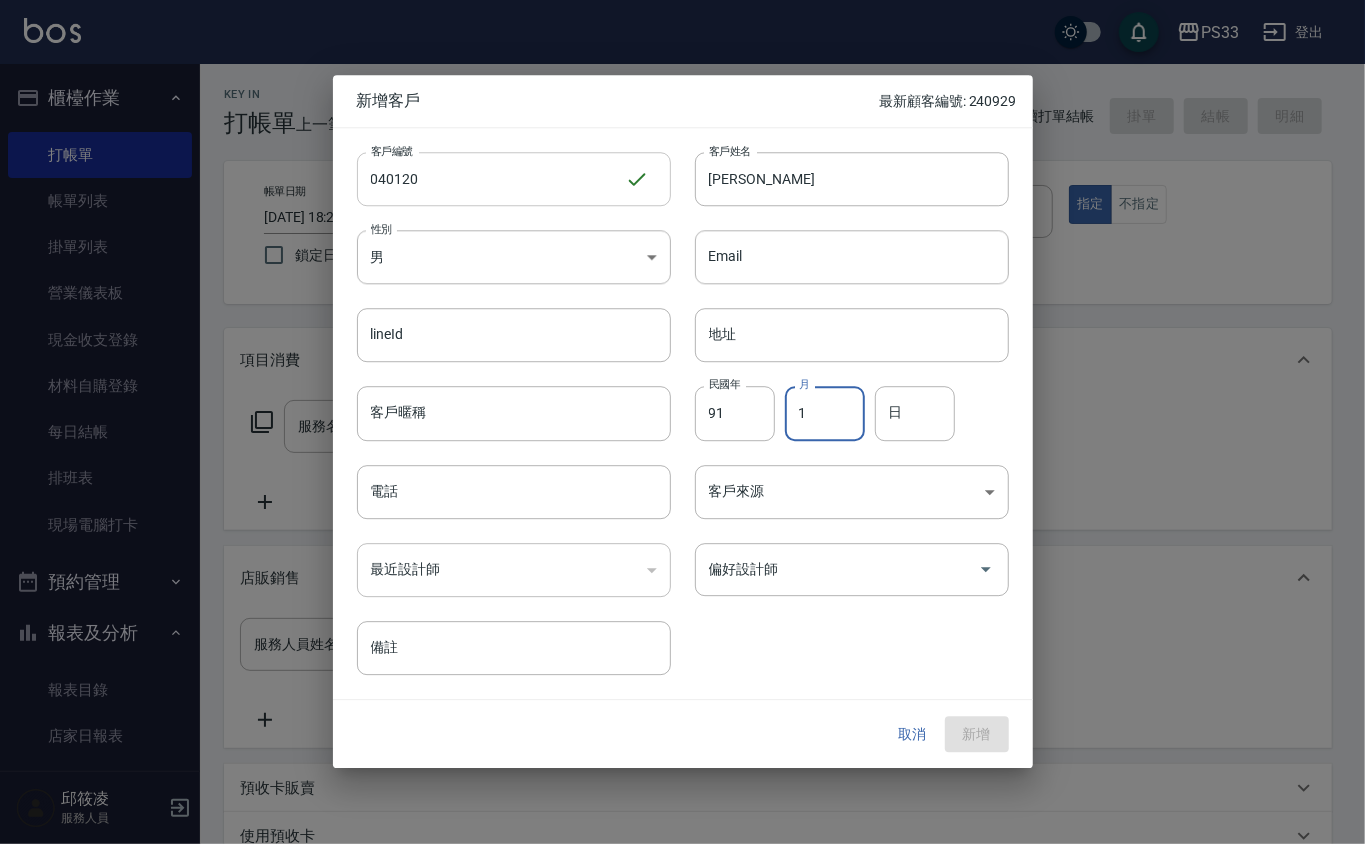 type on "1" 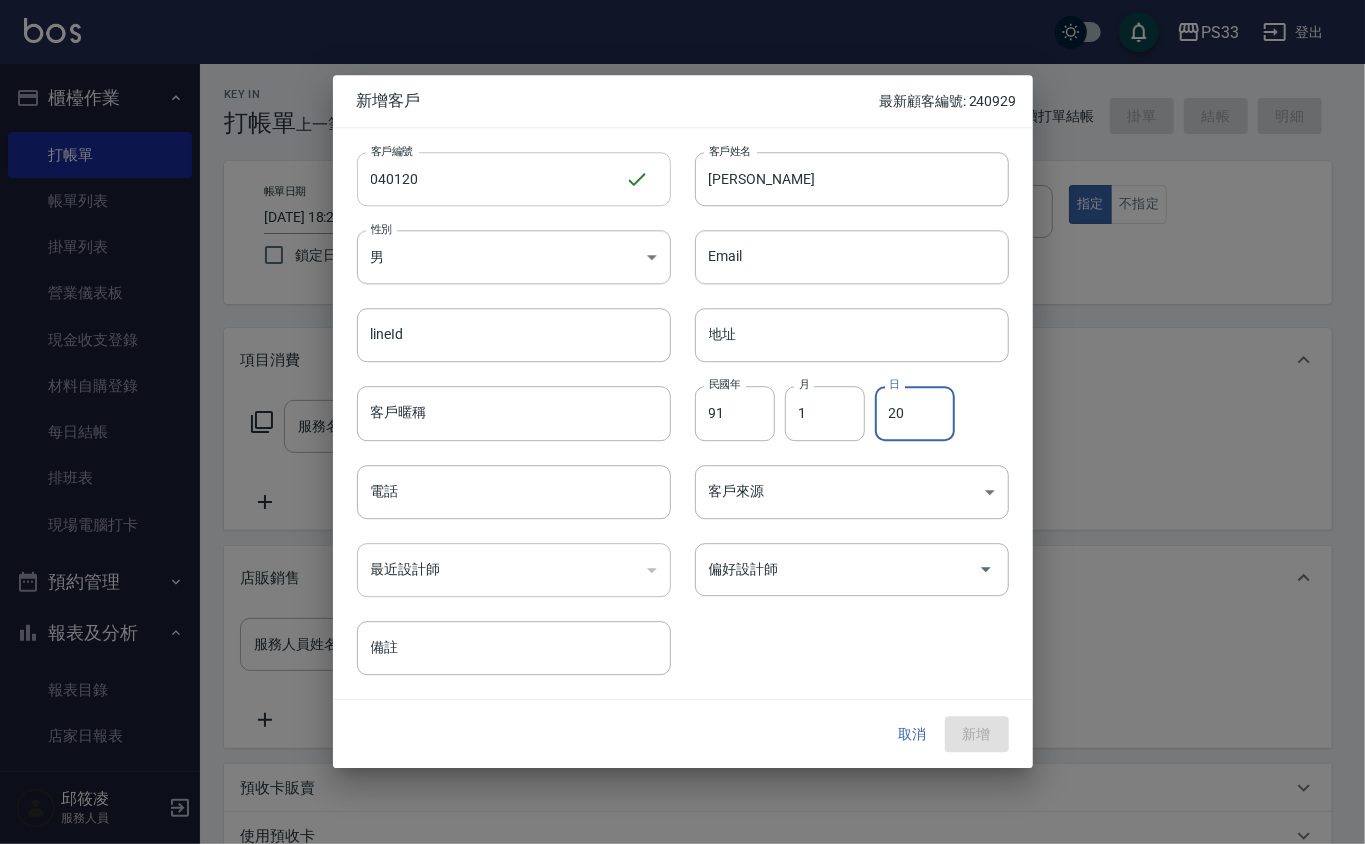 type on "20" 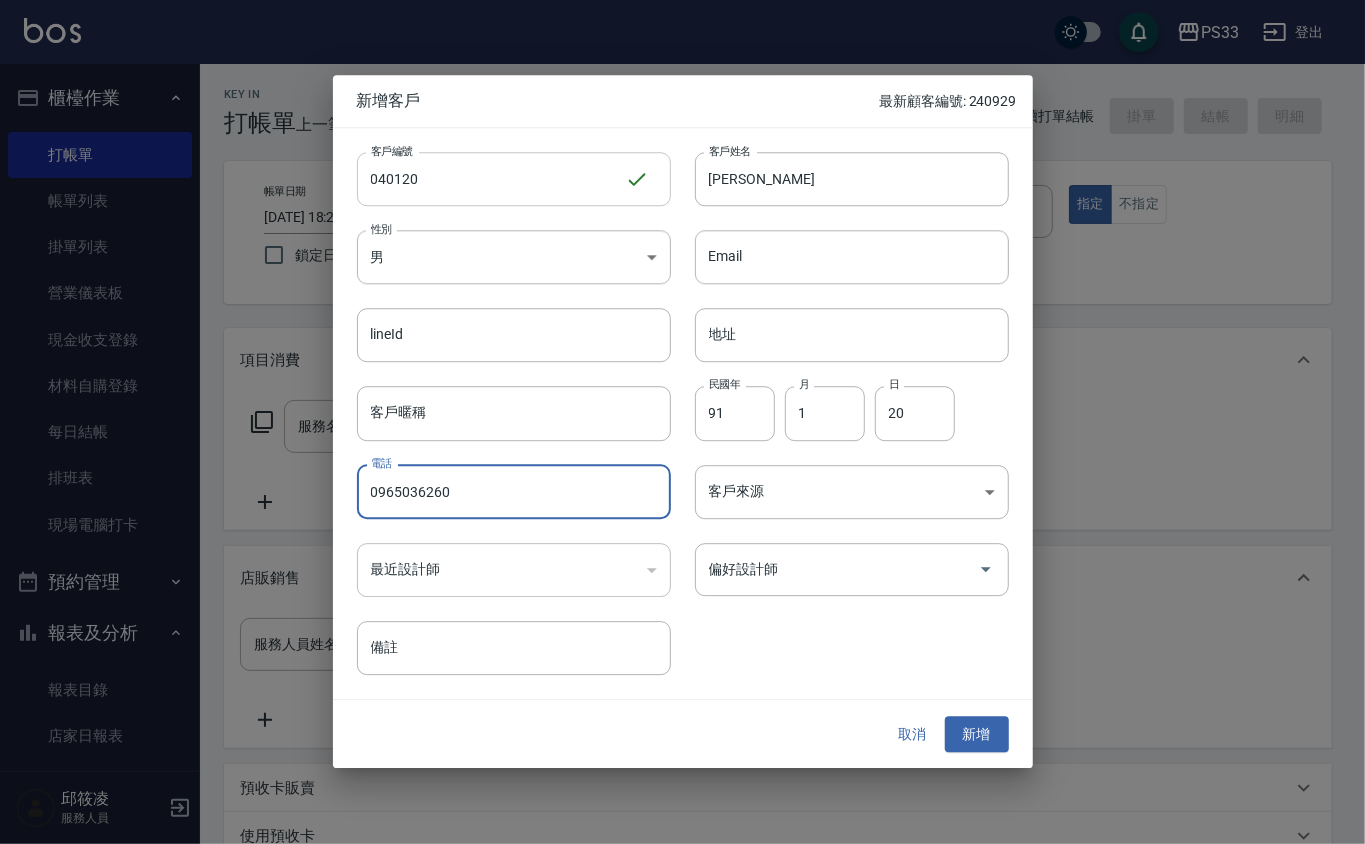 type on "0965036260" 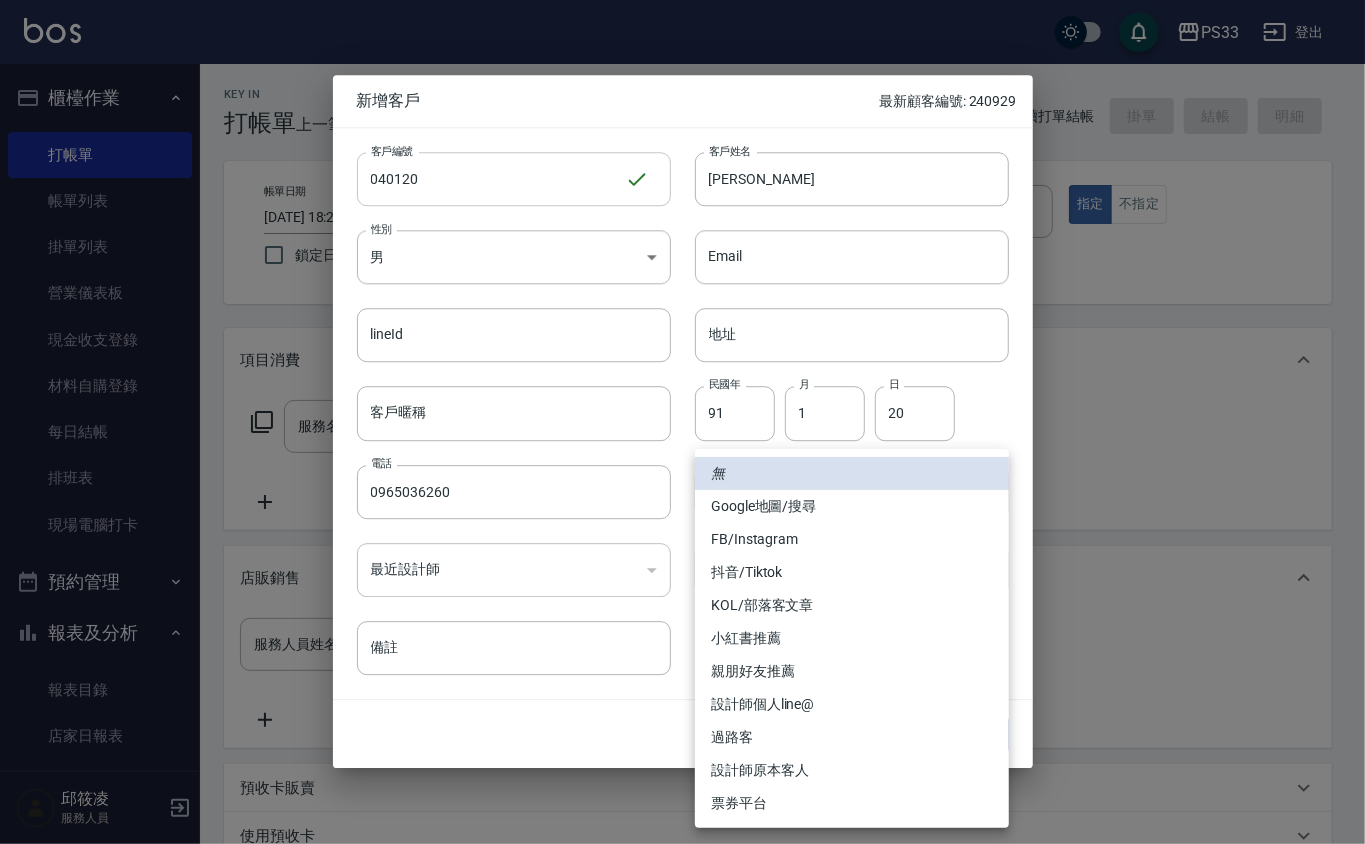 type 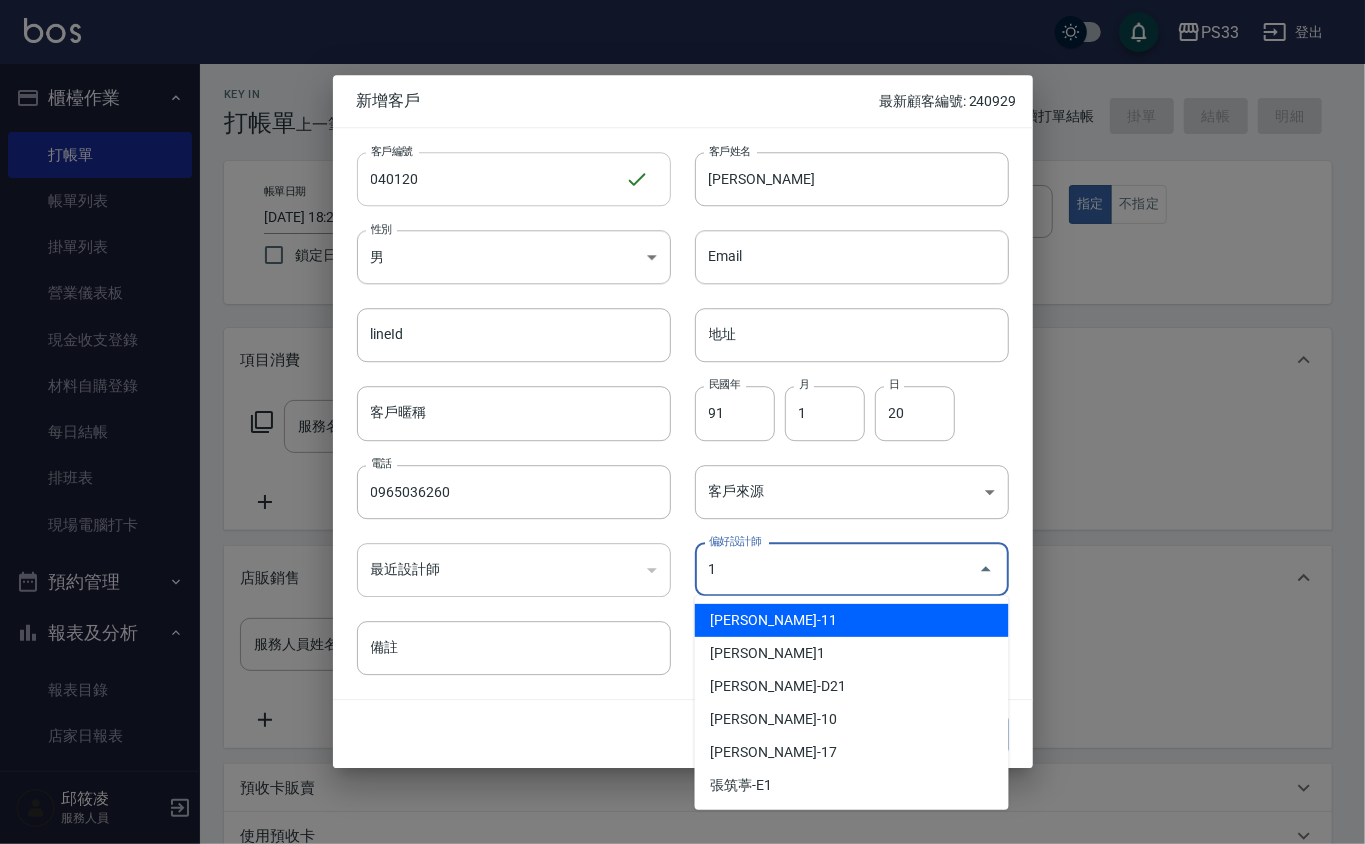 type on "王筱蘋" 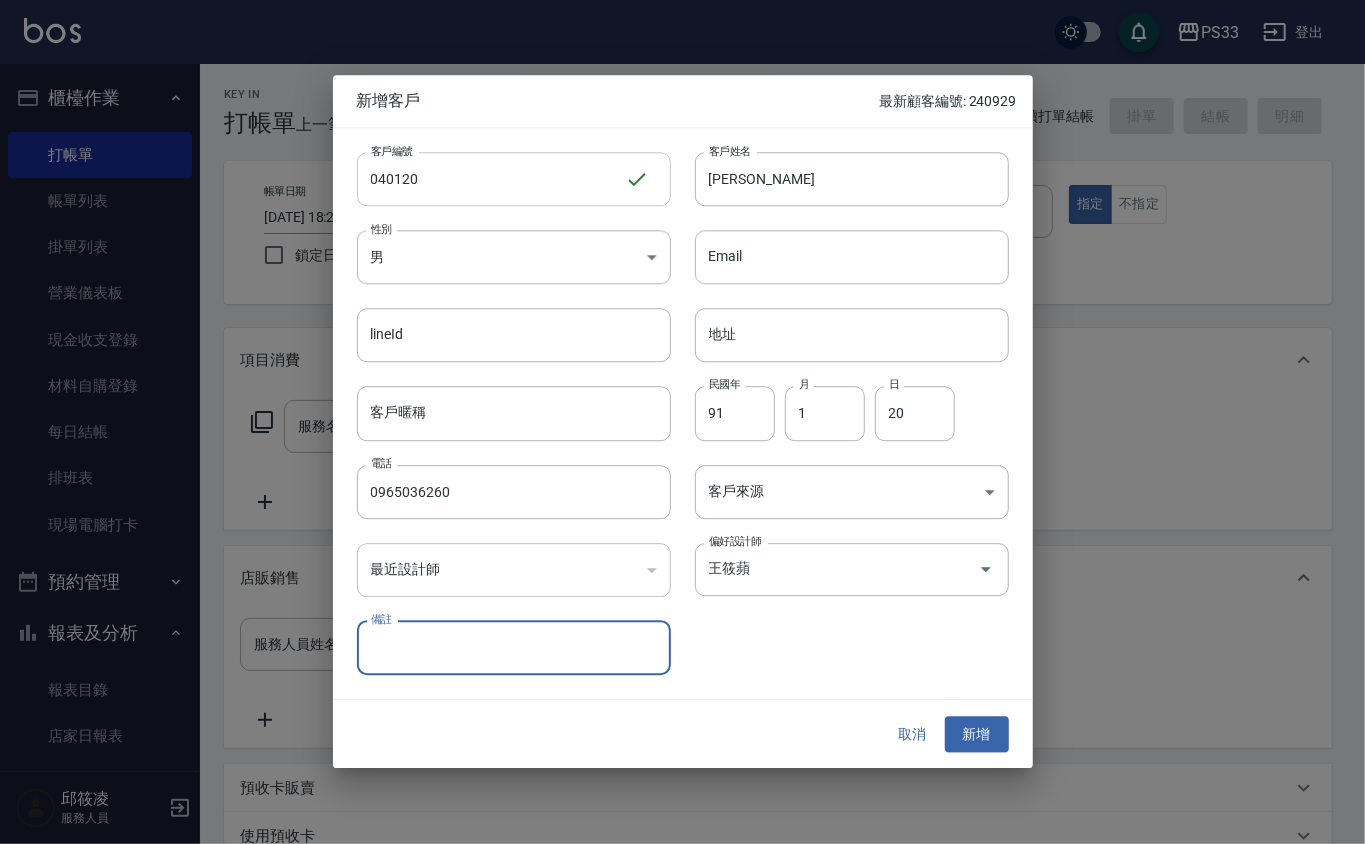 type 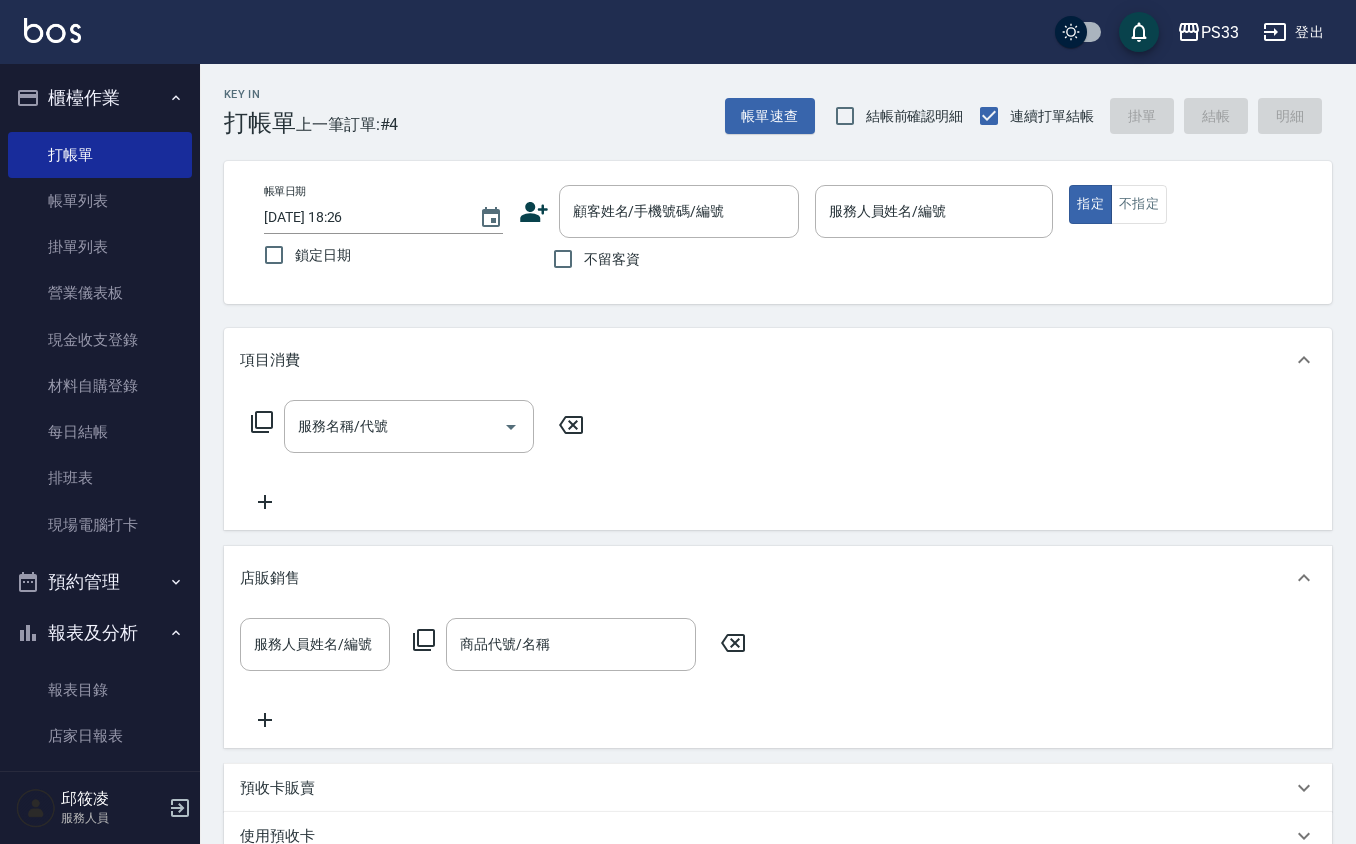 click 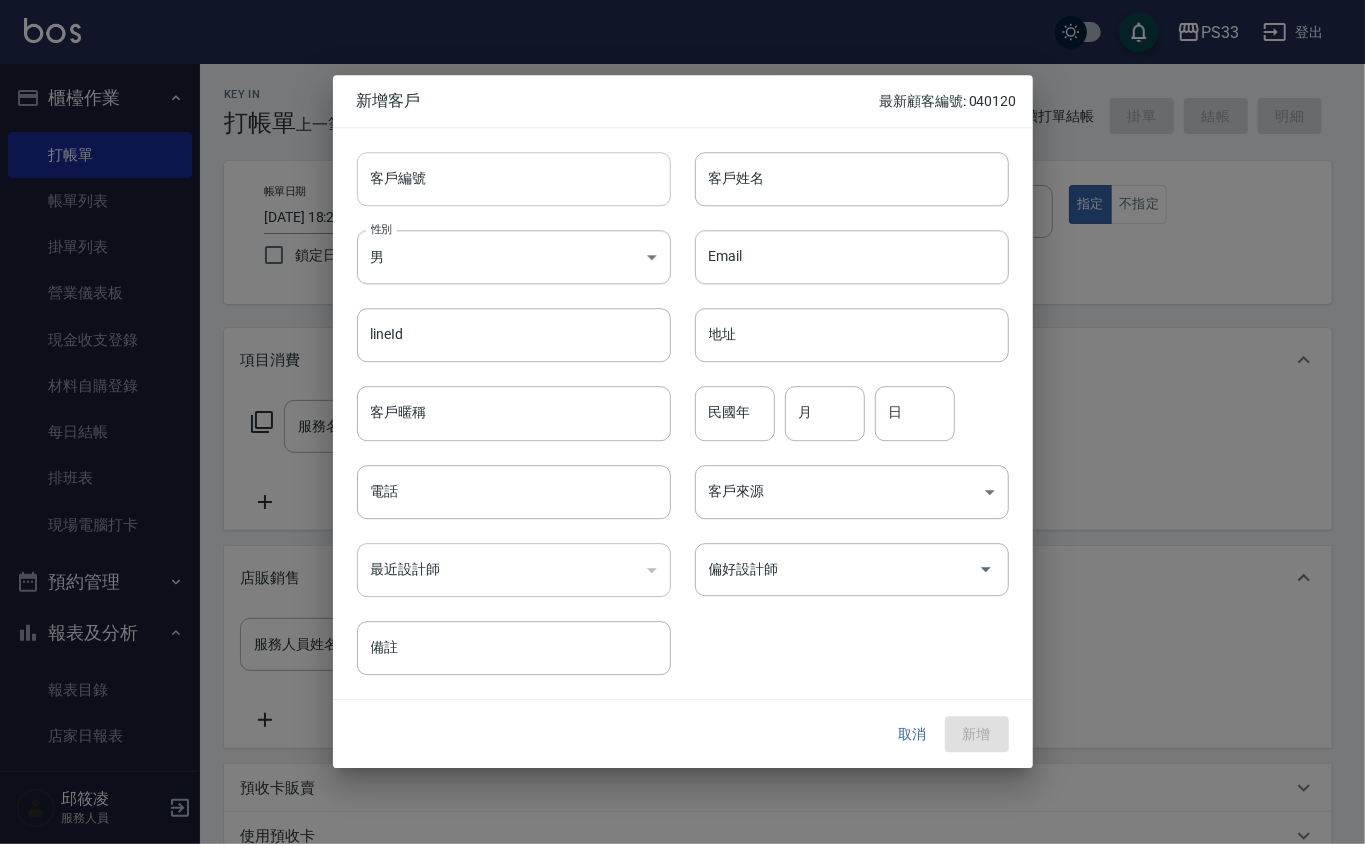 click on "客戶編號" at bounding box center (514, 179) 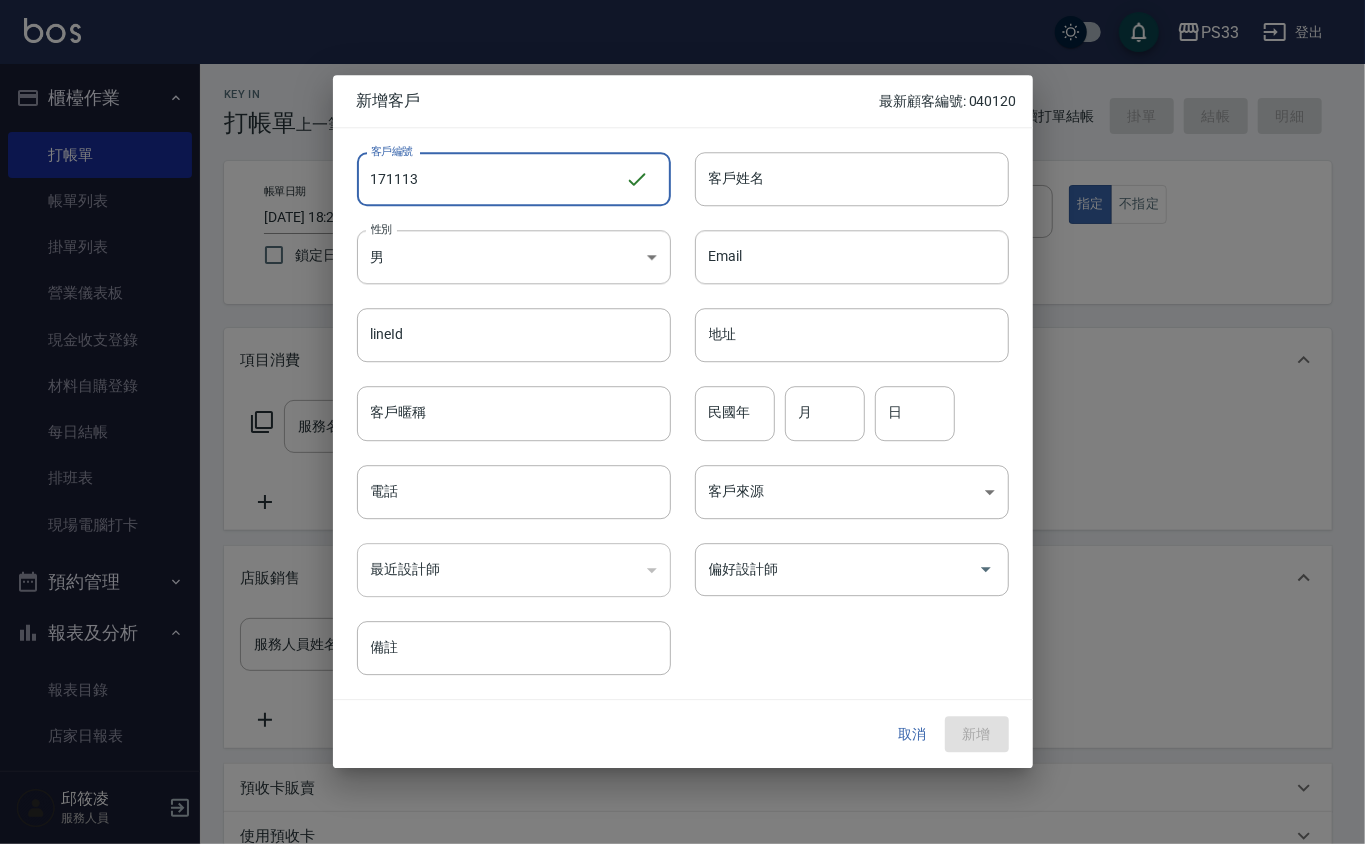 type on "171113" 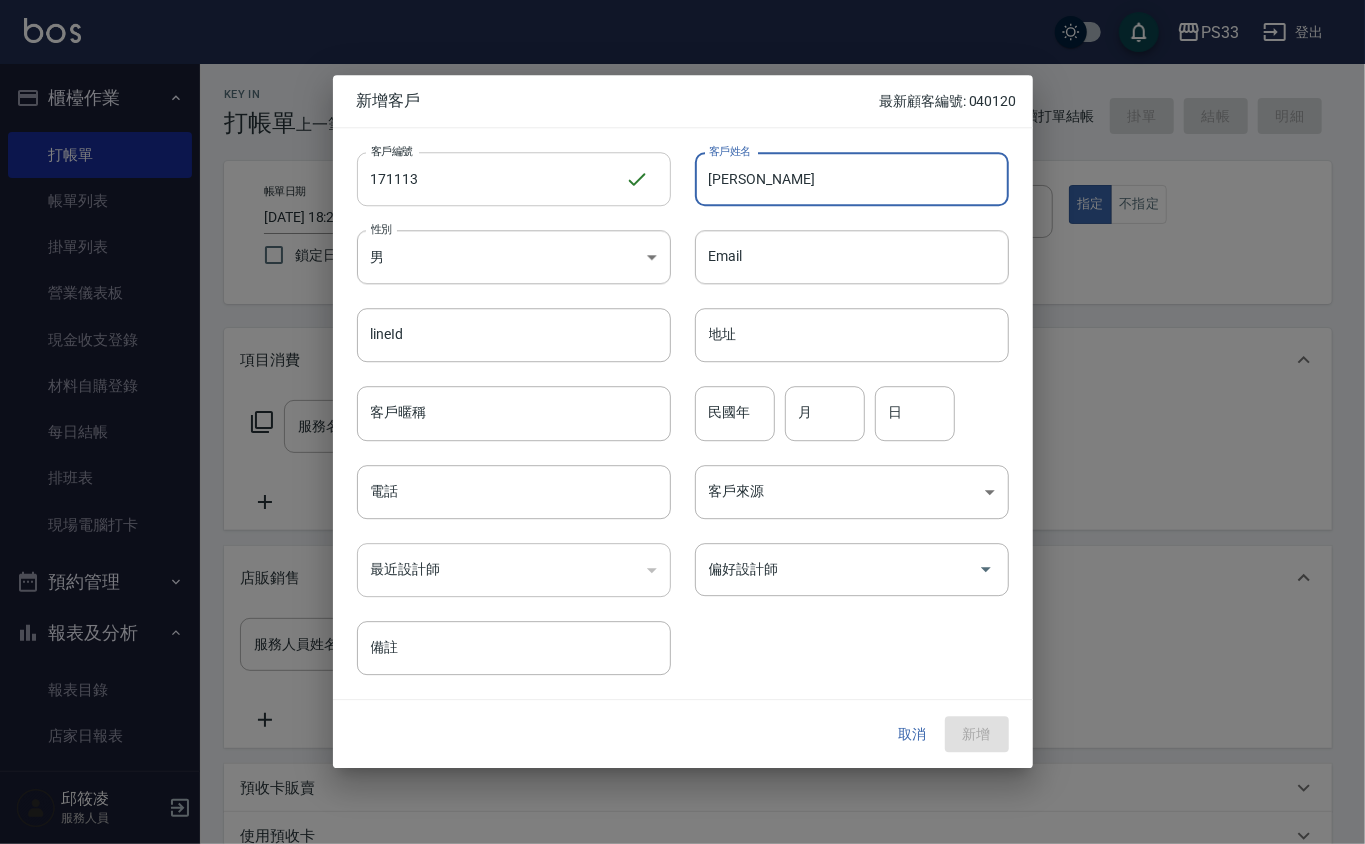 type on "[PERSON_NAME]" 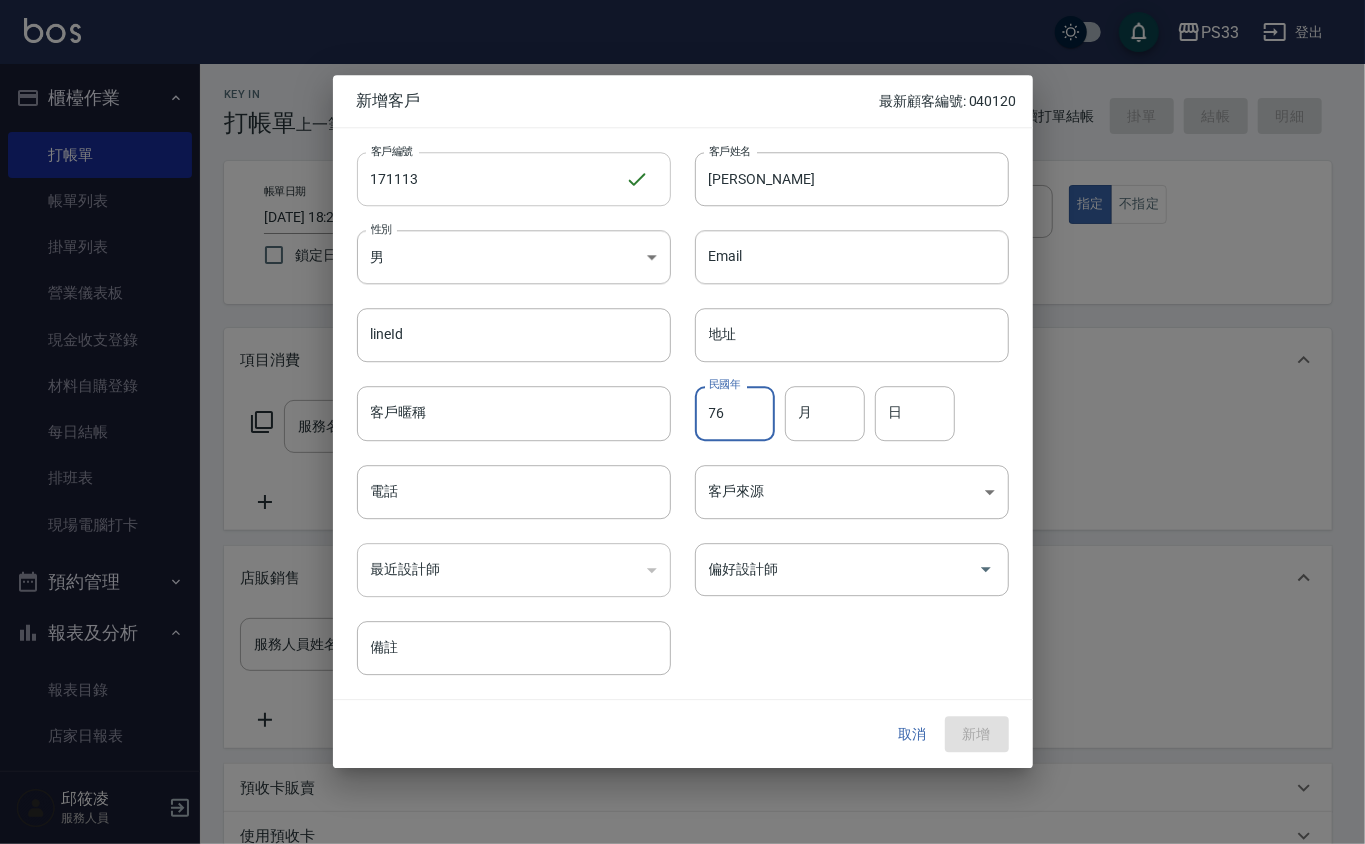 type on "76" 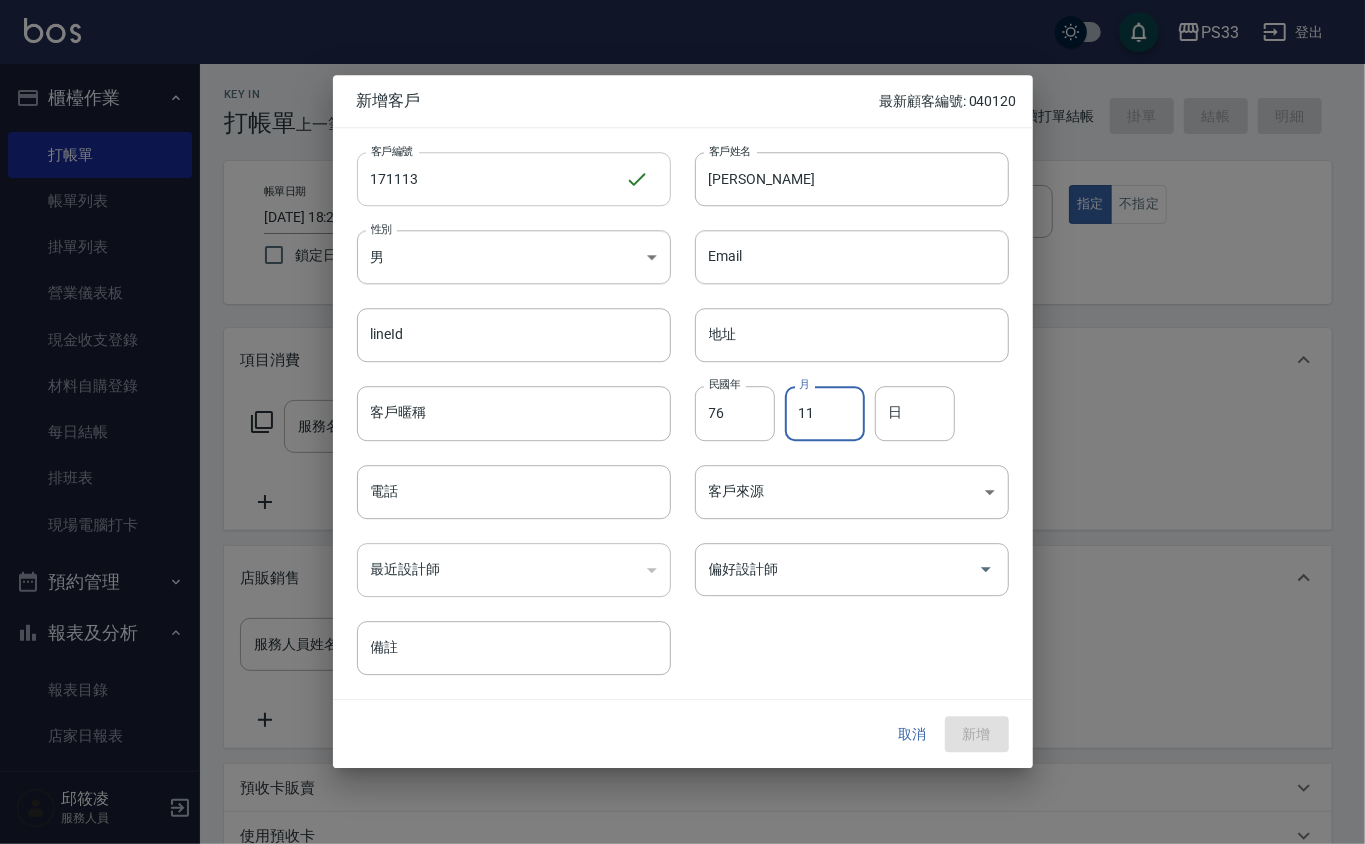 type on "11" 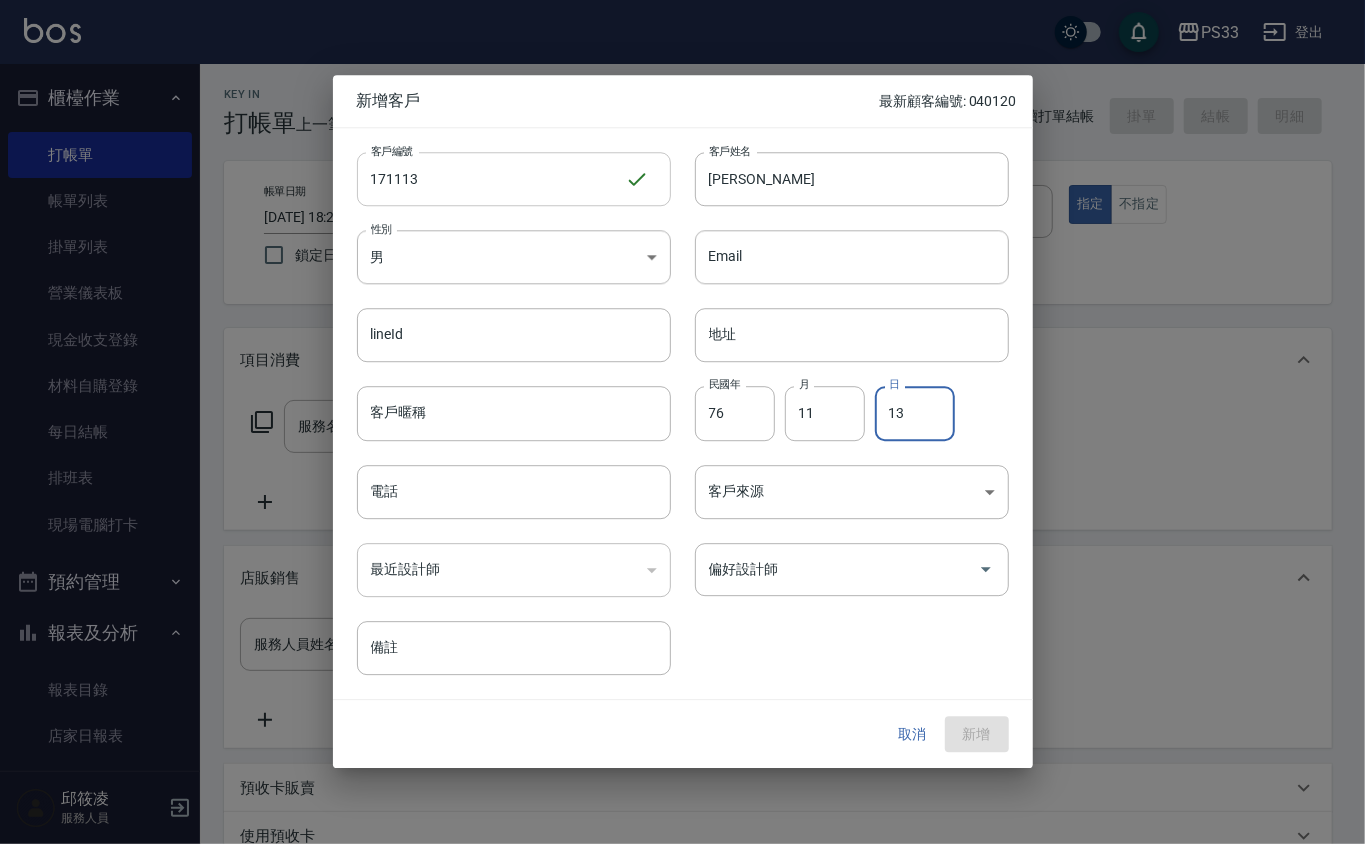 type on "13" 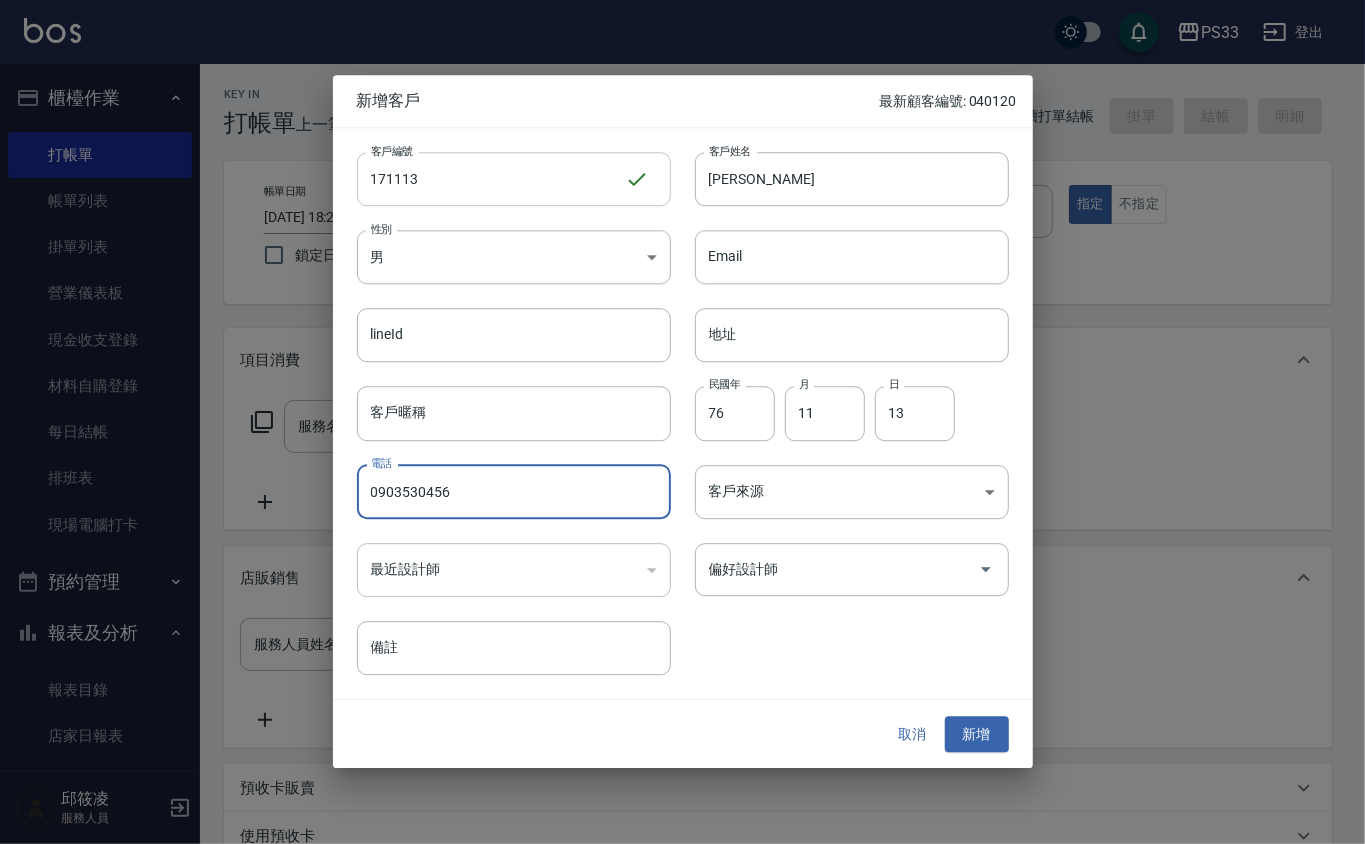 type on "0903530456" 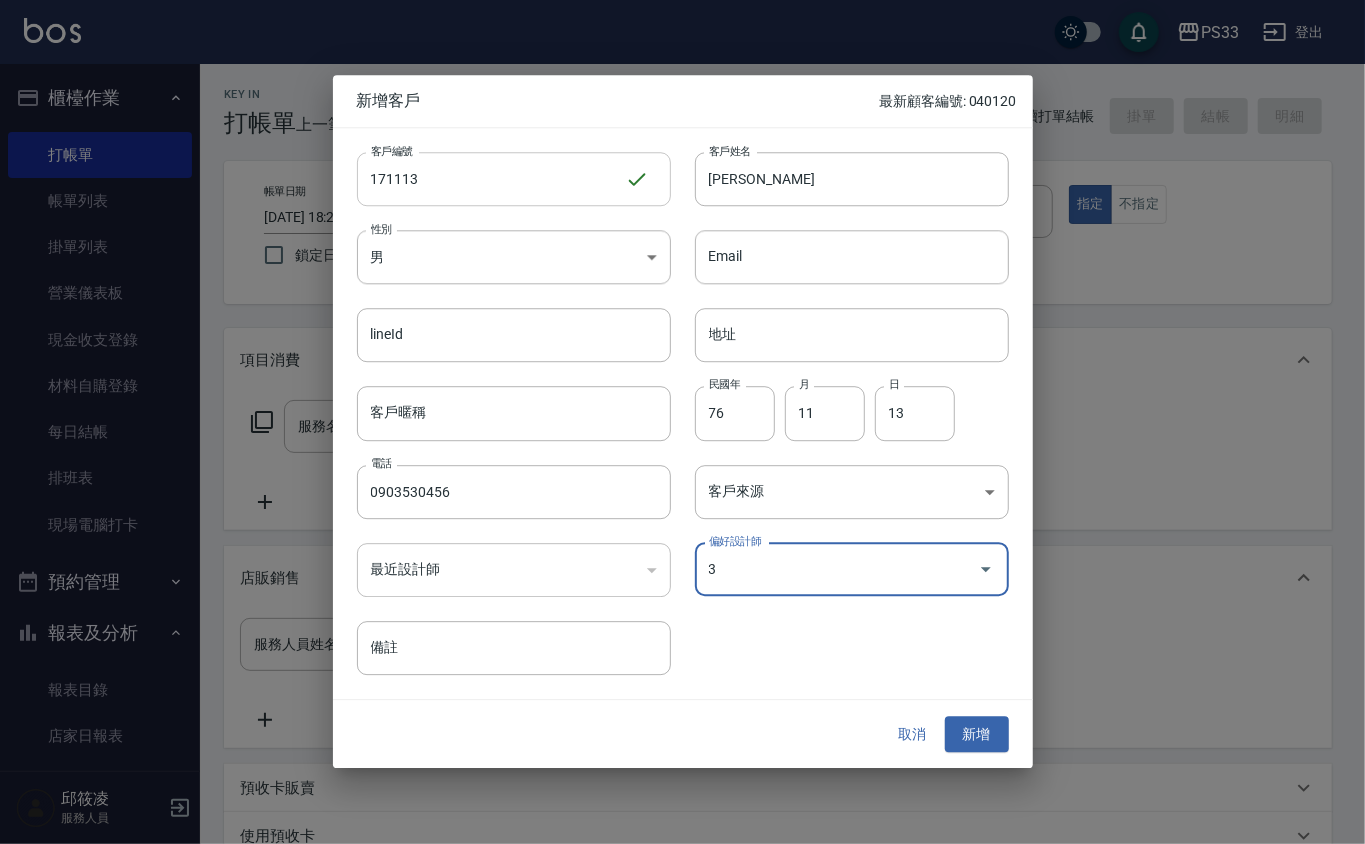 type on "[PERSON_NAME]" 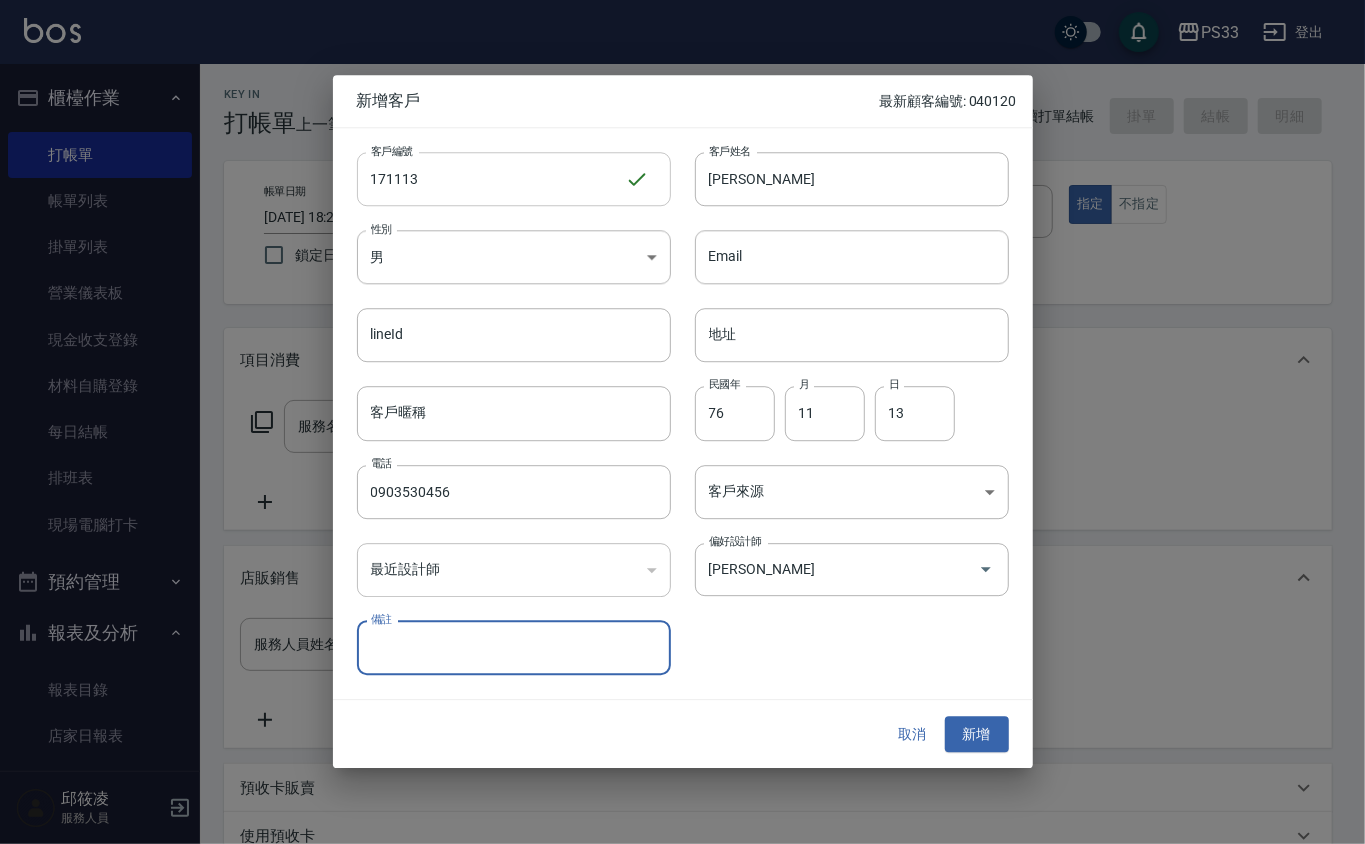 type 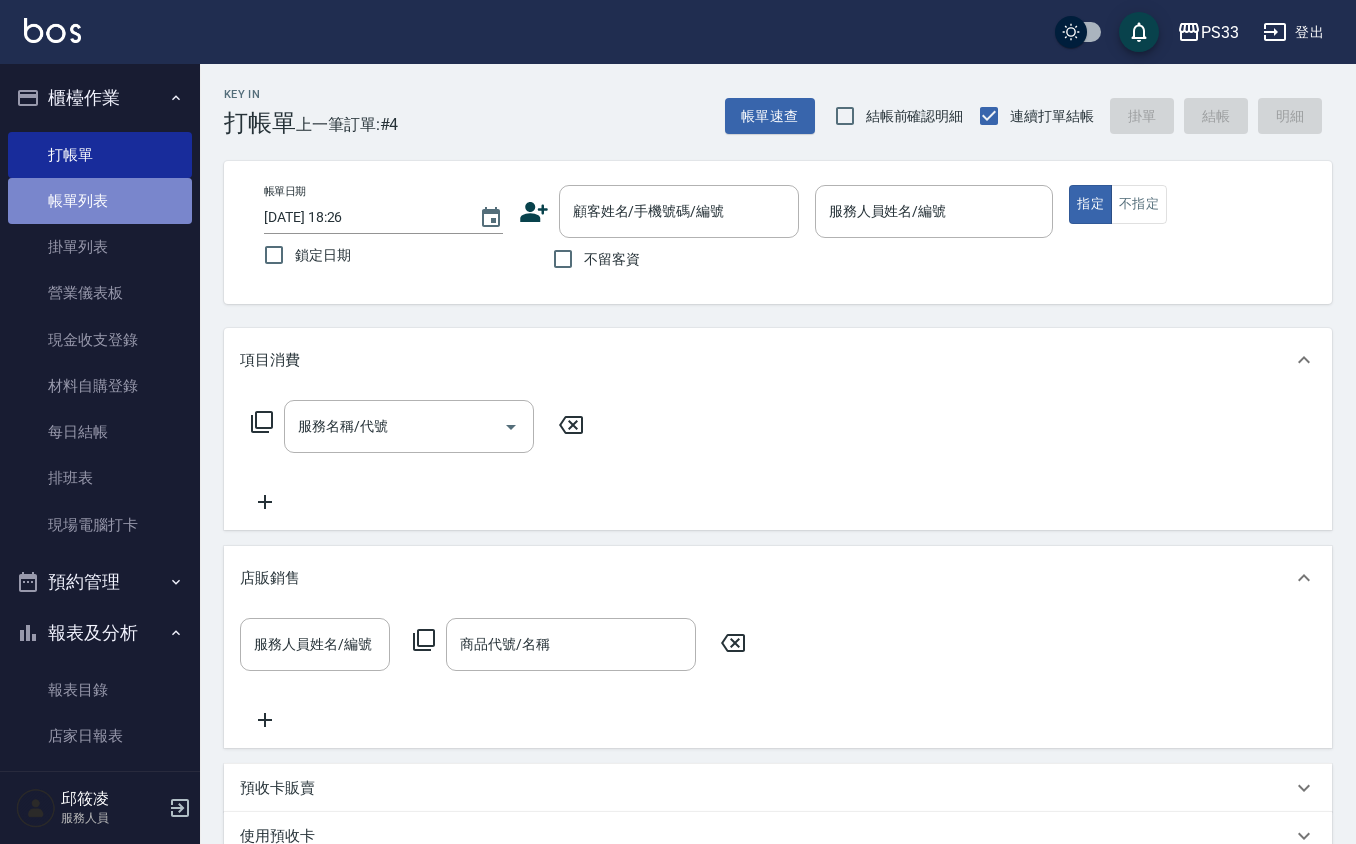 click on "帳單列表" at bounding box center (100, 201) 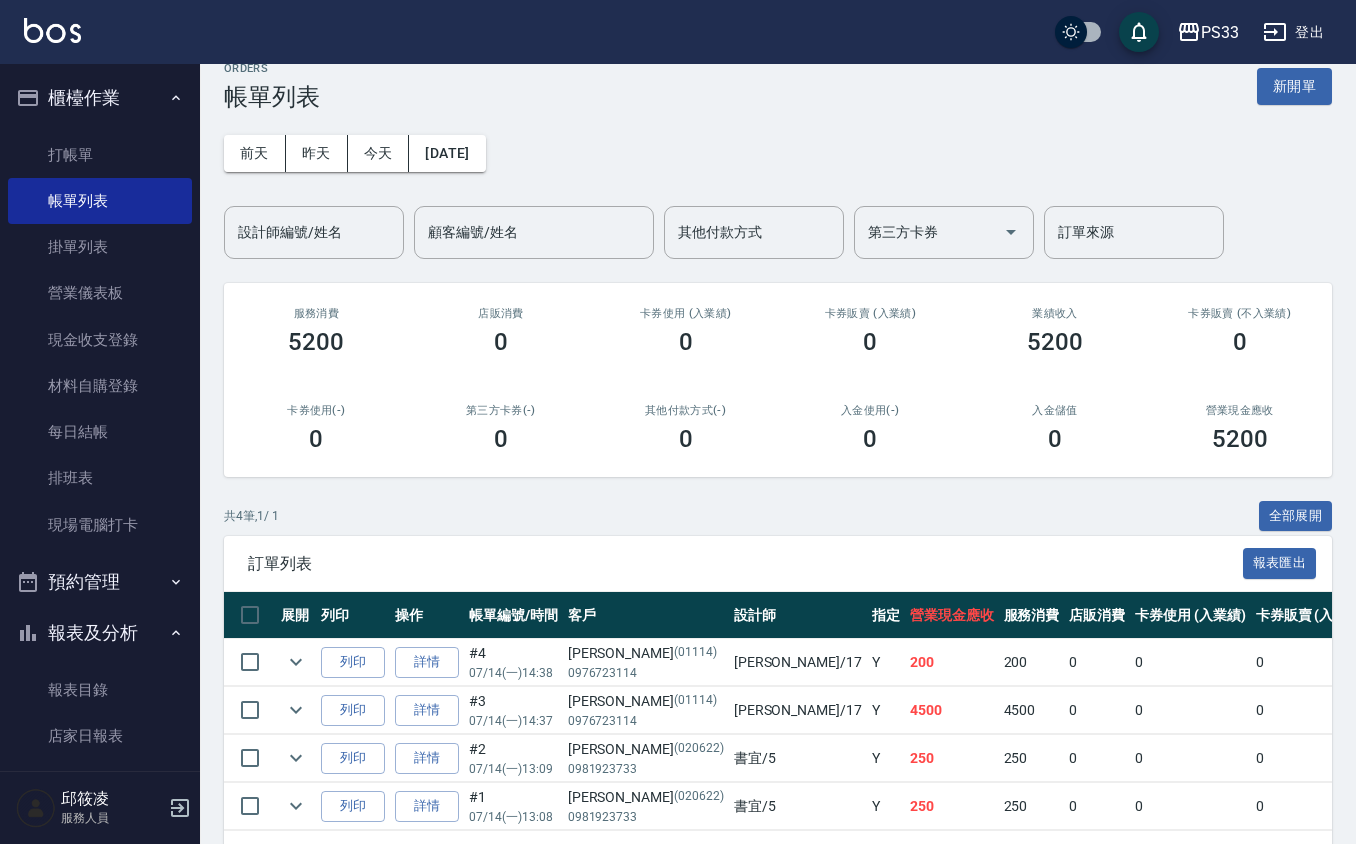 scroll, scrollTop: 114, scrollLeft: 0, axis: vertical 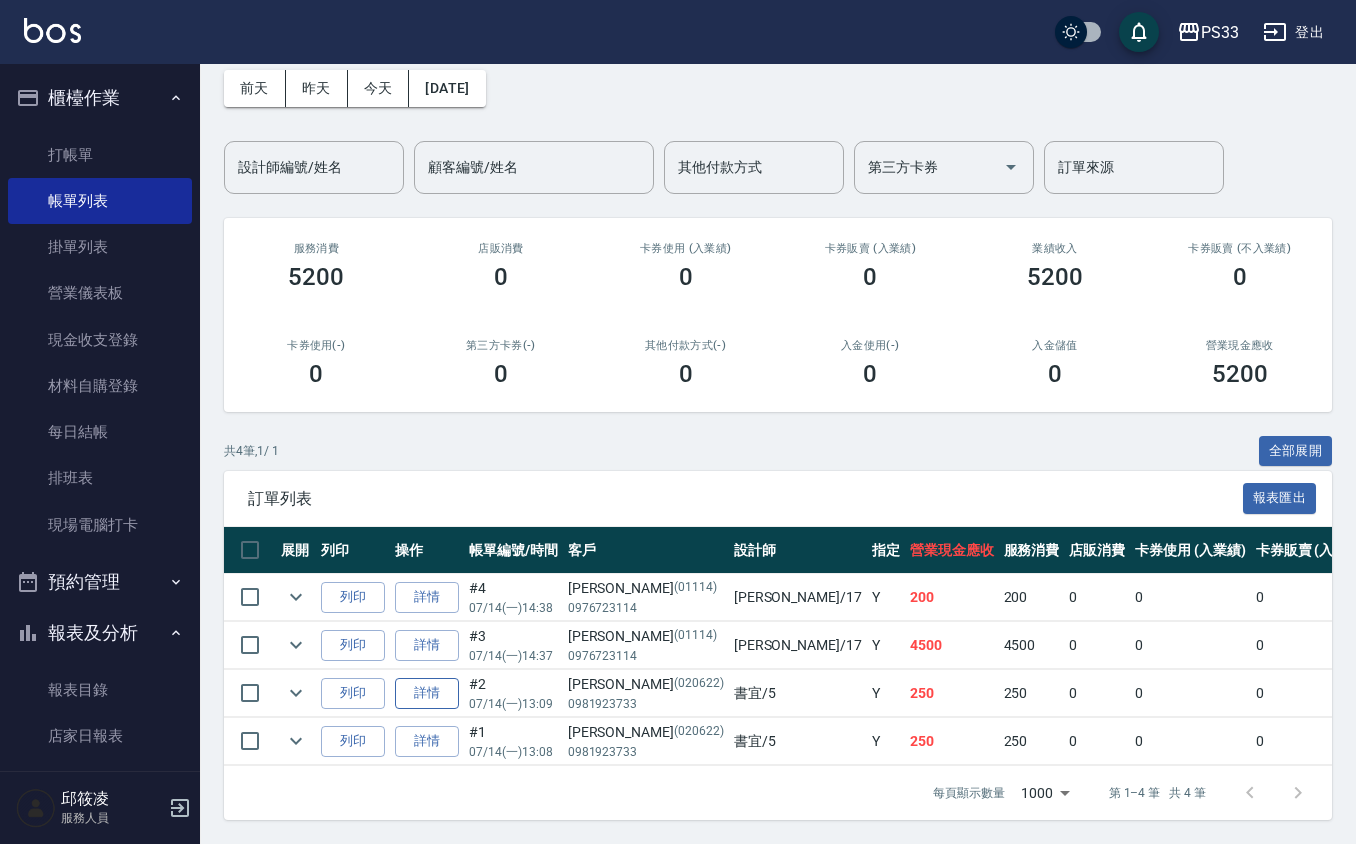 click on "詳情" at bounding box center (427, 693) 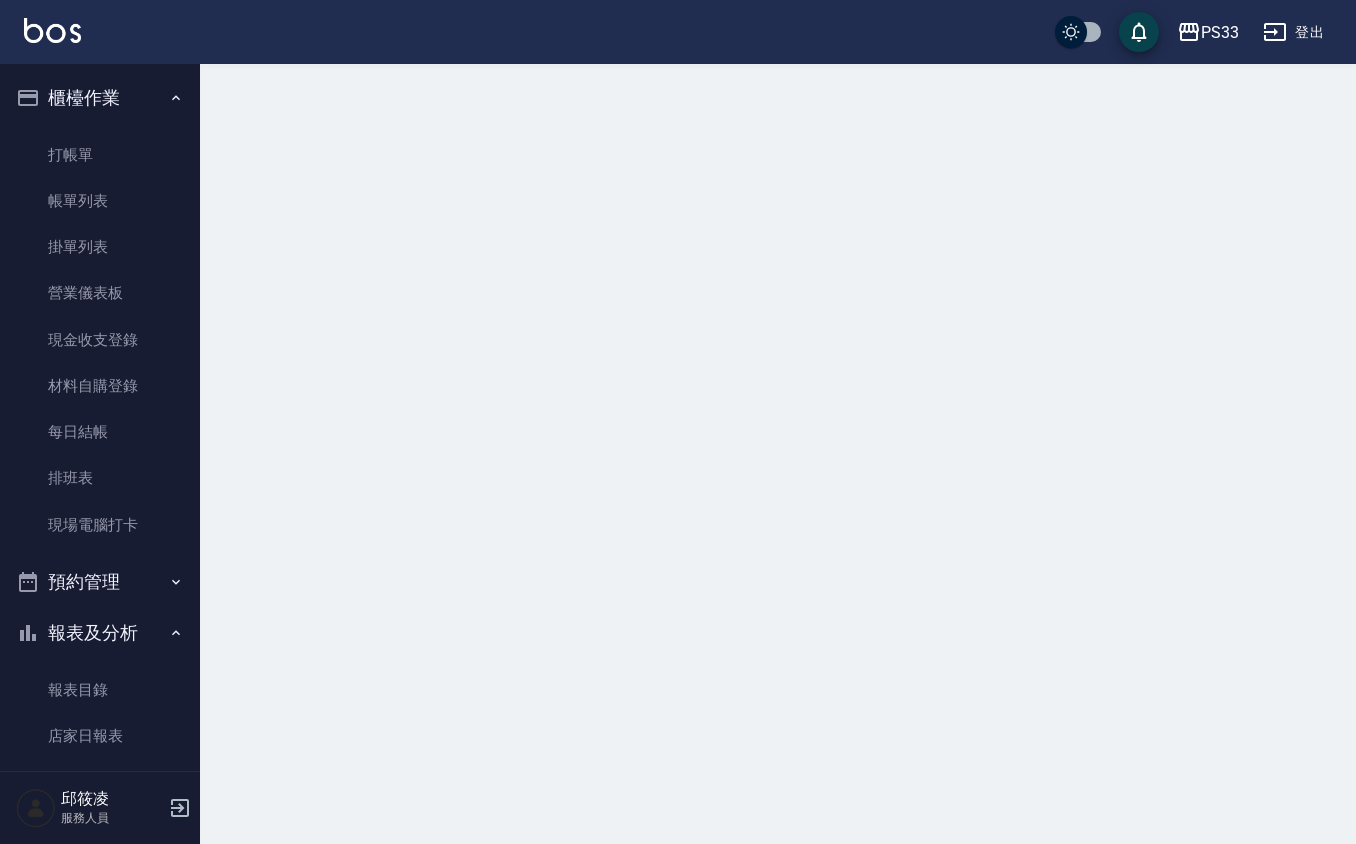 scroll, scrollTop: 0, scrollLeft: 0, axis: both 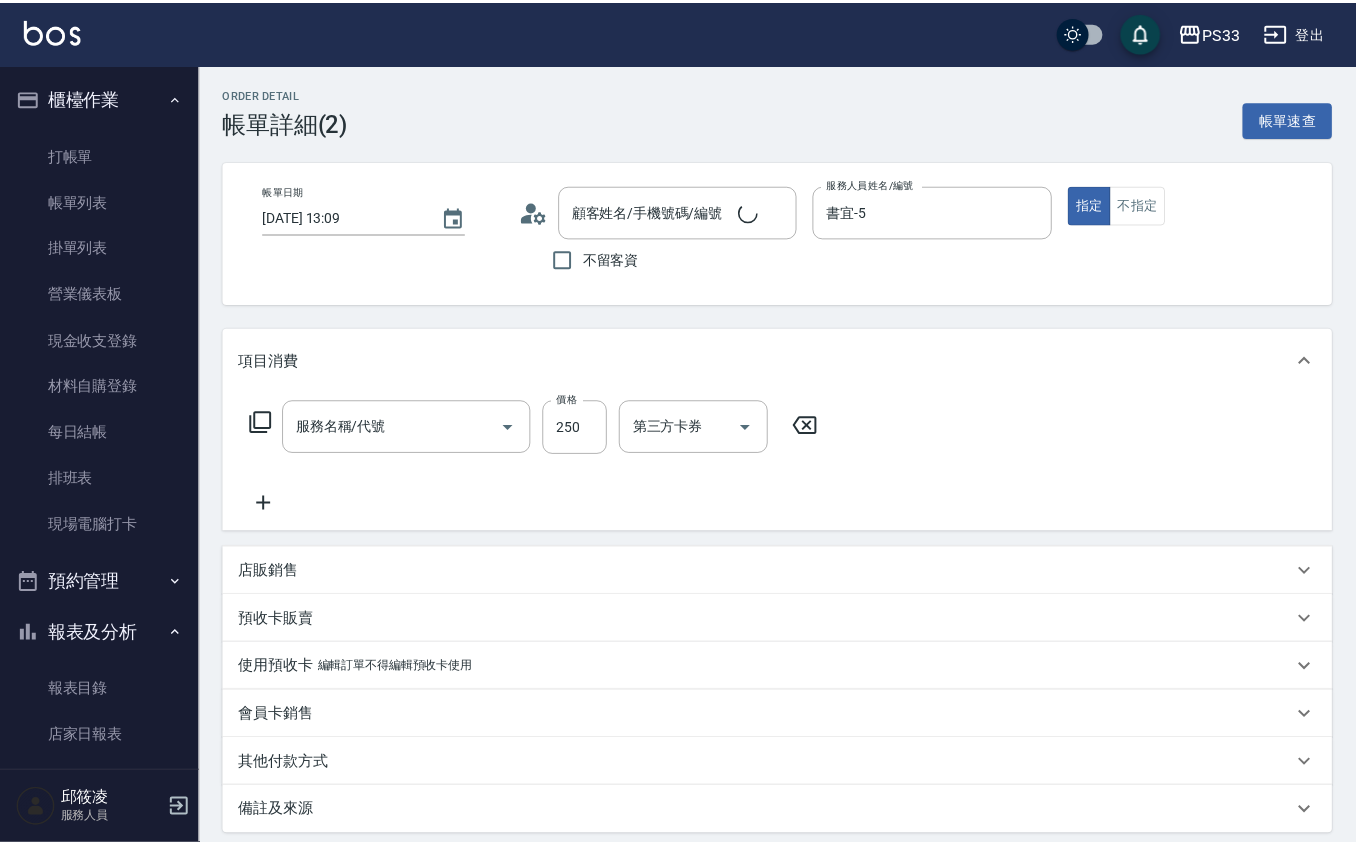 type on "[DATE] 13:09" 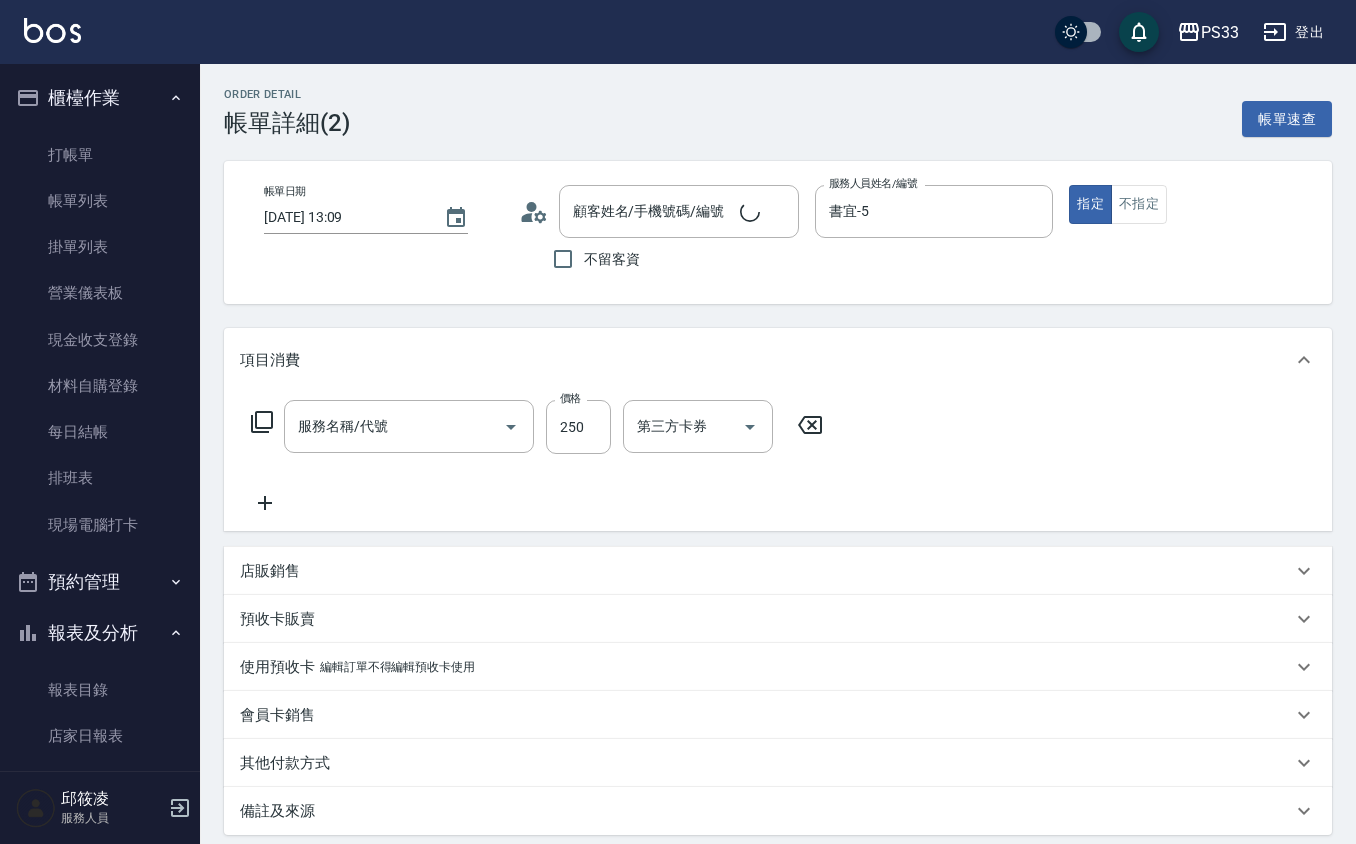 type on "洗髮(101)" 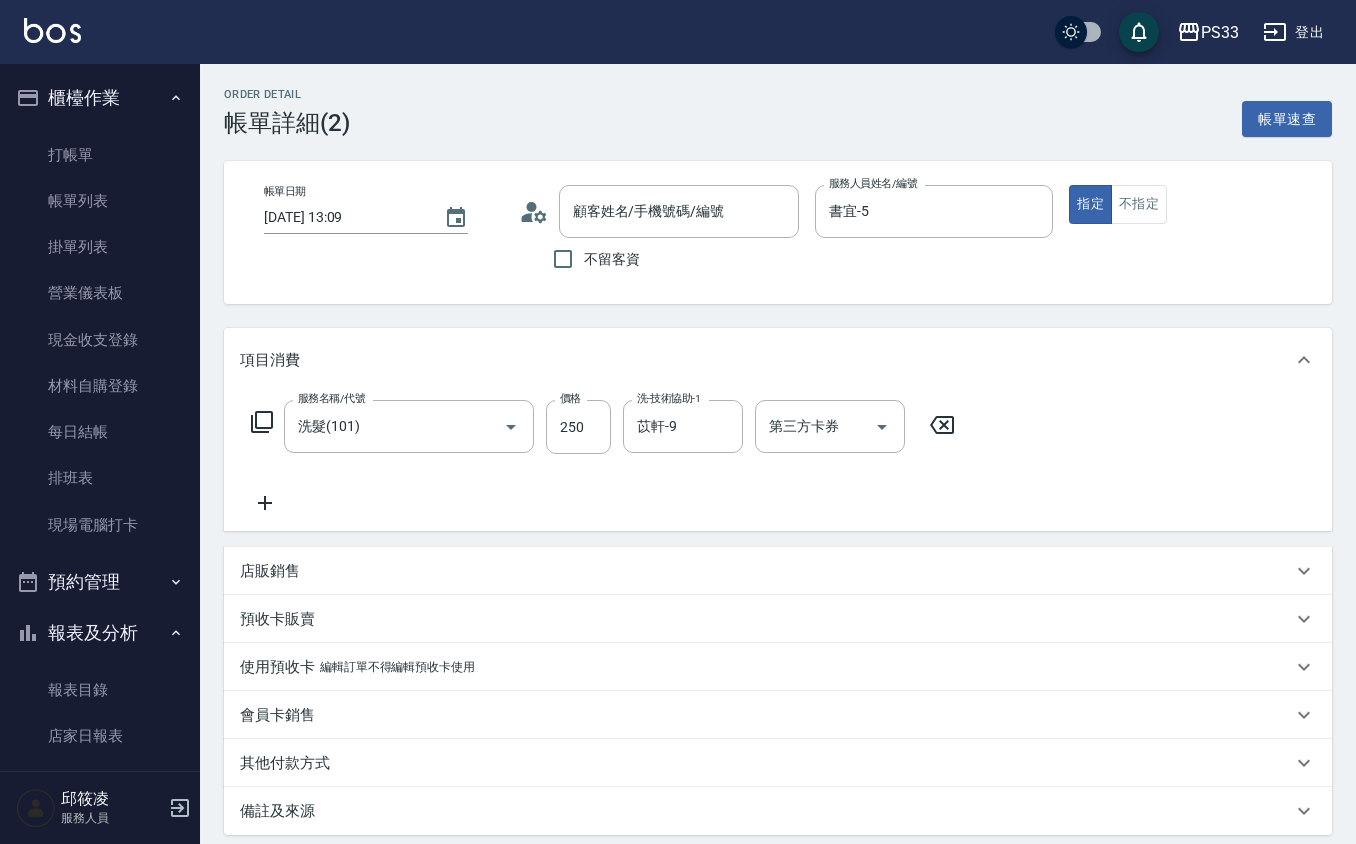 type on "[PERSON_NAME]/0981923733/020622" 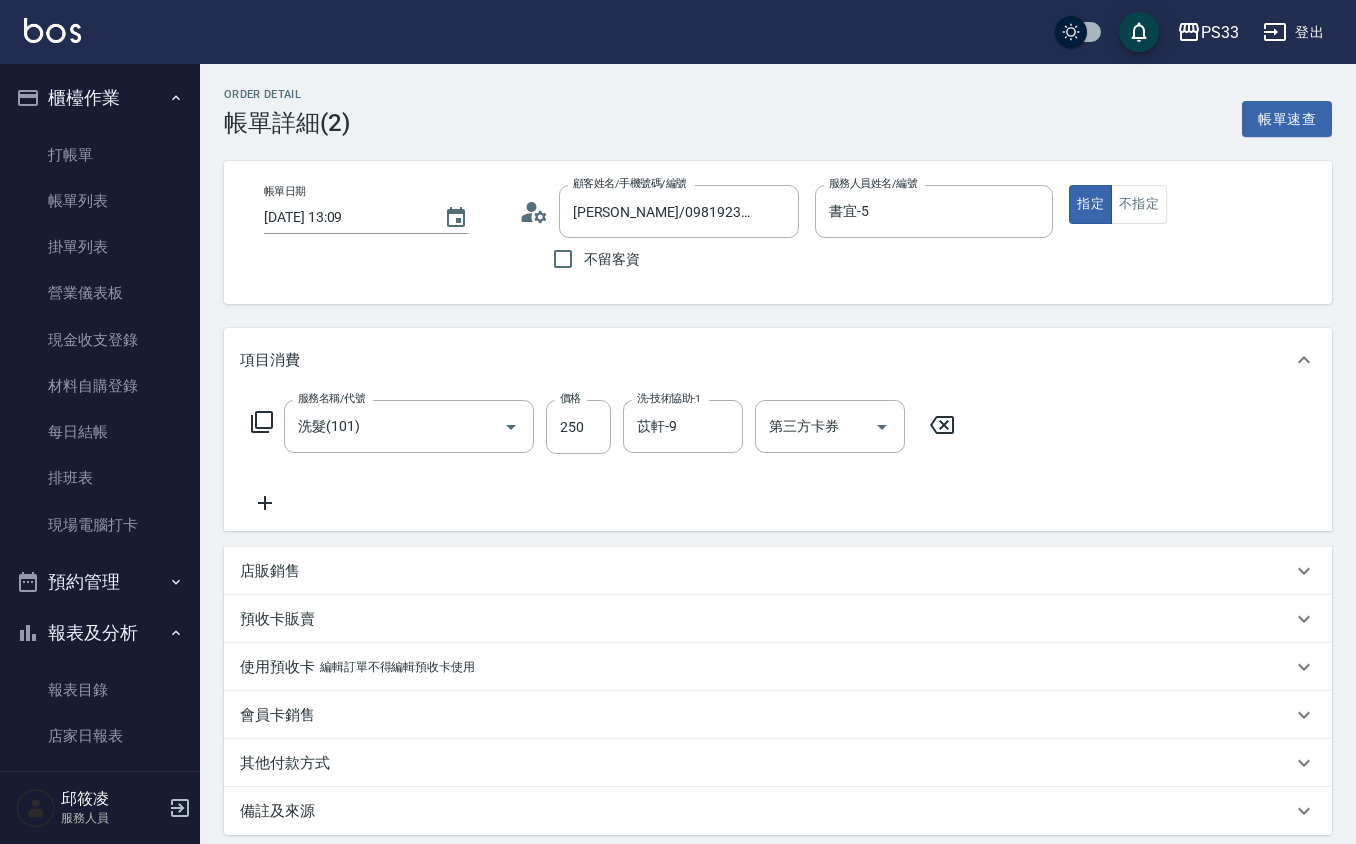 click on "店販銷售" at bounding box center (766, 571) 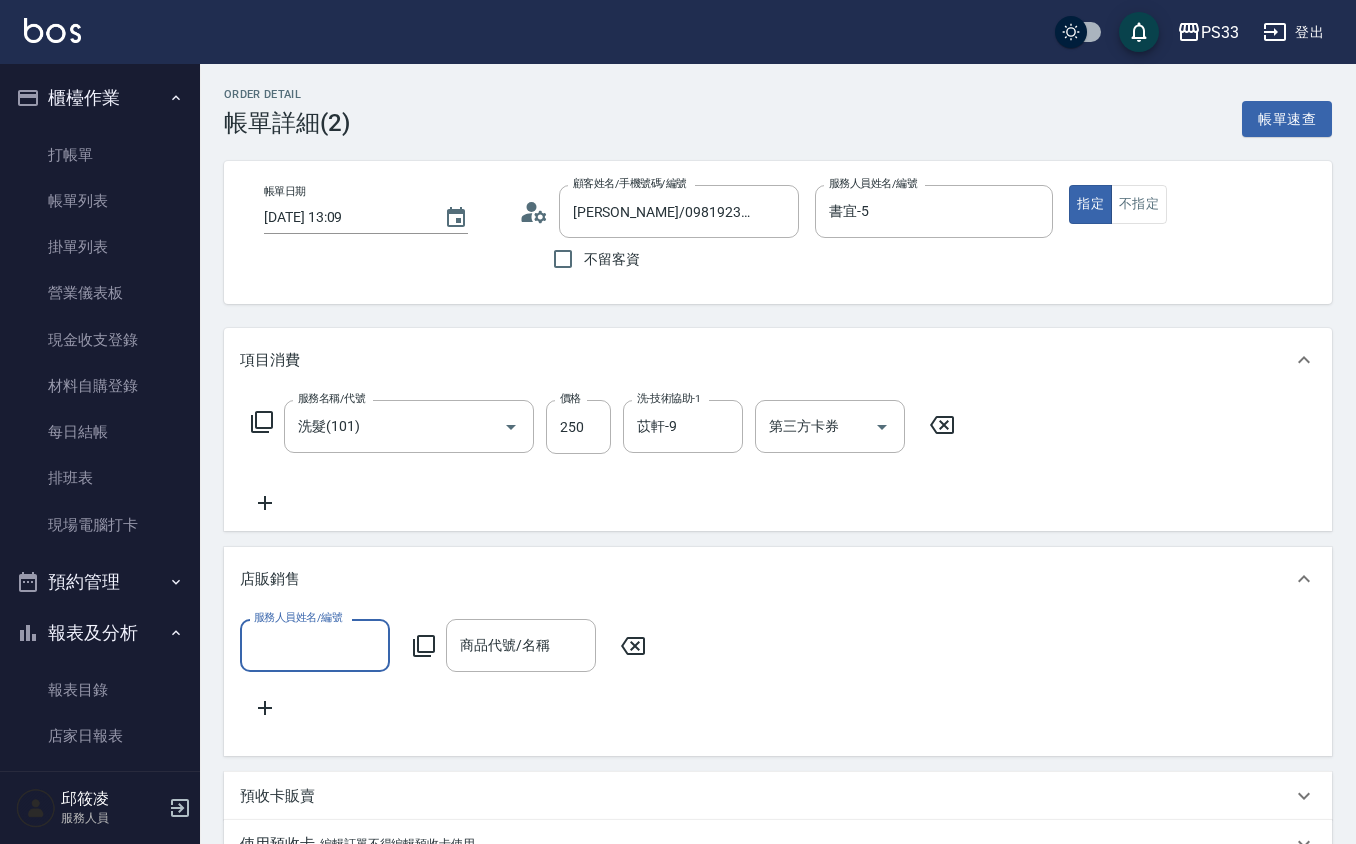 scroll, scrollTop: 0, scrollLeft: 0, axis: both 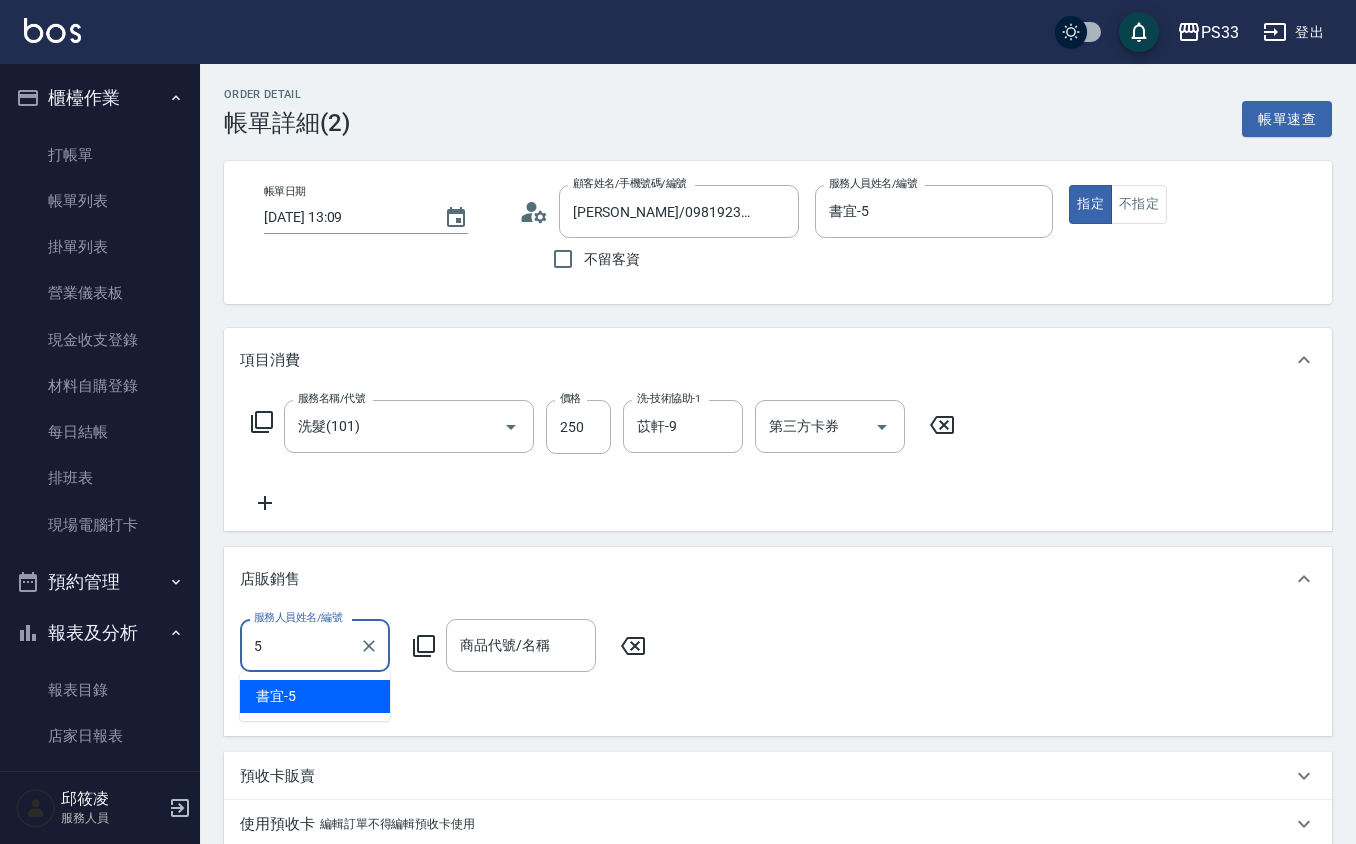type on "書宜-5" 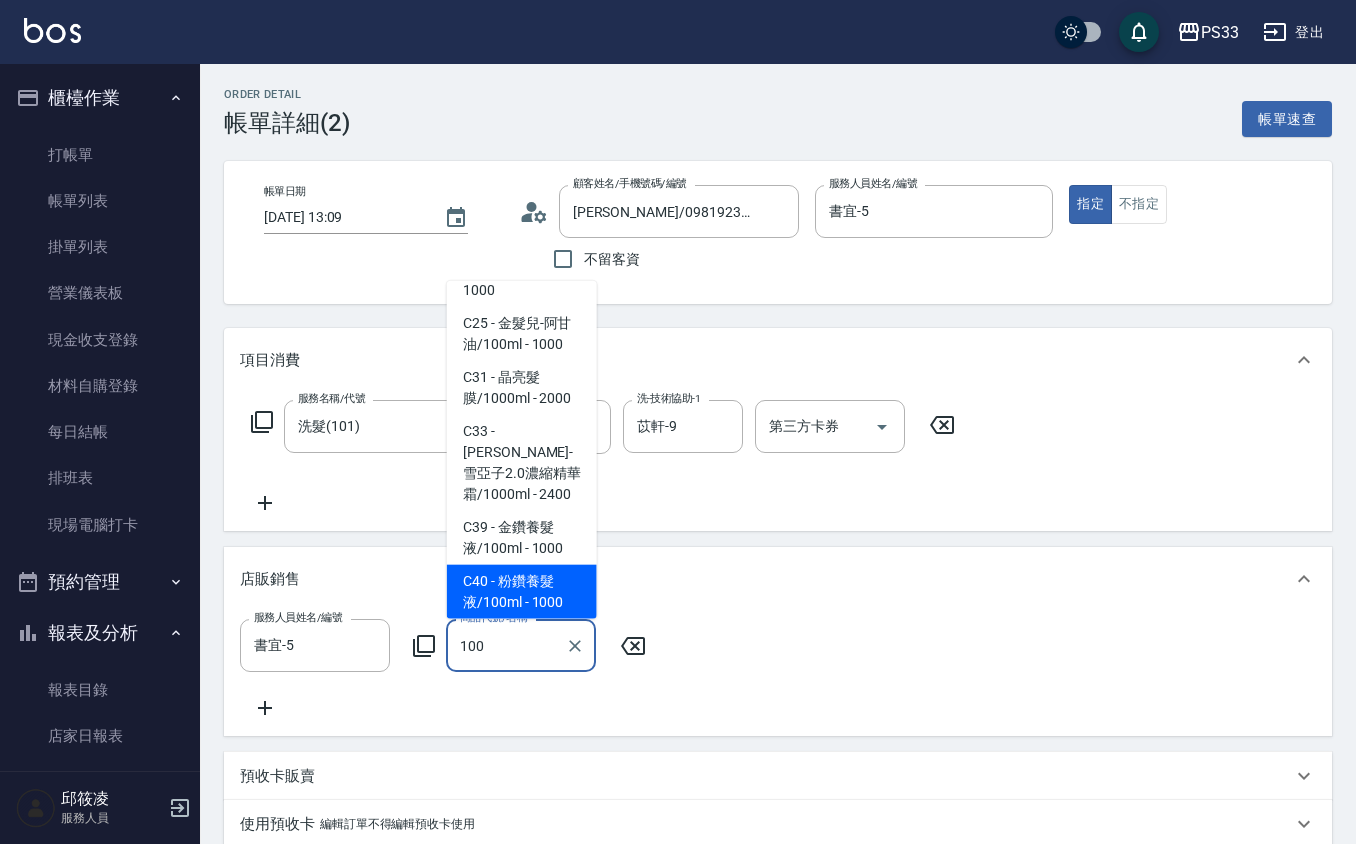 scroll, scrollTop: 186, scrollLeft: 0, axis: vertical 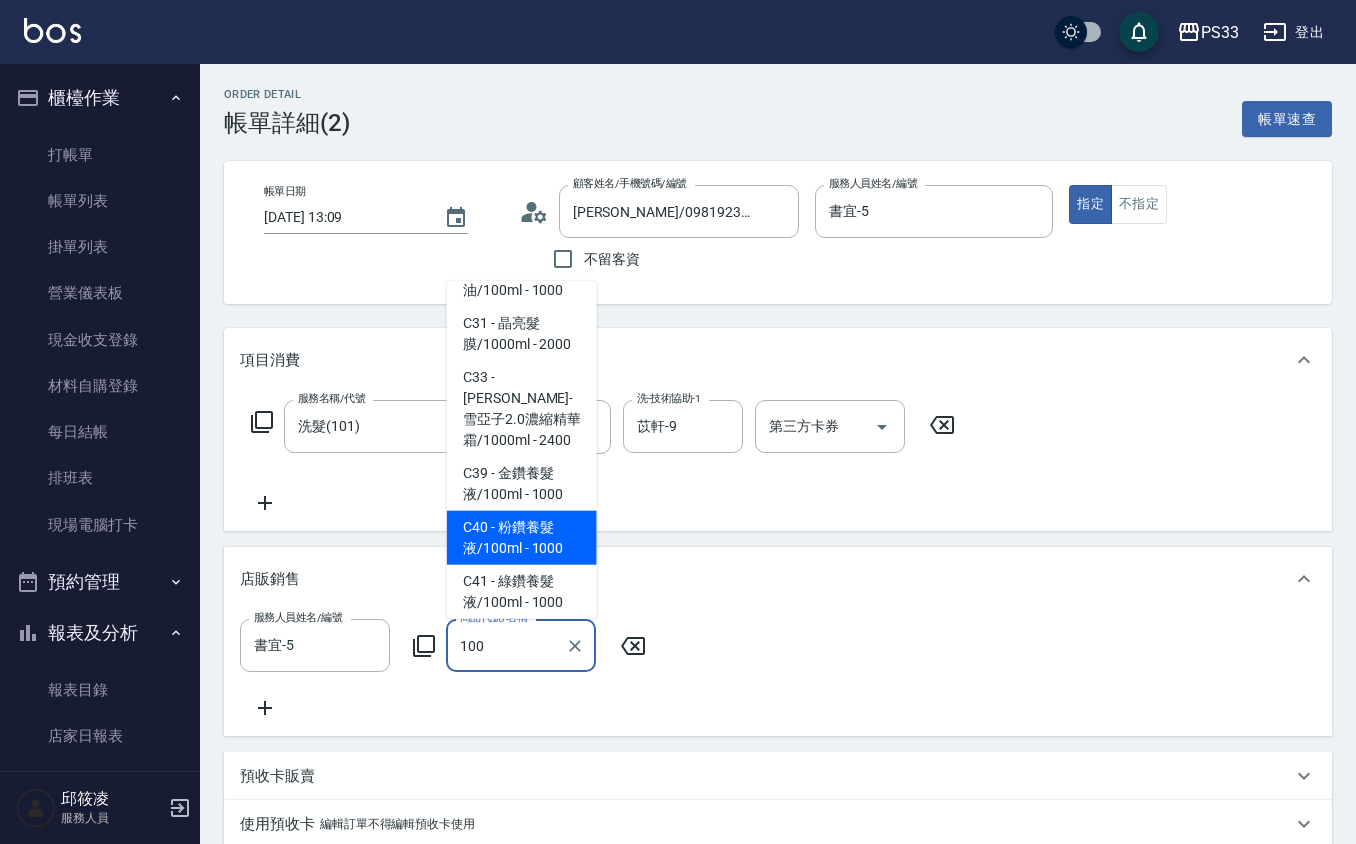 type on "粉鑽養髮液/100ml" 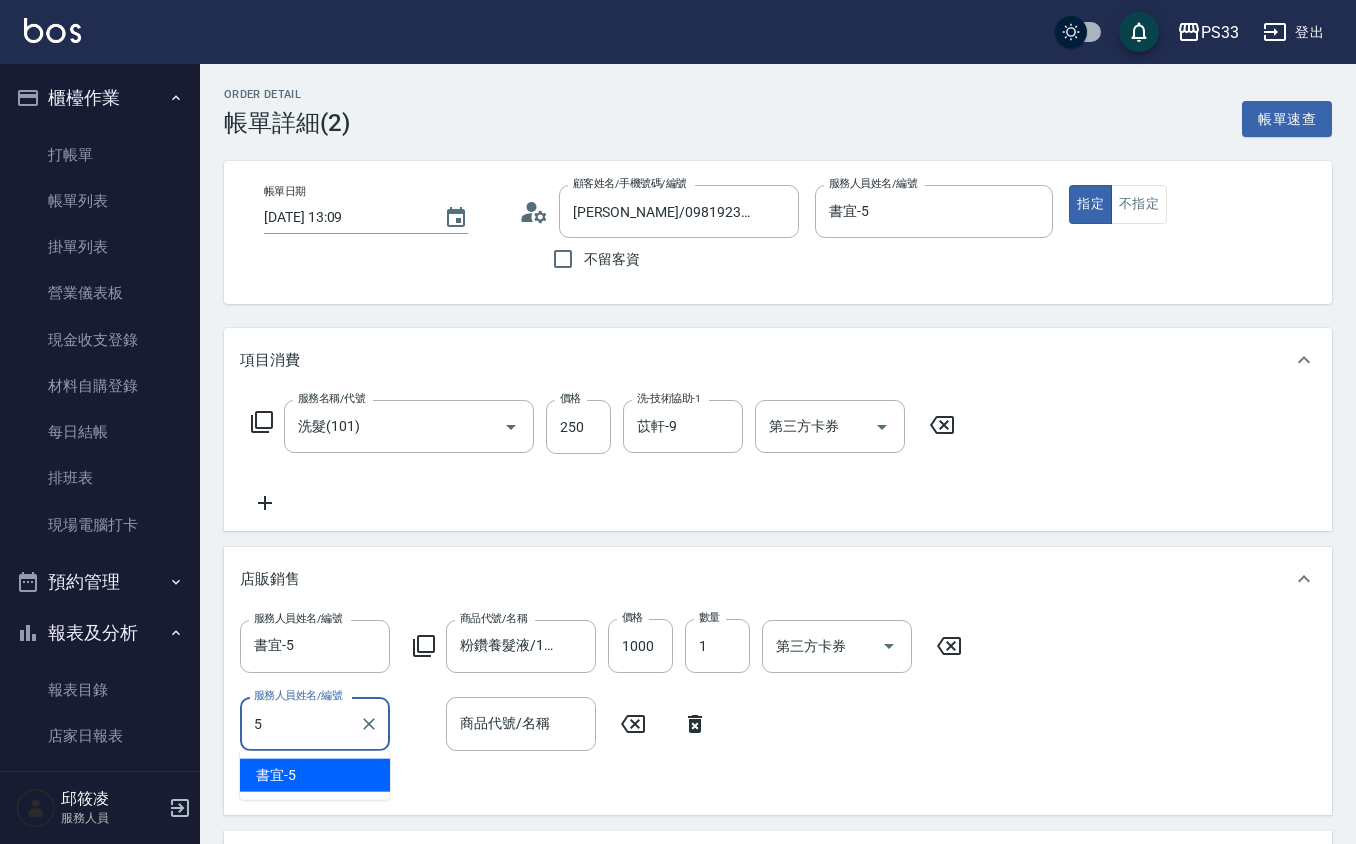 type on "書宜-5" 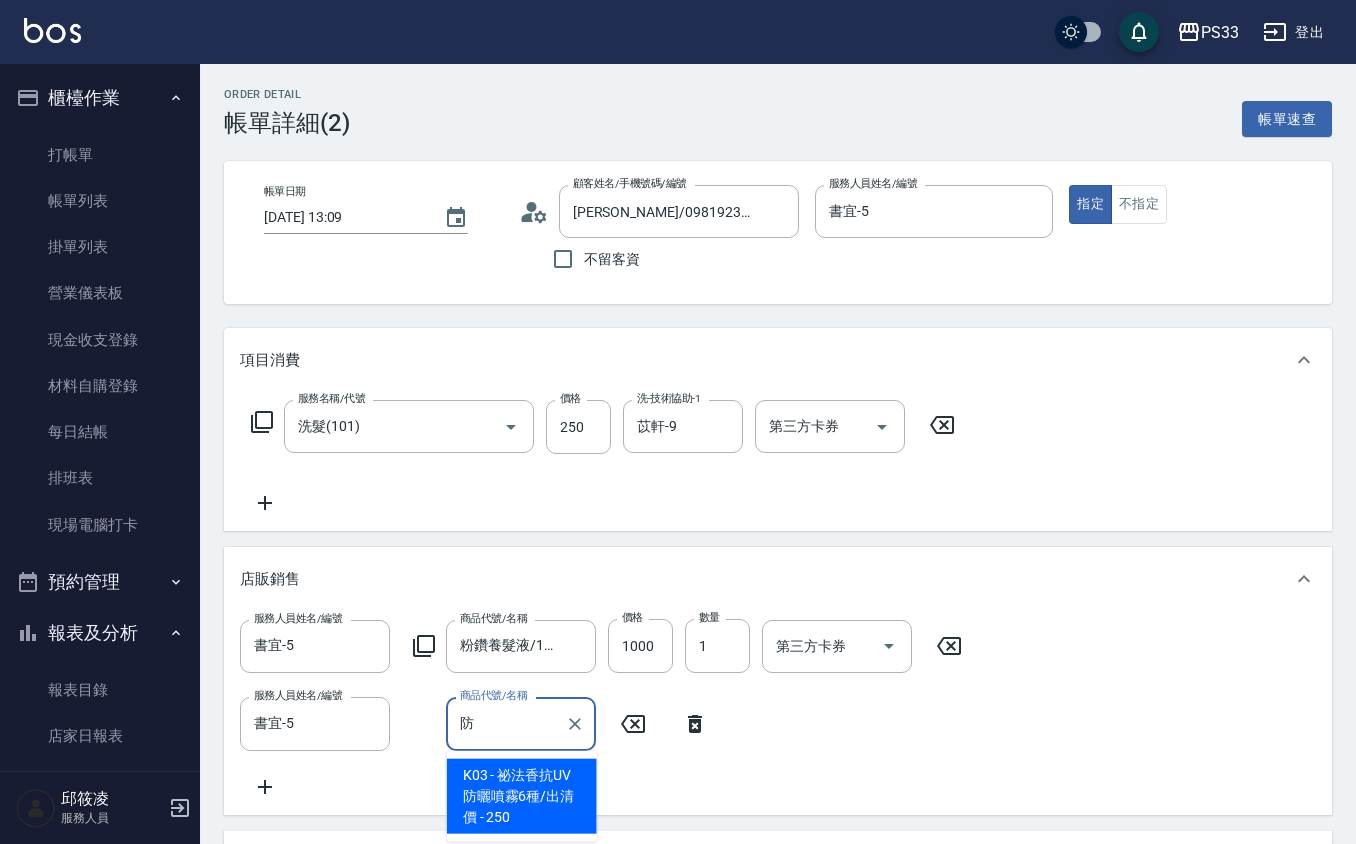 type on "祕法香抗UV防曬噴霧6種/出清價" 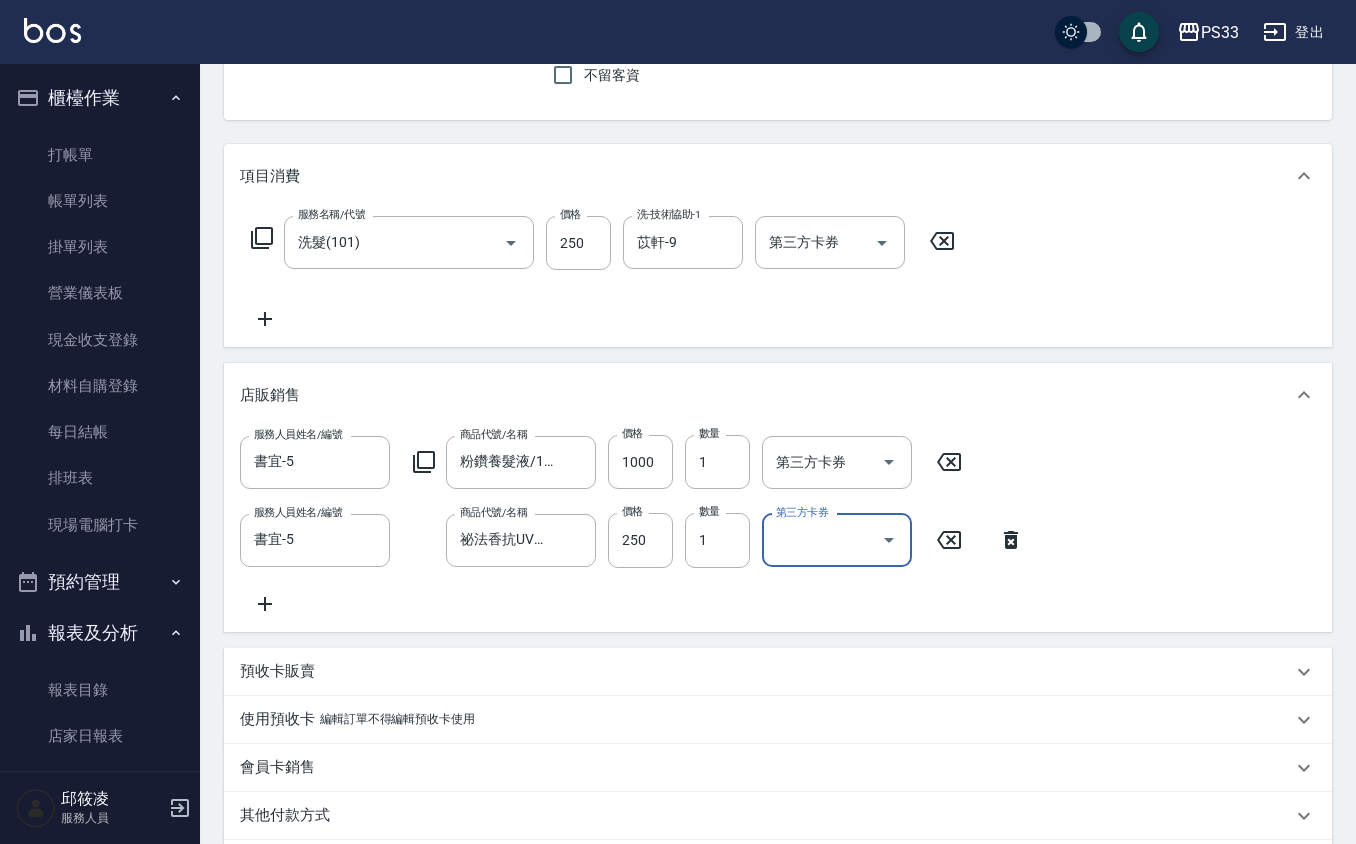 scroll, scrollTop: 460, scrollLeft: 0, axis: vertical 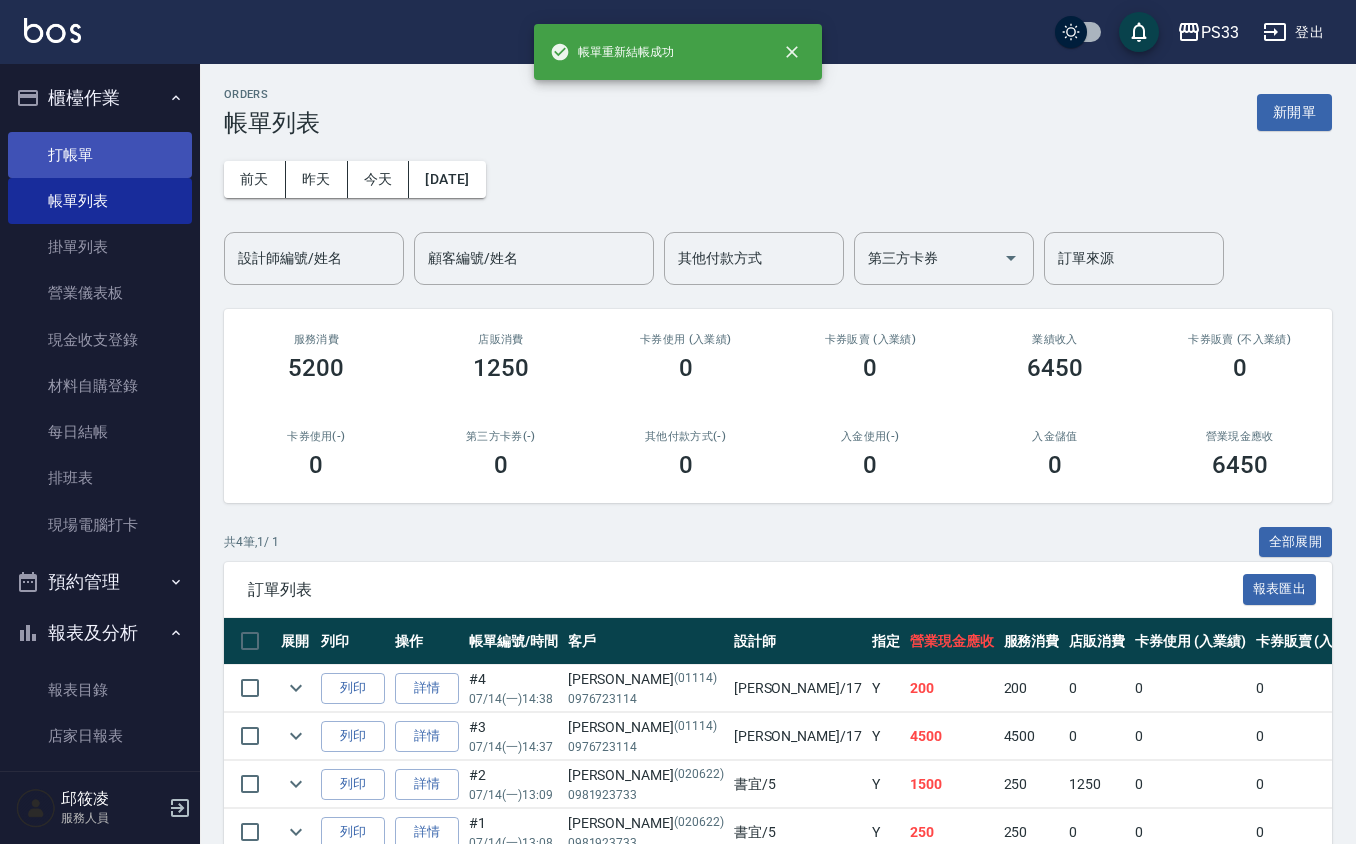 click on "打帳單" at bounding box center (100, 155) 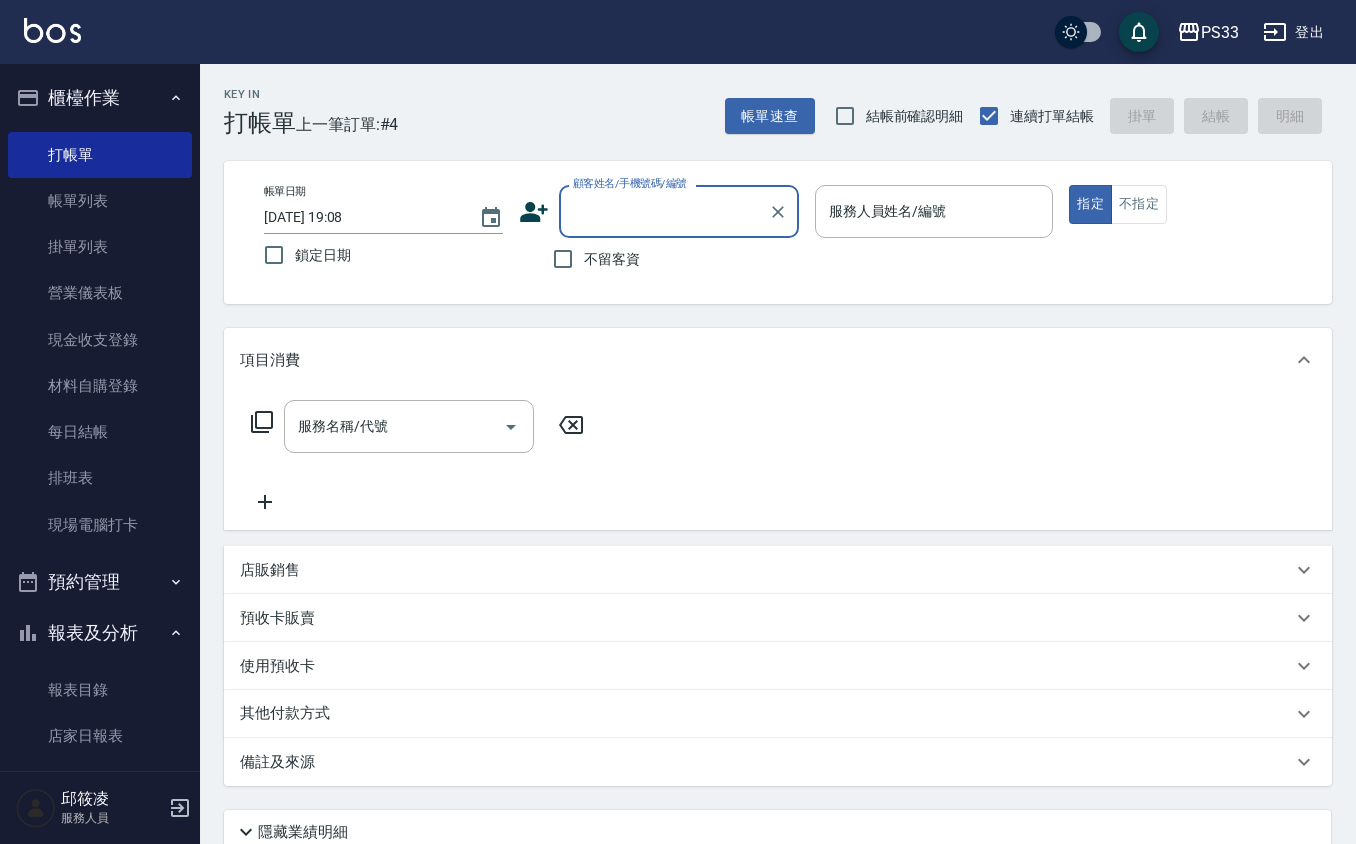 click on "顧客姓名/手機號碼/編號" at bounding box center [679, 211] 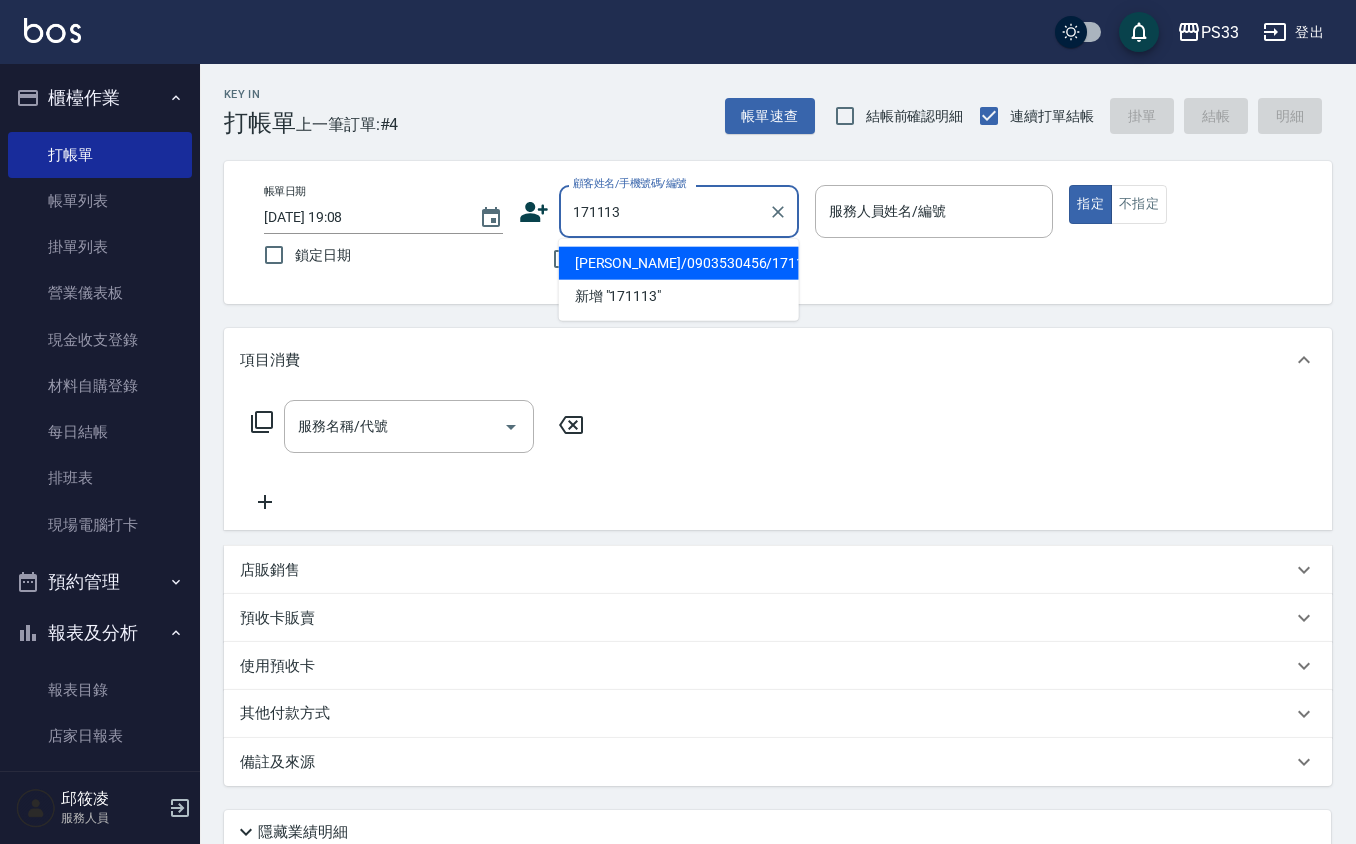 type on "[PERSON_NAME]/0903530456/171113" 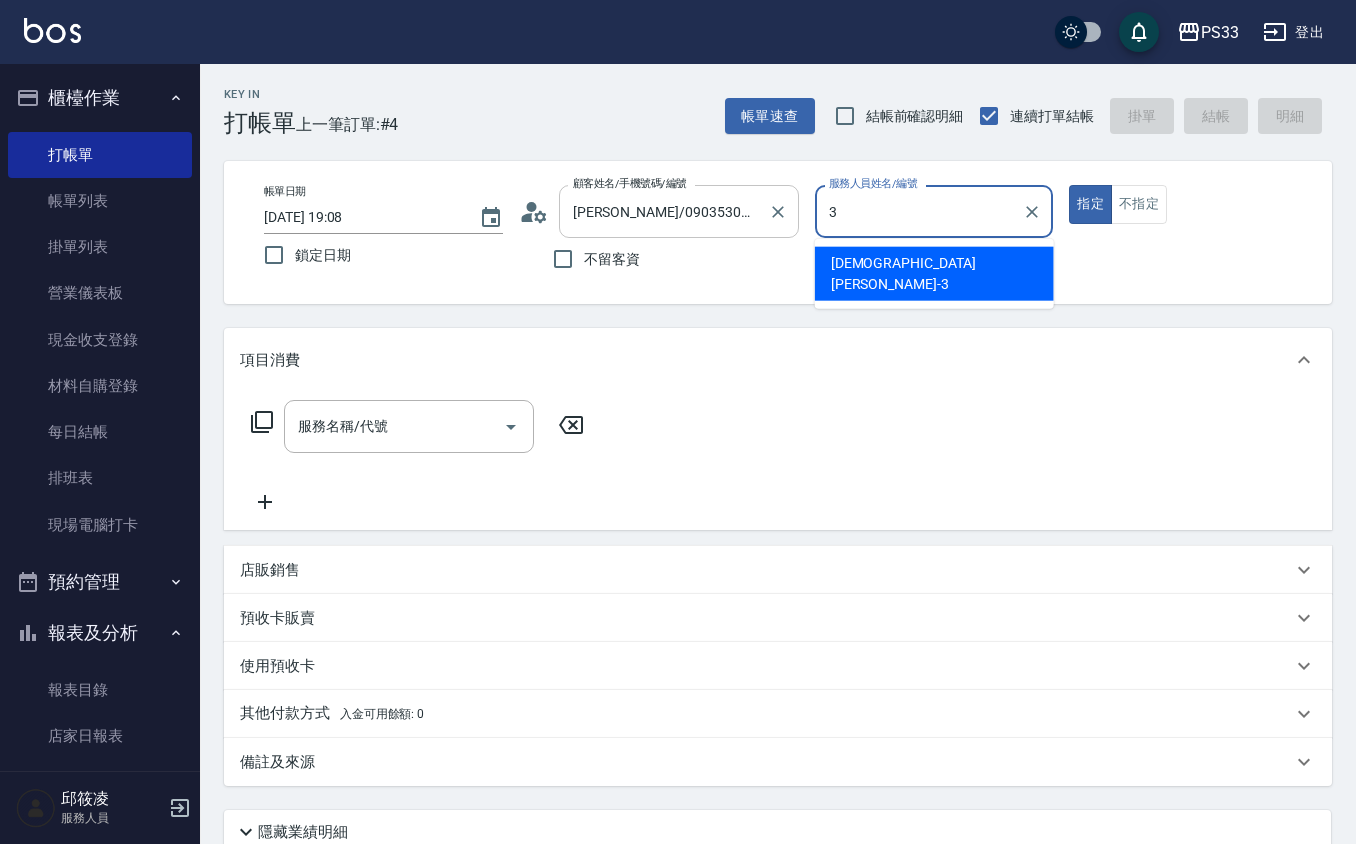 type on "[PERSON_NAME]-3" 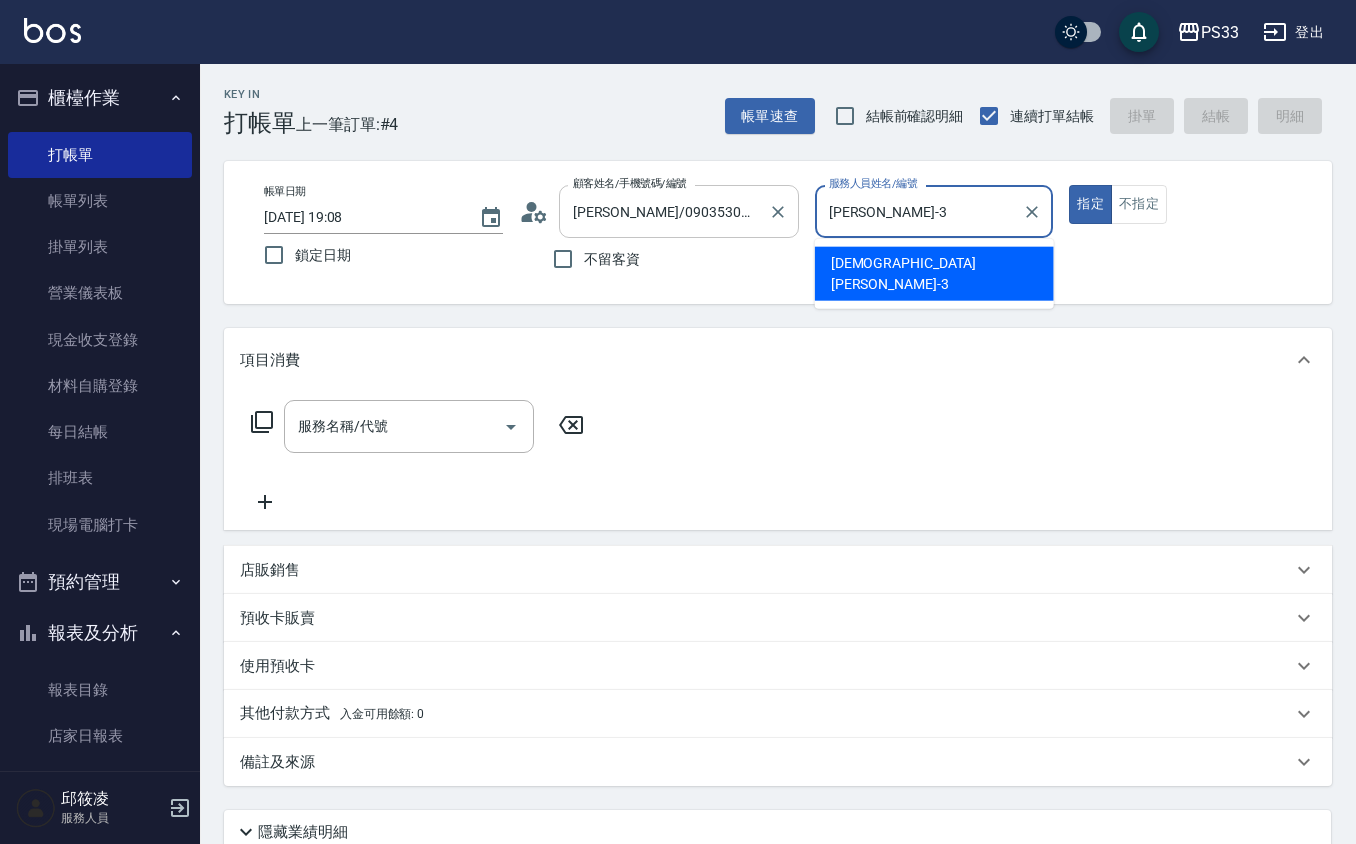 type on "true" 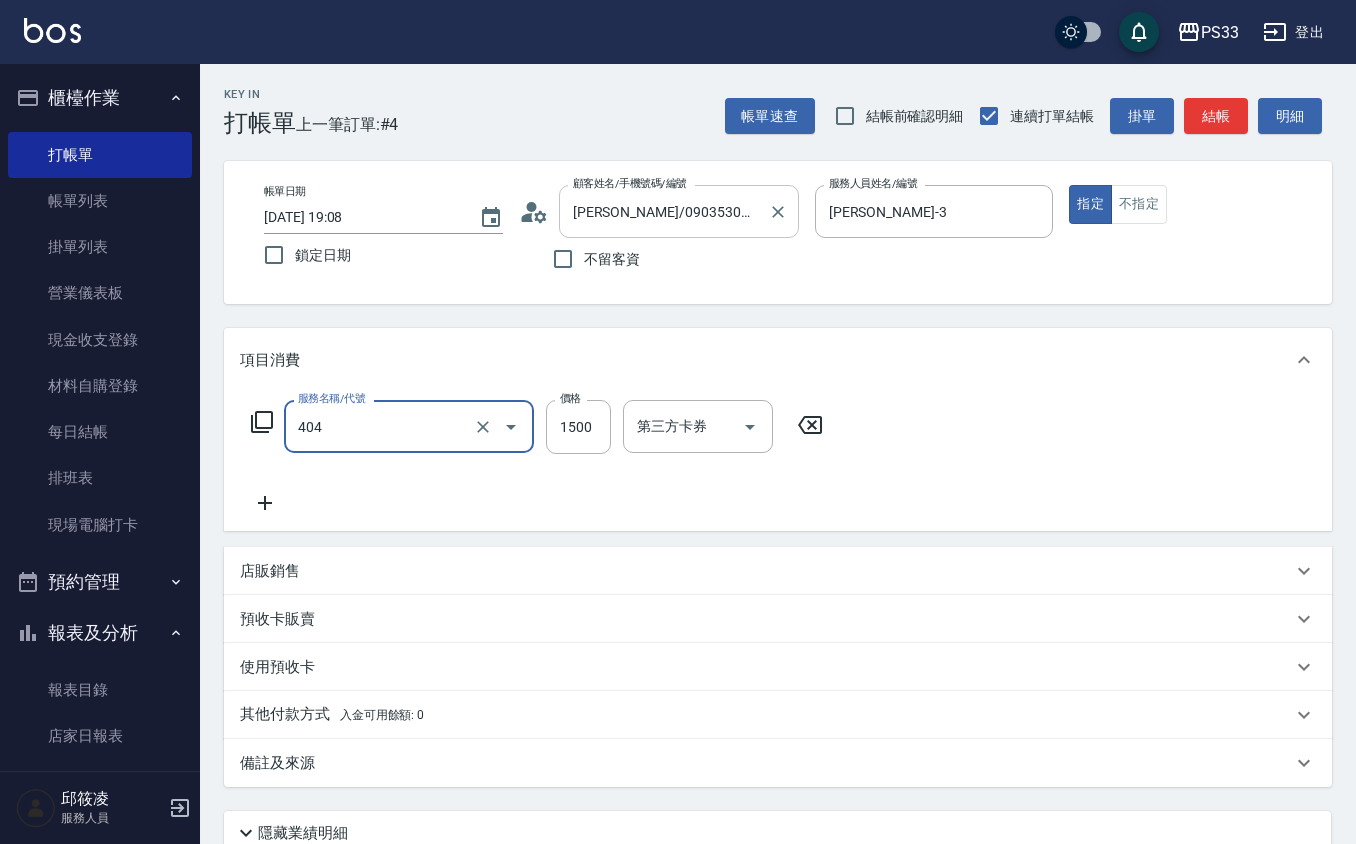 type on "設計染髮(404)" 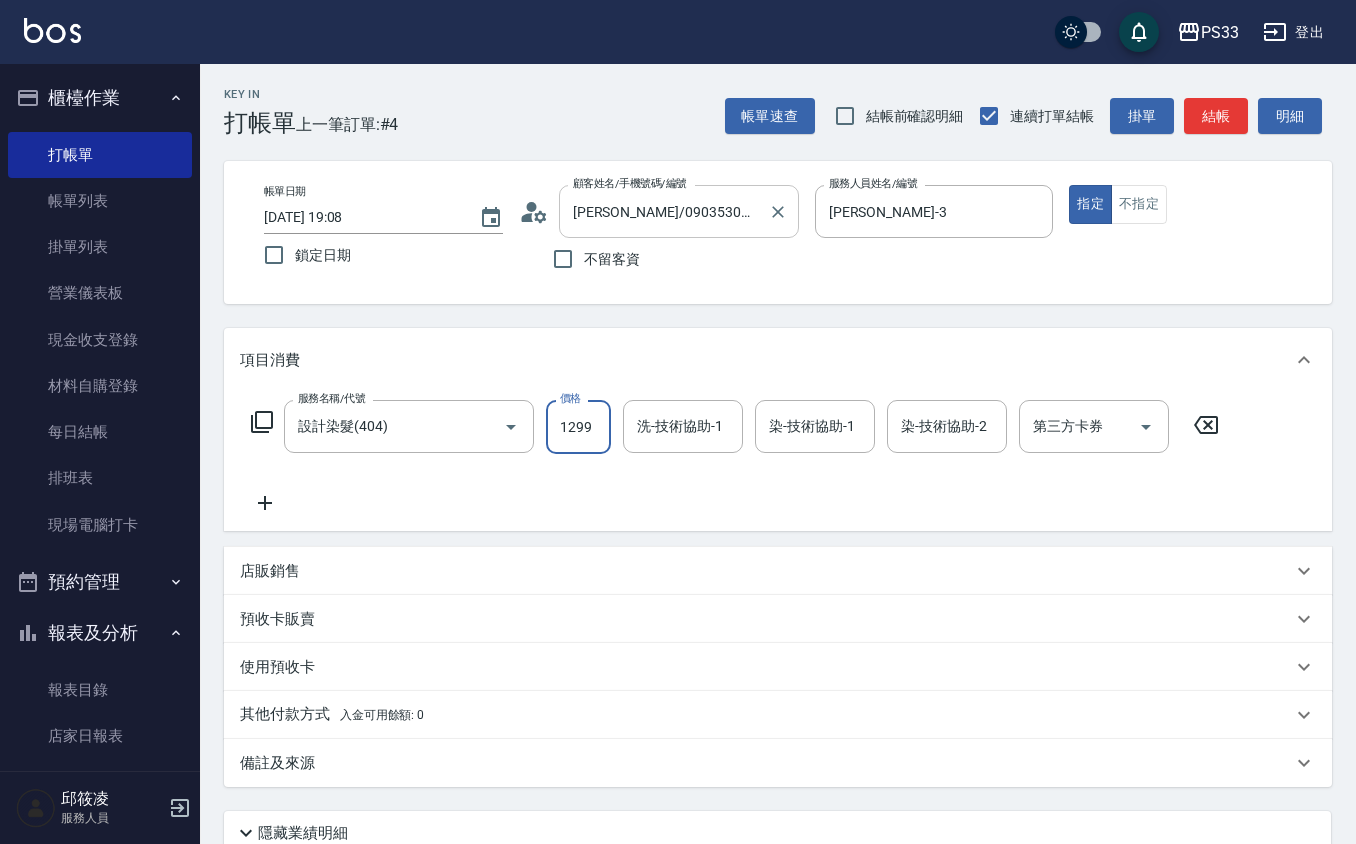 type on "1299" 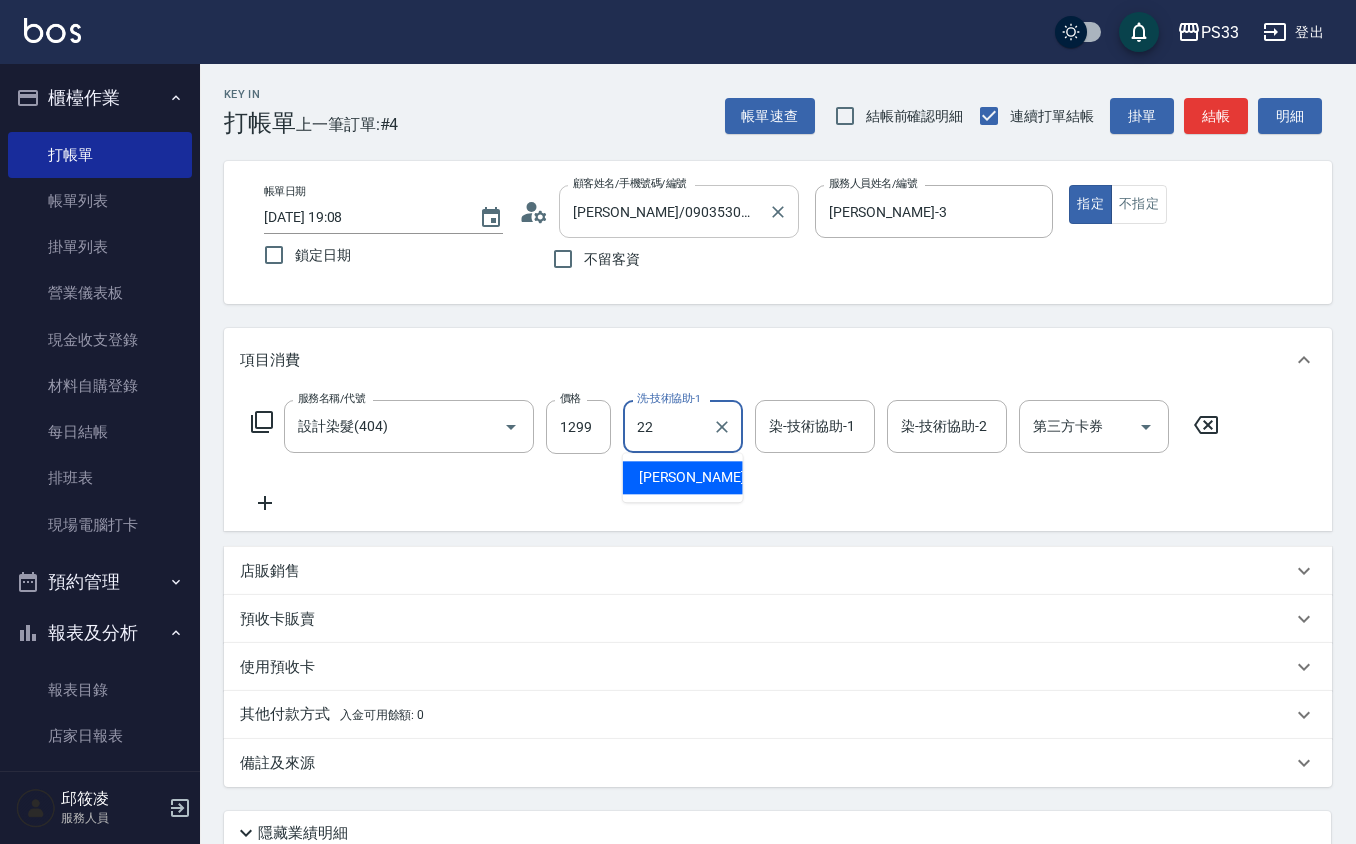 type on "[PERSON_NAME]-22" 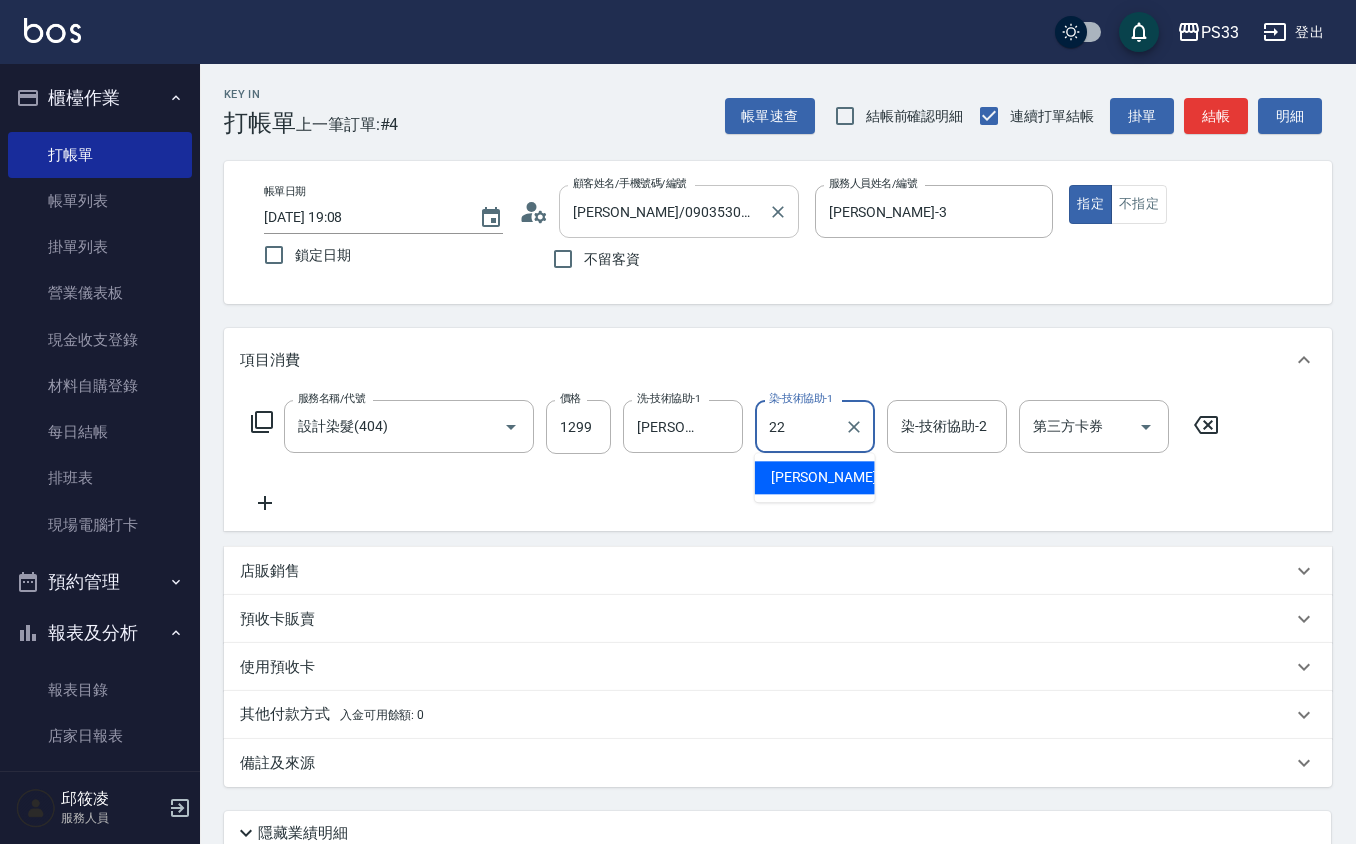 type on "[PERSON_NAME]-22" 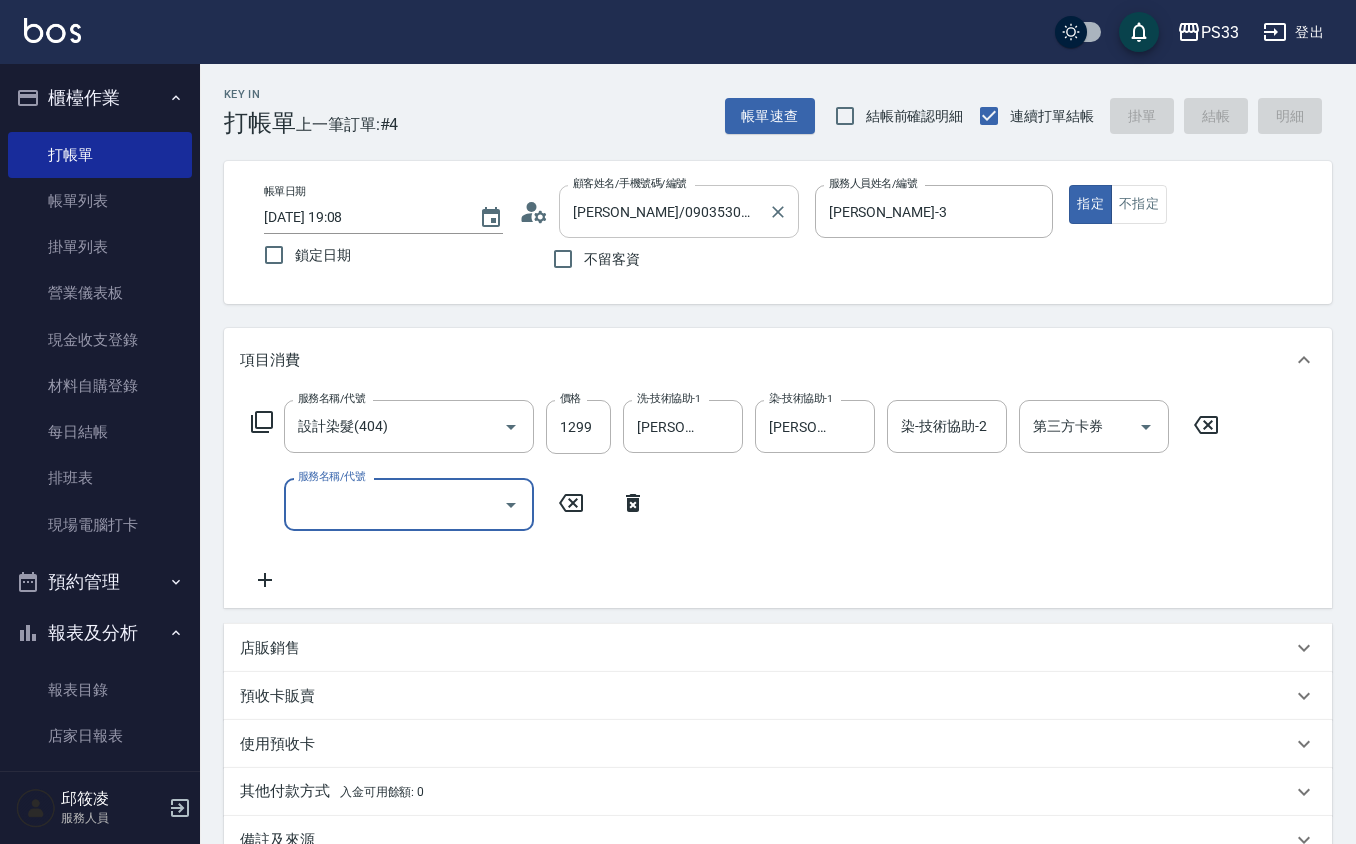 type 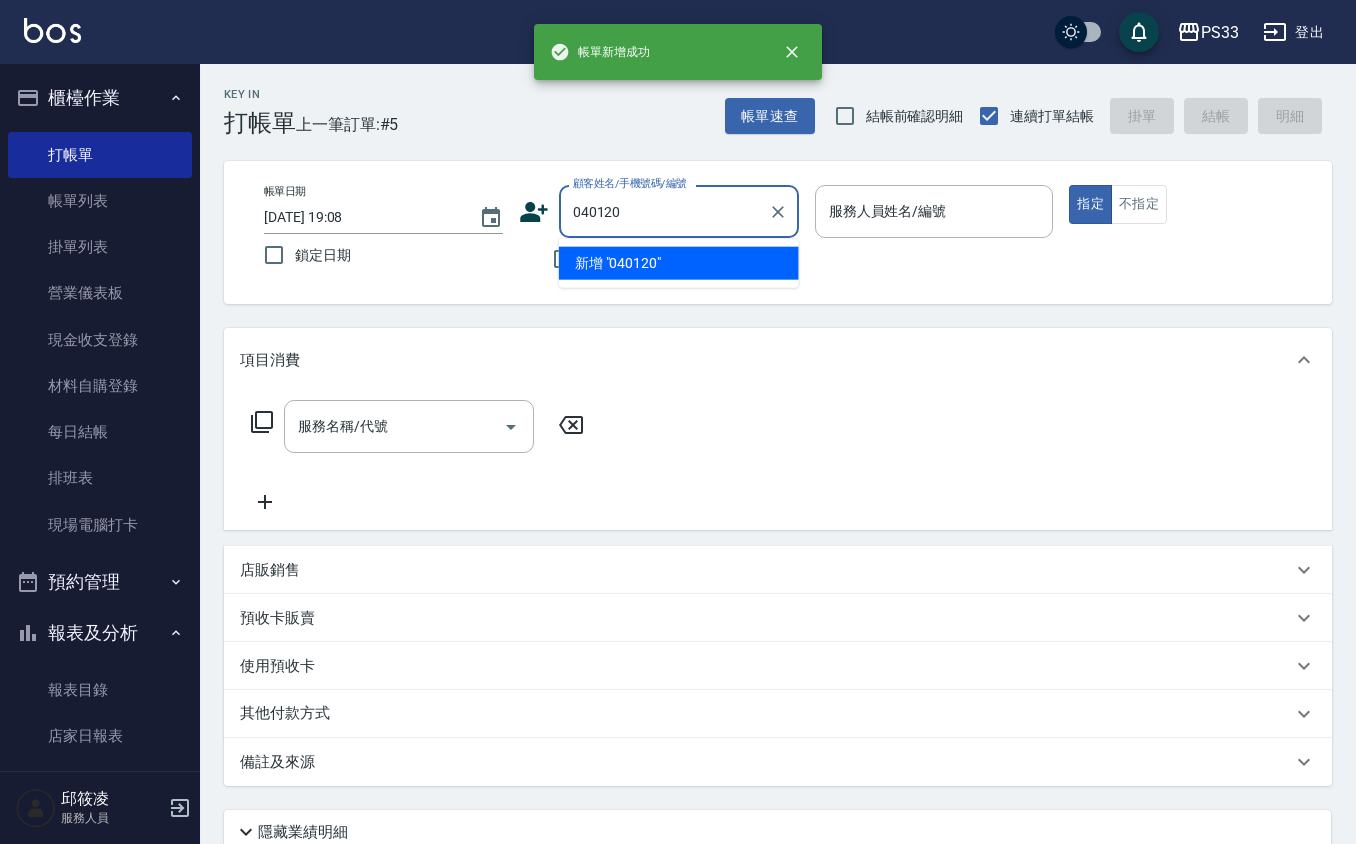 type on "040120" 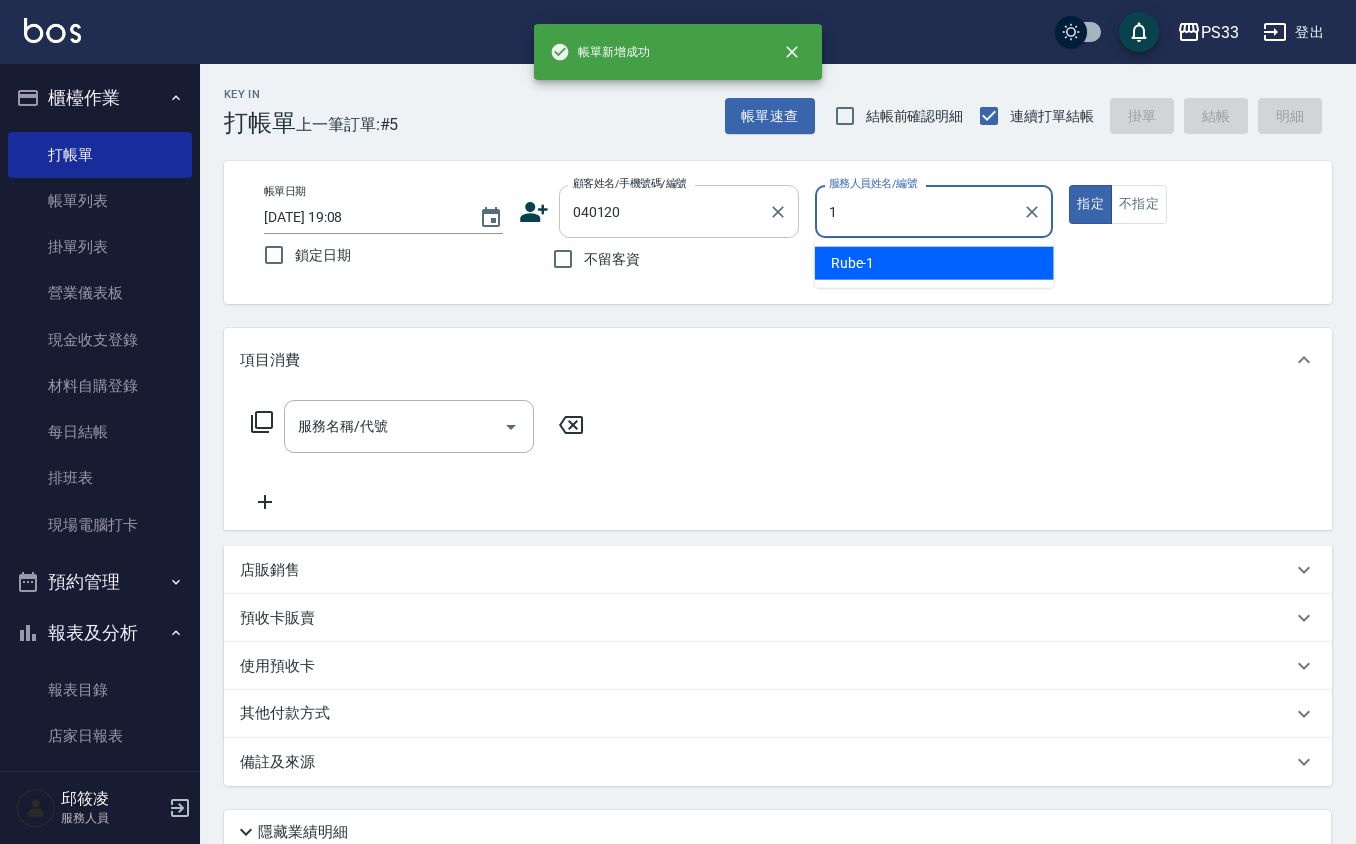 type on "Rube-1" 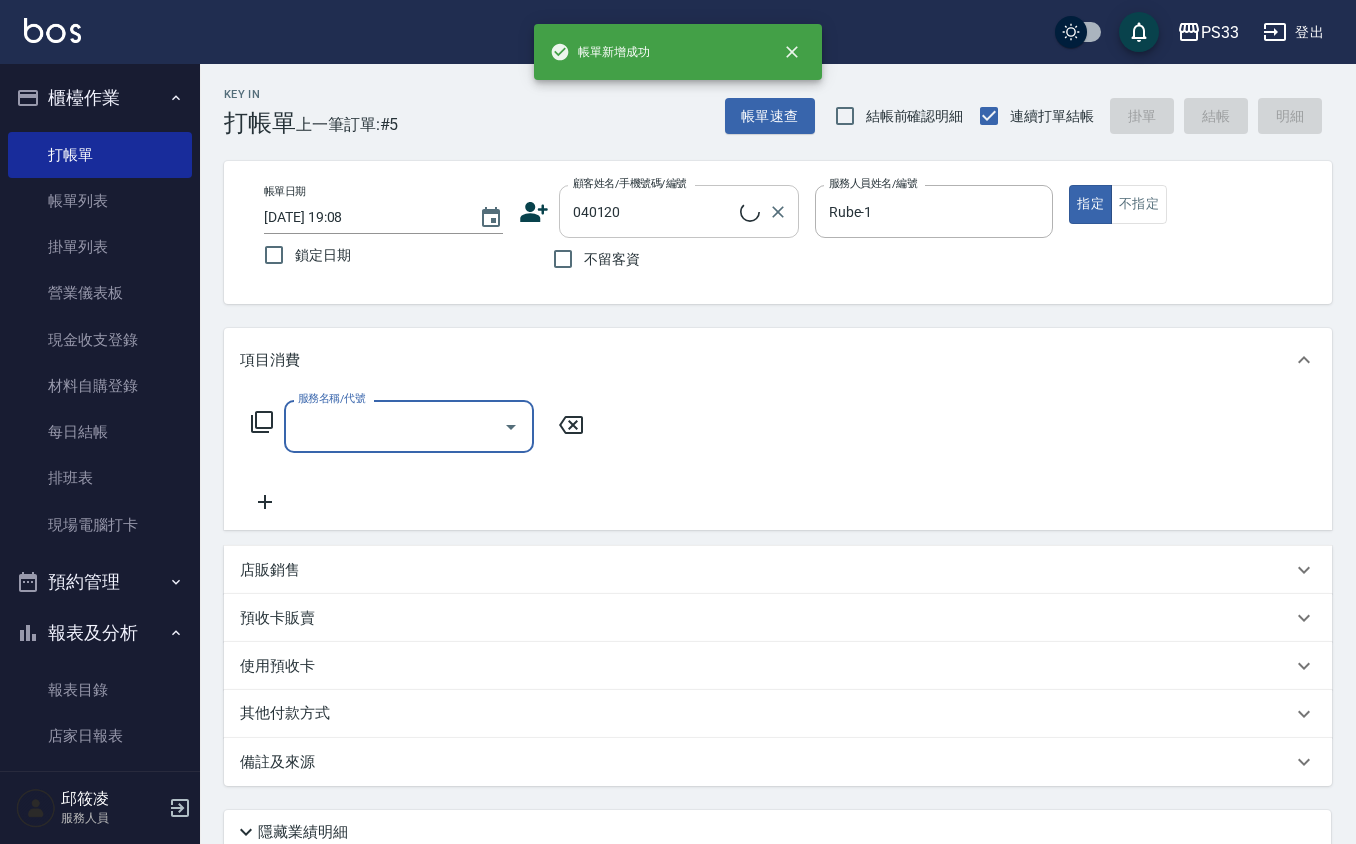 type on "[PERSON_NAME]/0965036260/040120" 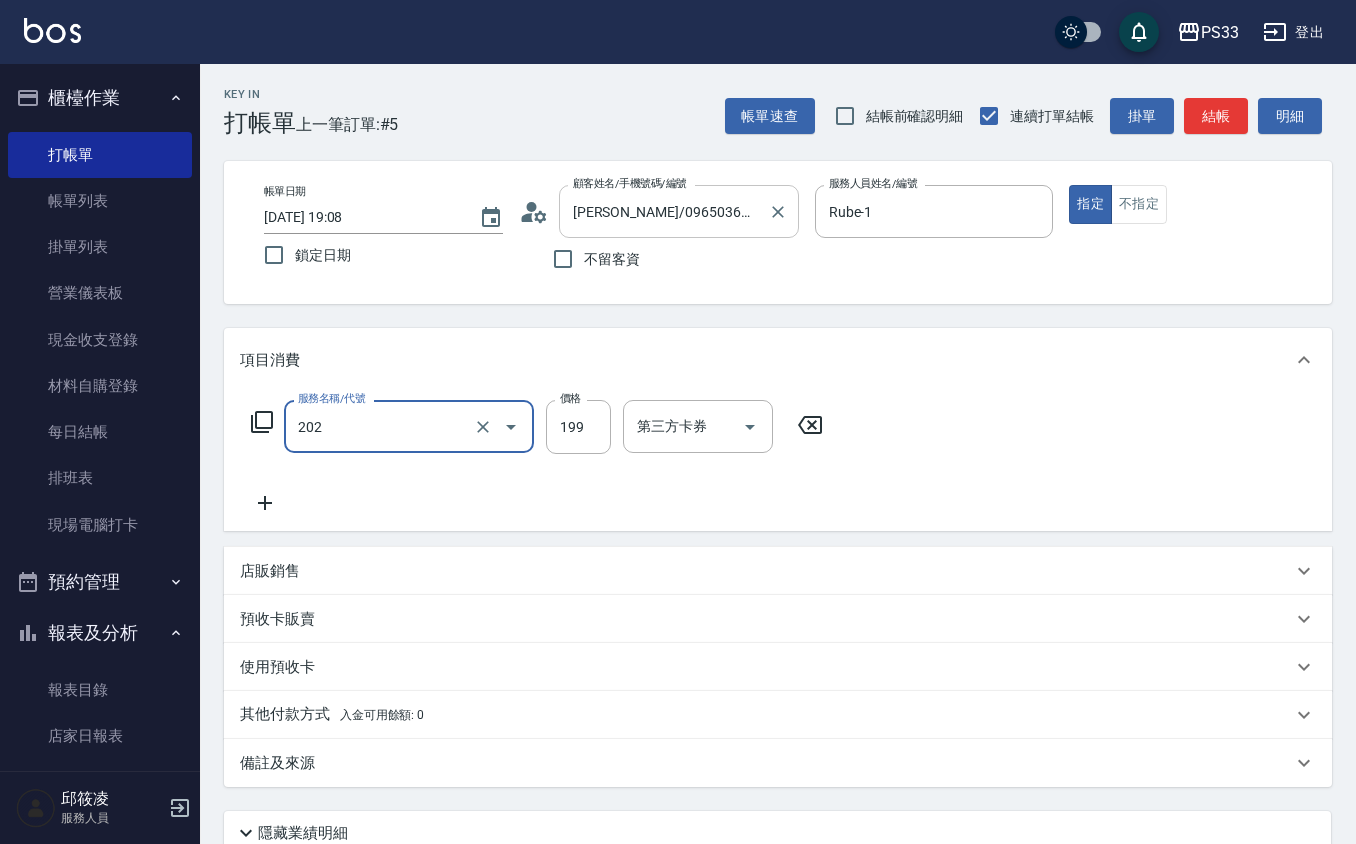 type on "不指定單剪(202)" 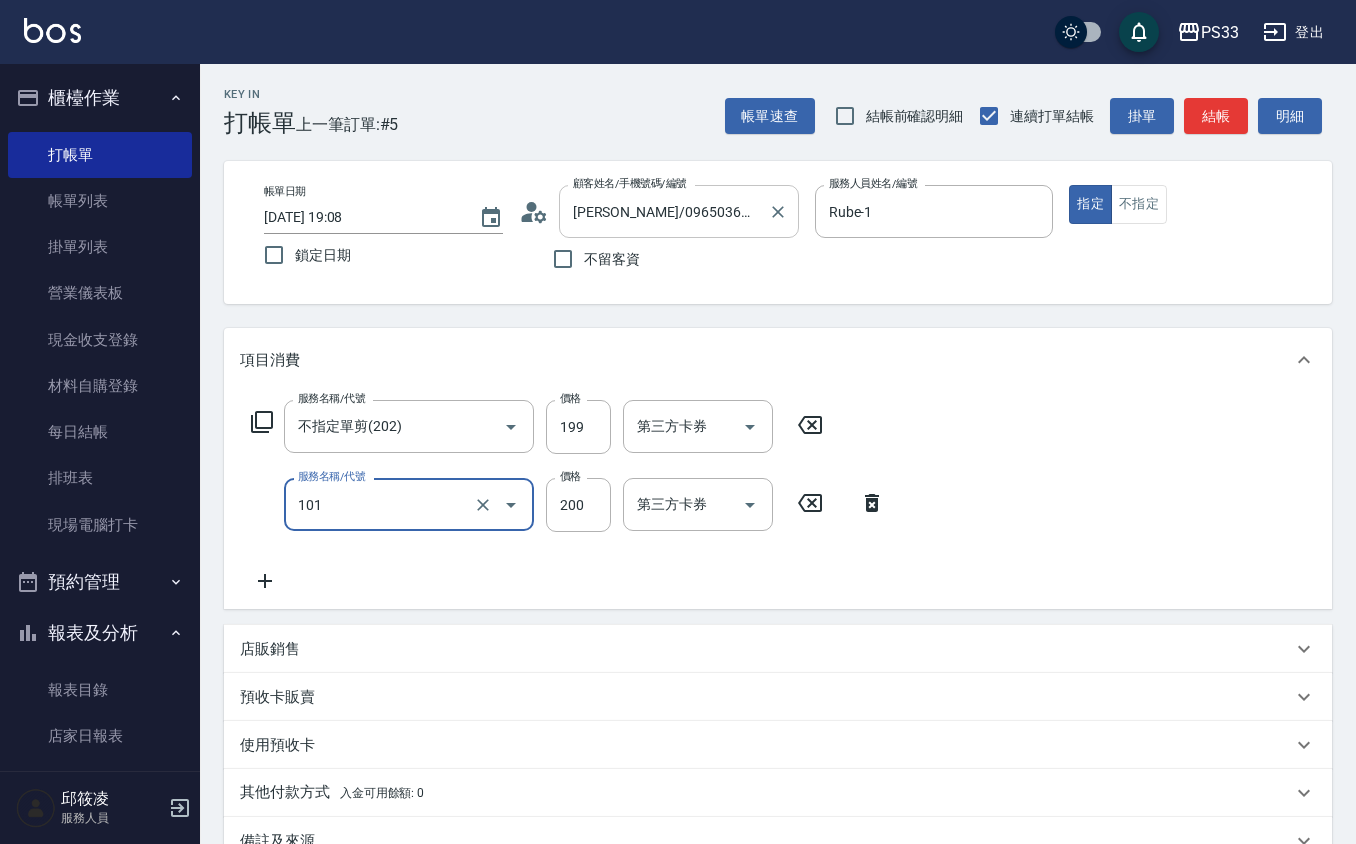 type on "洗髮(101)" 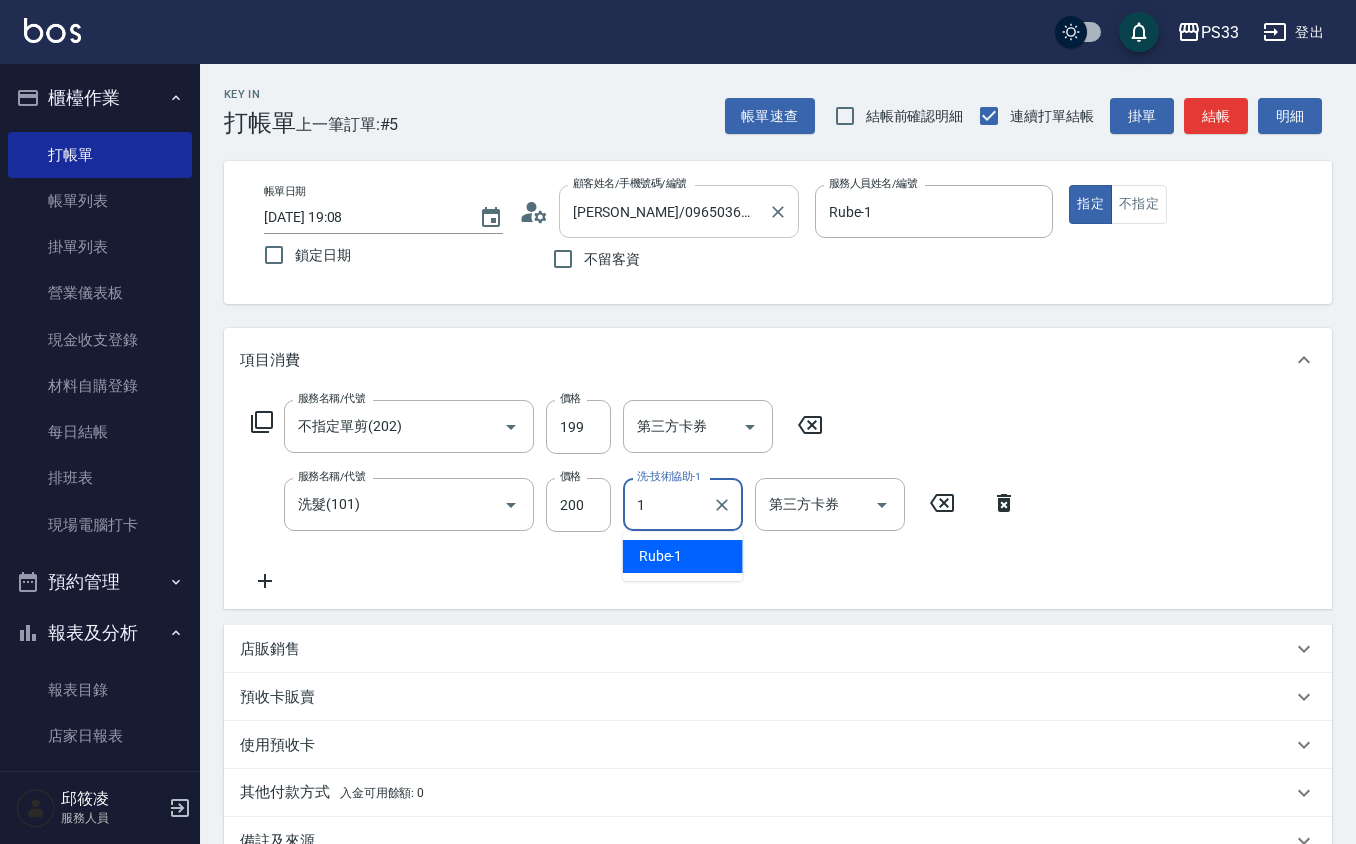type on "Rube-1" 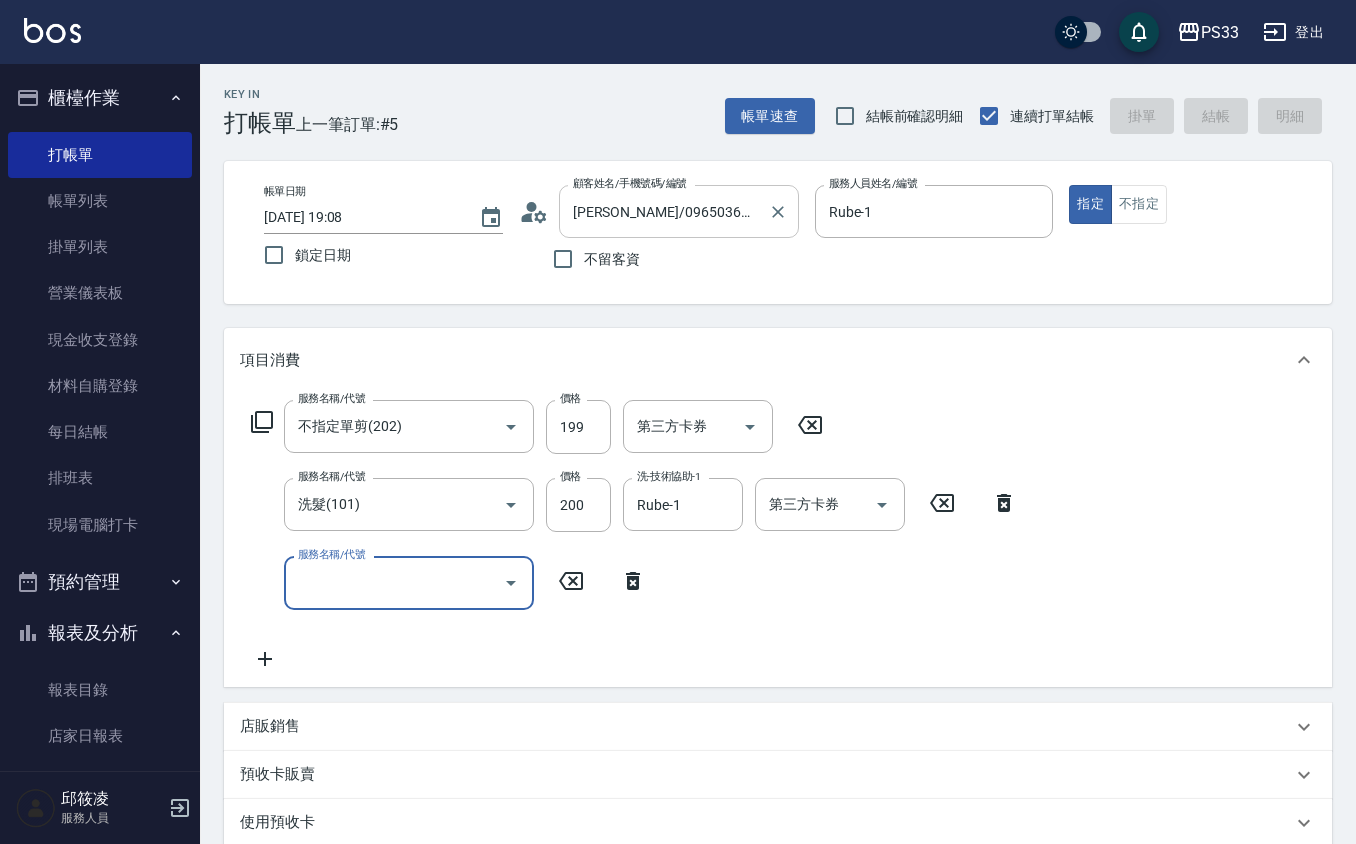 type 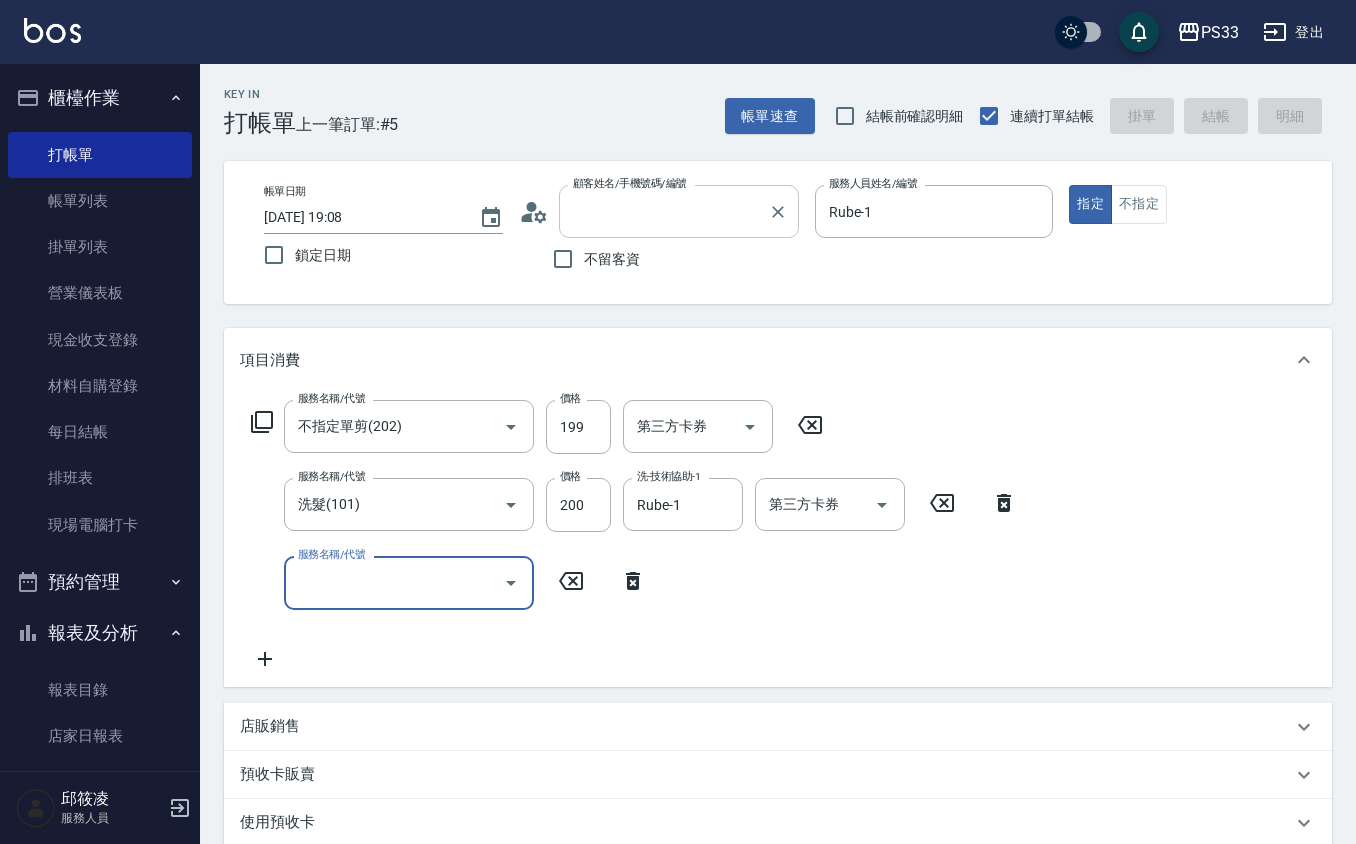 type 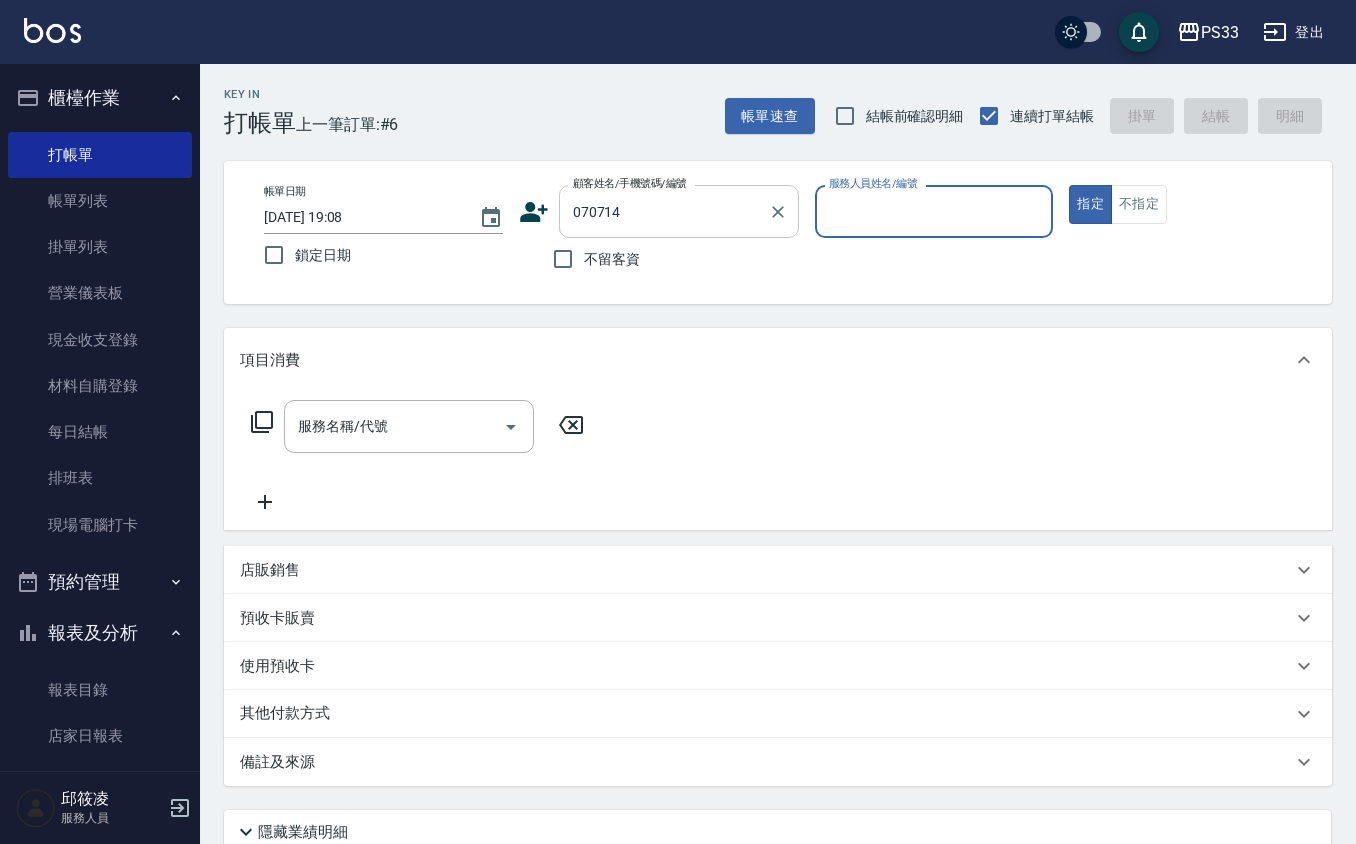 type on "[PERSON_NAME]/0926575028/070714" 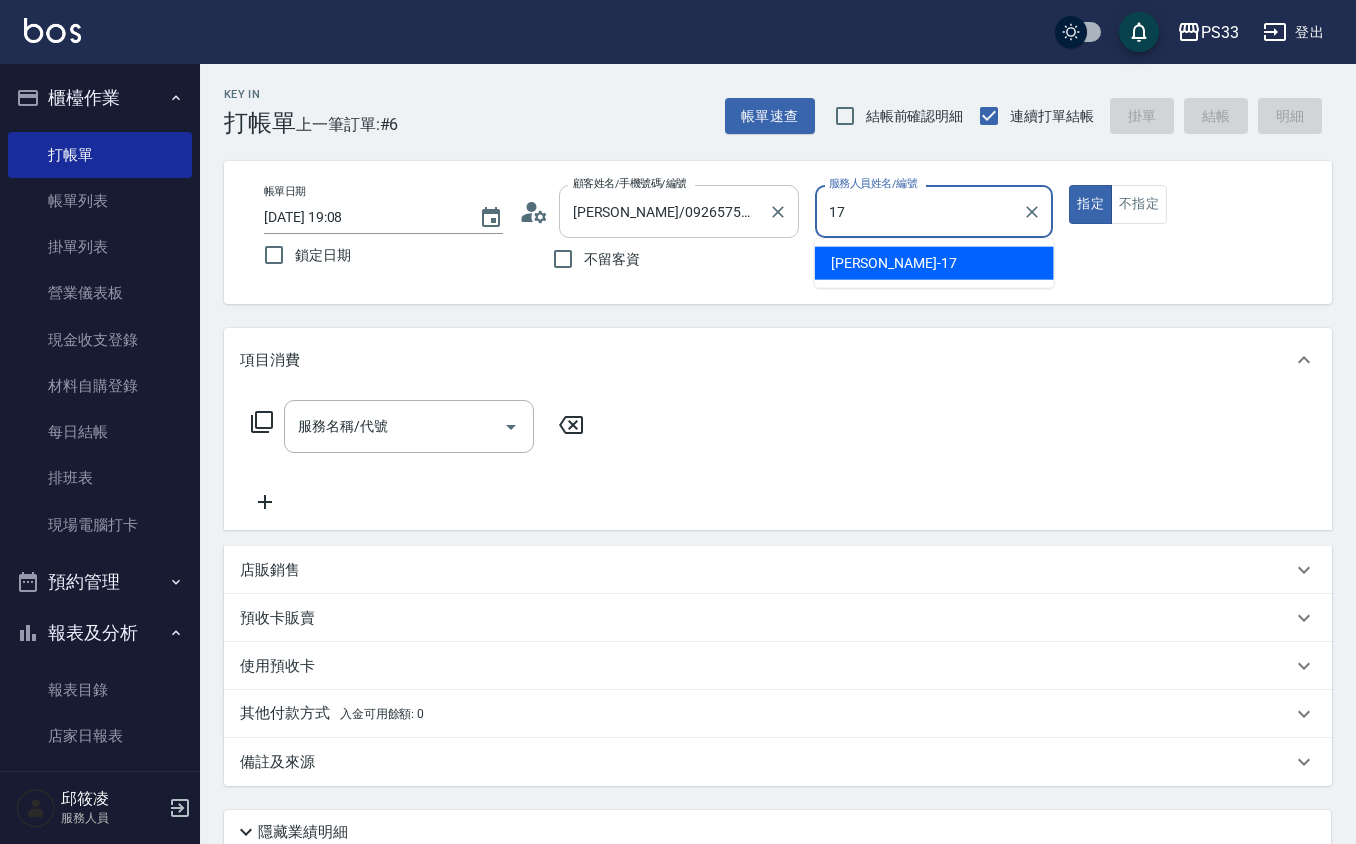 type on "[PERSON_NAME]-17" 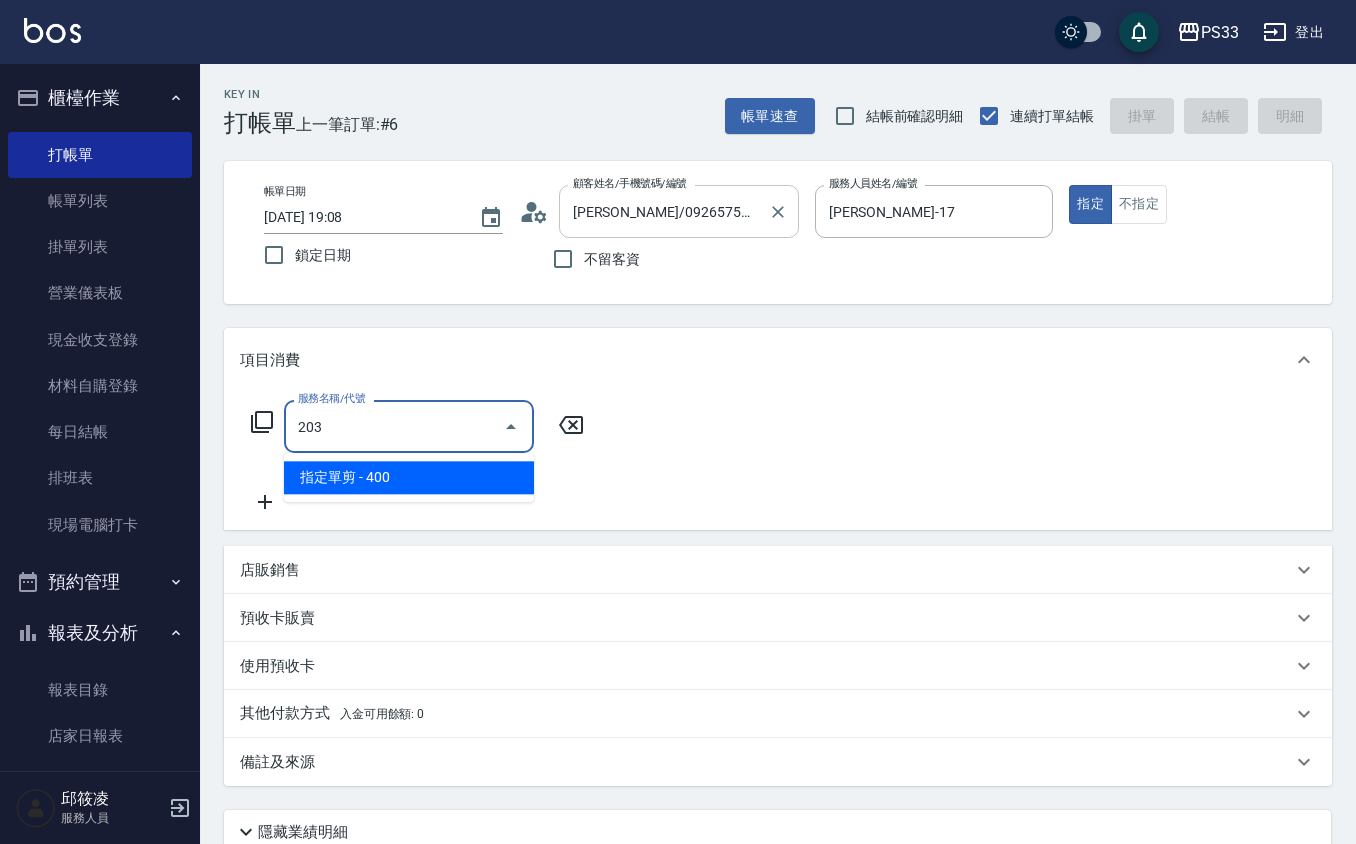 type on "指定單剪(203)" 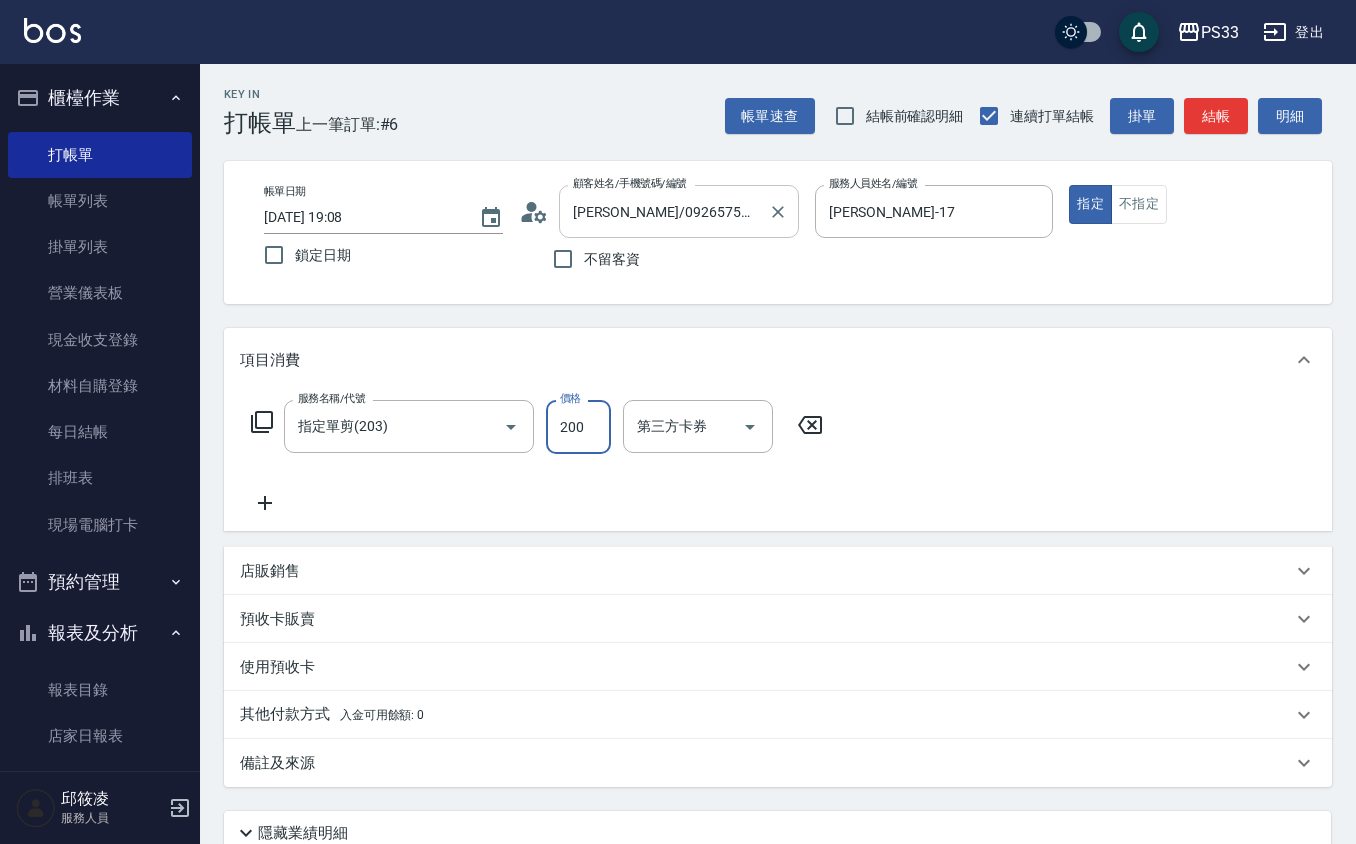 type on "200" 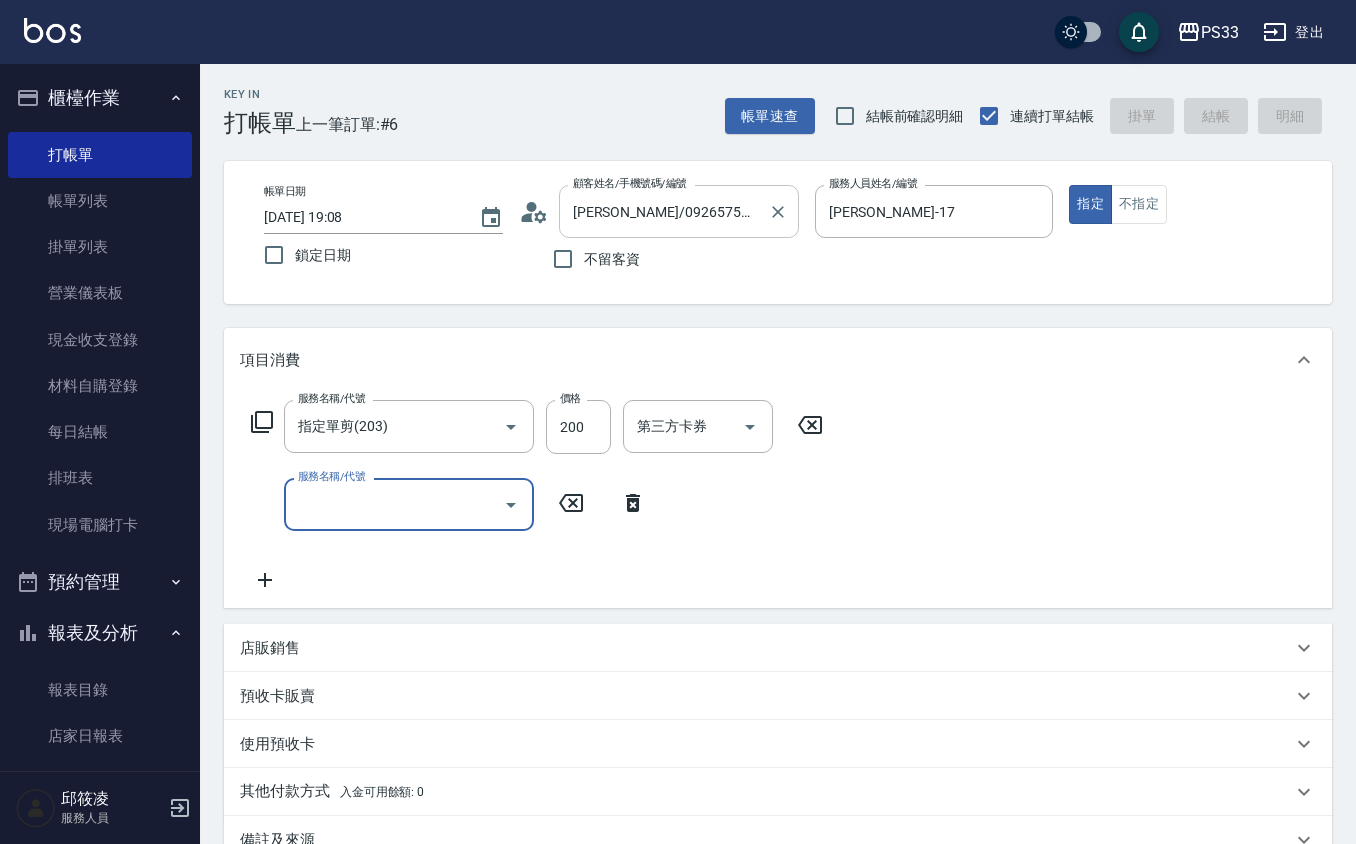 type 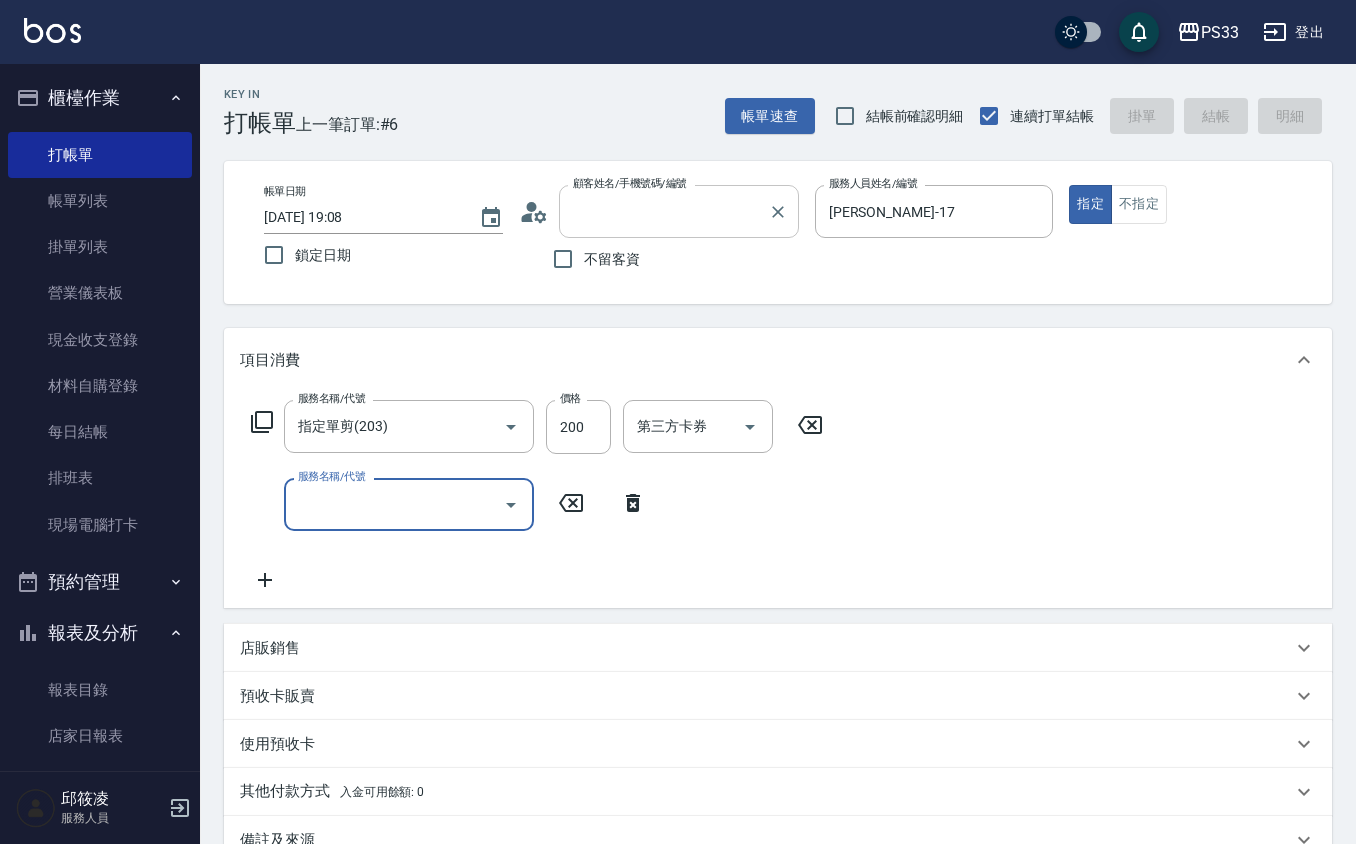 type 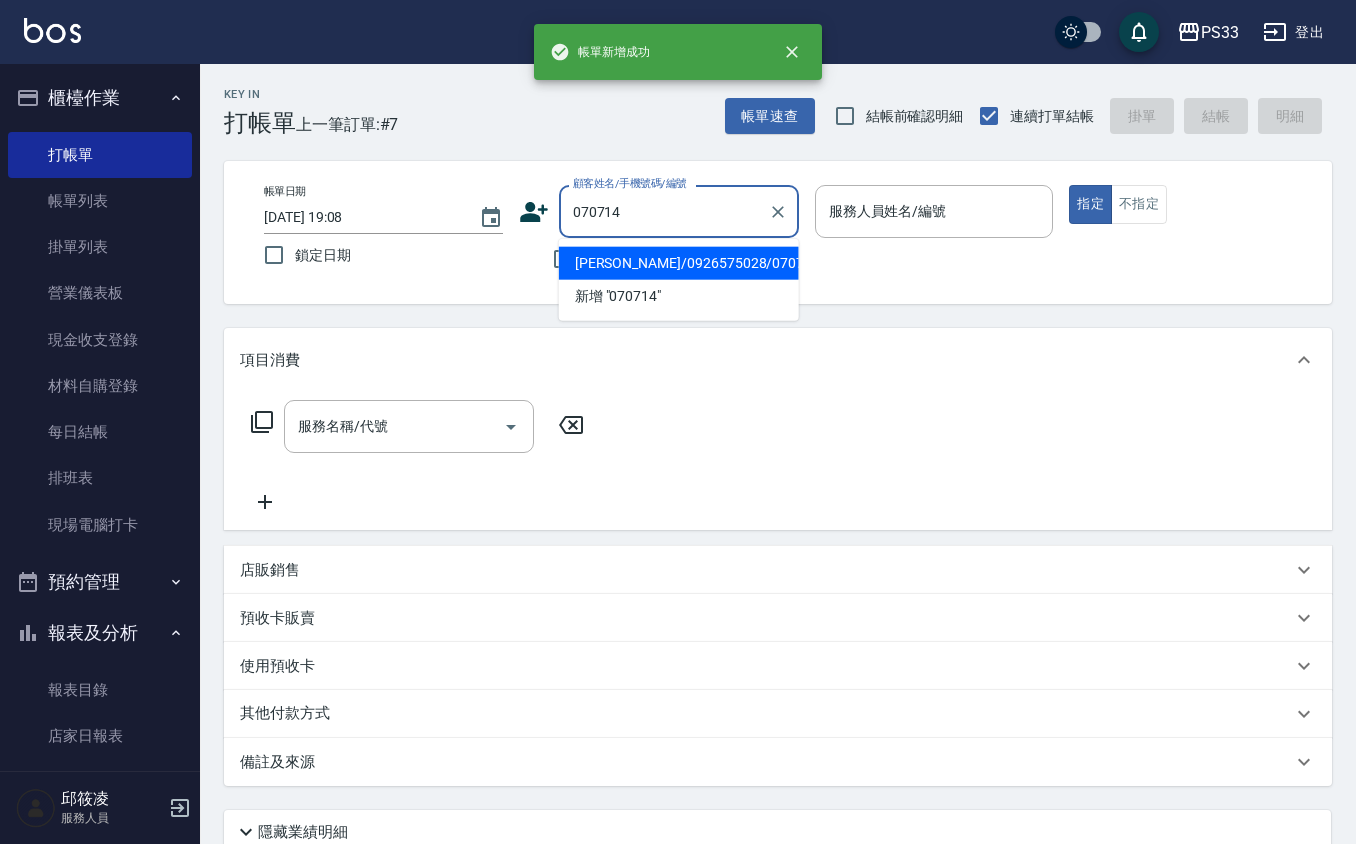 type on "[PERSON_NAME]/0926575028/070714" 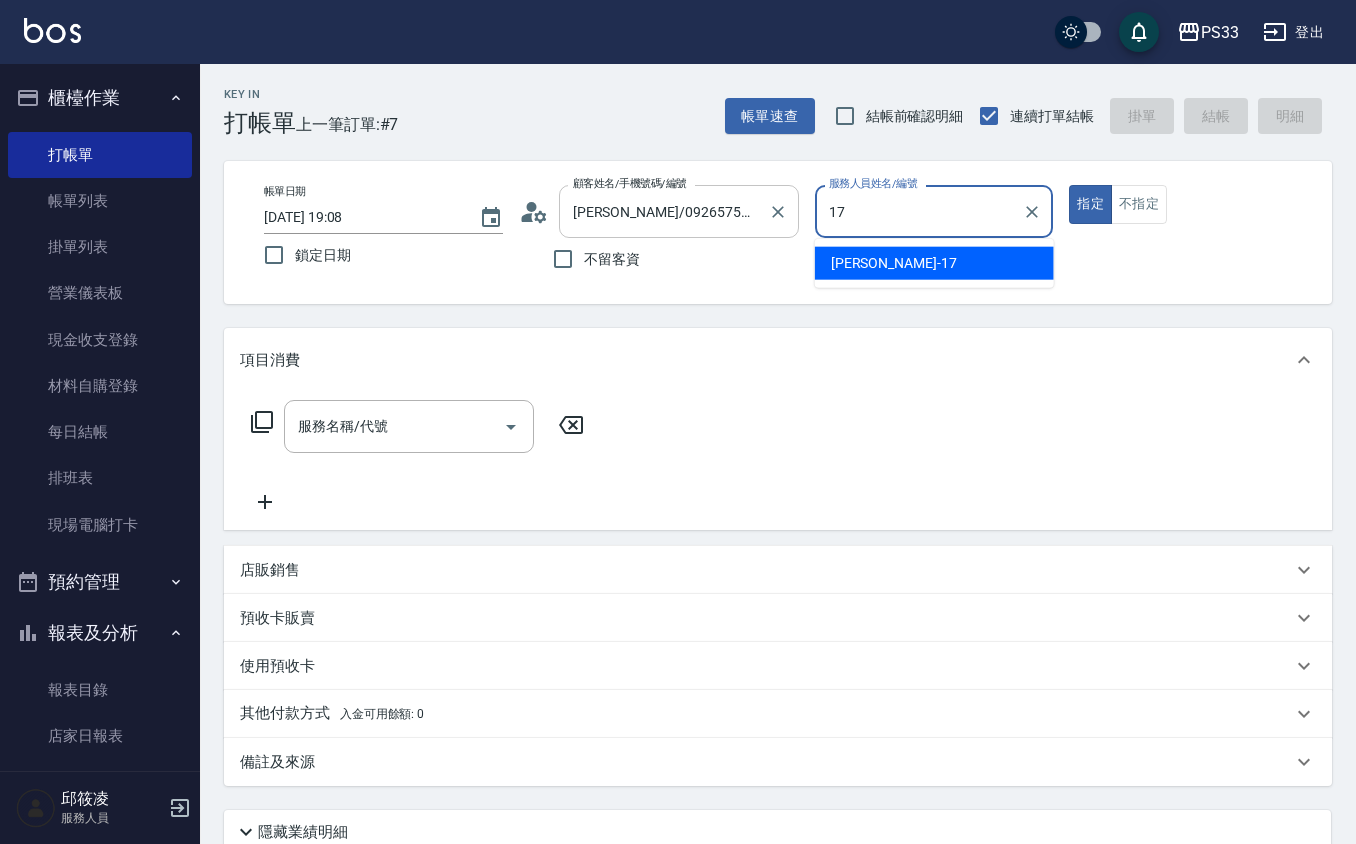 type on "[PERSON_NAME]-17" 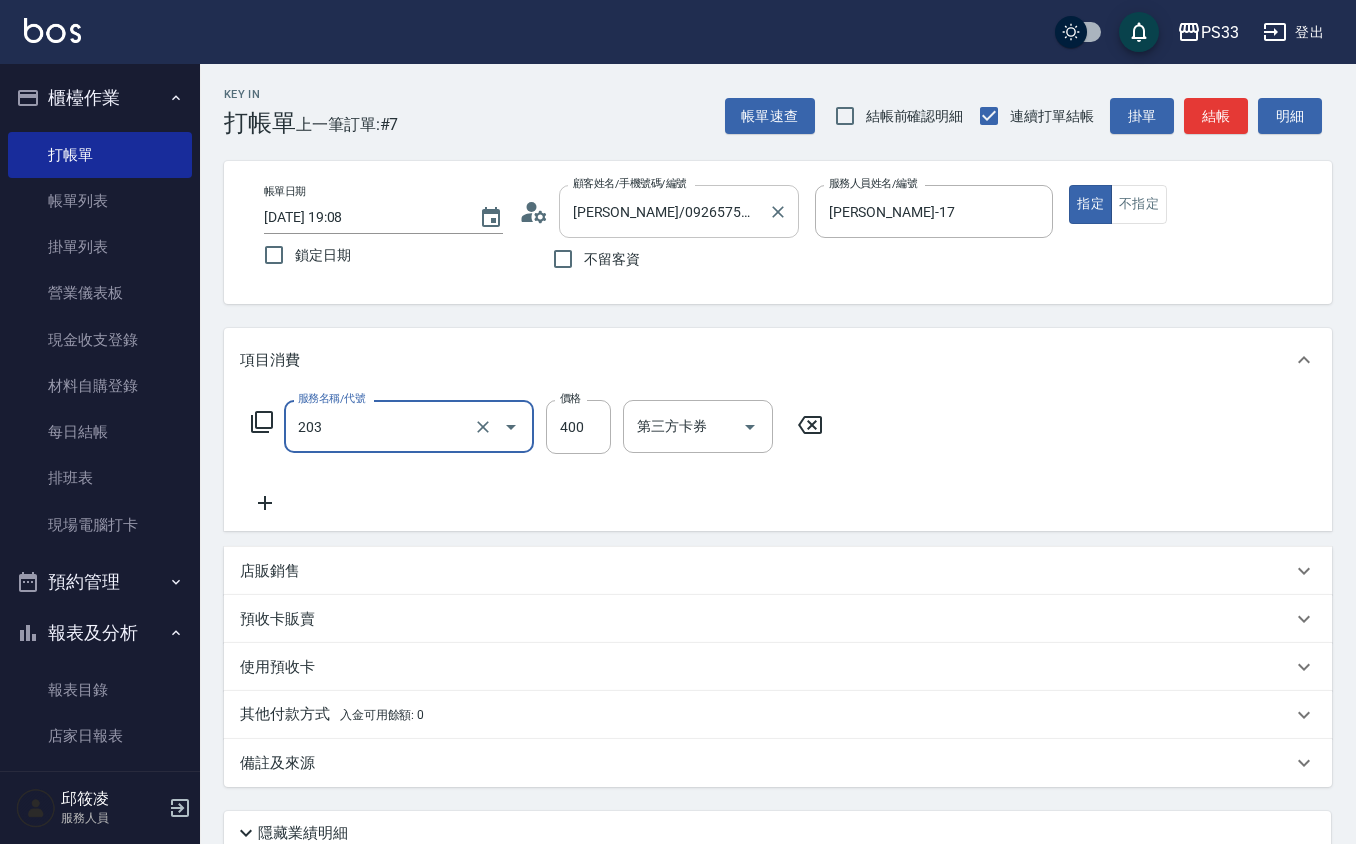 type on "指定單剪(203)" 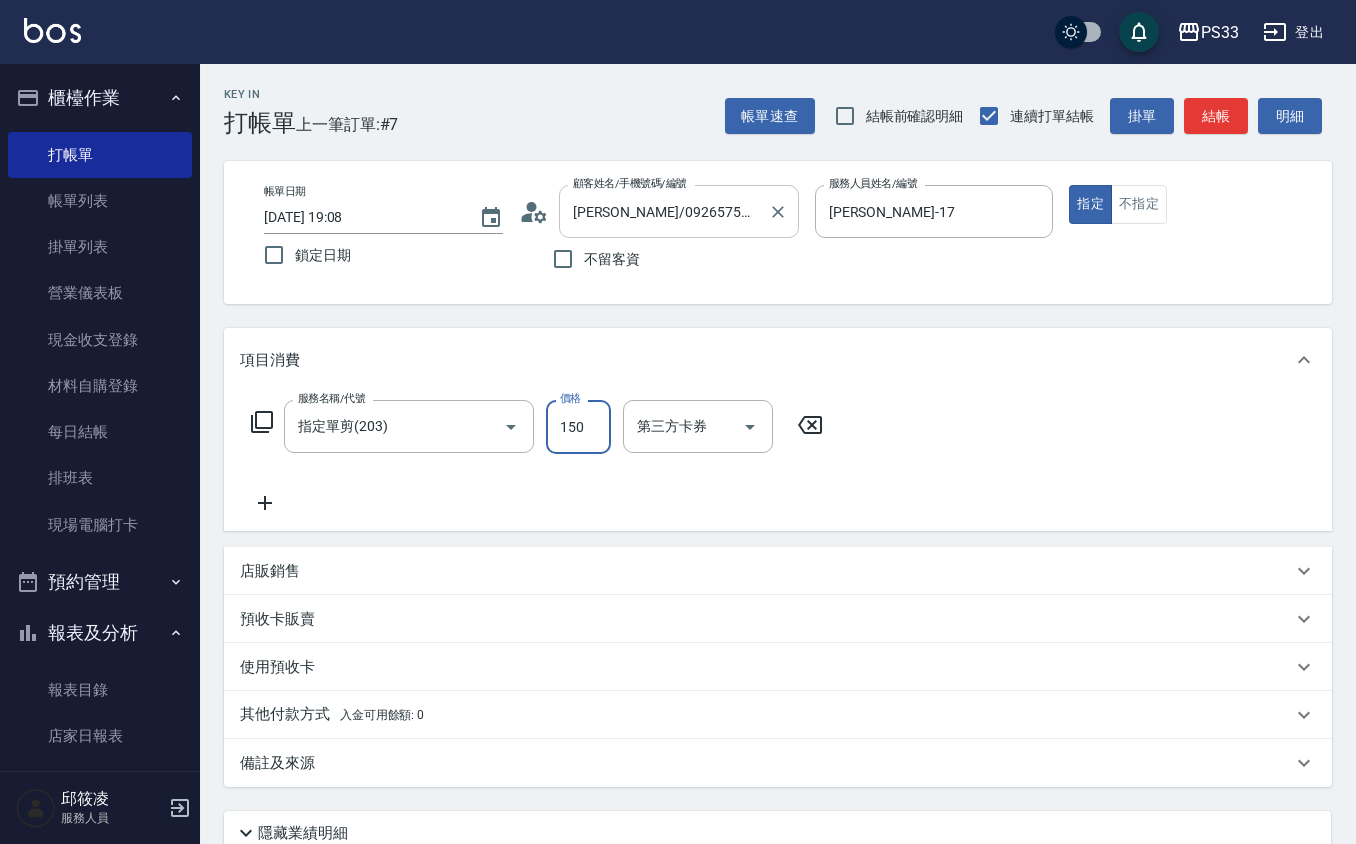 type on "150" 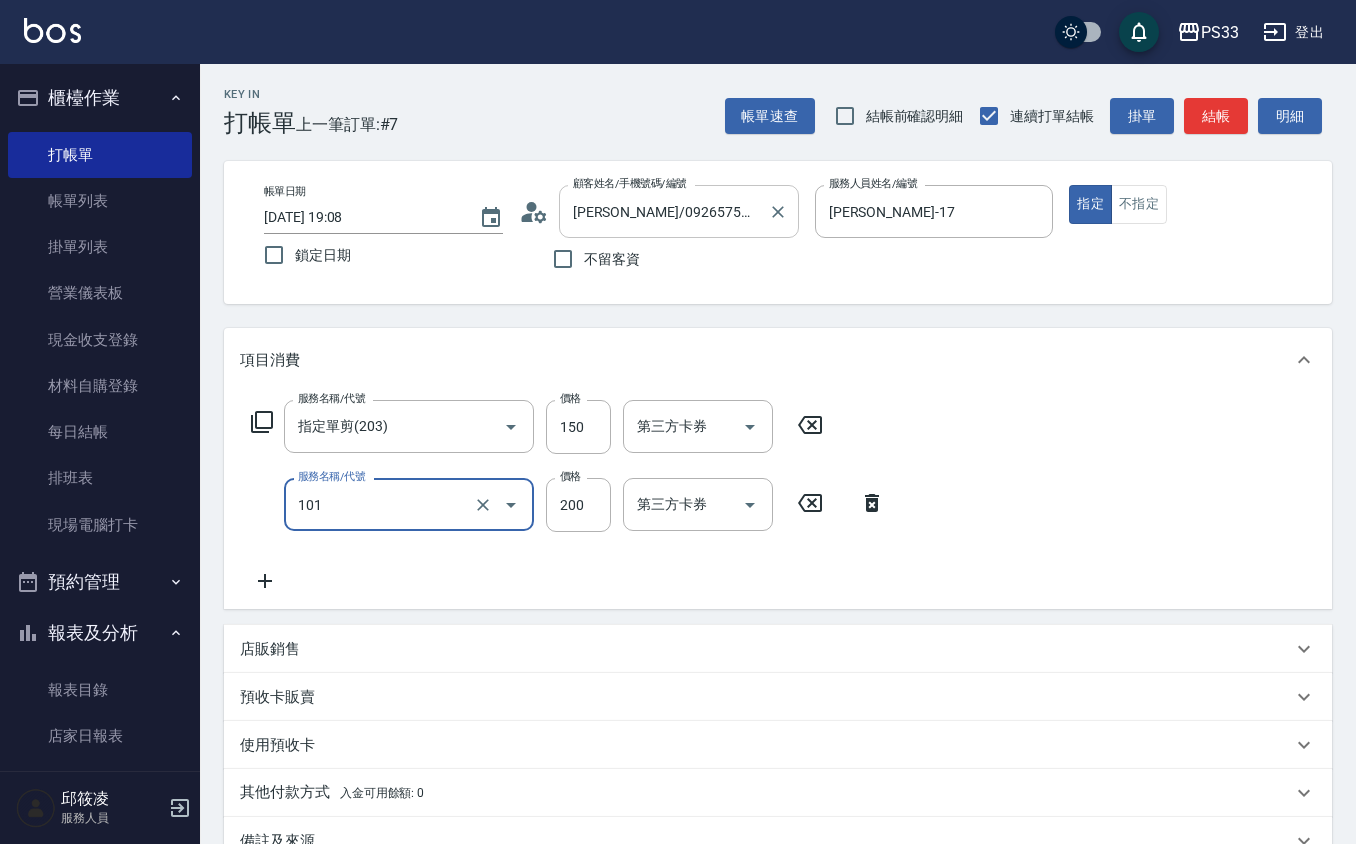 type on "洗髮(101)" 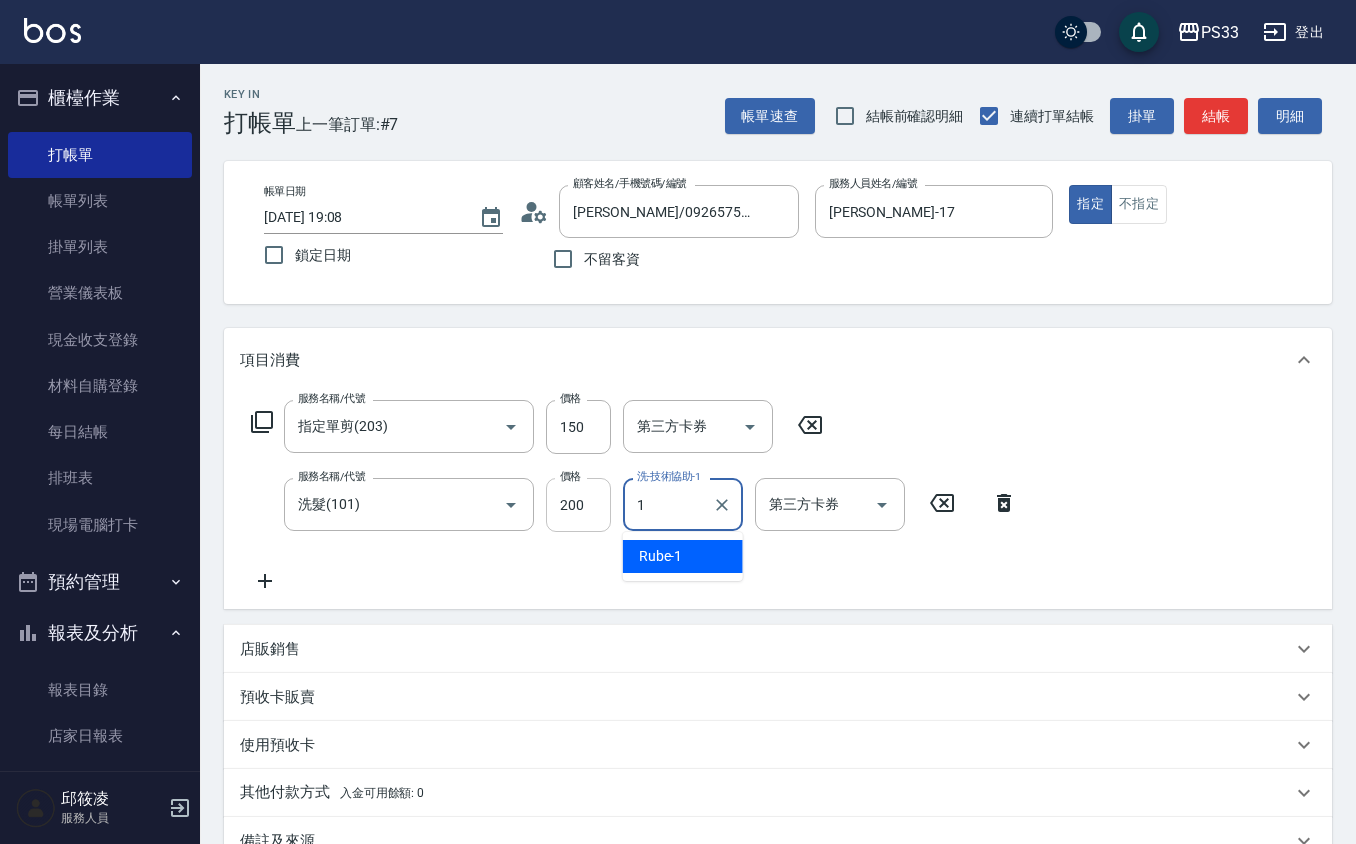 type on "1" 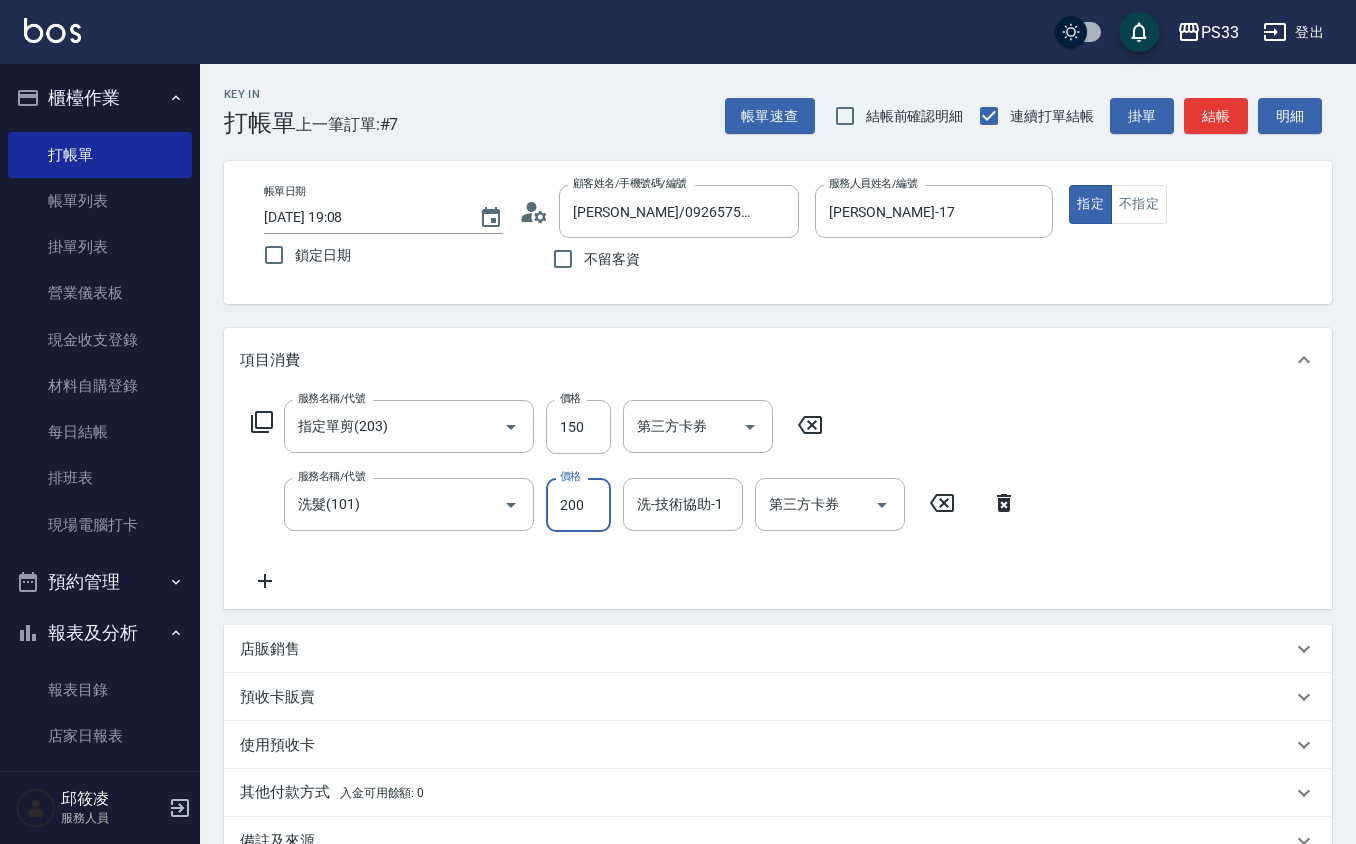 click on "200" at bounding box center [578, 505] 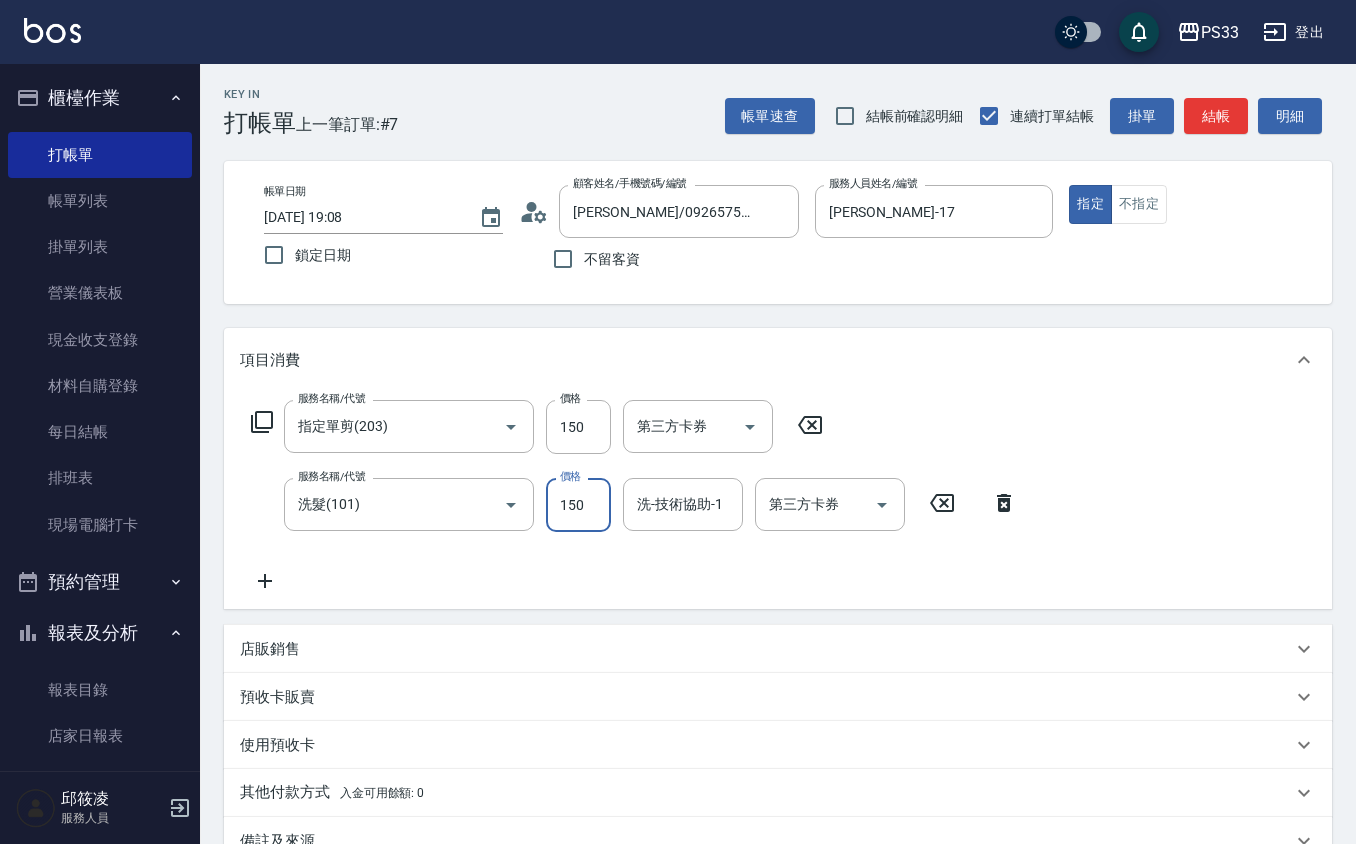 type on "150" 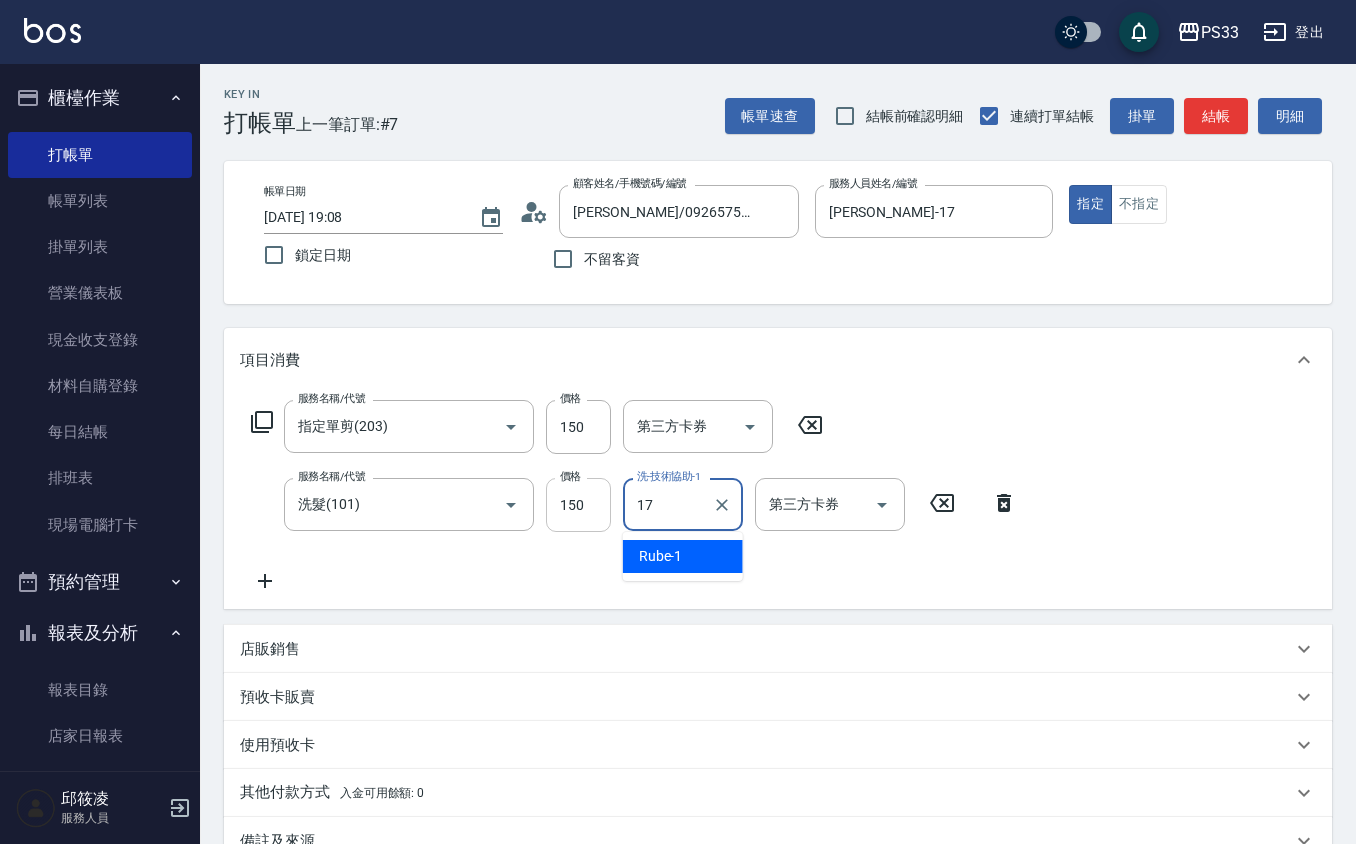 type on "[PERSON_NAME]-17" 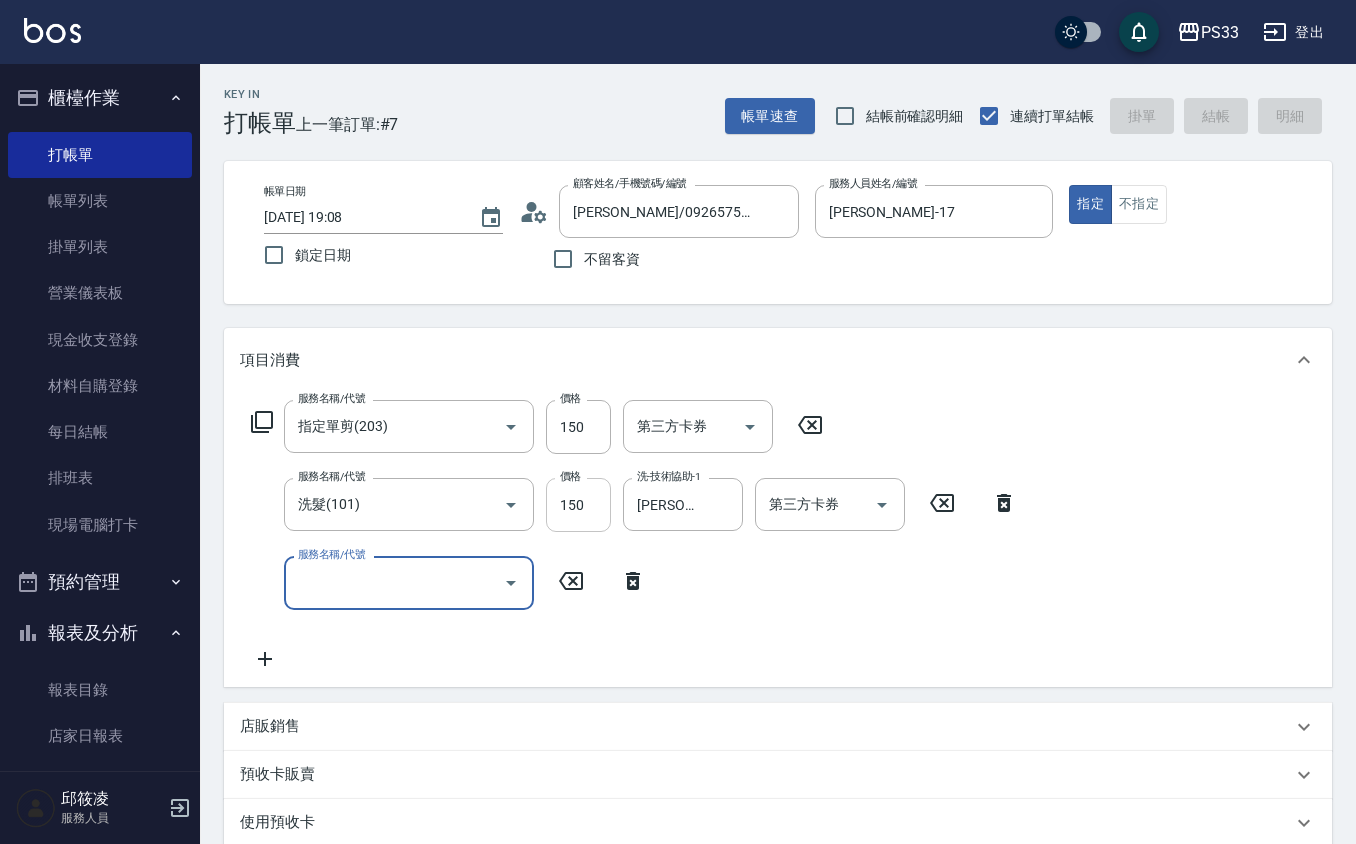 type 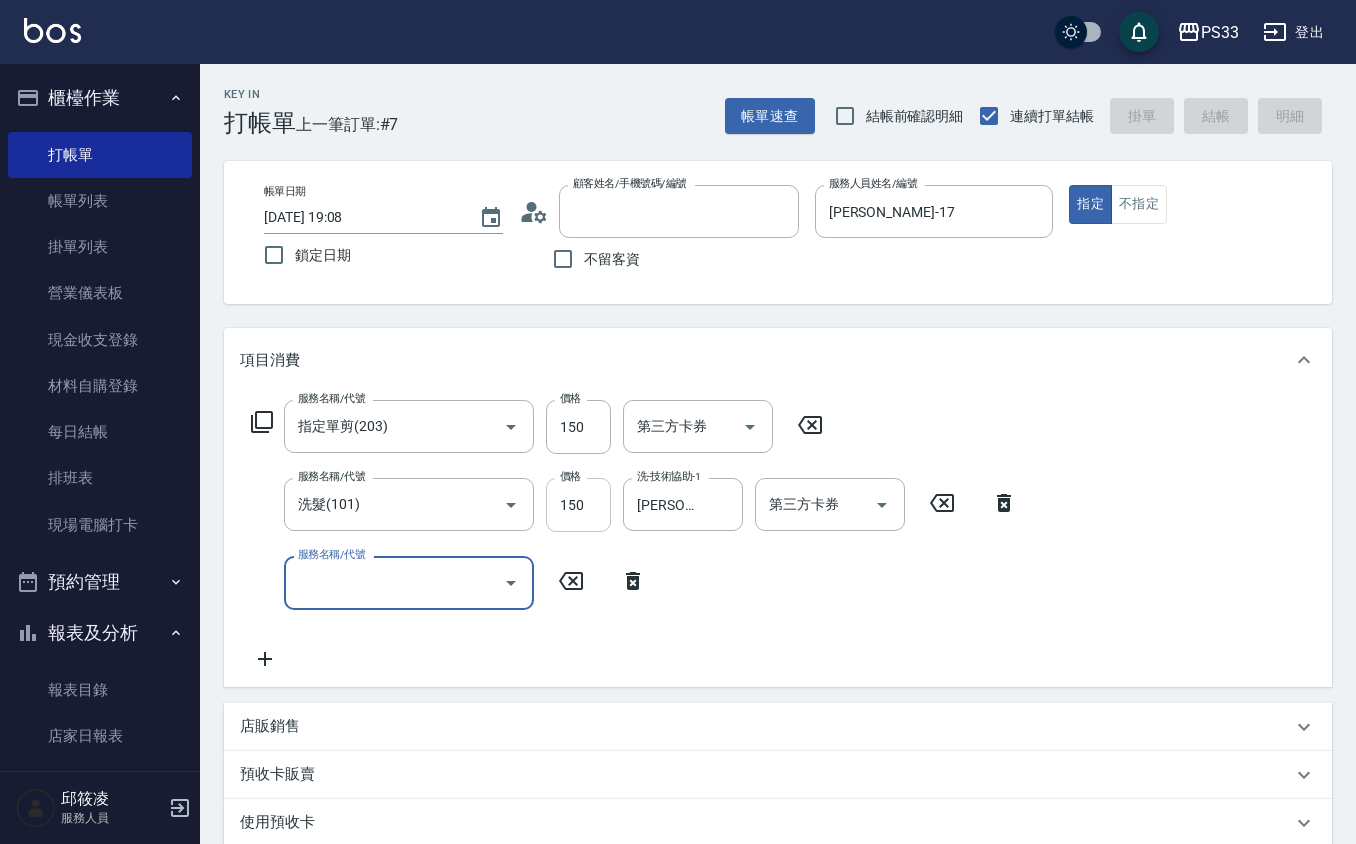 type 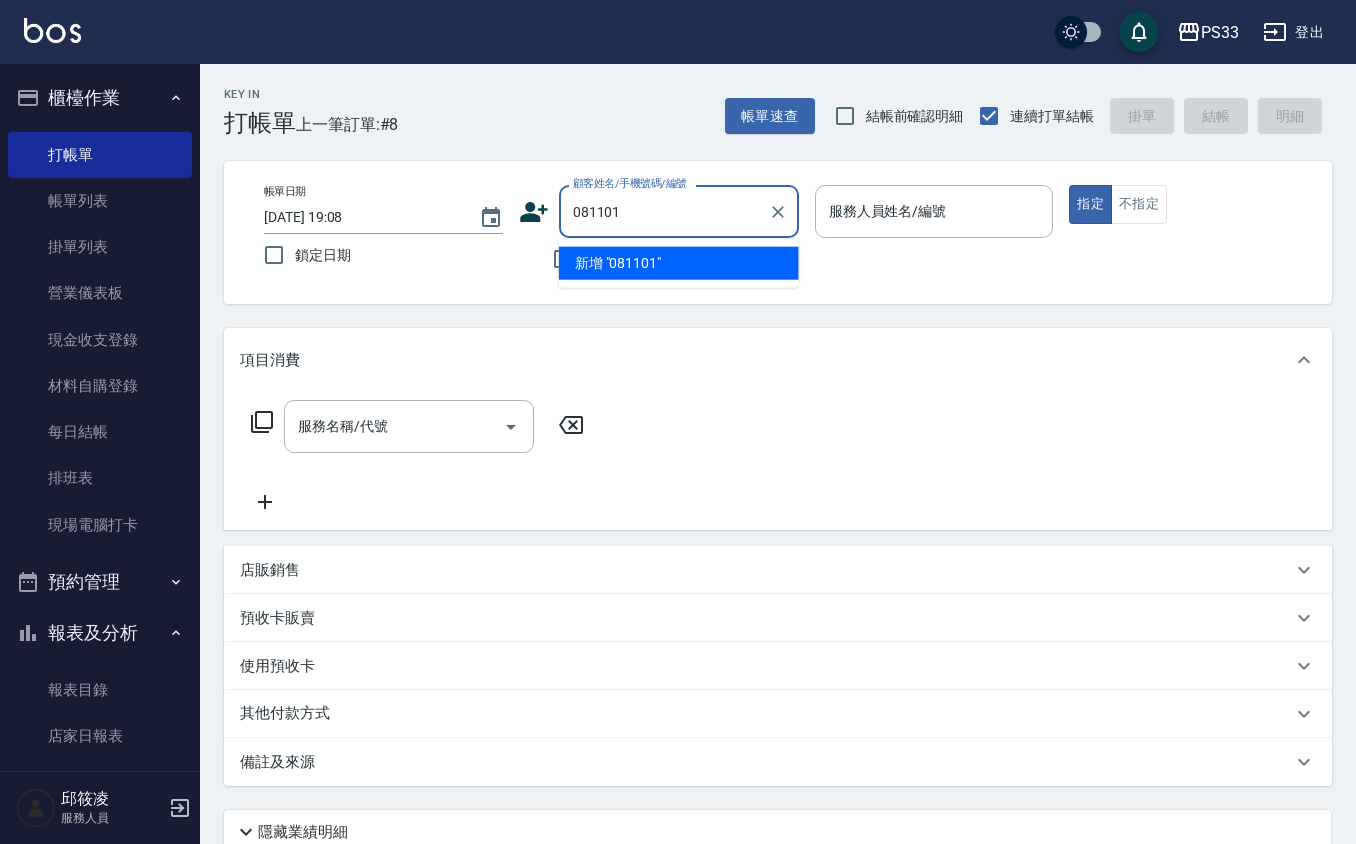 type on "081101" 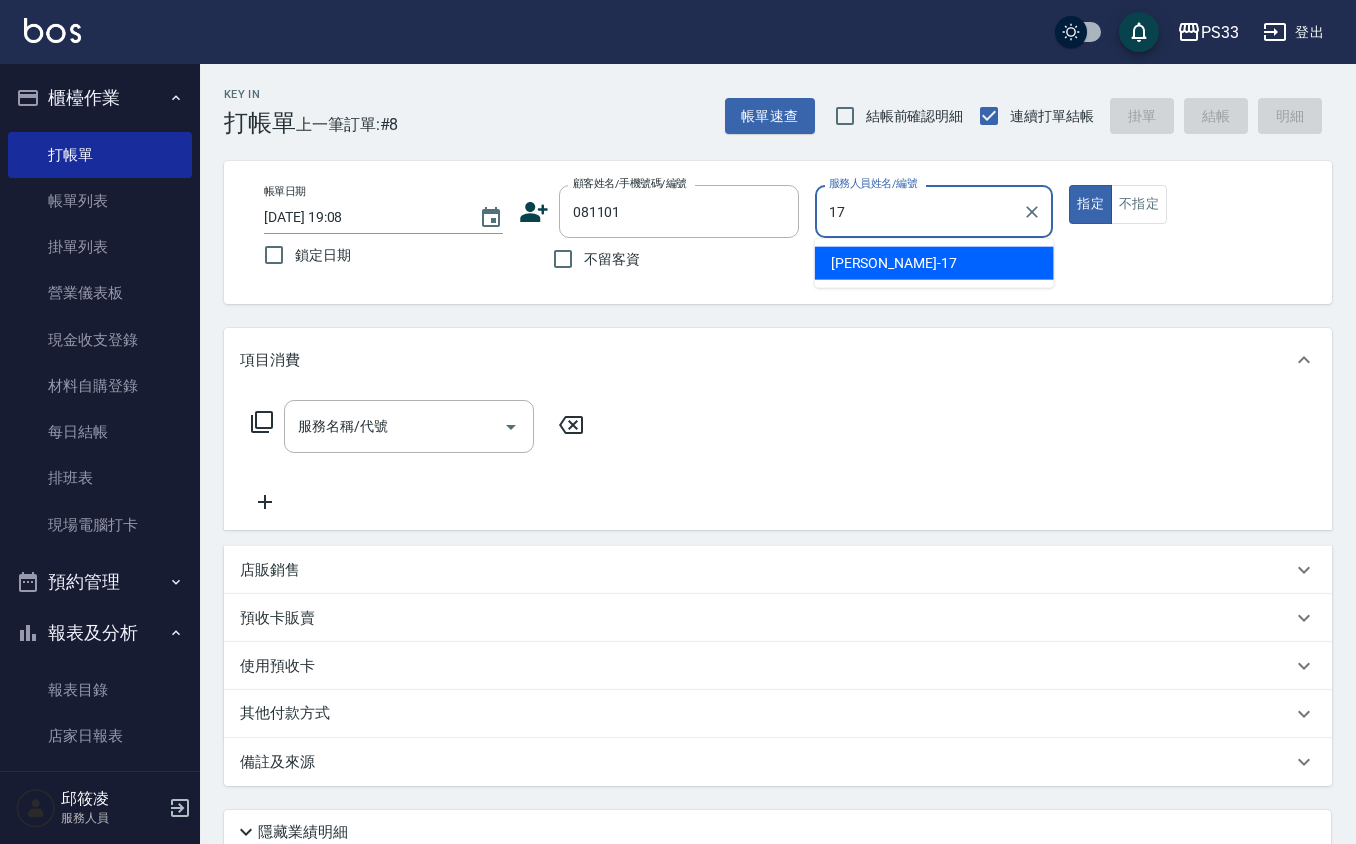 type on "[PERSON_NAME]-17" 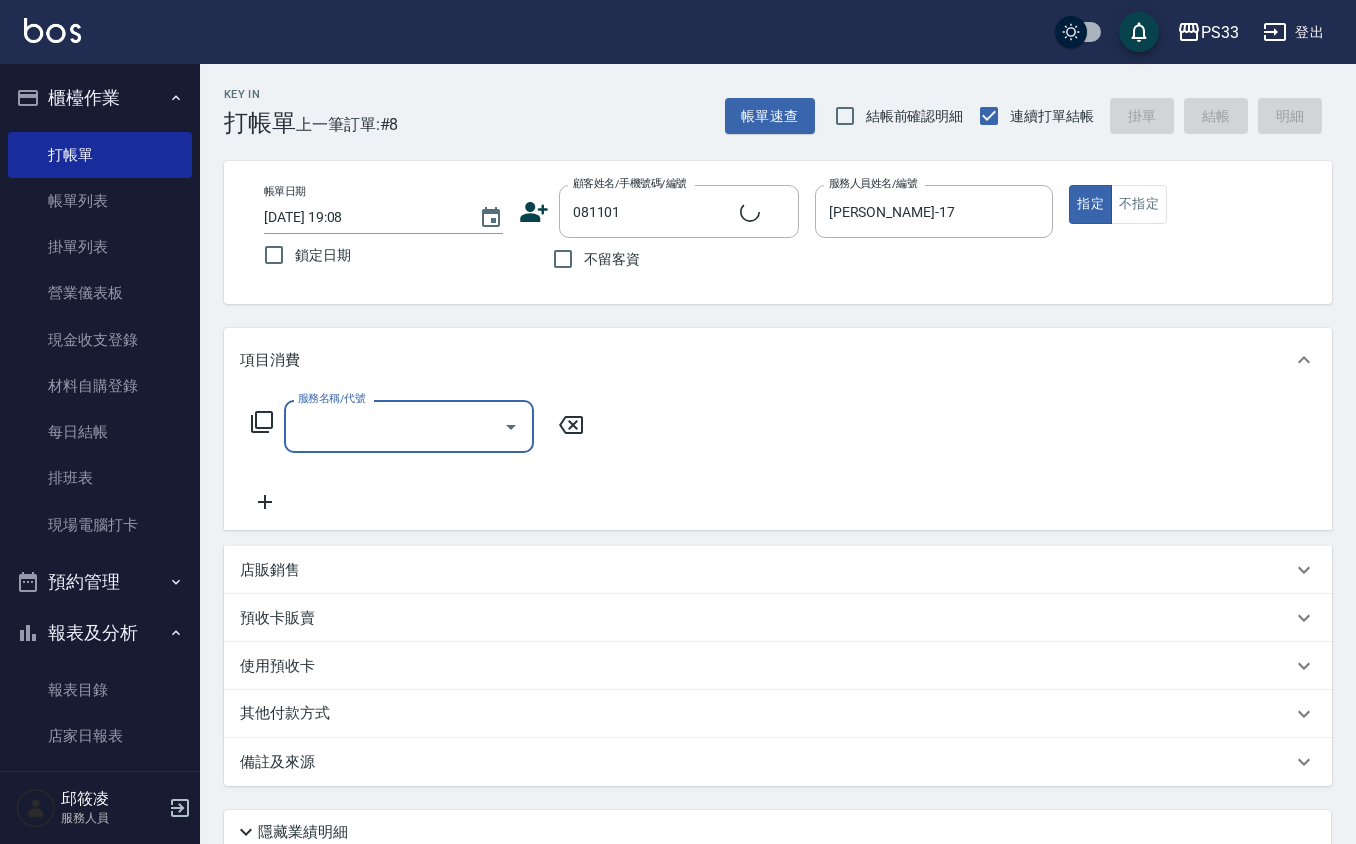 type on "[PERSON_NAME]/0989515338/081101" 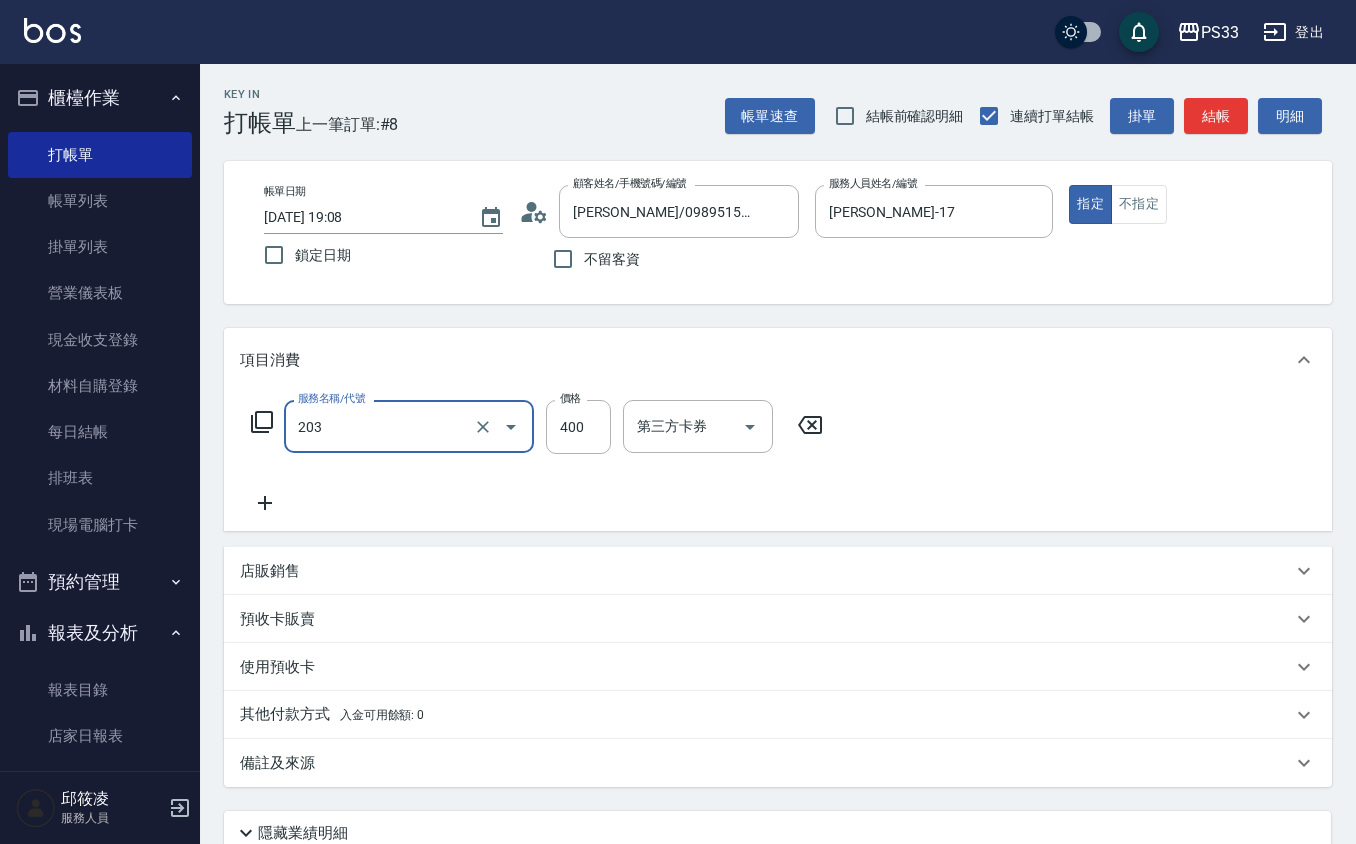 type on "指定單剪(203)" 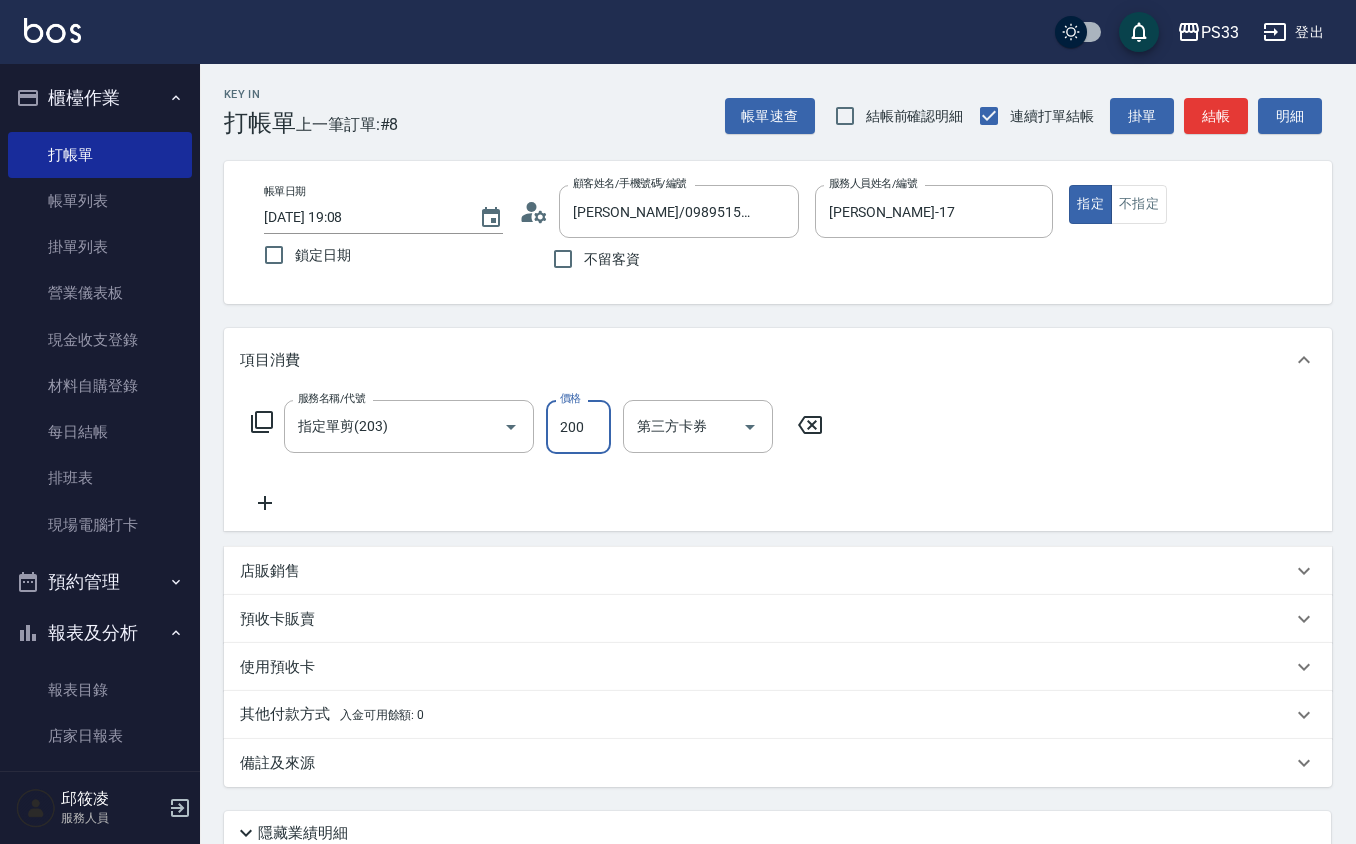 type on "200" 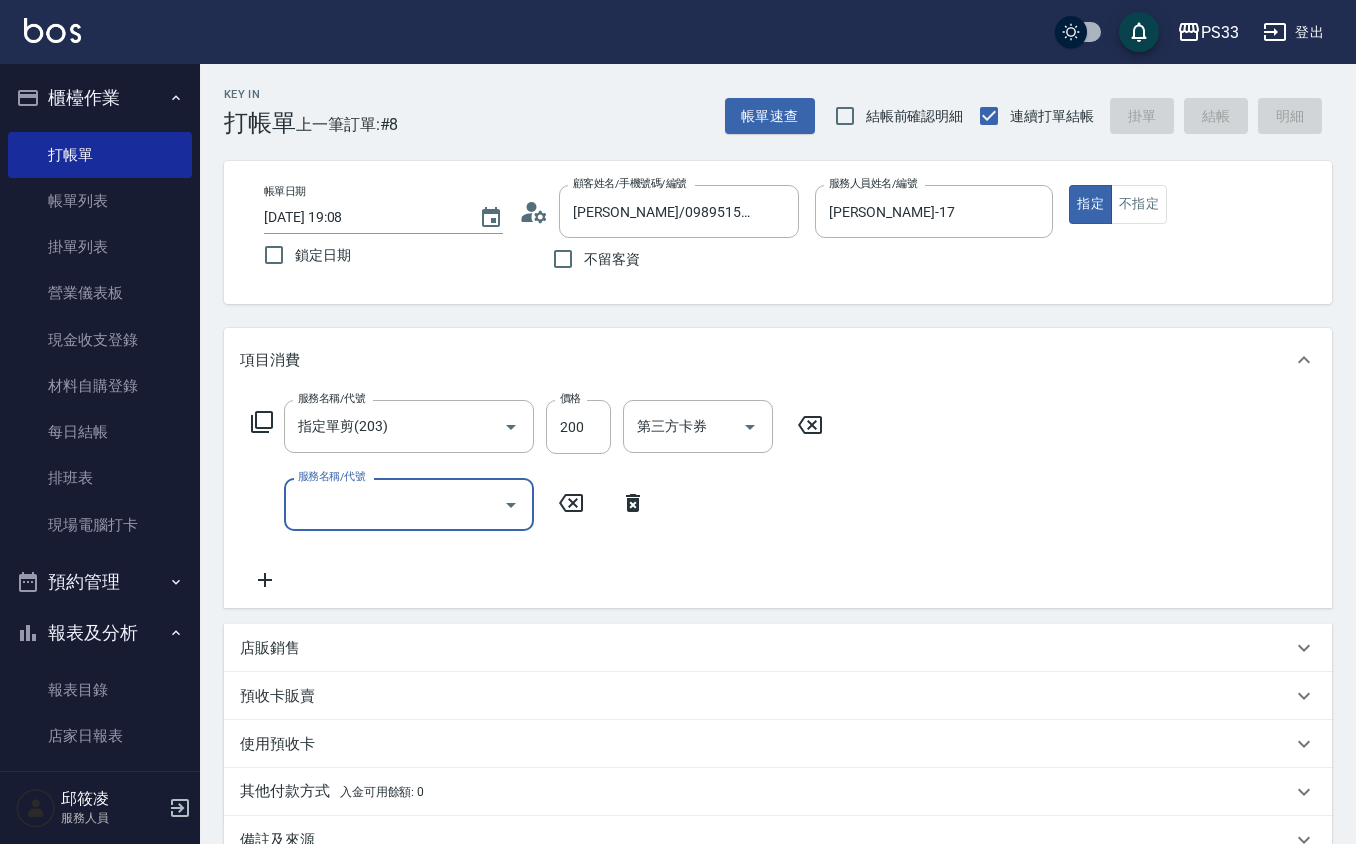 type 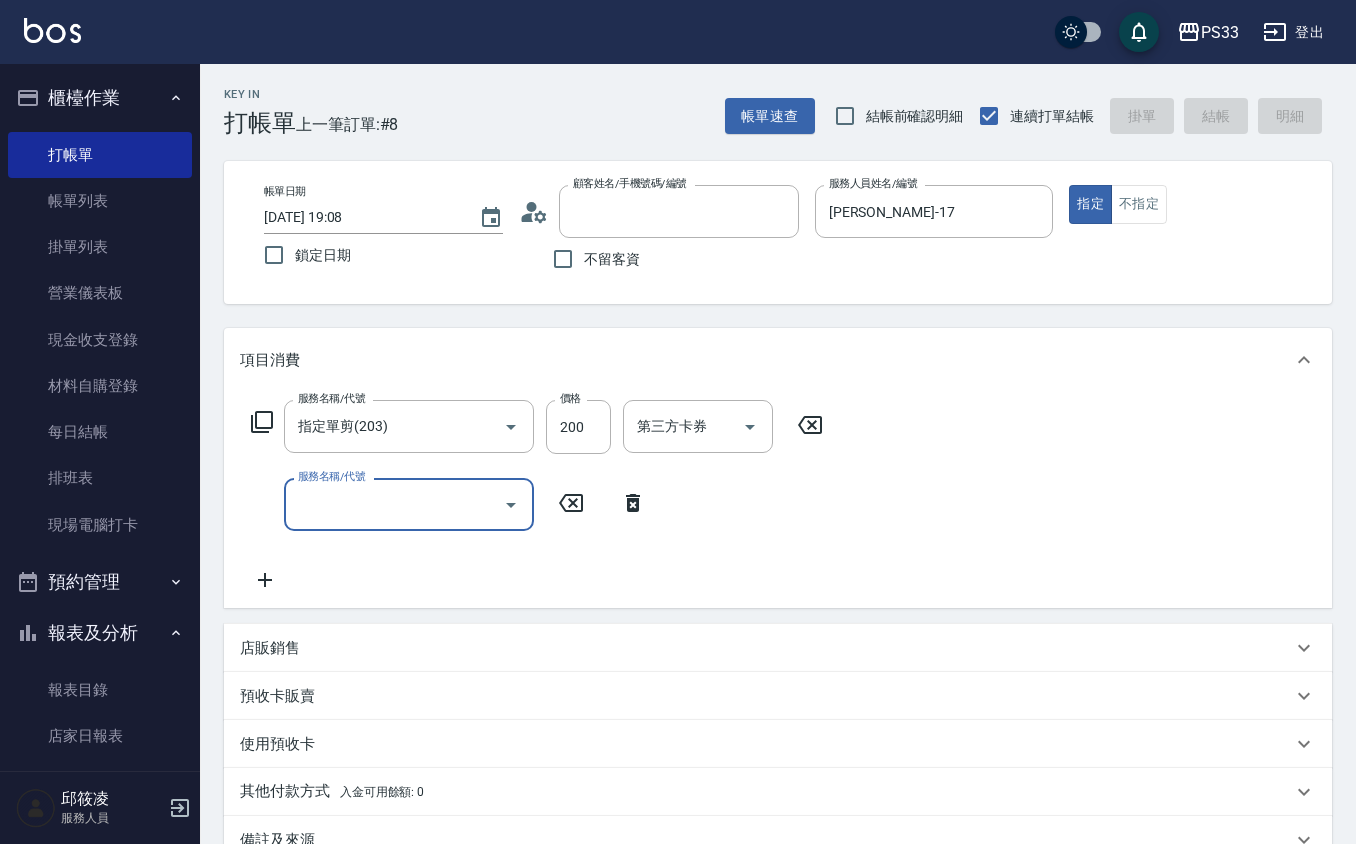 type 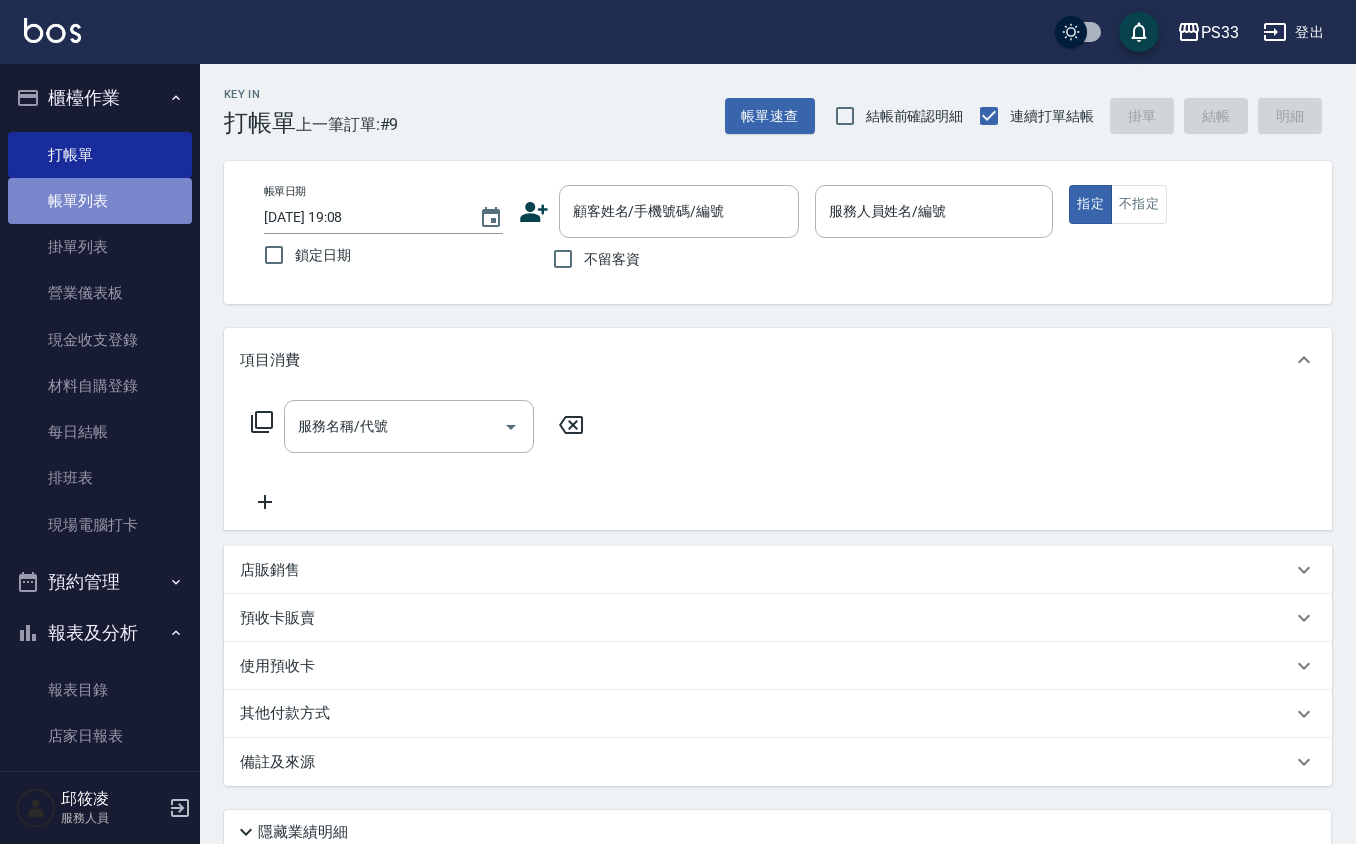 click on "帳單列表" at bounding box center (100, 201) 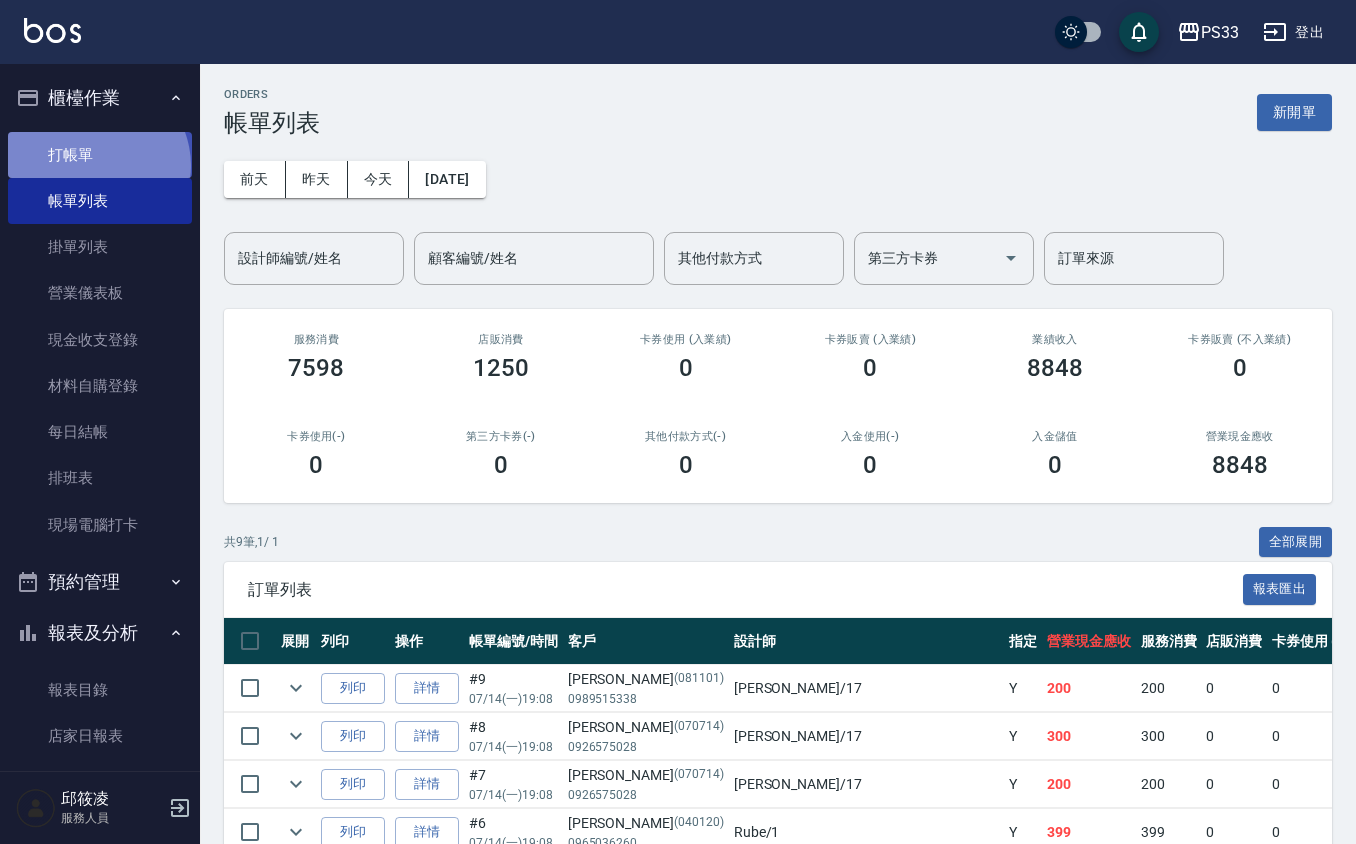 click on "打帳單" at bounding box center (100, 155) 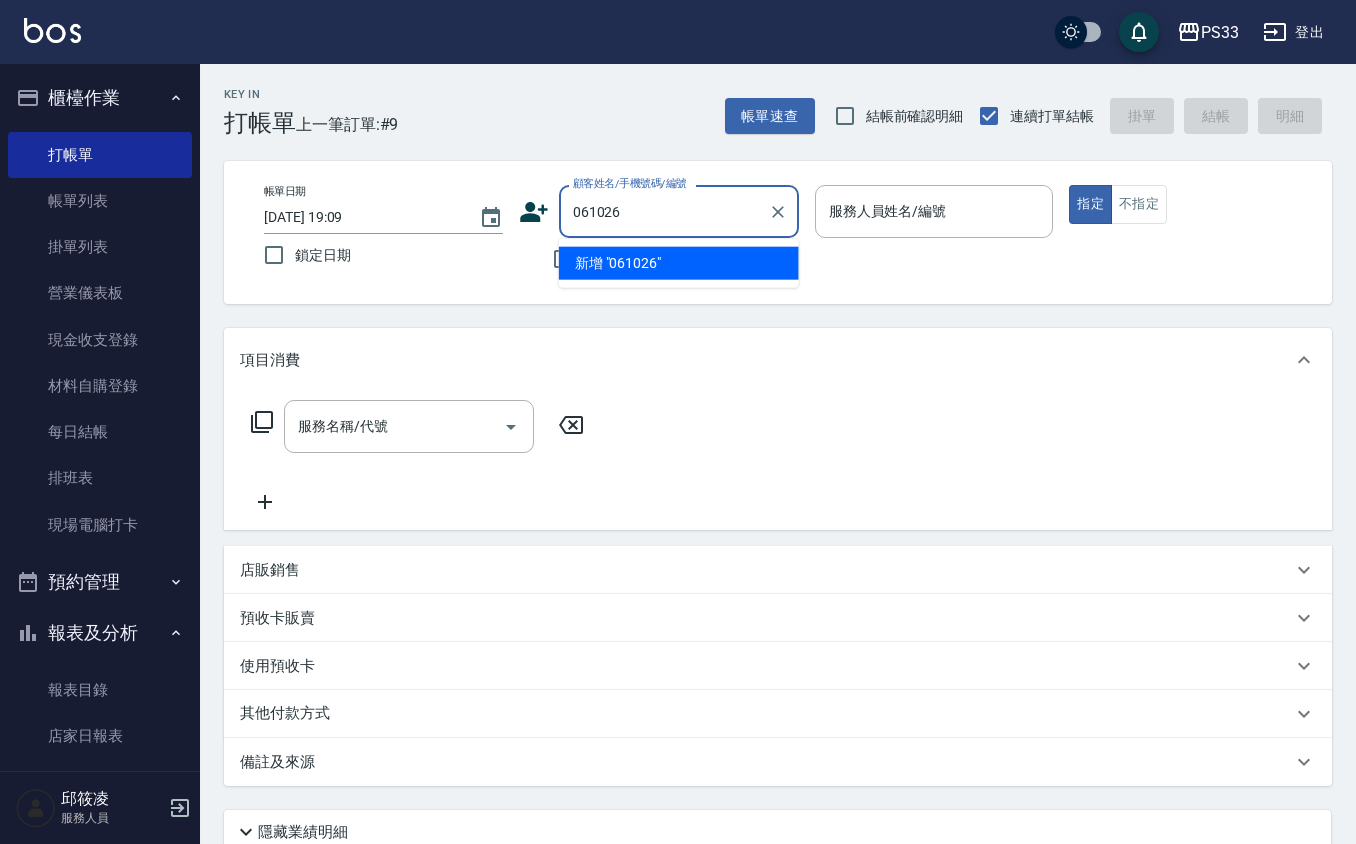 type on "061026" 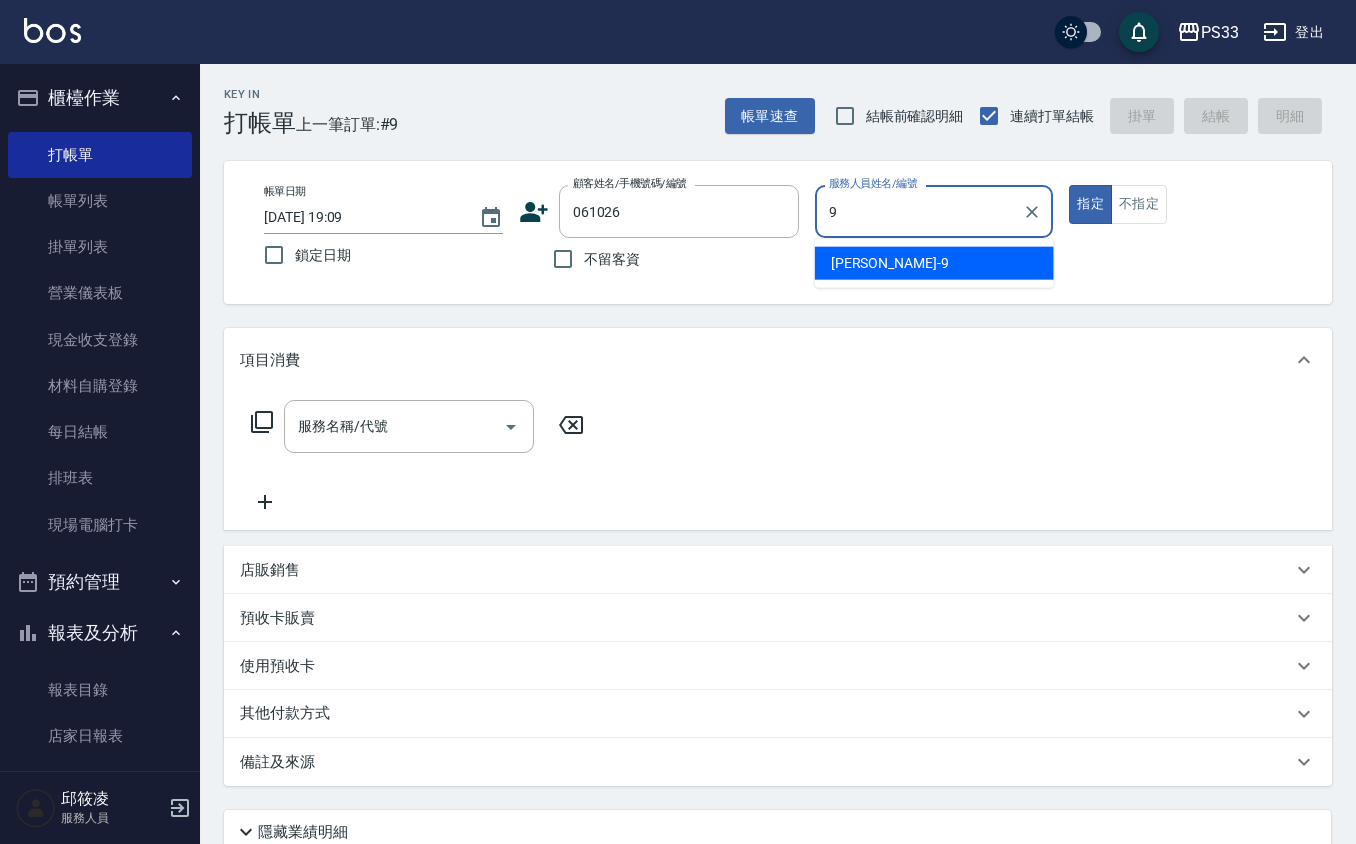 type on "苡軒-9" 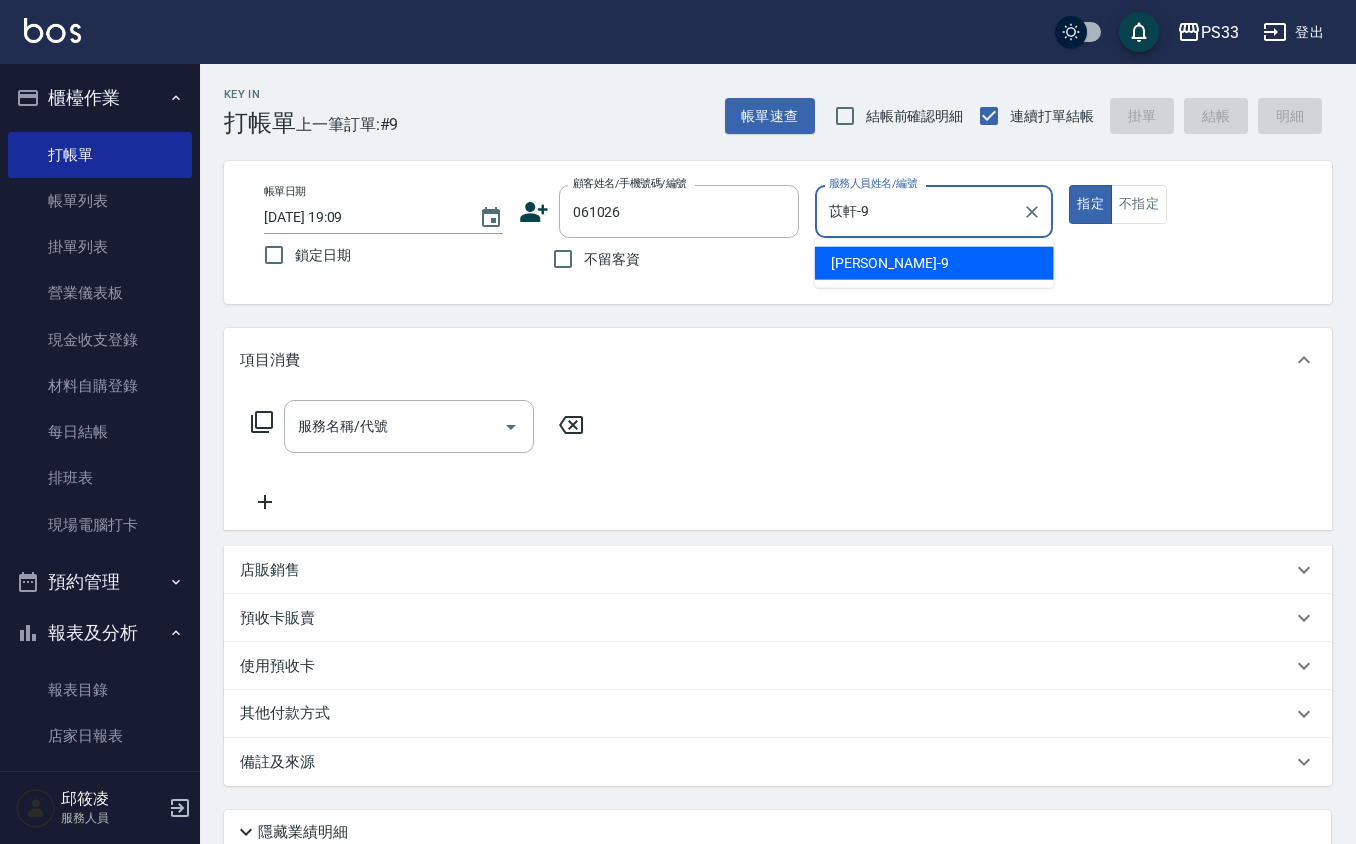 type on "true" 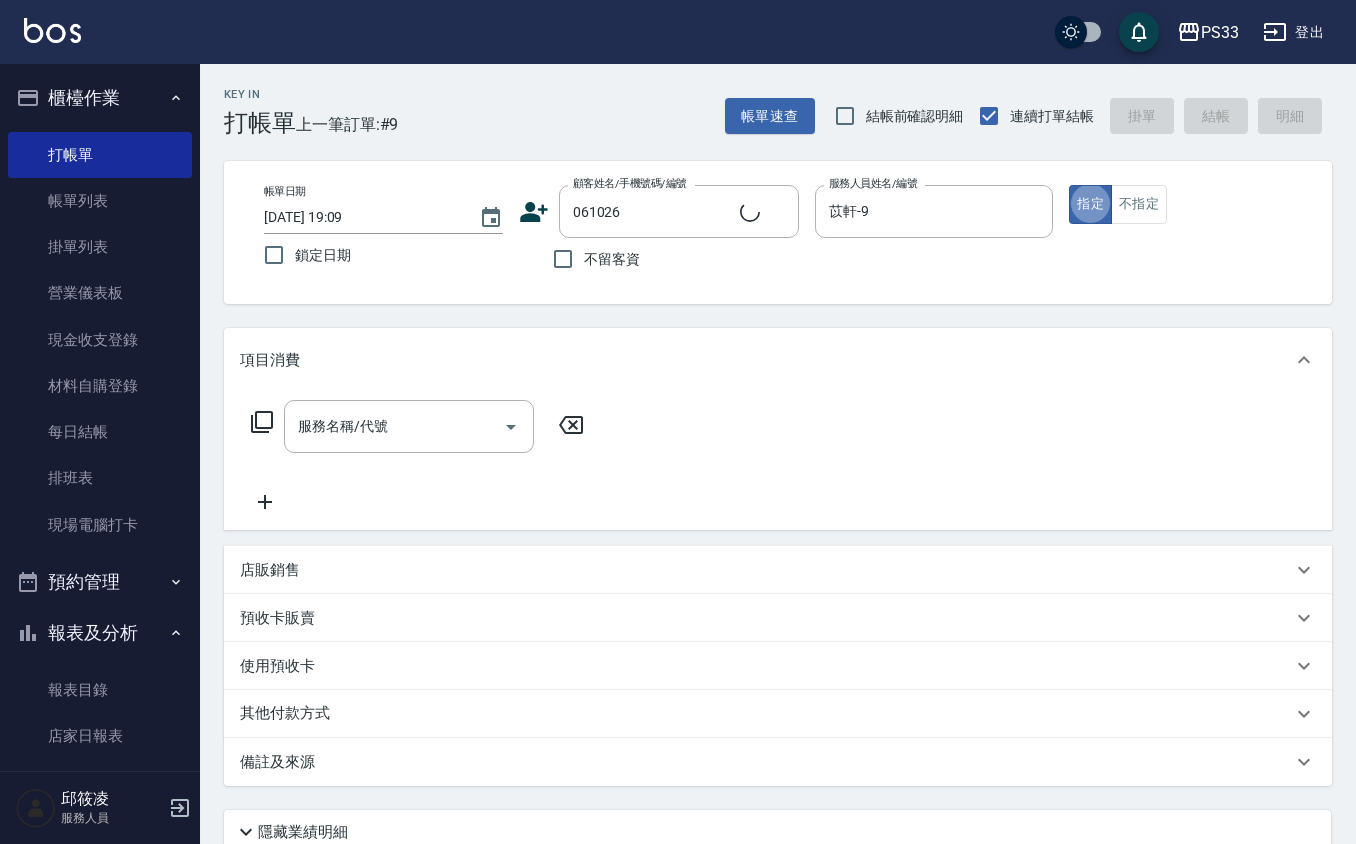 type on "[PERSON_NAME]/0958992388/061026" 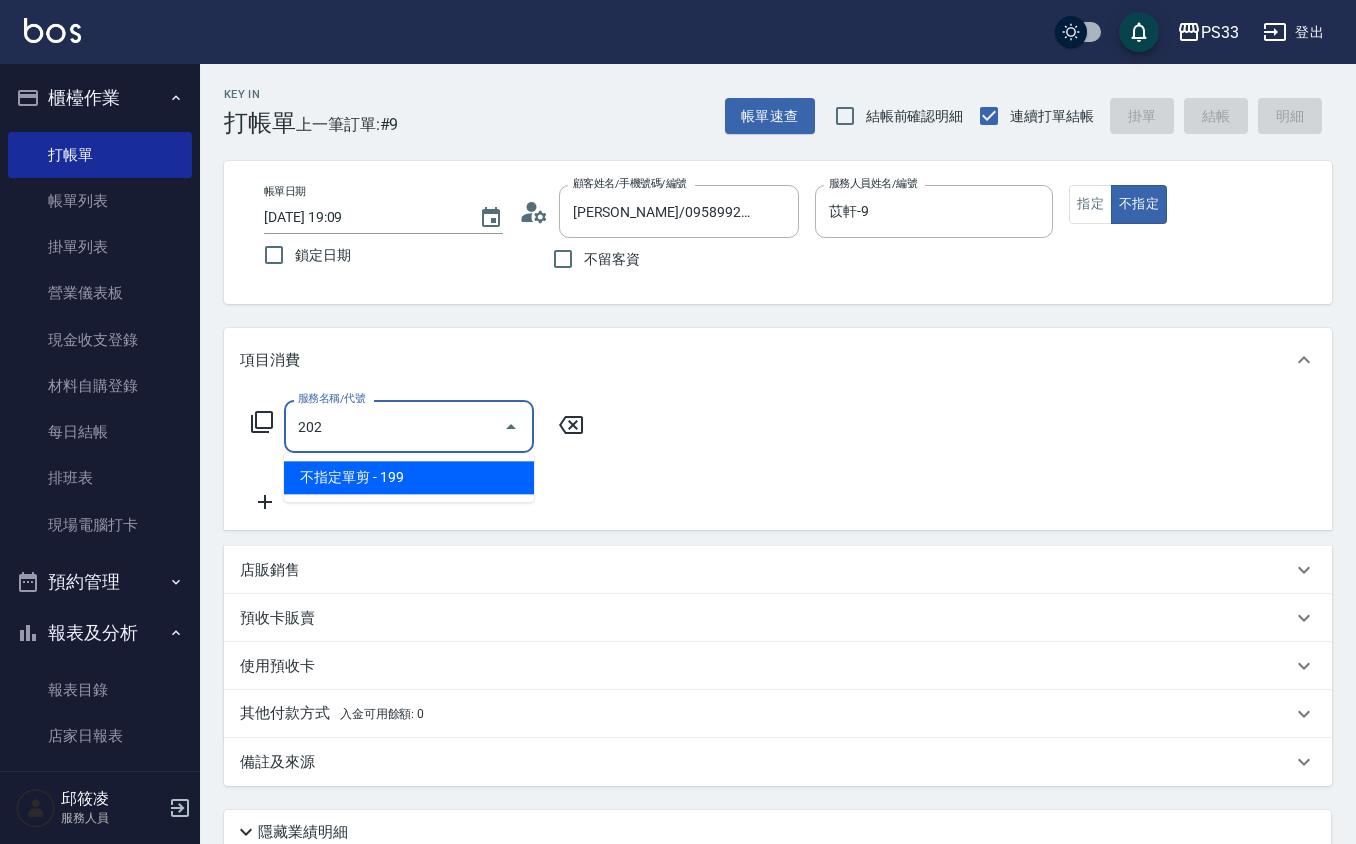 type on "不指定單剪(202)" 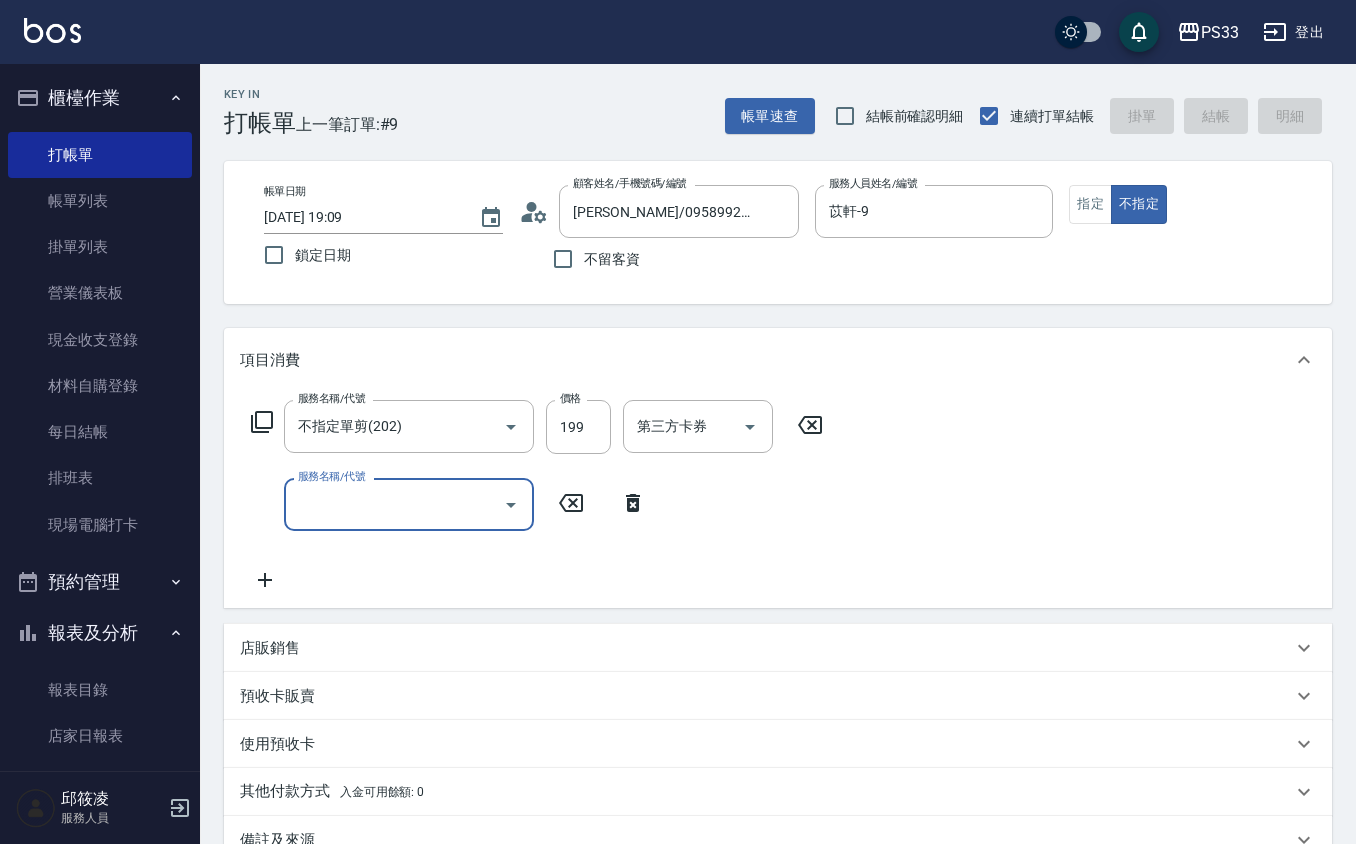 type 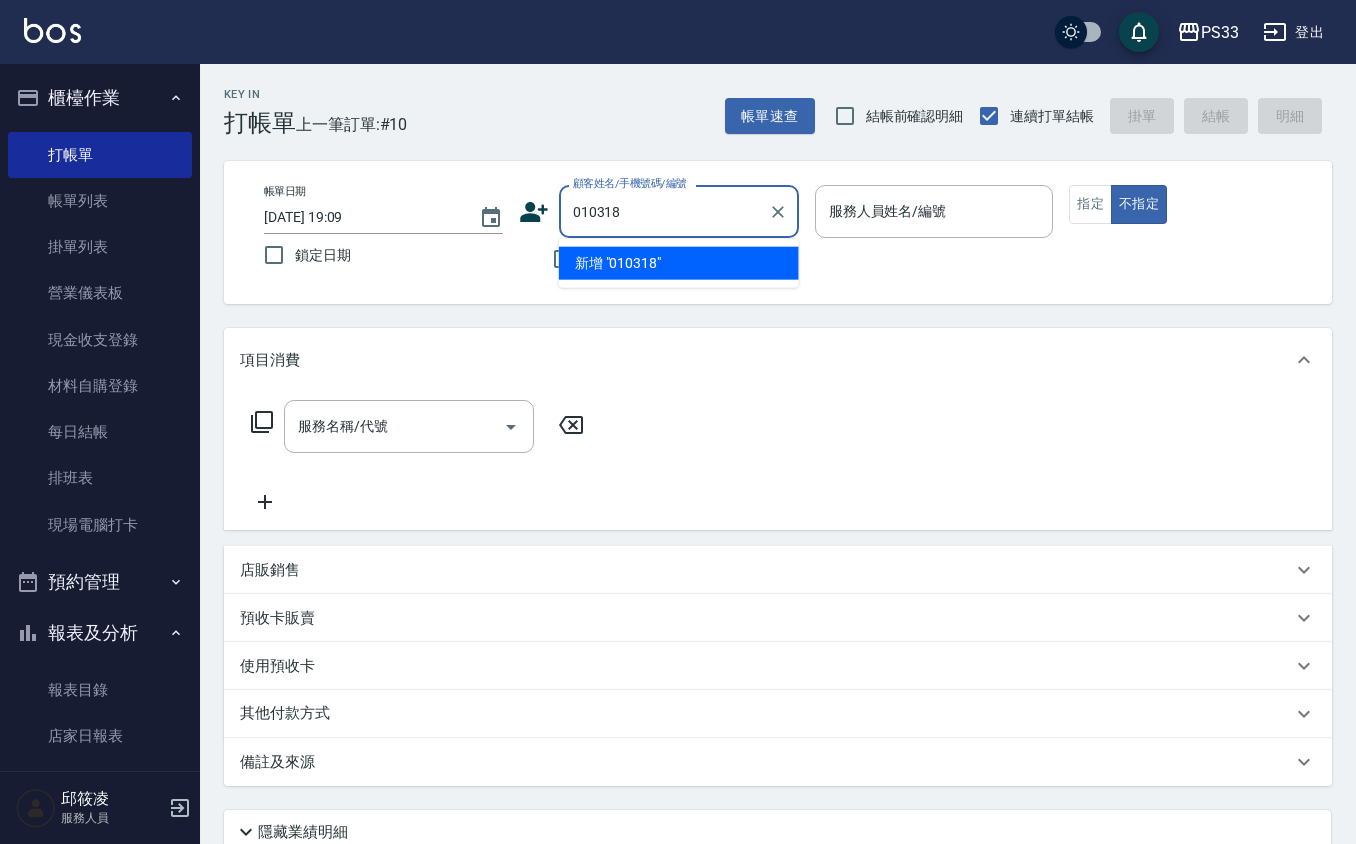 type on "010318" 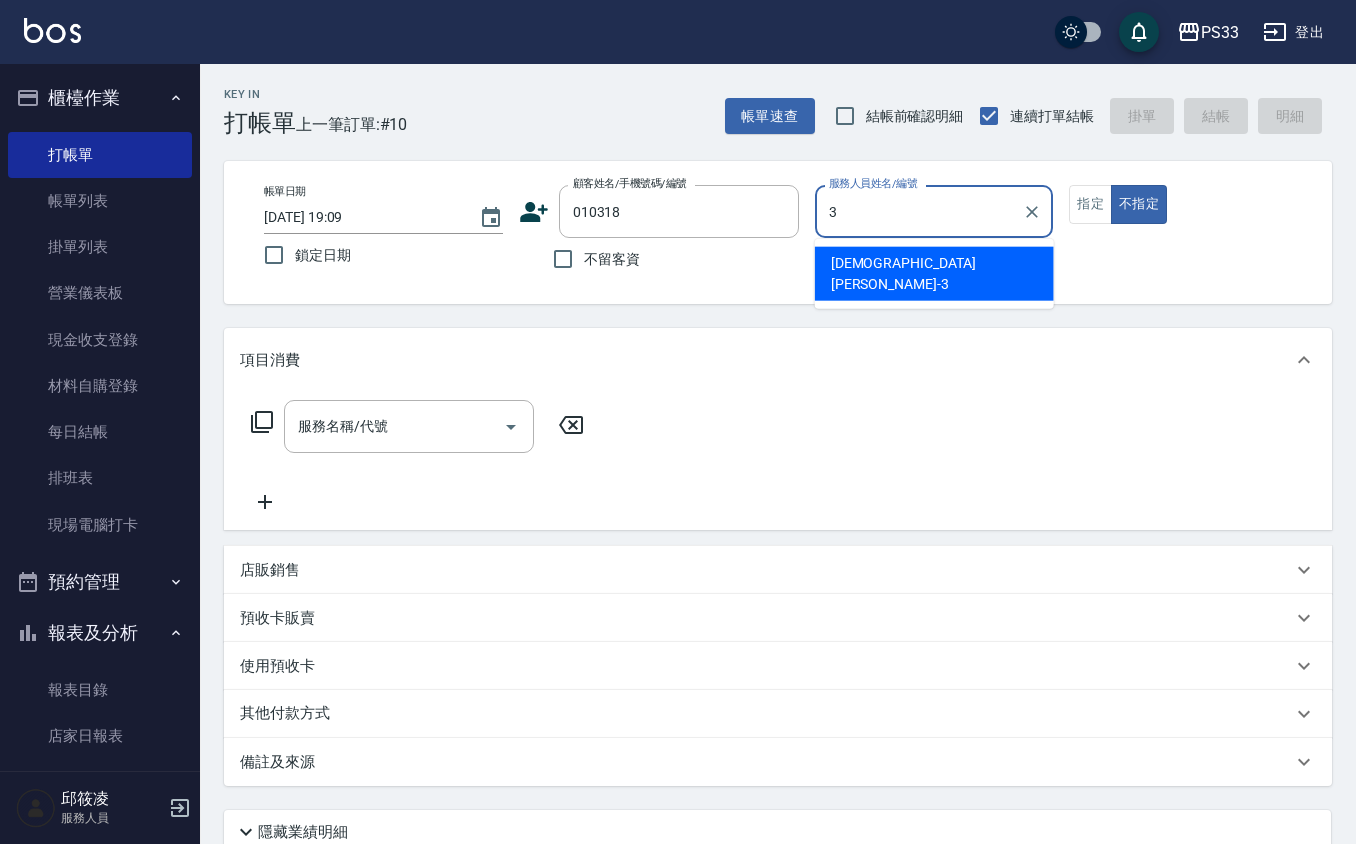 type on "[PERSON_NAME]-3" 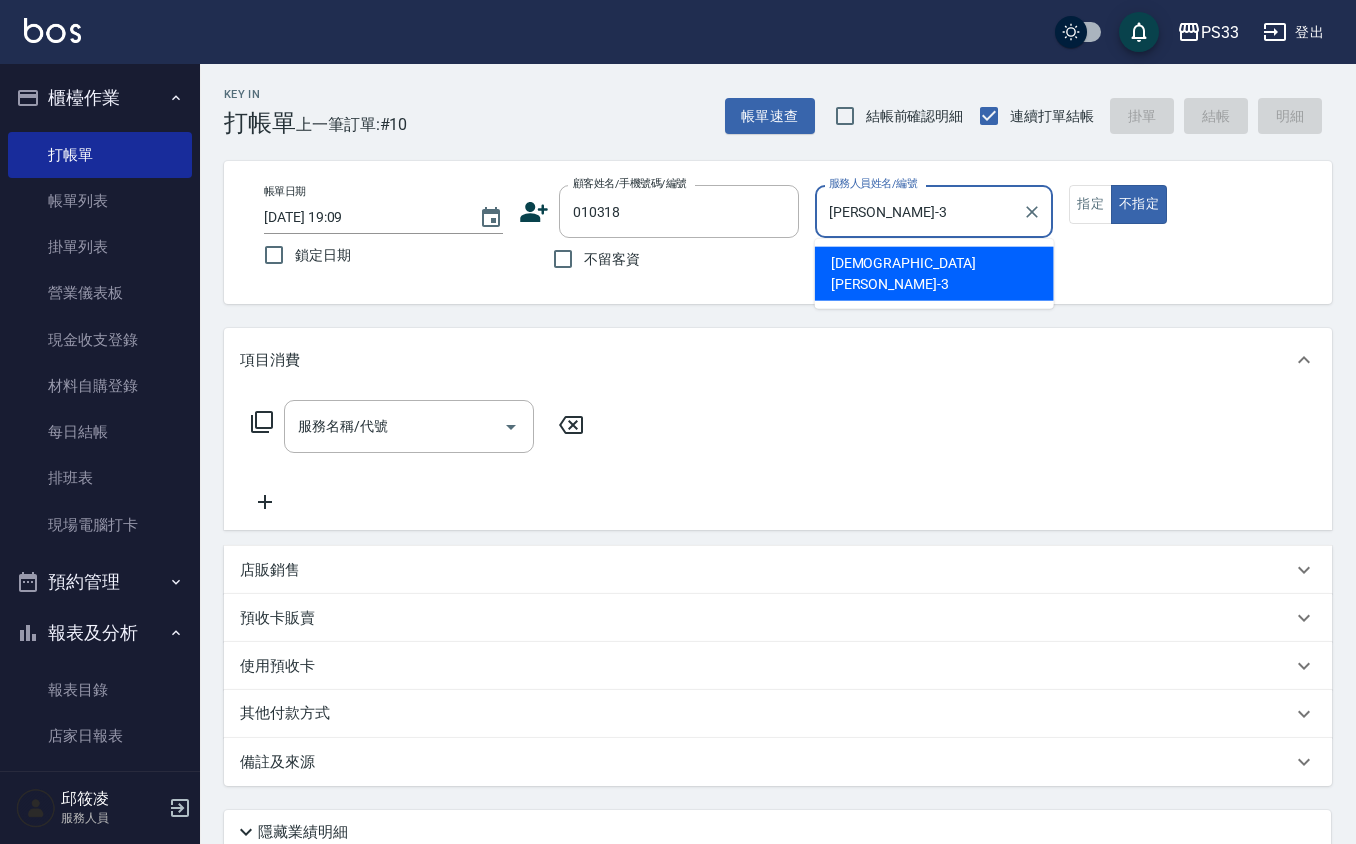 type on "false" 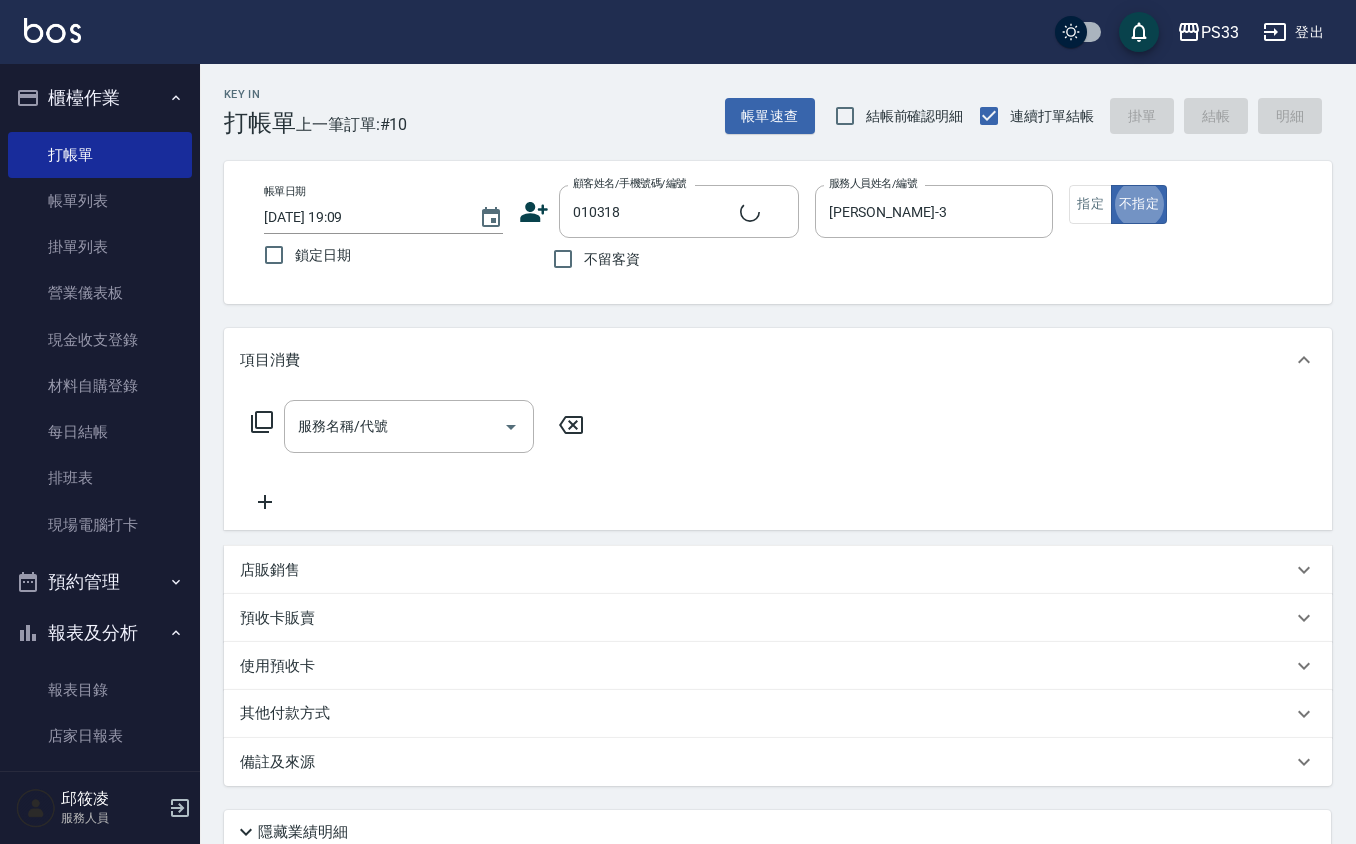 type on "[PERSON_NAME]/0975826926/010318" 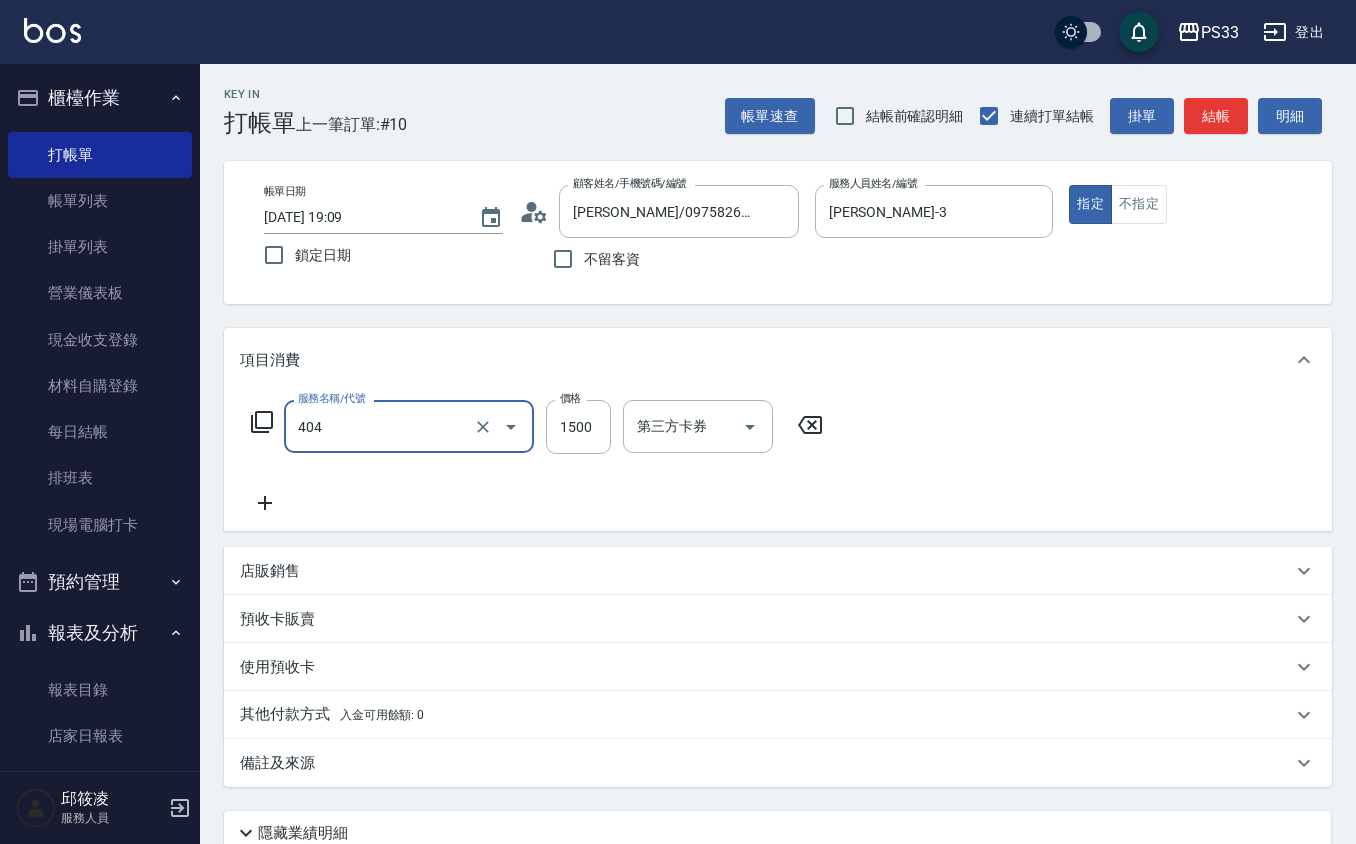 type on "設計染髮(404)" 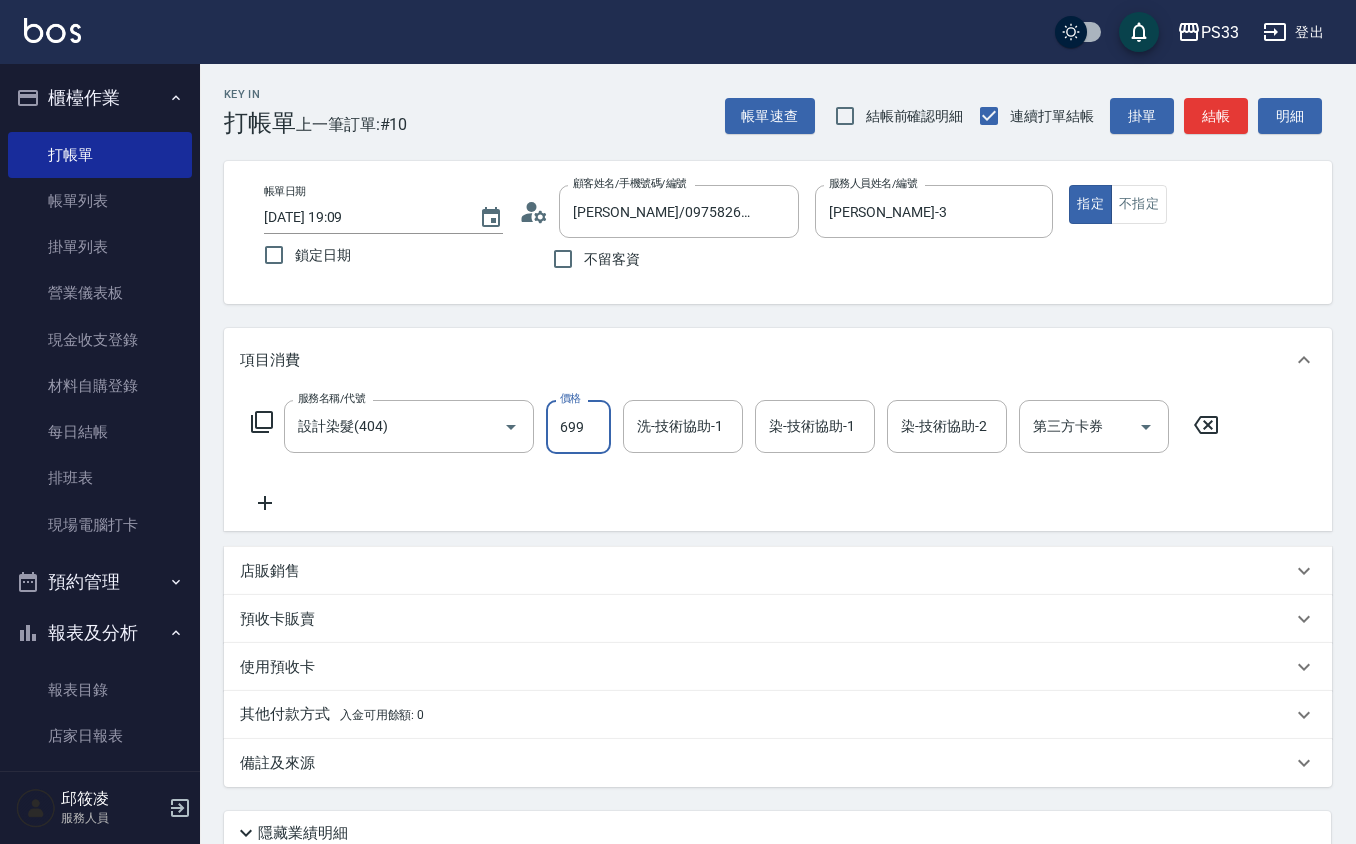 type on "699" 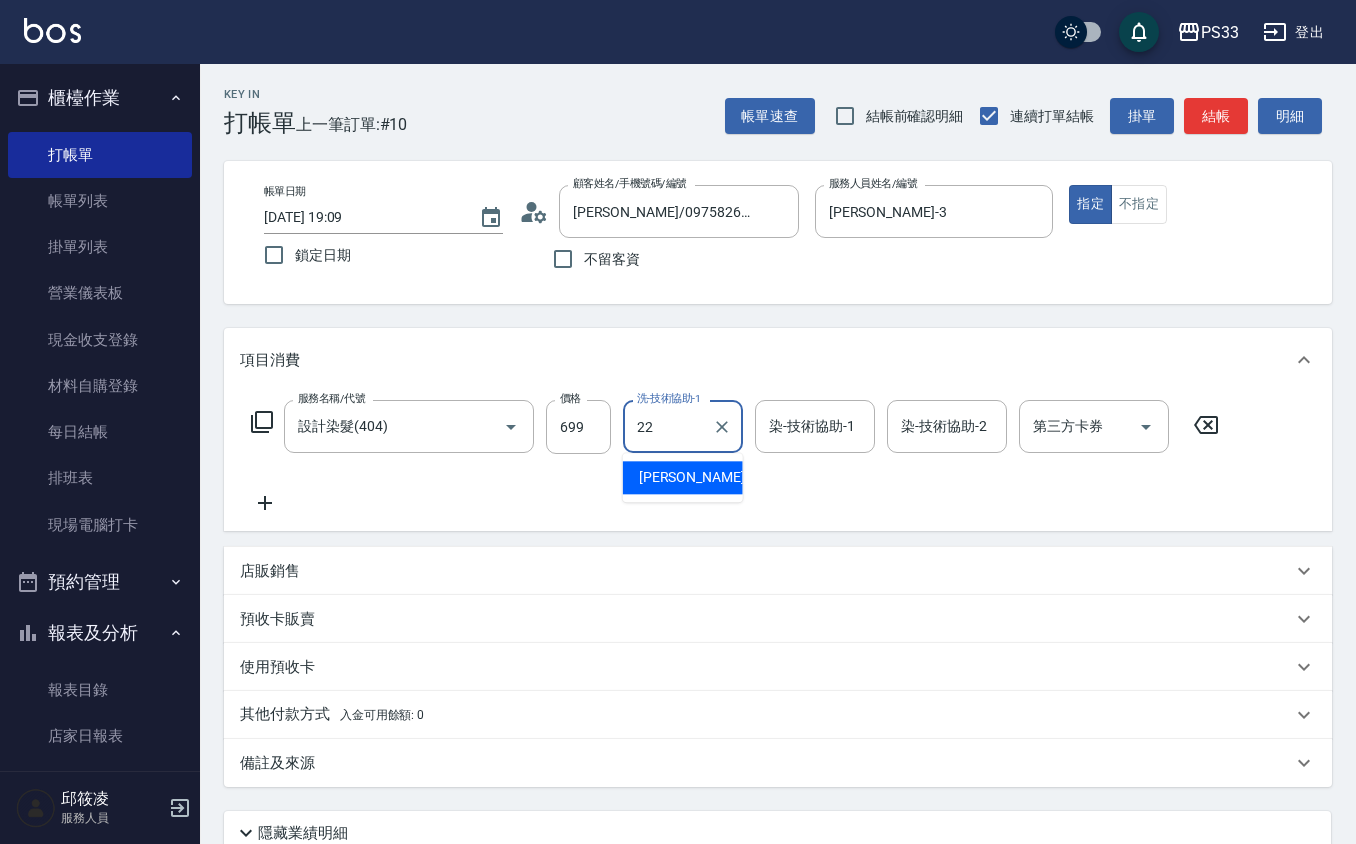 type on "[PERSON_NAME]-22" 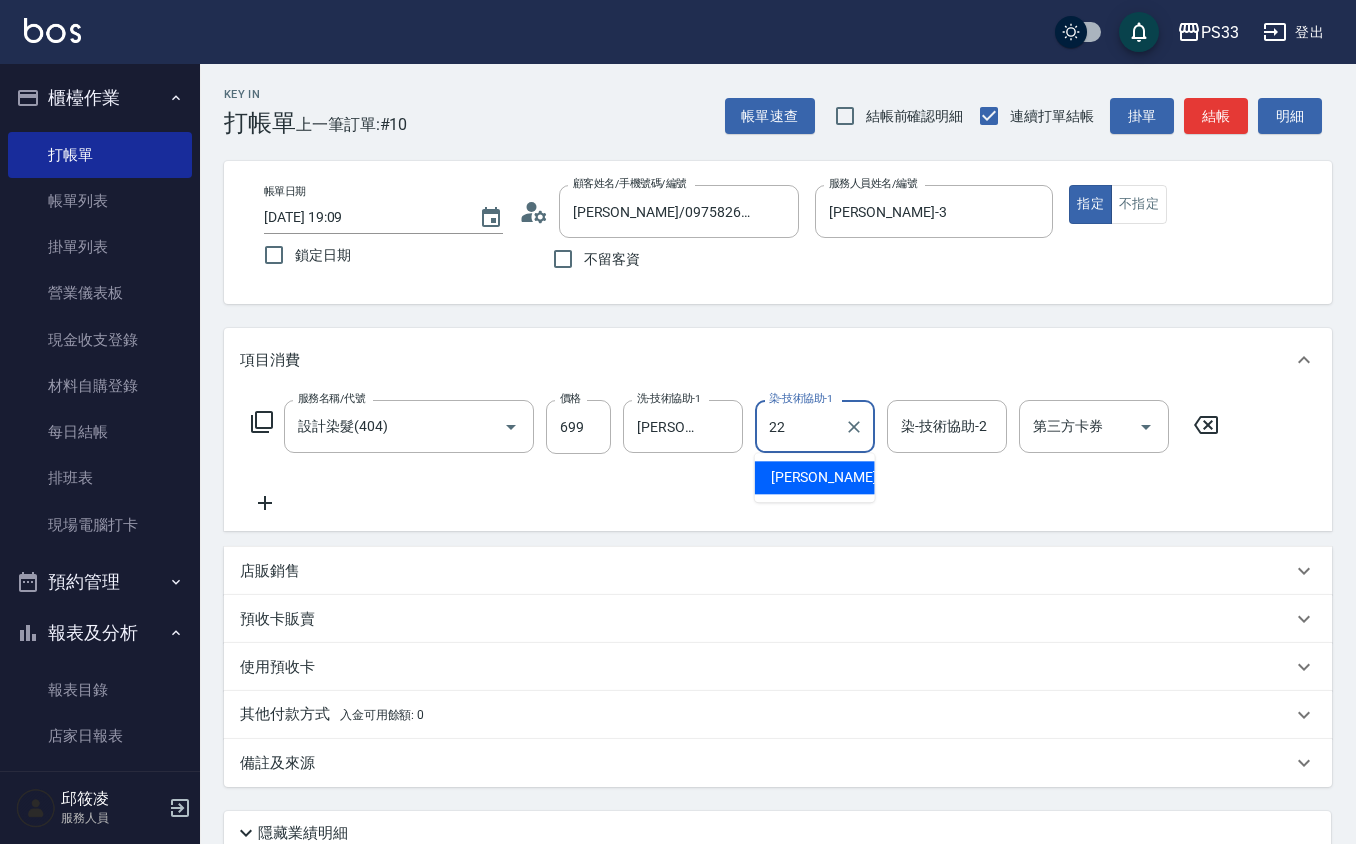 type on "[PERSON_NAME]-22" 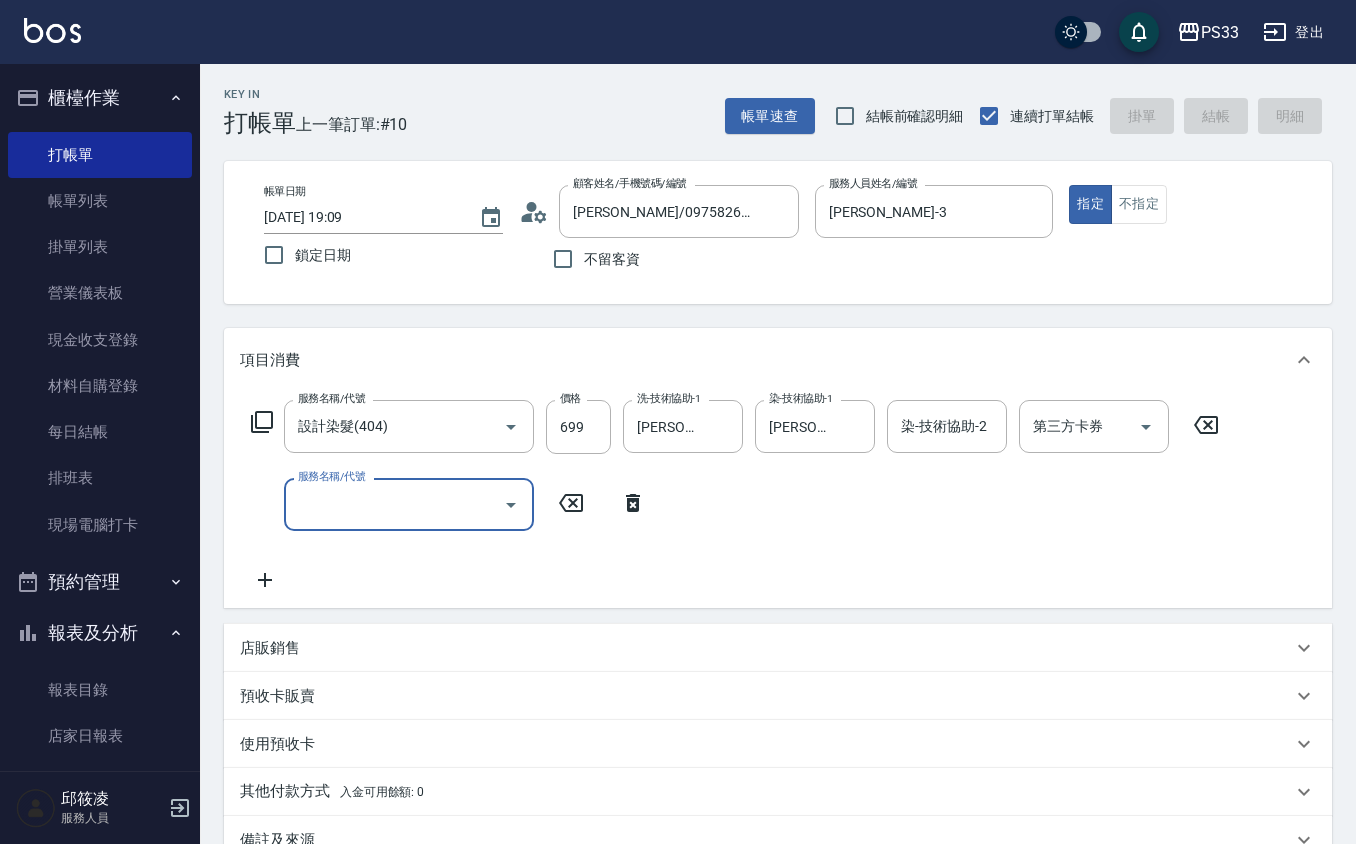 type 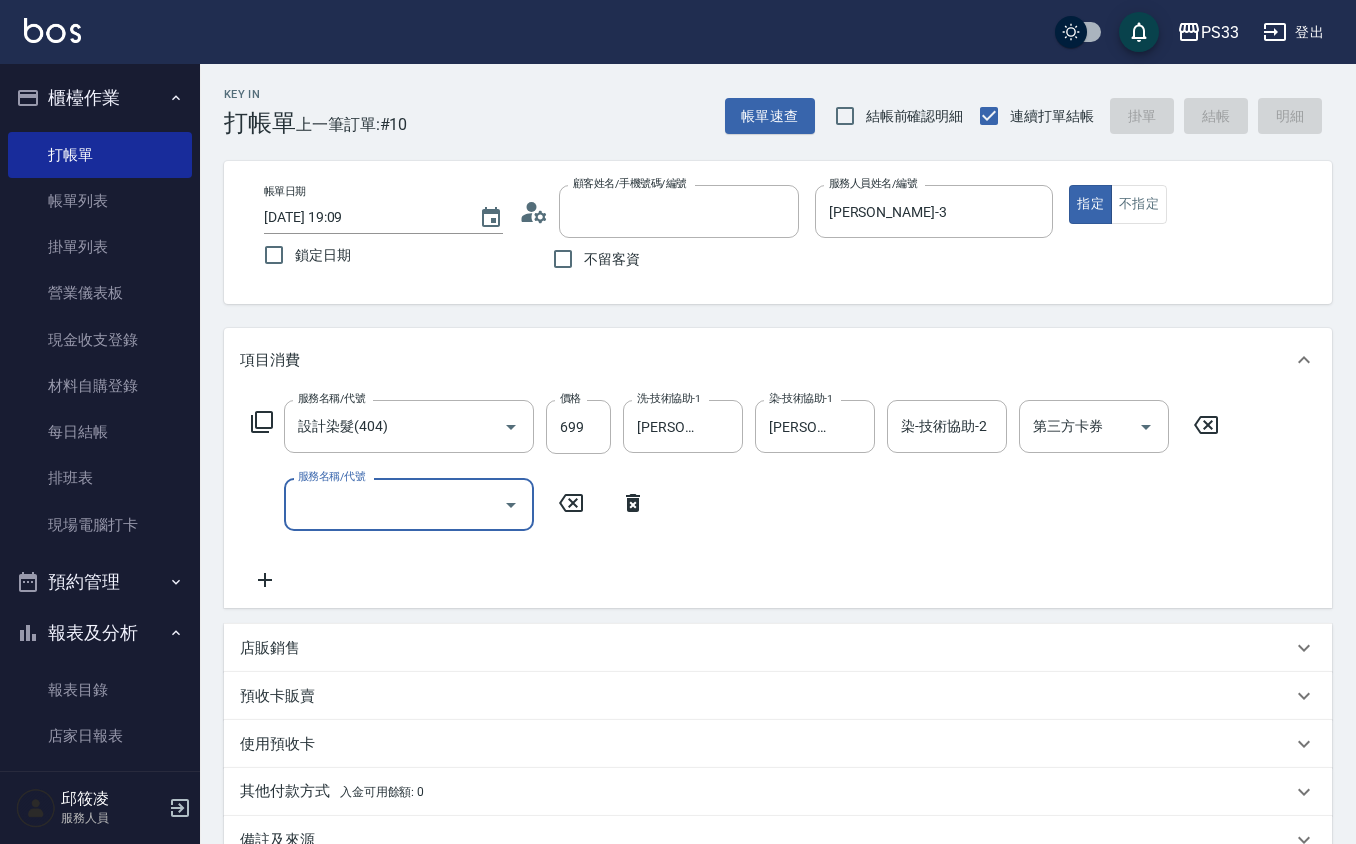 type 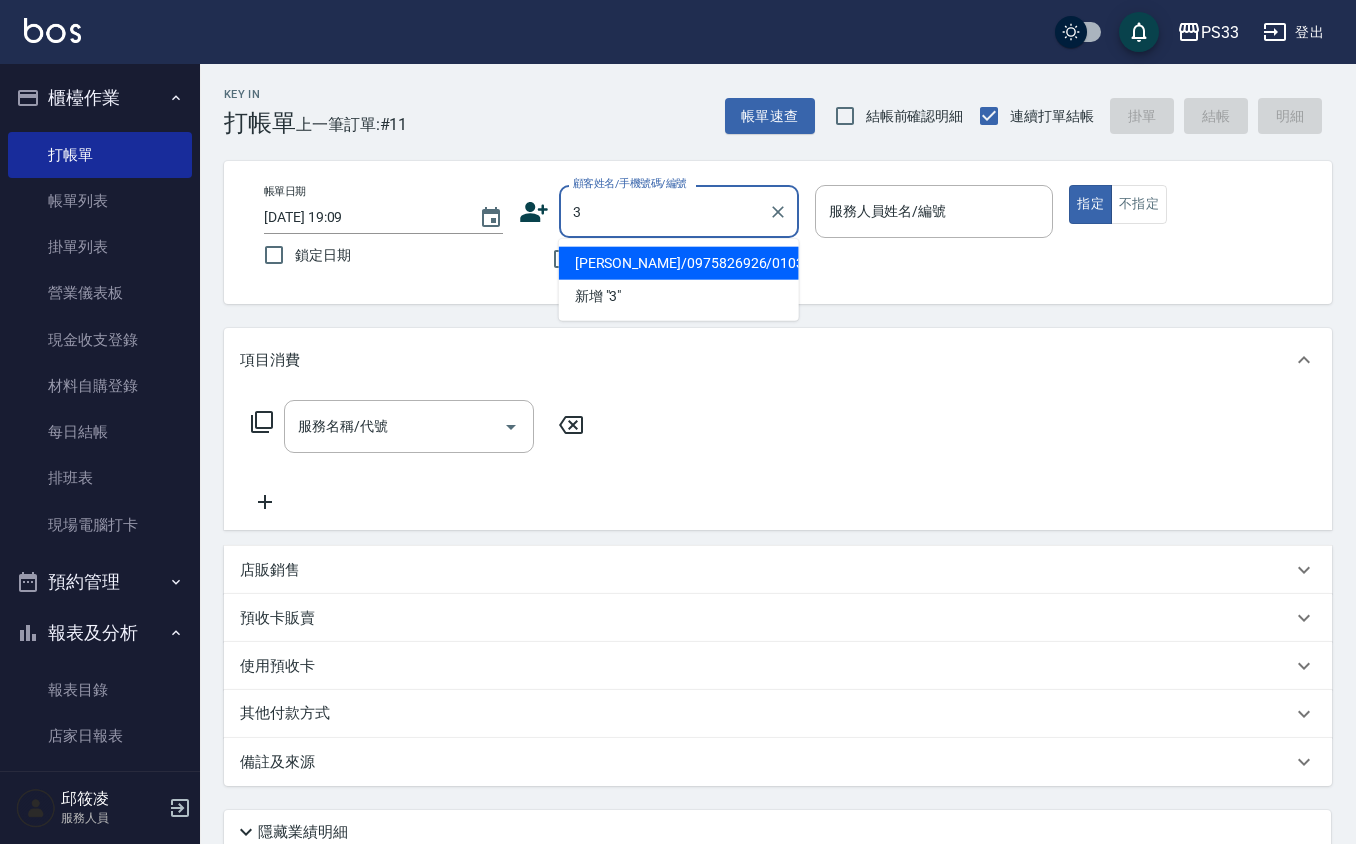 type on "[PERSON_NAME]/0975826926/010318" 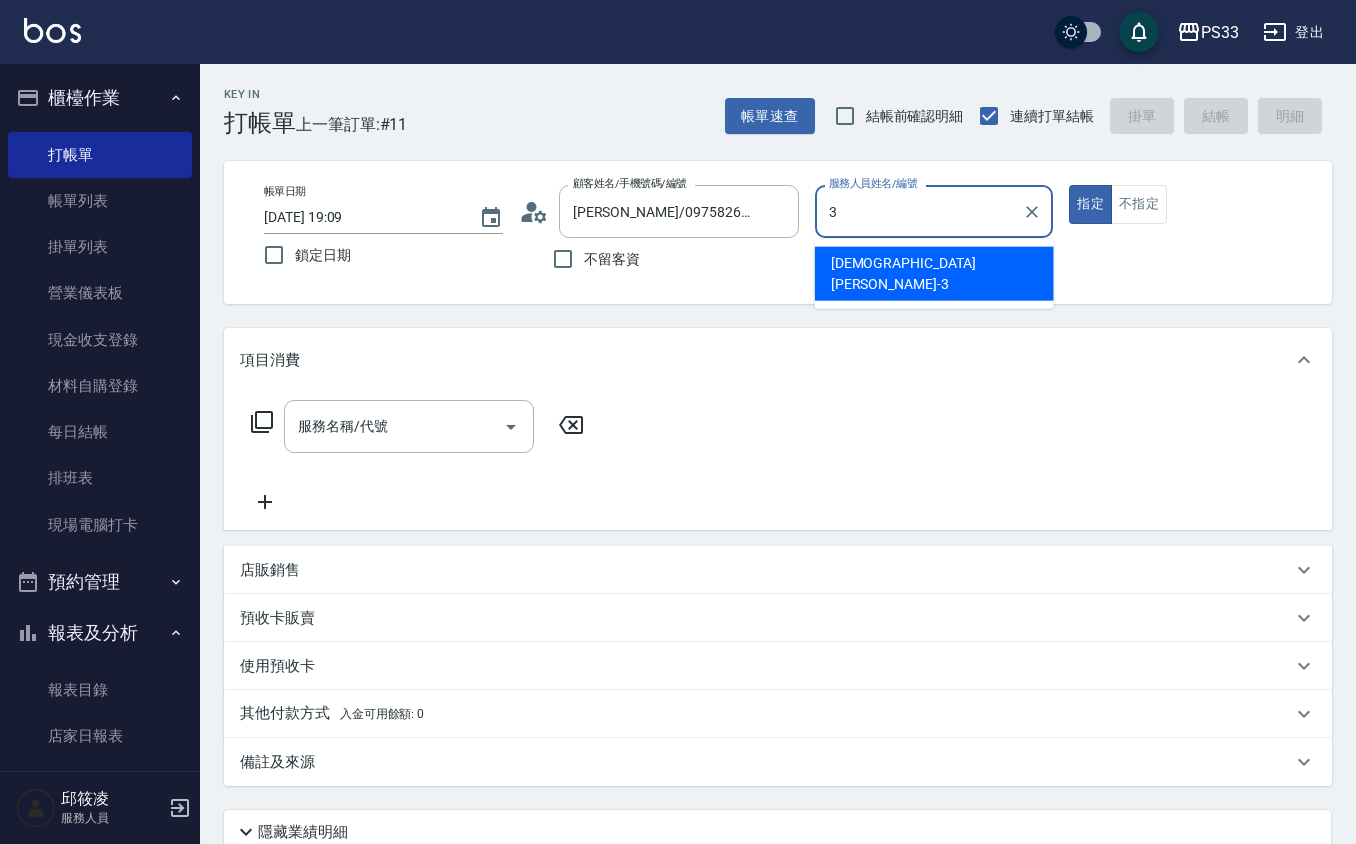 type on "[PERSON_NAME]-3" 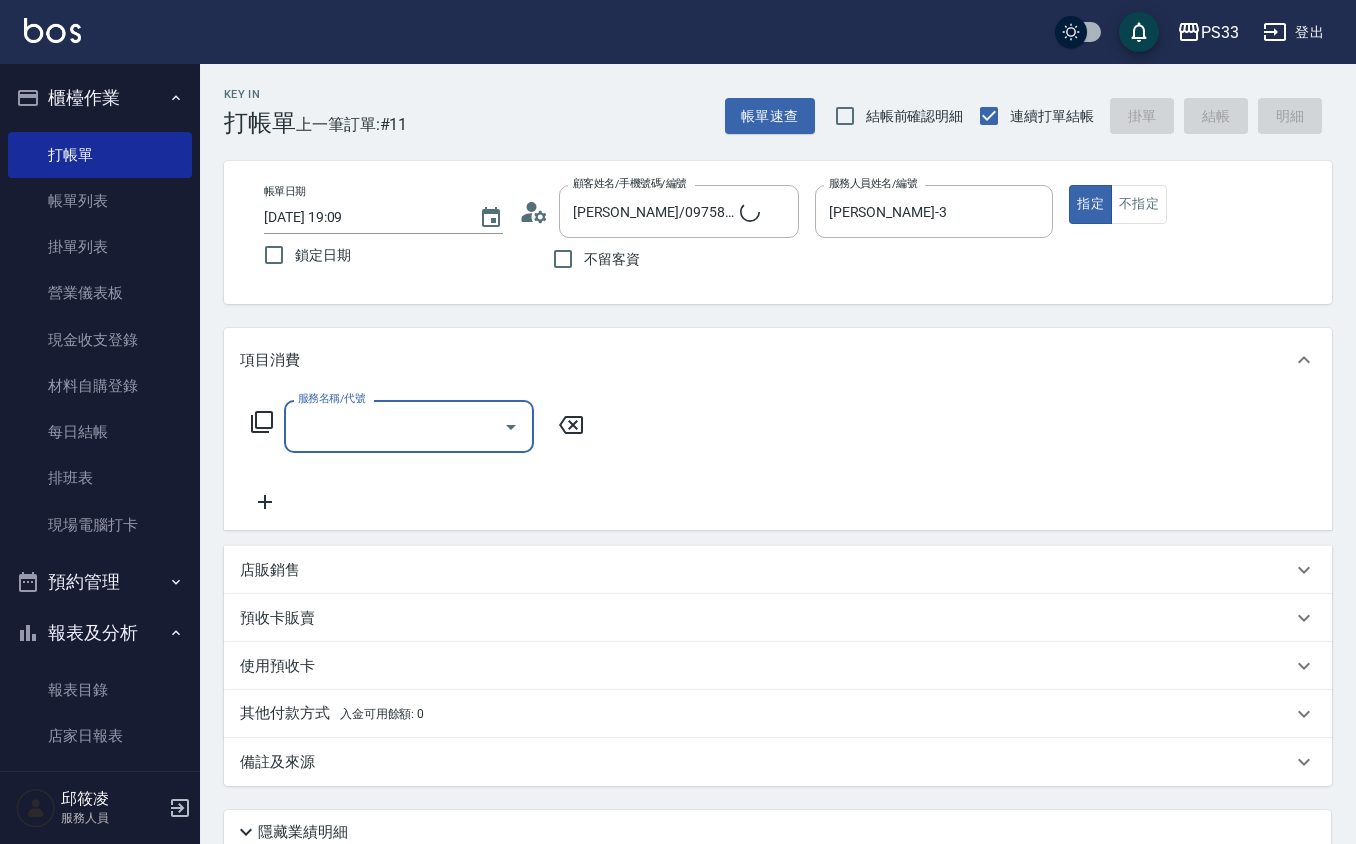 type on "Pinky/0930017010/3" 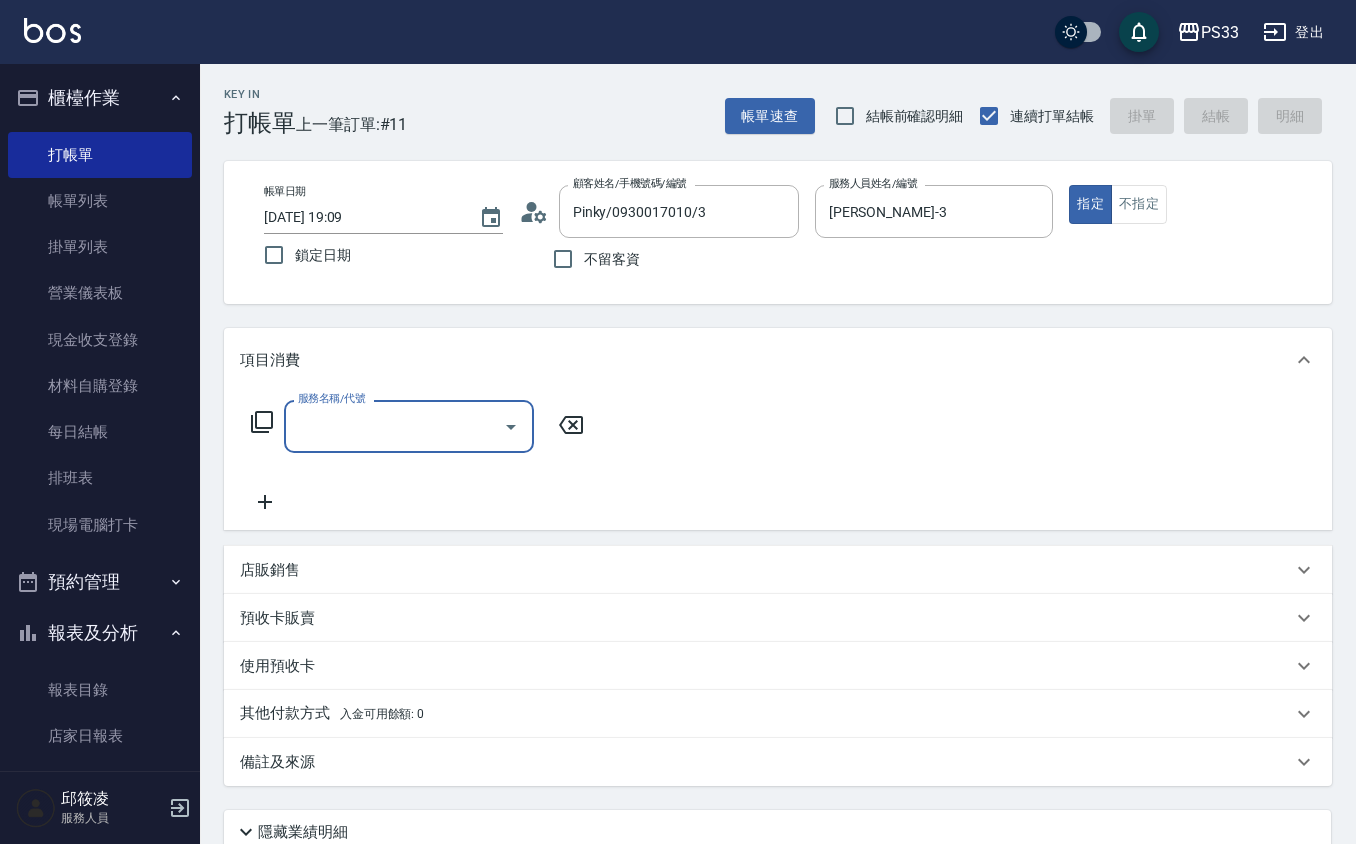 type on "2" 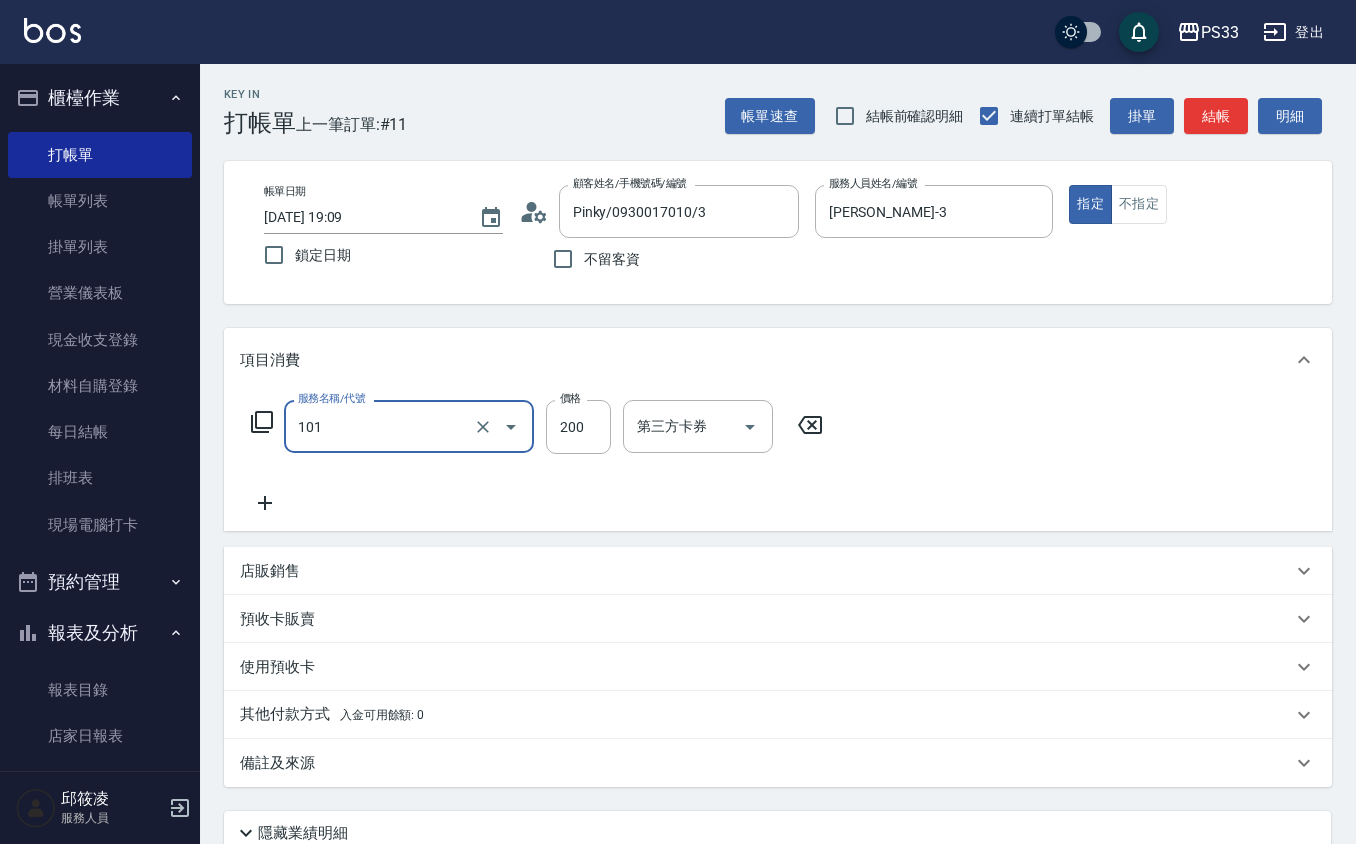 type on "洗髮(101)" 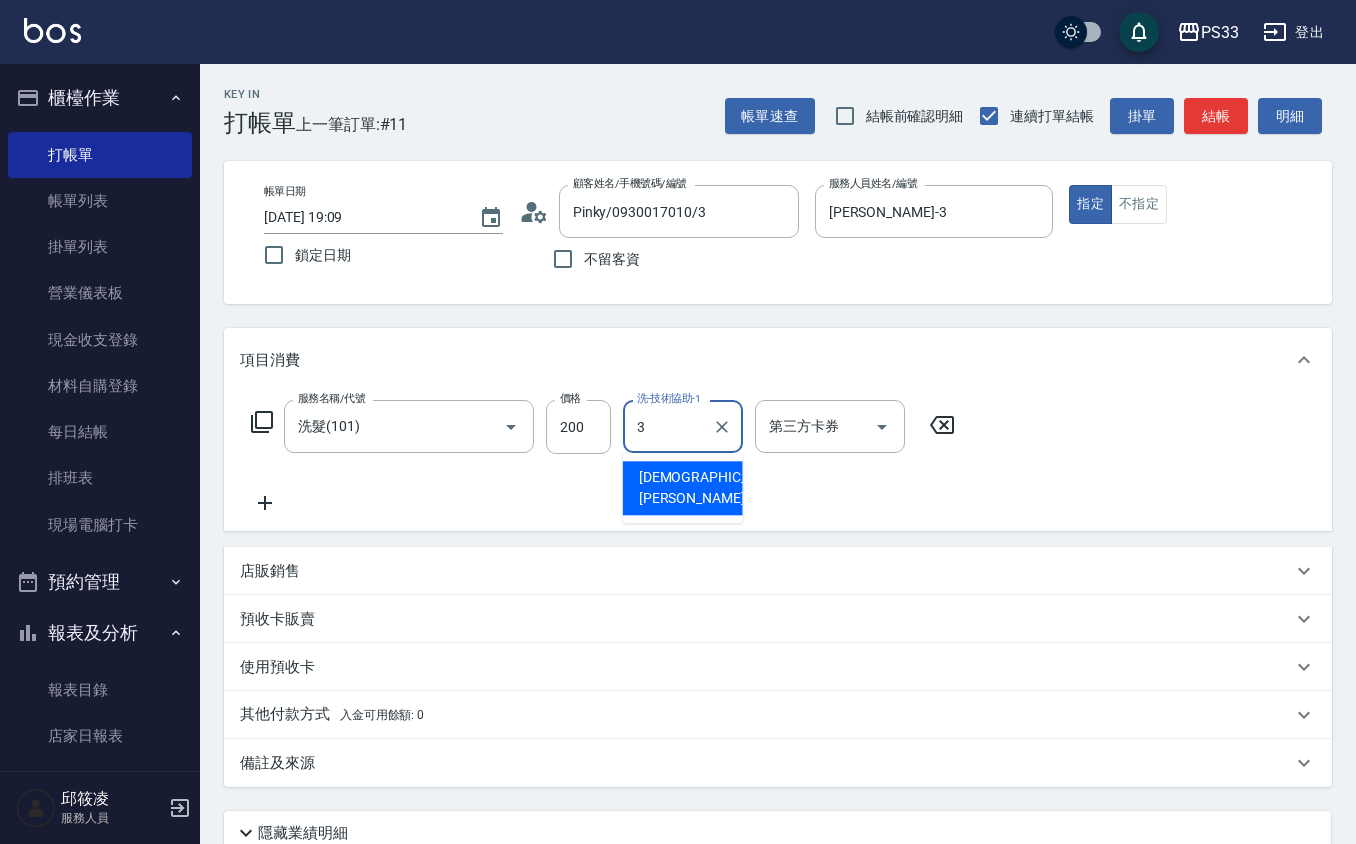type on "[PERSON_NAME]-3" 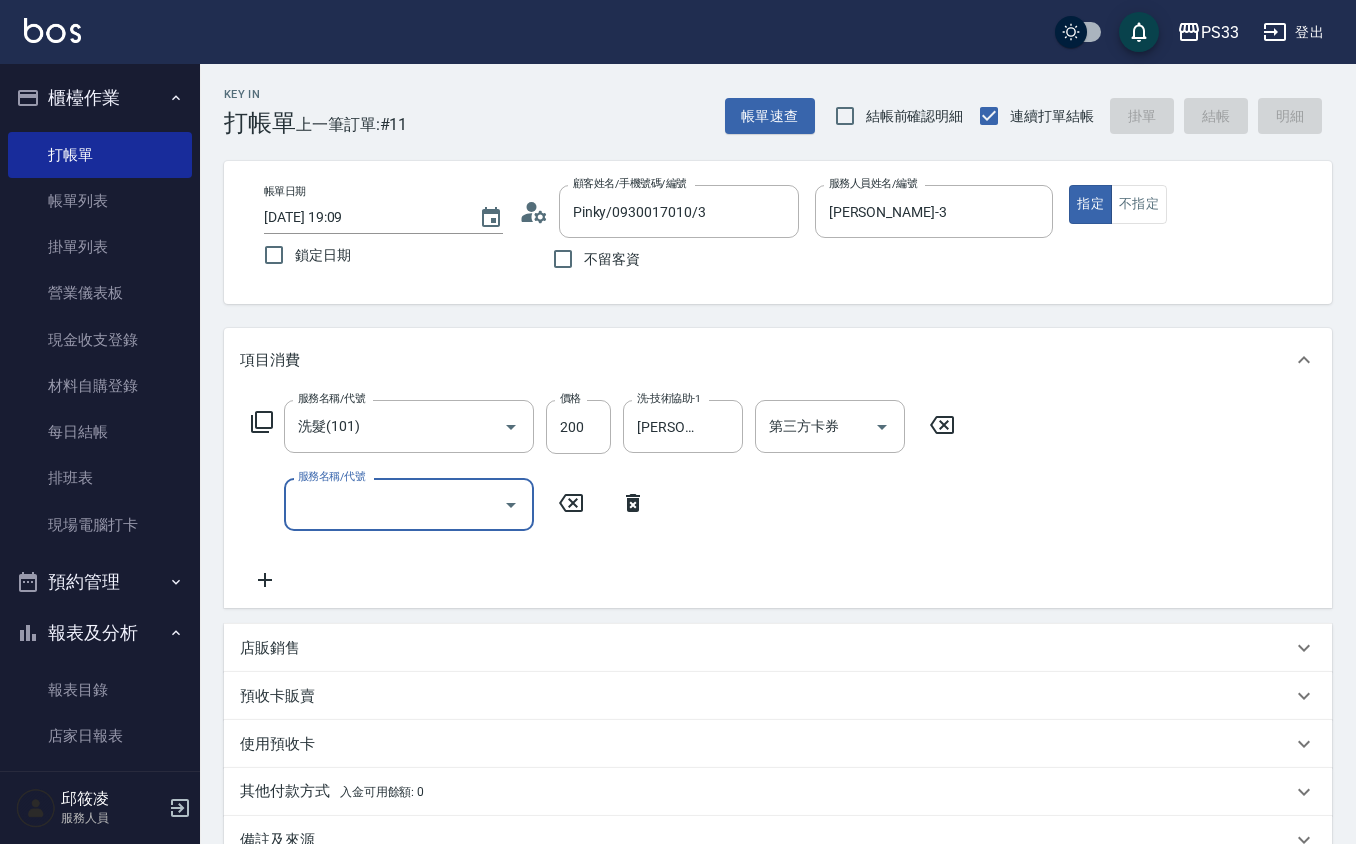 type 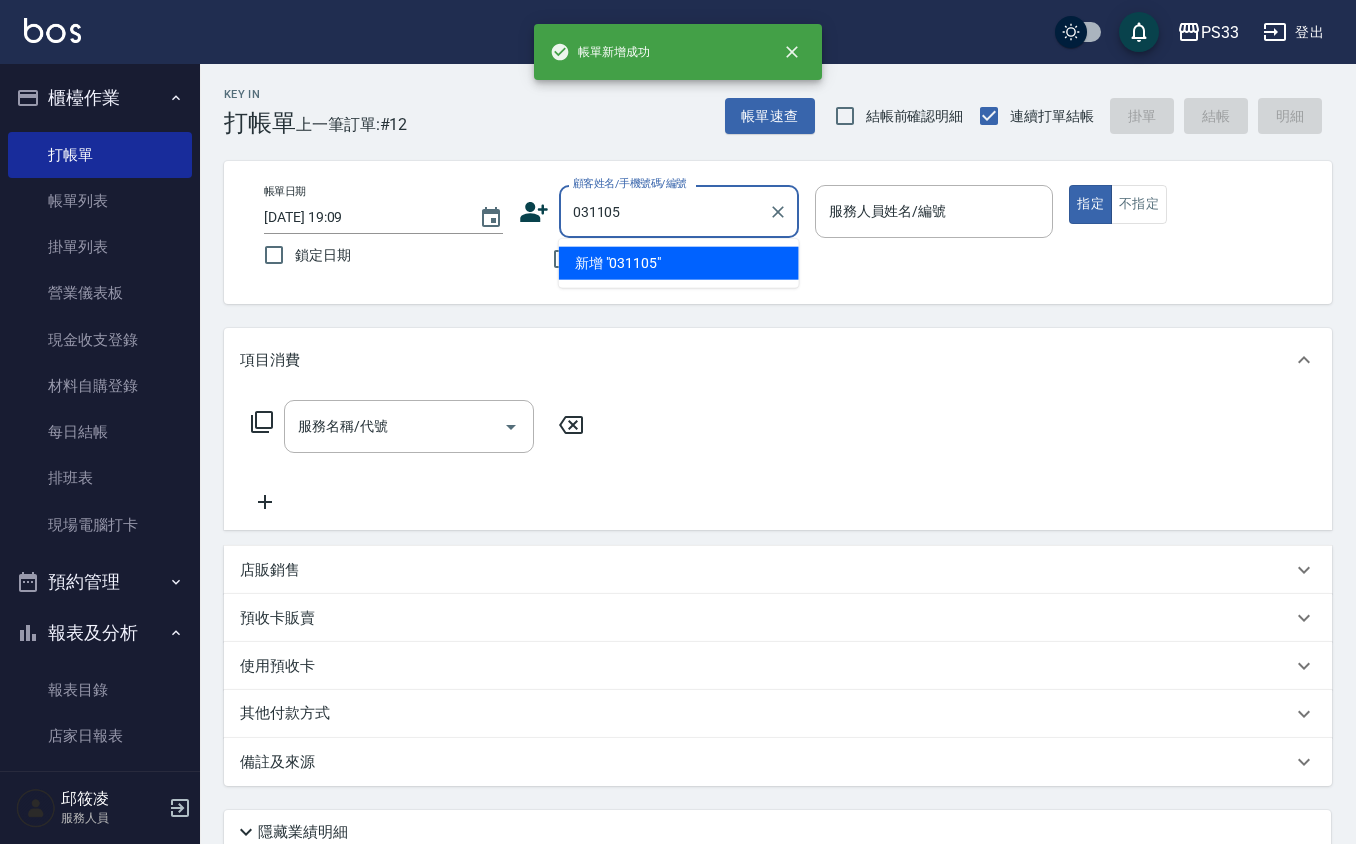 type on "031105" 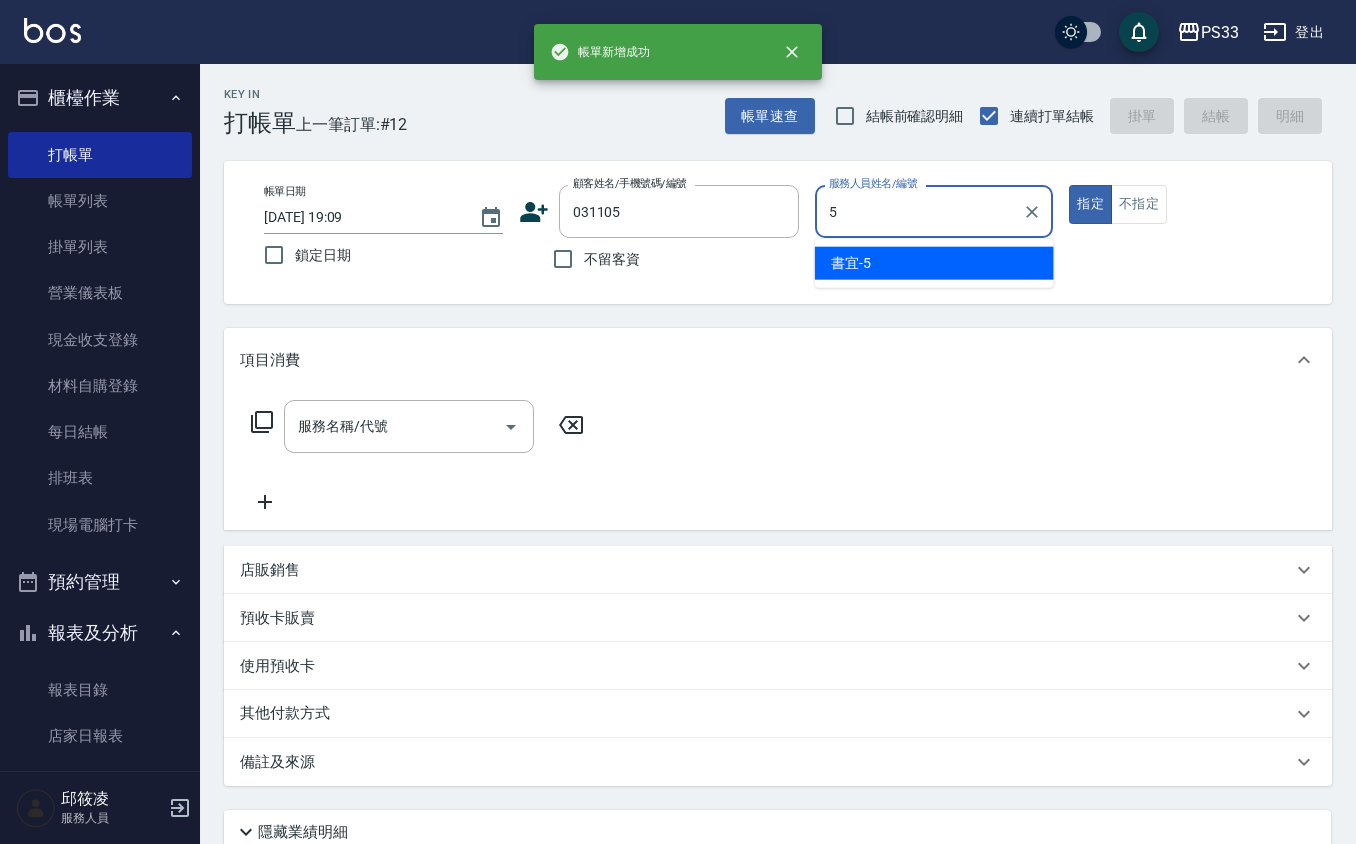 type on "書宜-5" 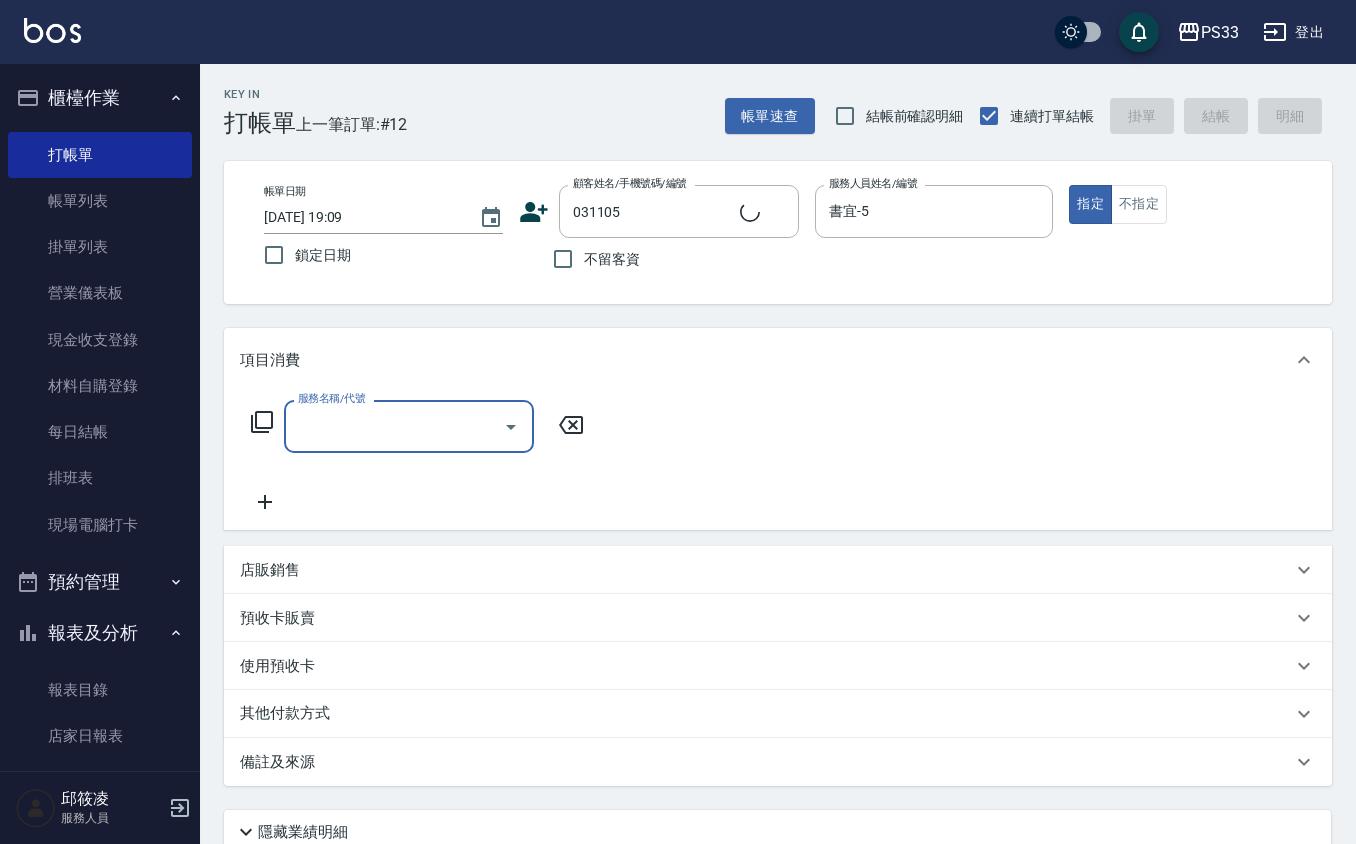 type on "[PERSON_NAME]/0926353875/031105" 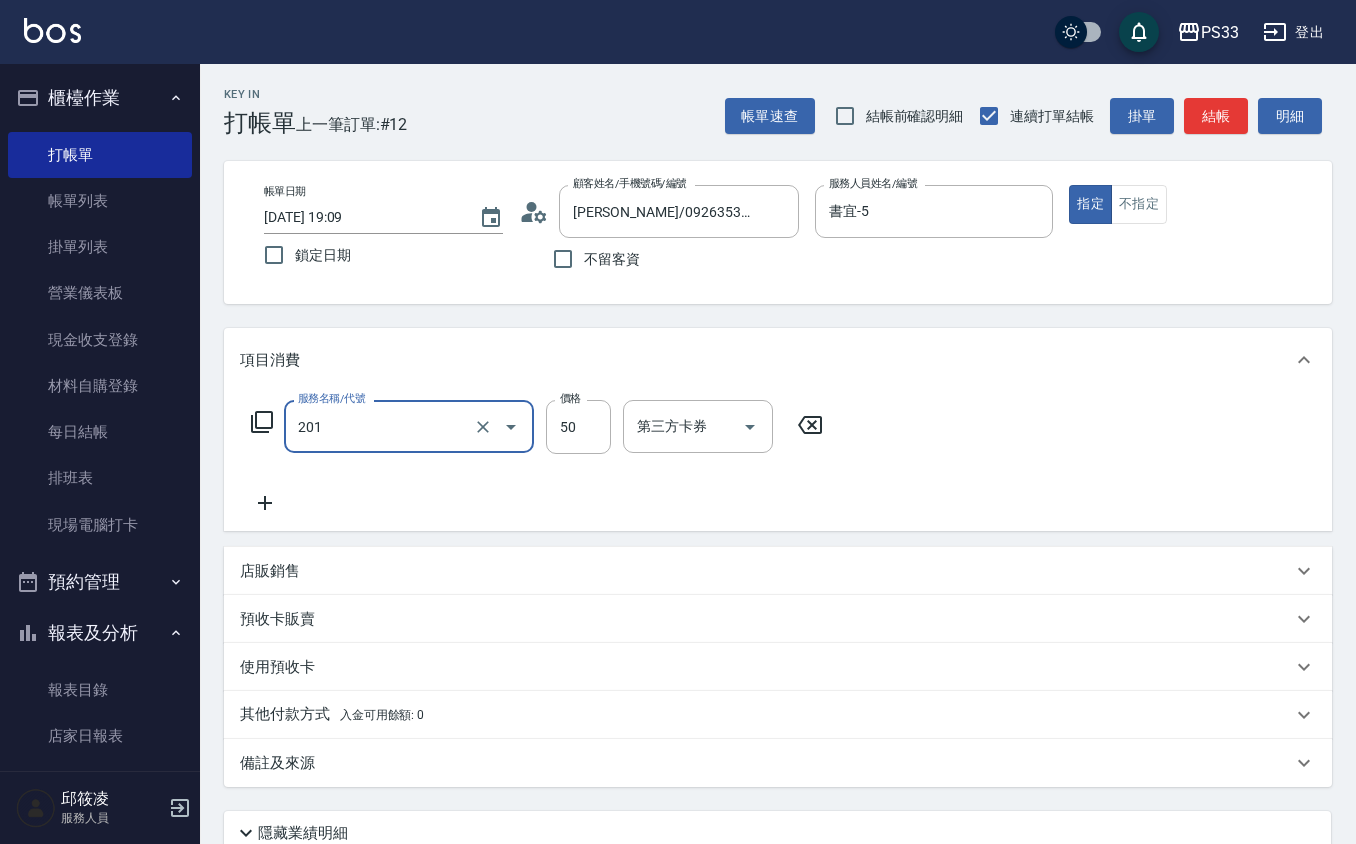 type on "剪瀏海(201)" 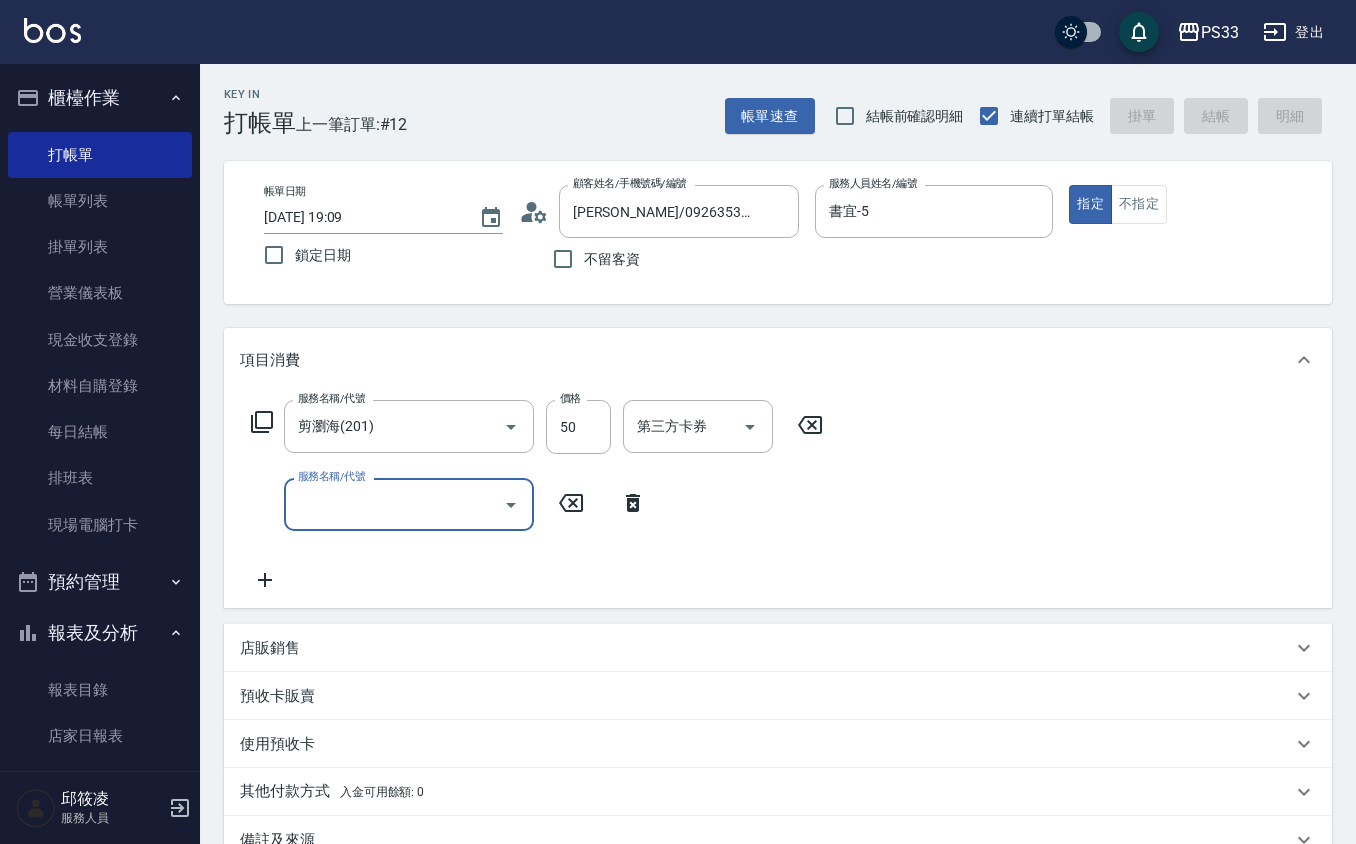 type 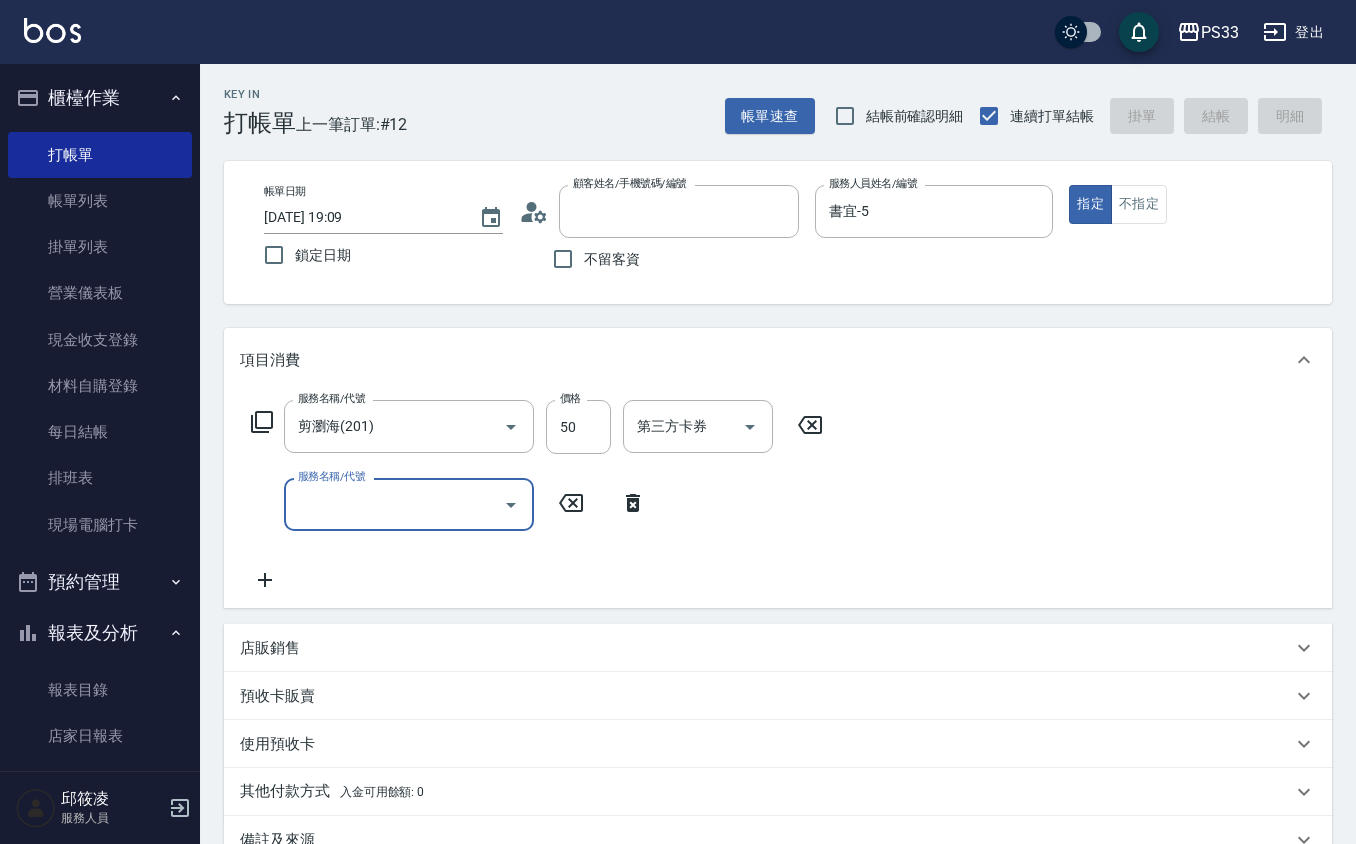 type 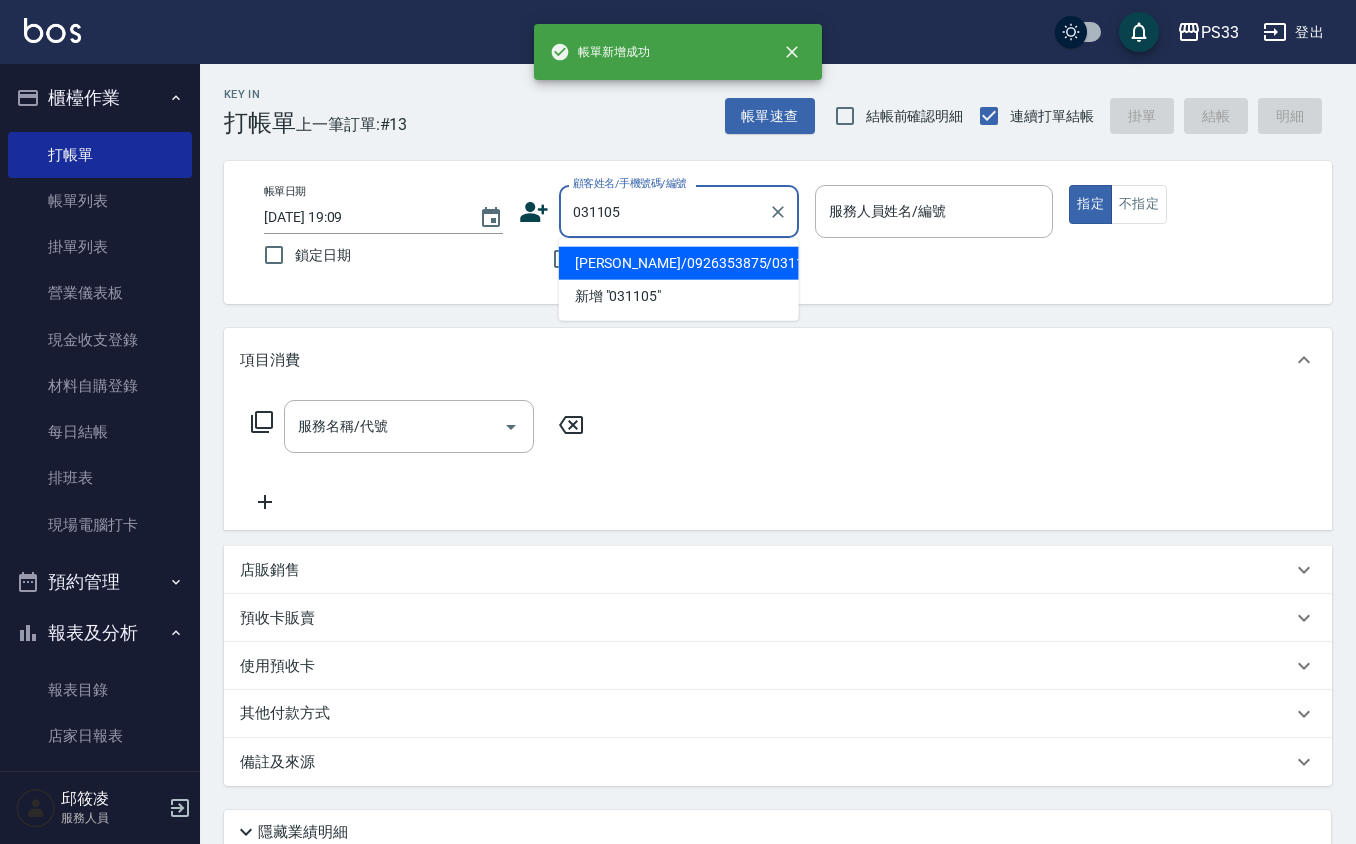 type on "[PERSON_NAME]/0926353875/031105" 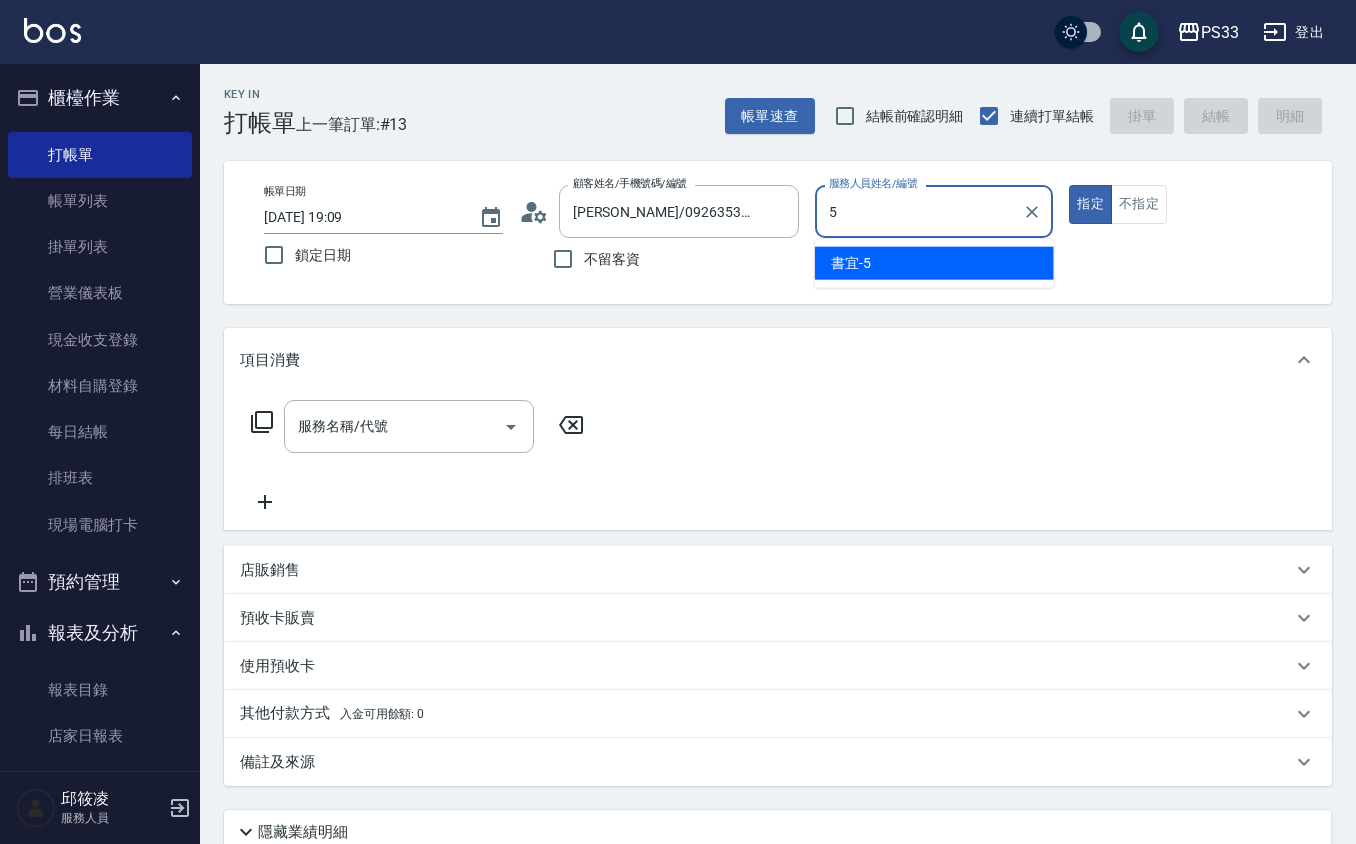type on "書宜-5" 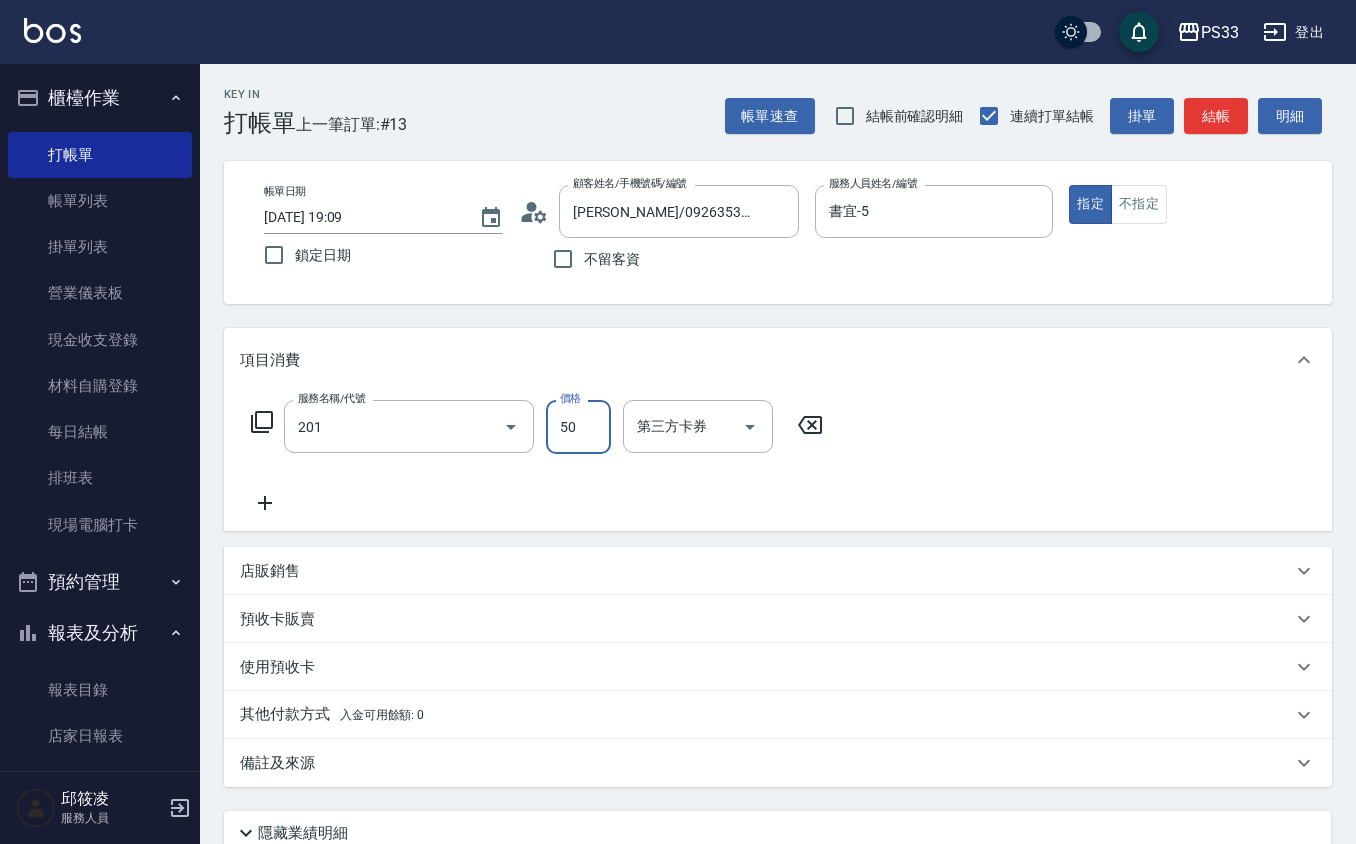 type on "剪瀏海(201)" 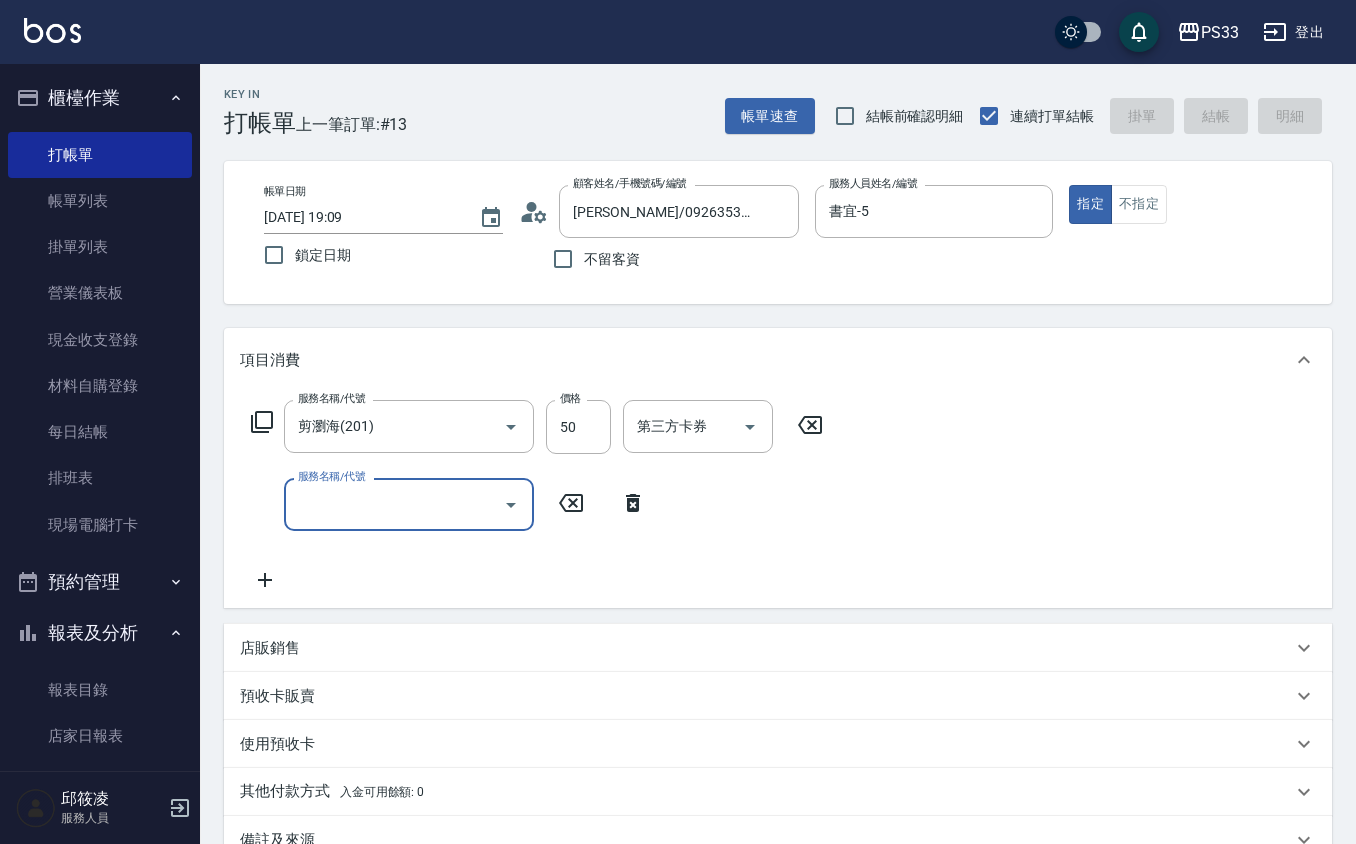 type 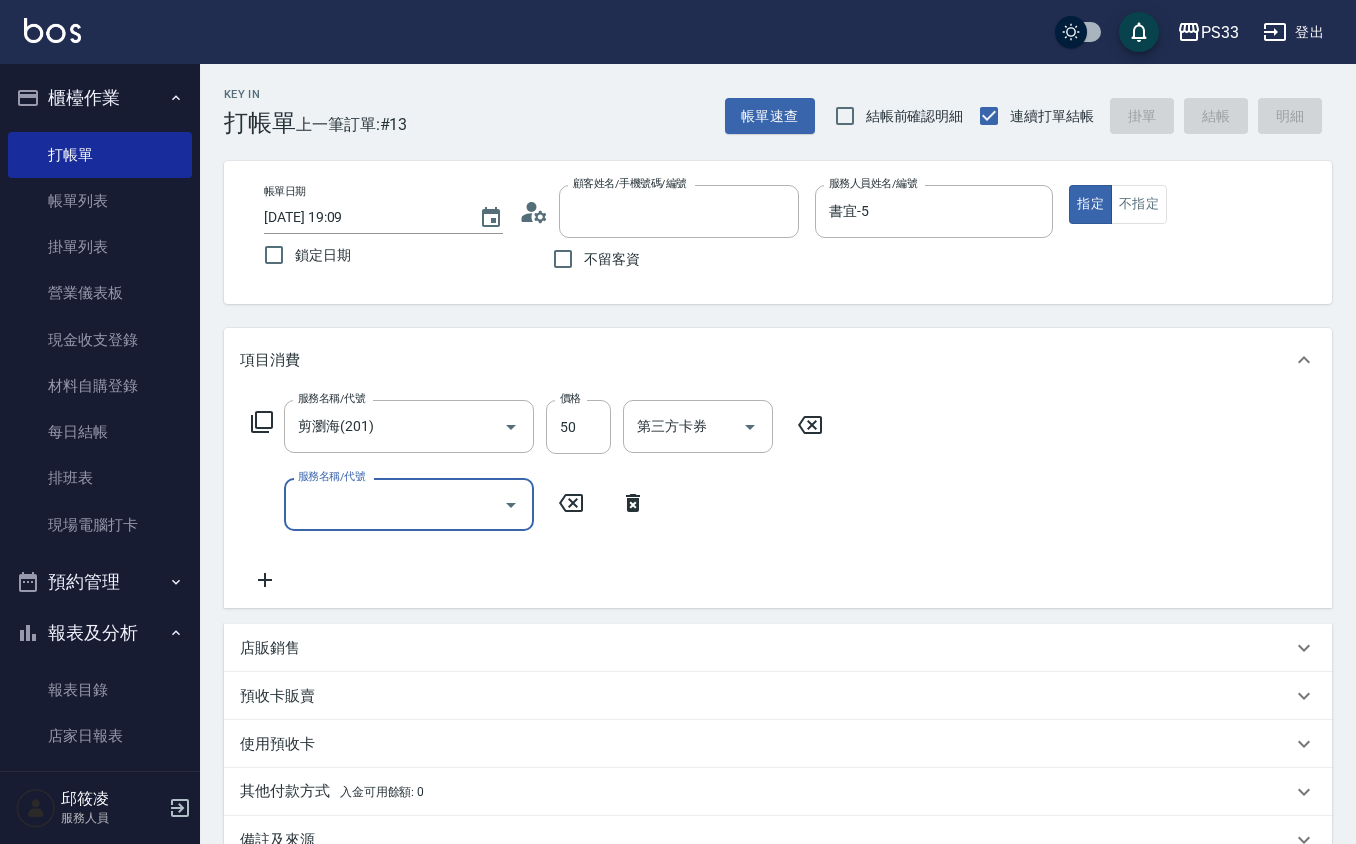 type 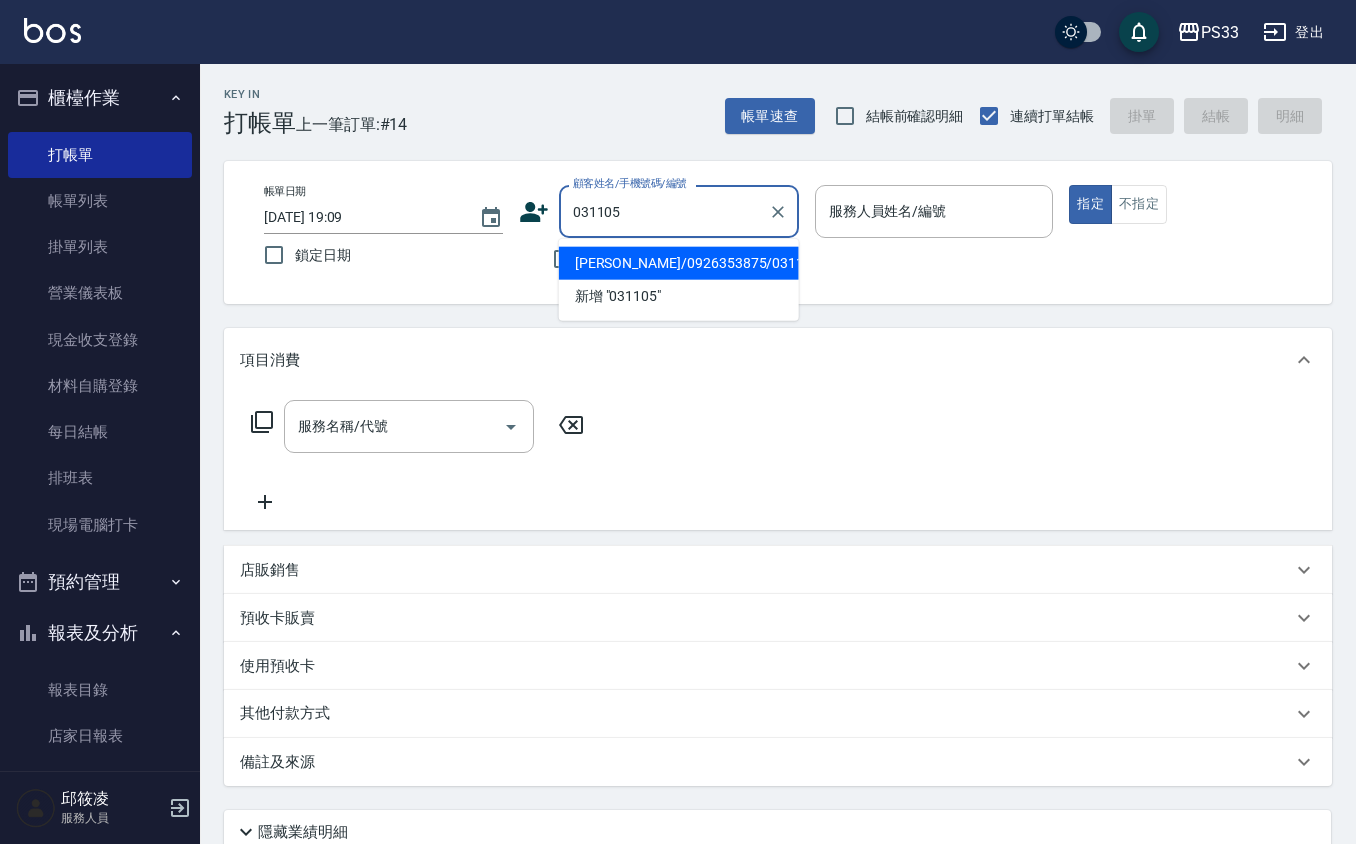 type on "[PERSON_NAME]/0926353875/031105" 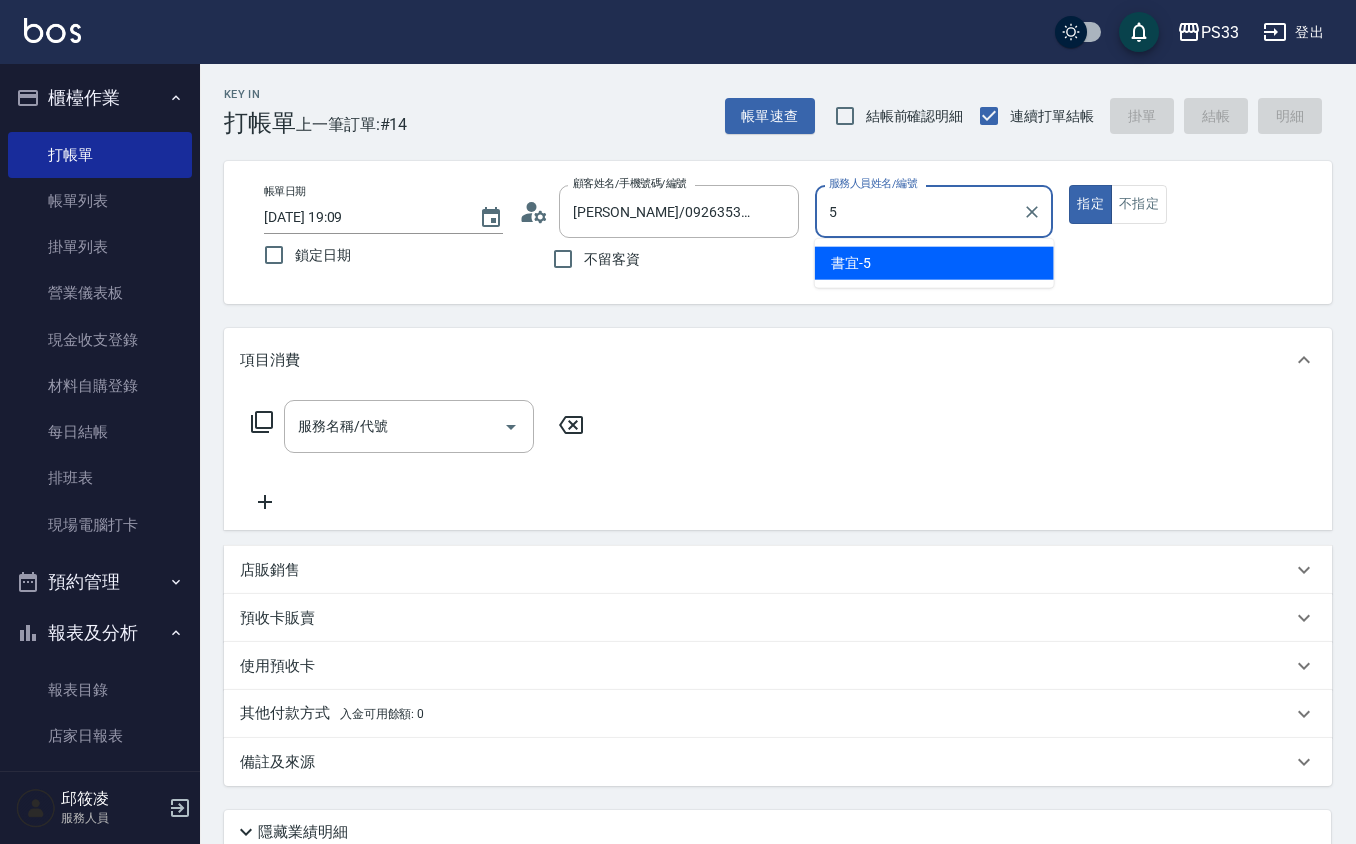 type on "書宜-5" 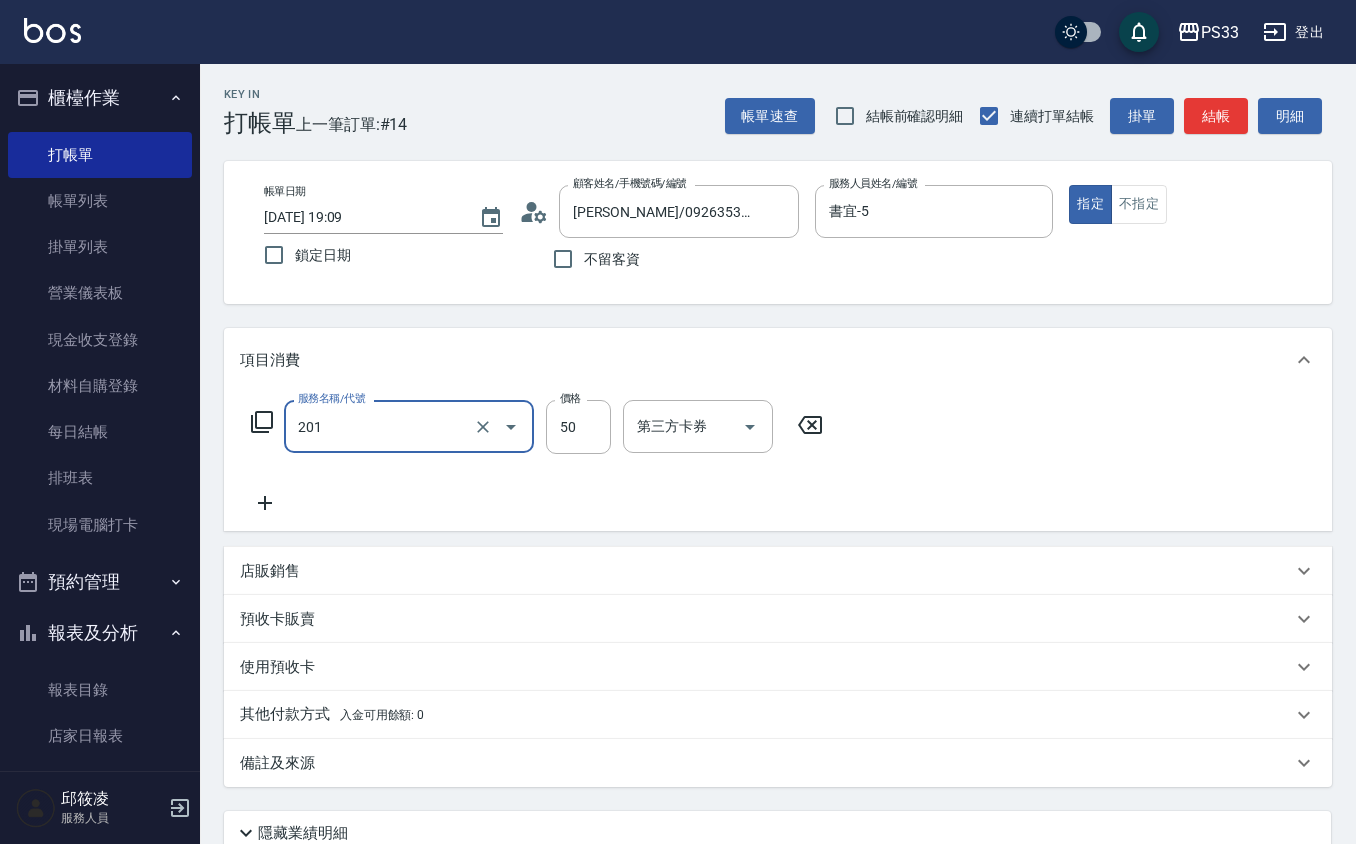 type on "剪瀏海(201)" 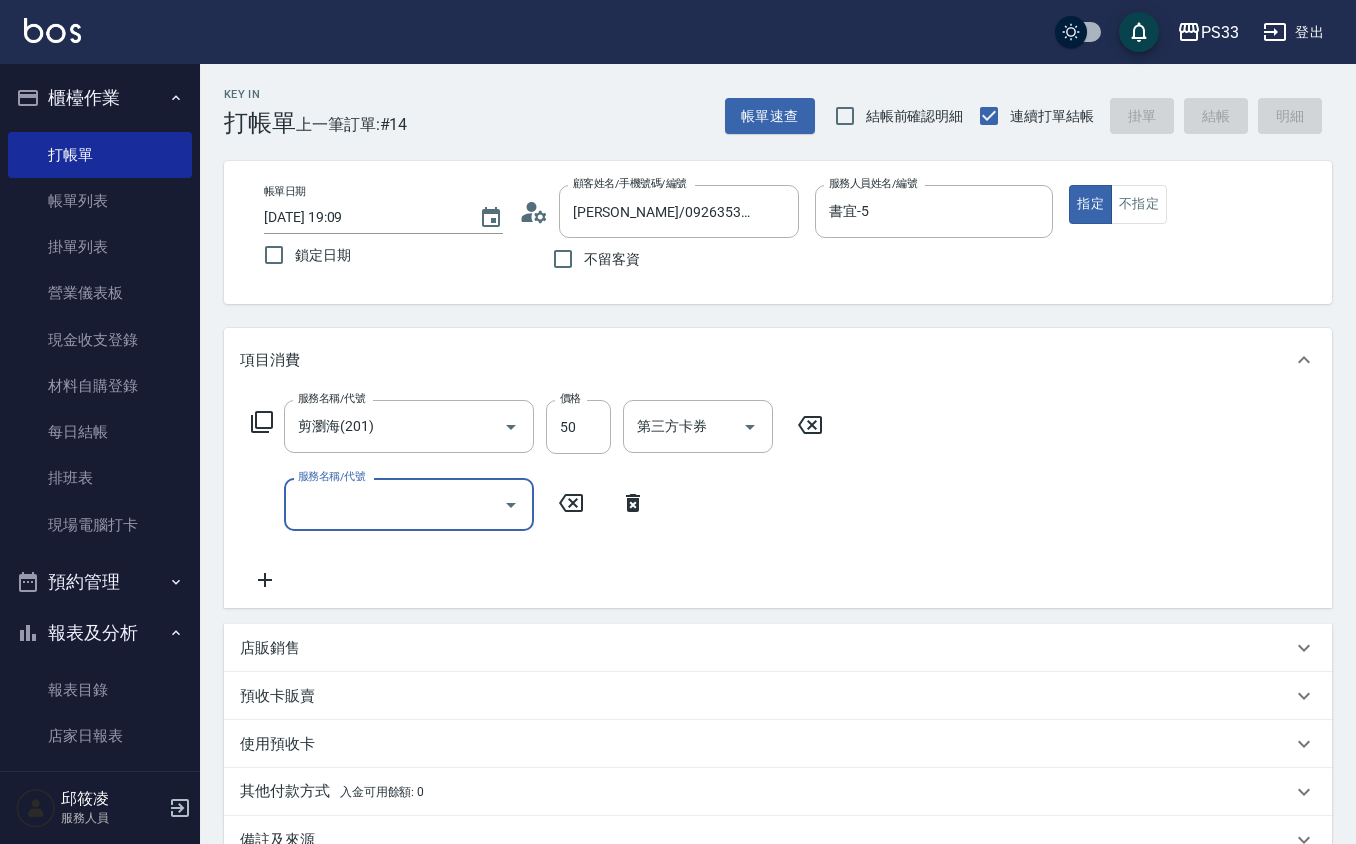 type 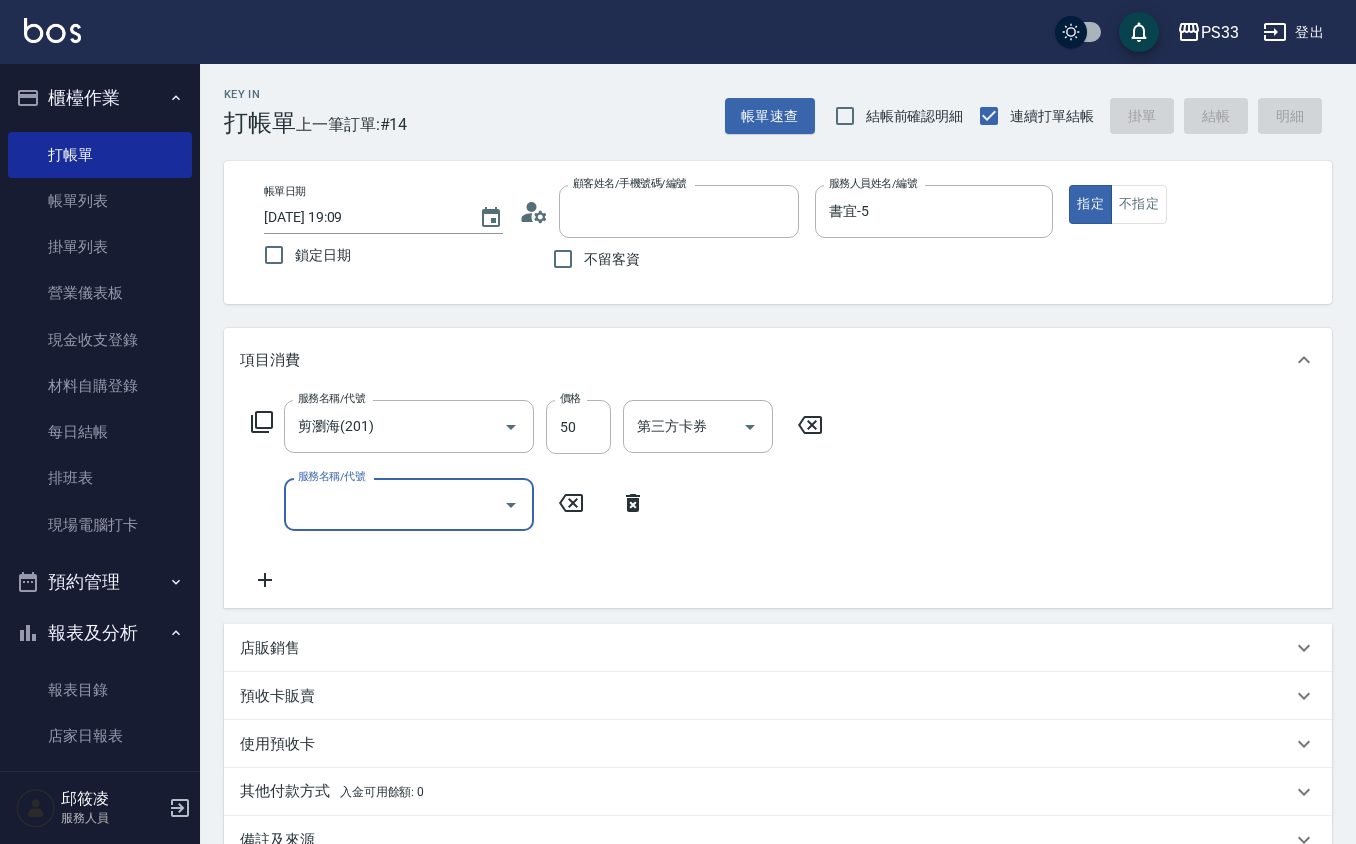 type on "[DATE] 19:10" 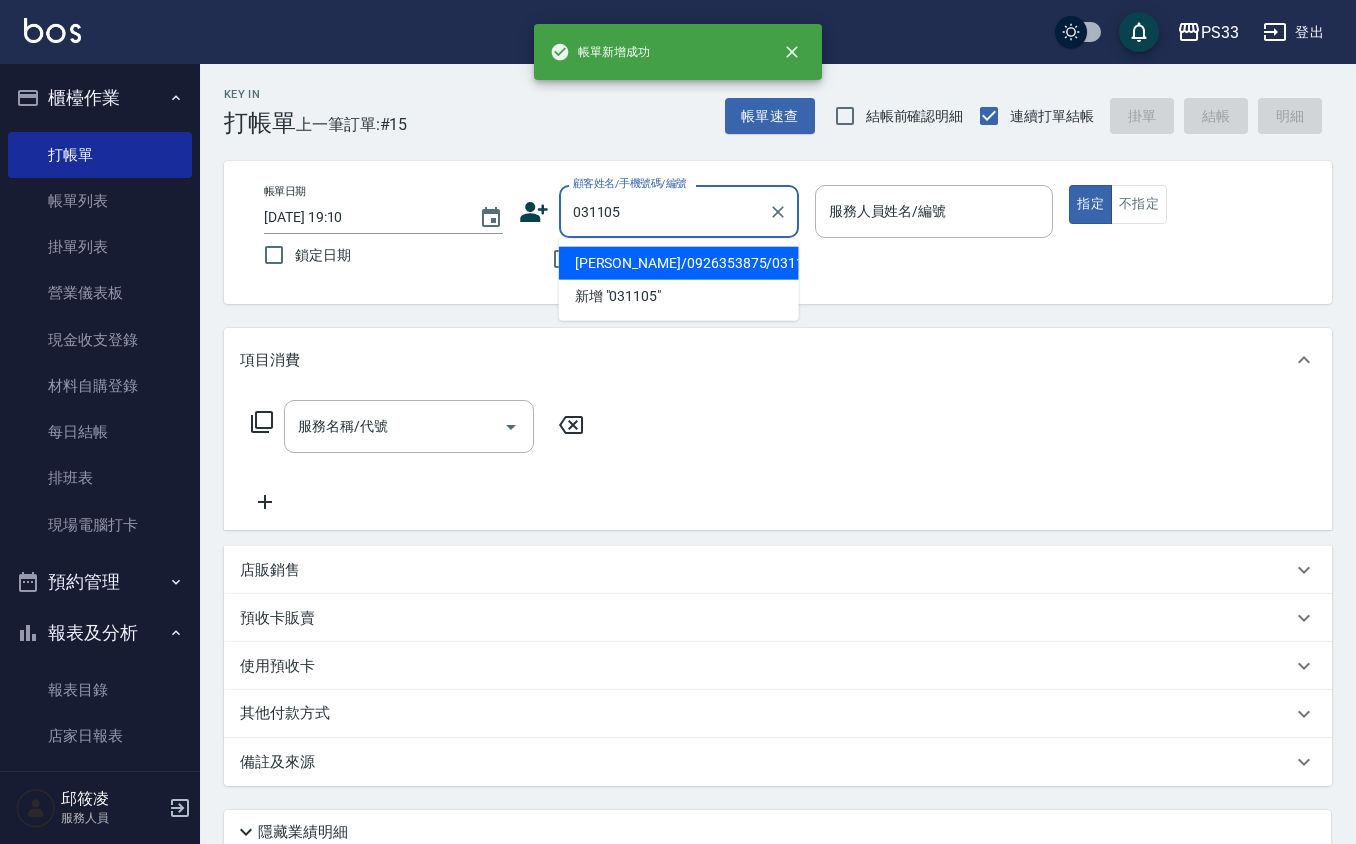 type on "[PERSON_NAME]/0926353875/031105" 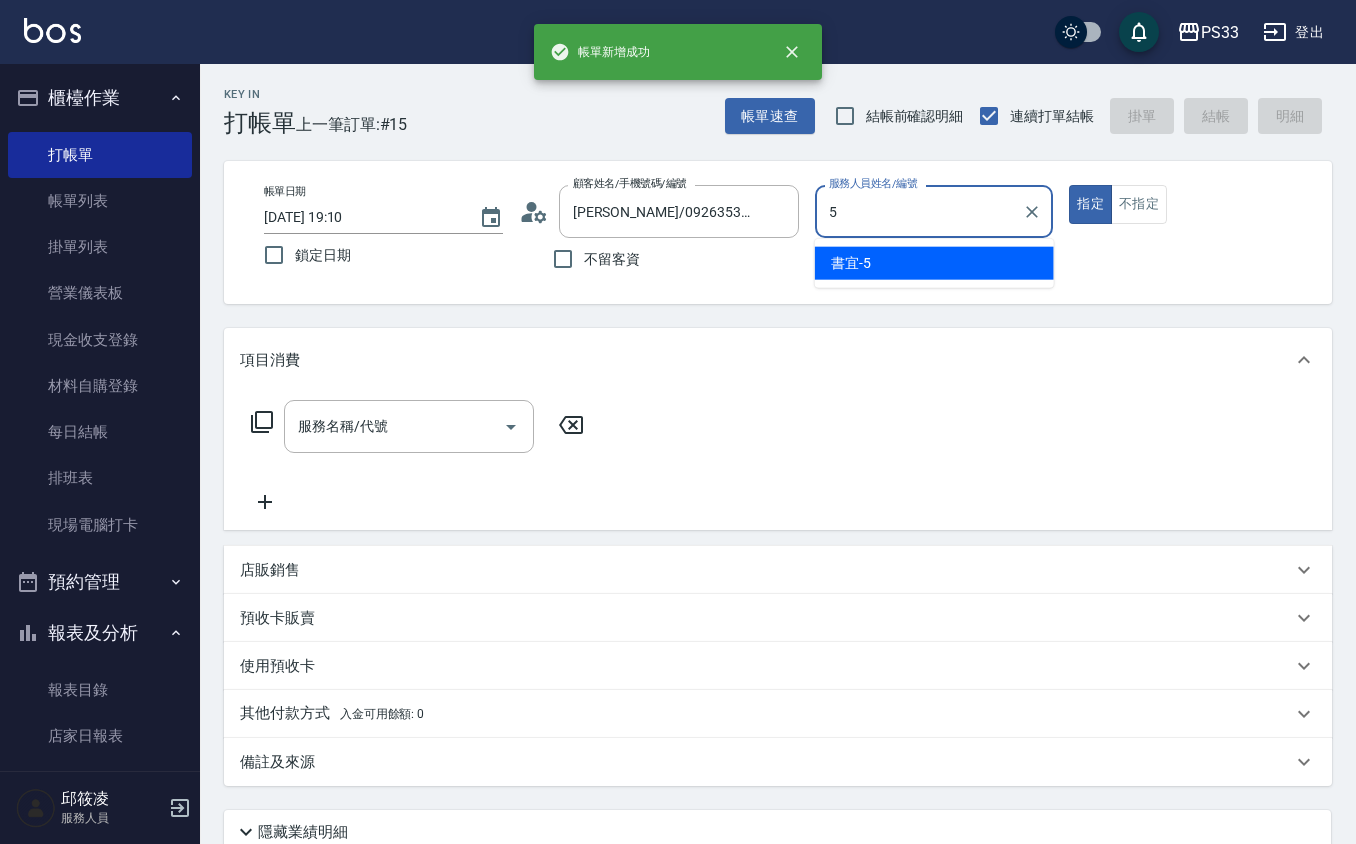 type on "書宜-5" 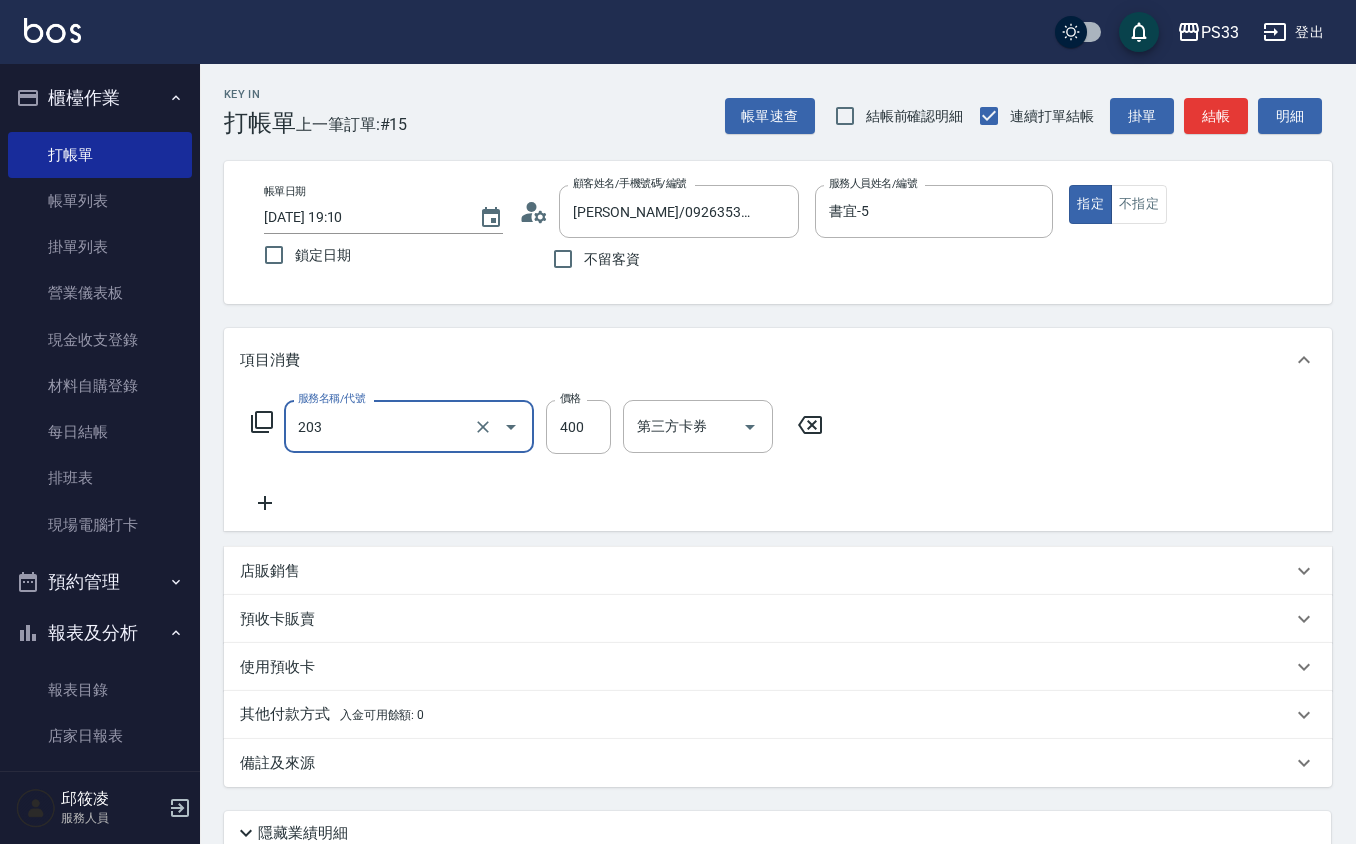 type on "指定單剪(203)" 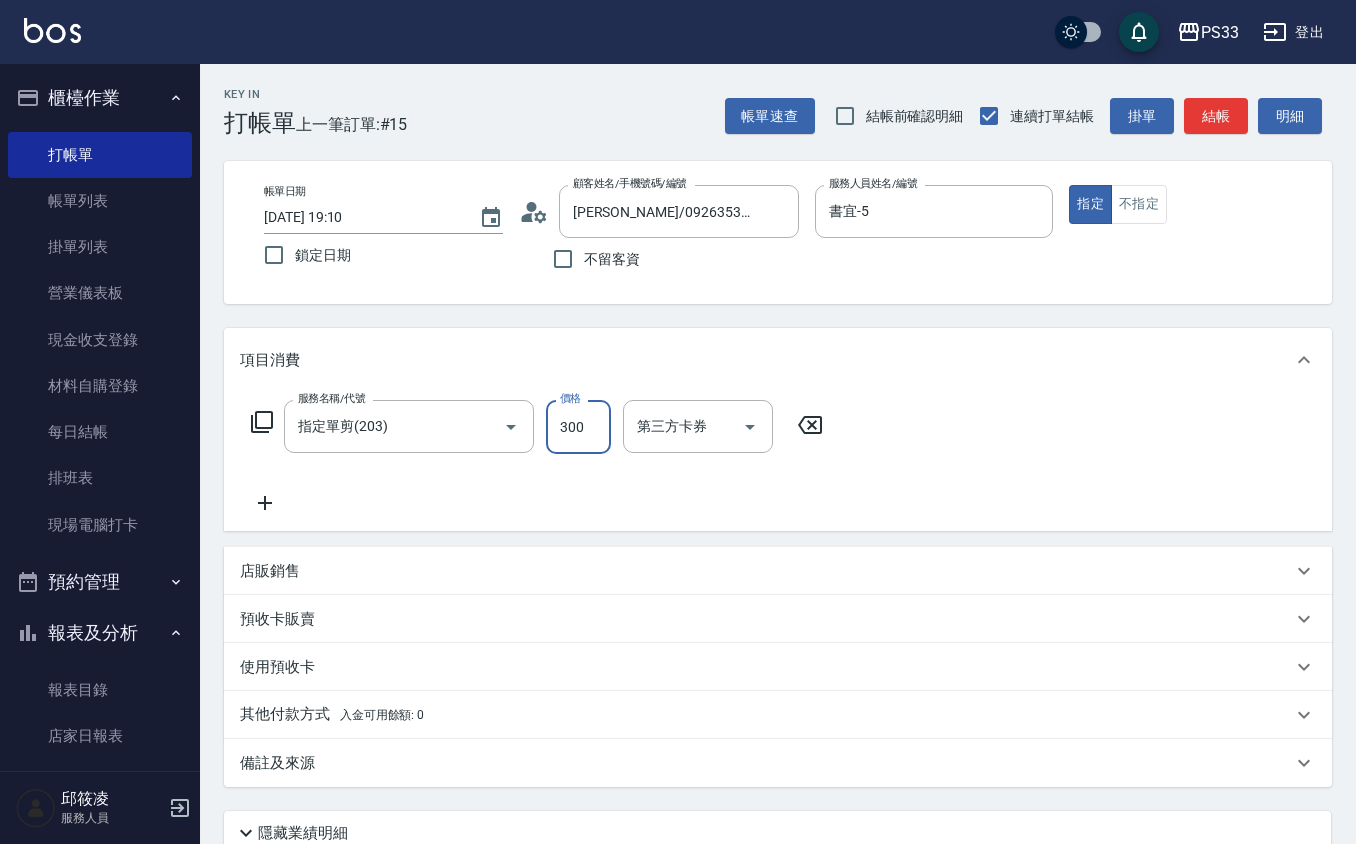 type on "300" 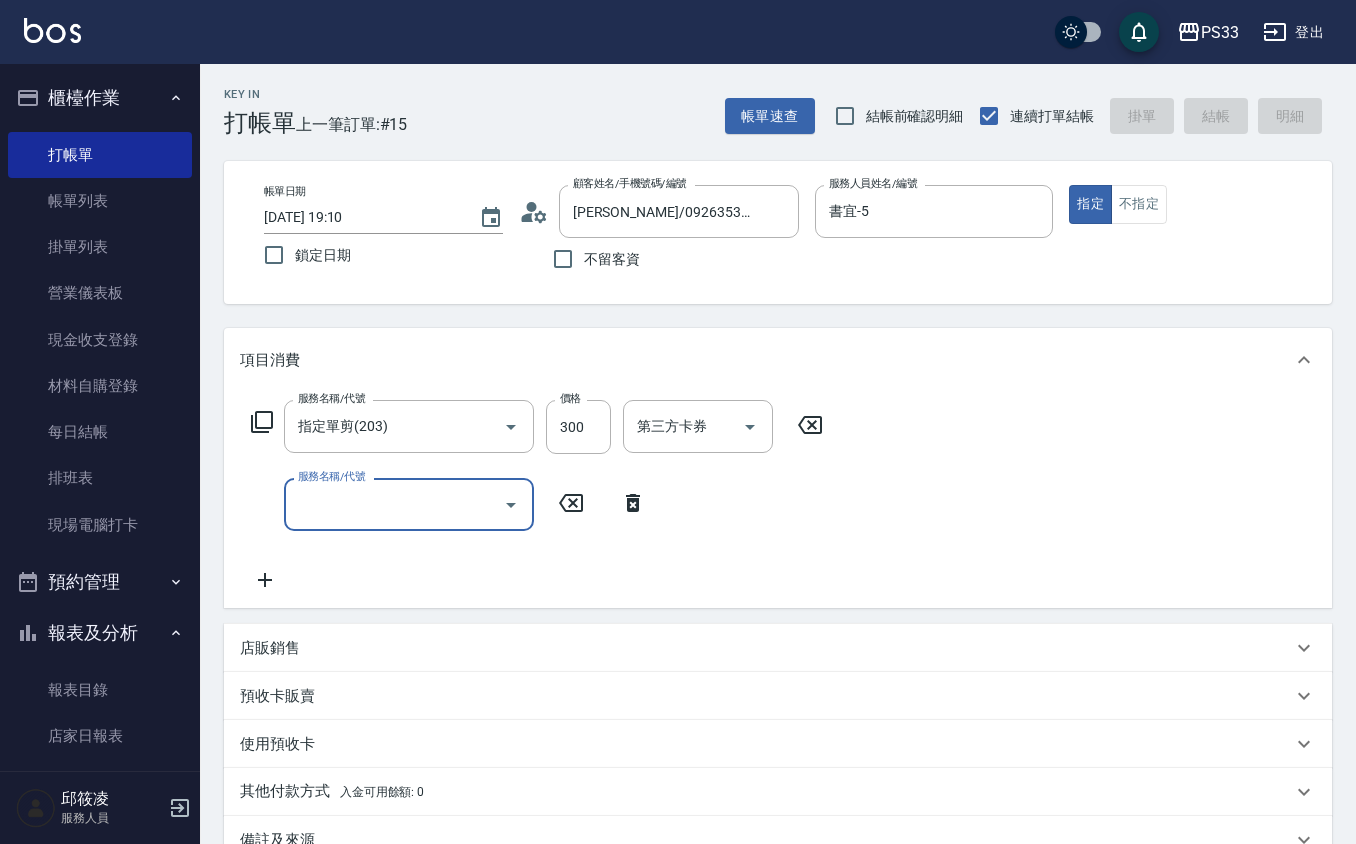 type 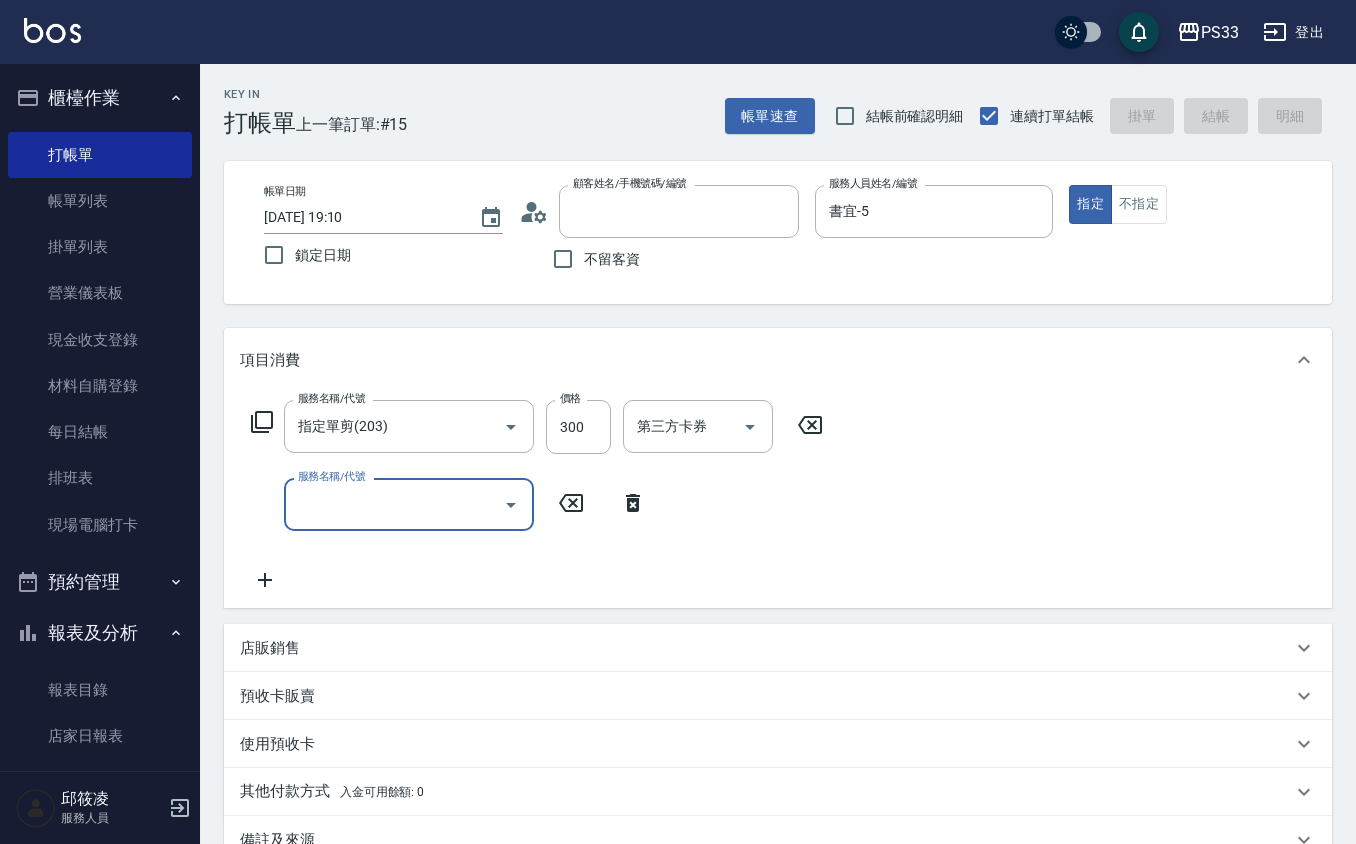 type 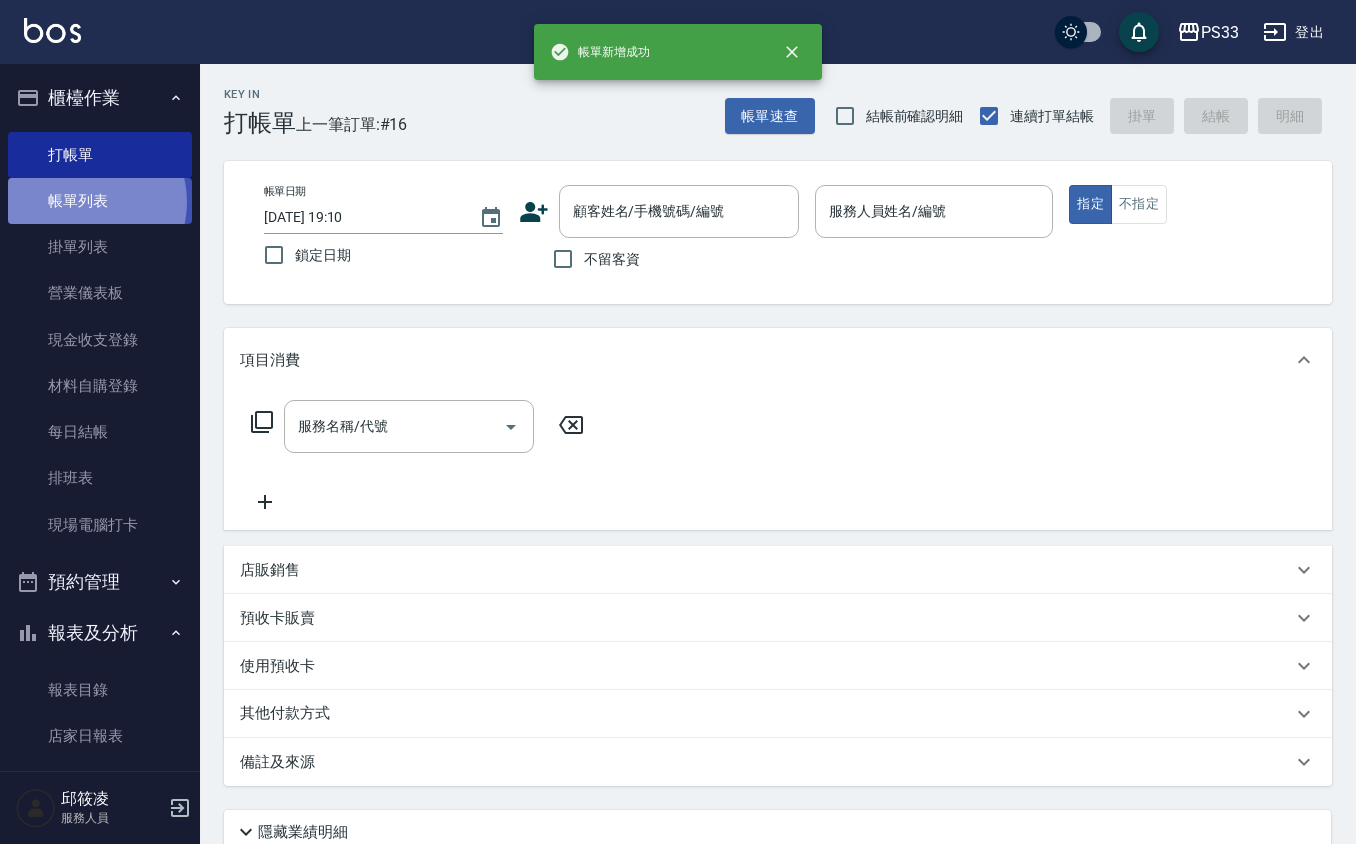 click on "帳單列表" at bounding box center [100, 201] 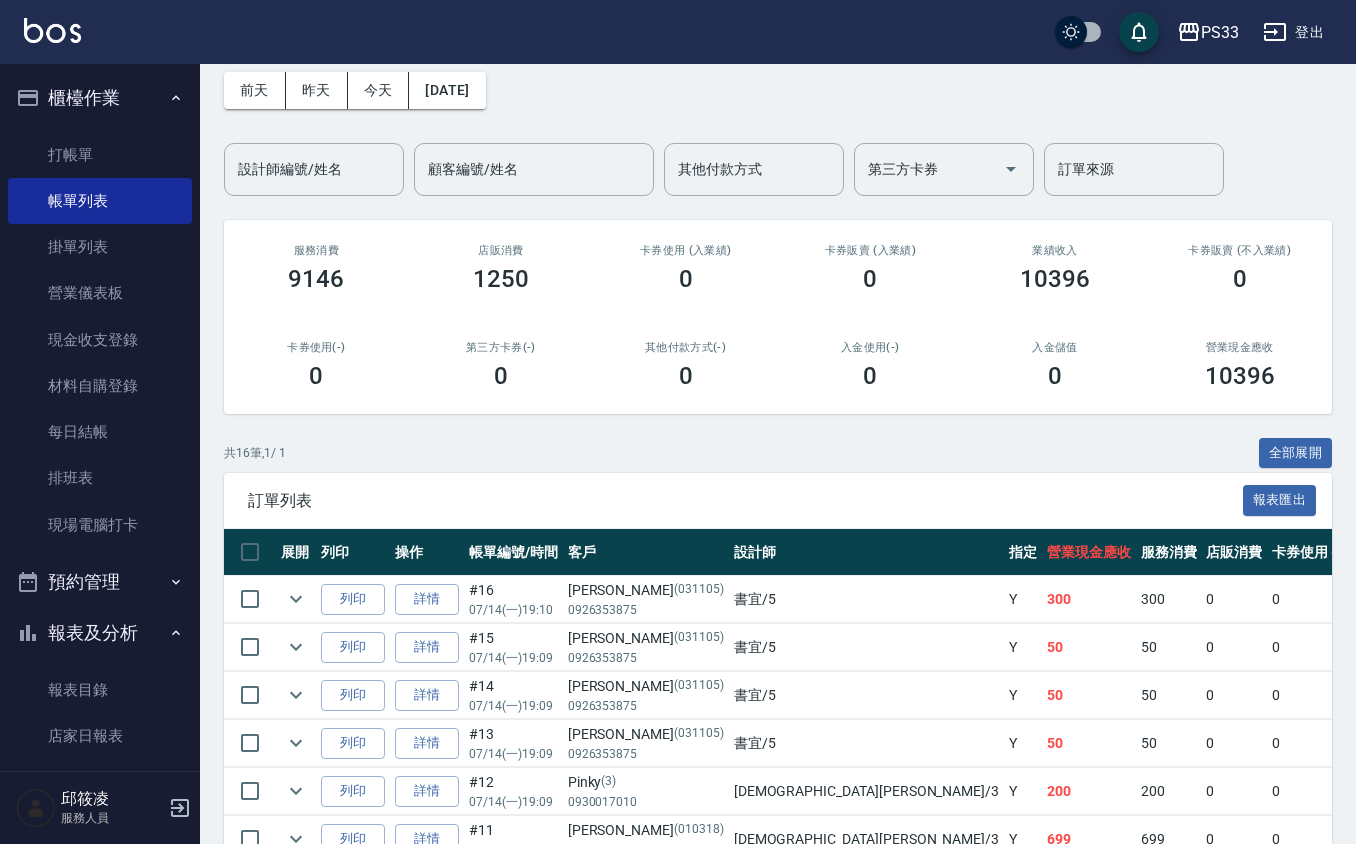 scroll, scrollTop: 266, scrollLeft: 0, axis: vertical 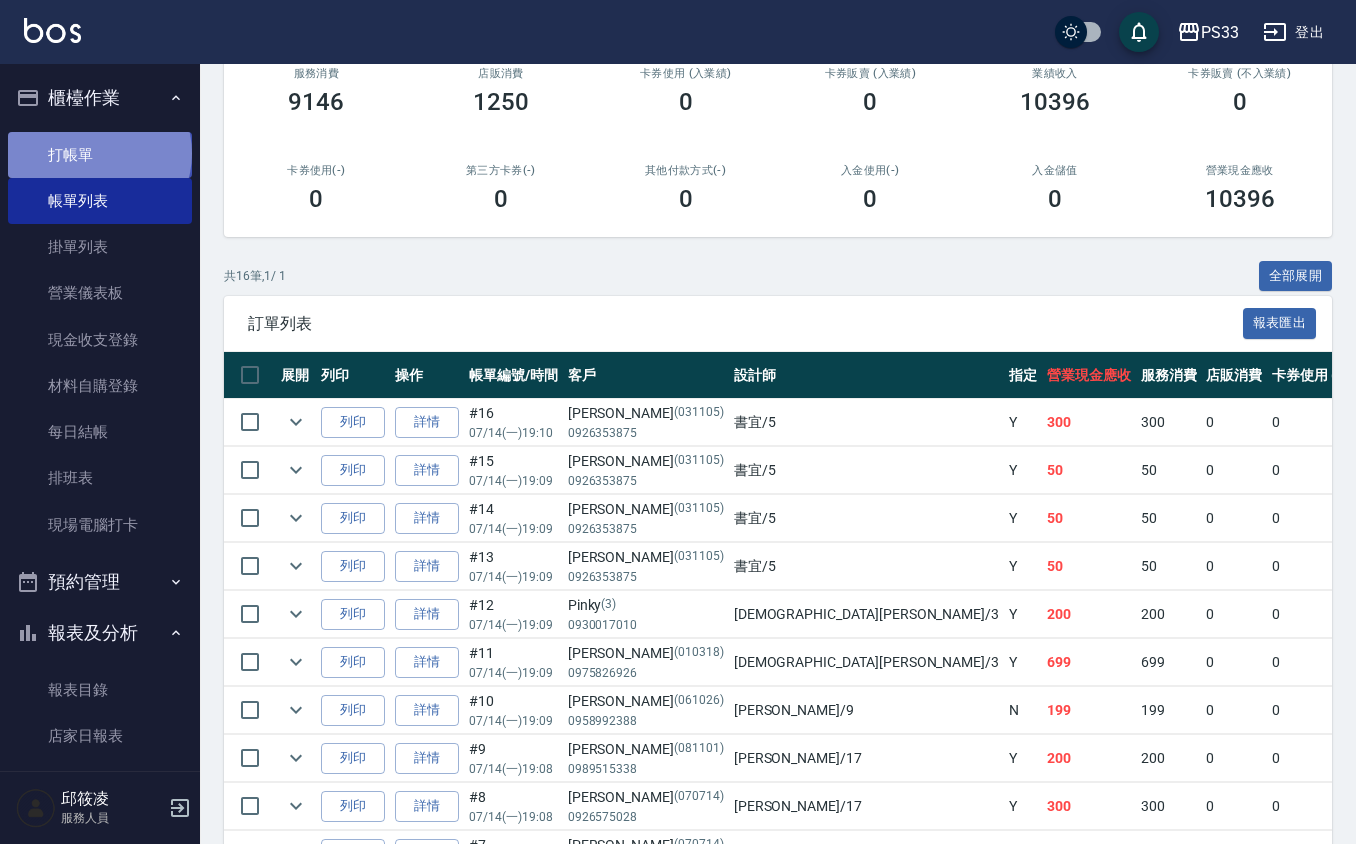 click on "打帳單" at bounding box center [100, 155] 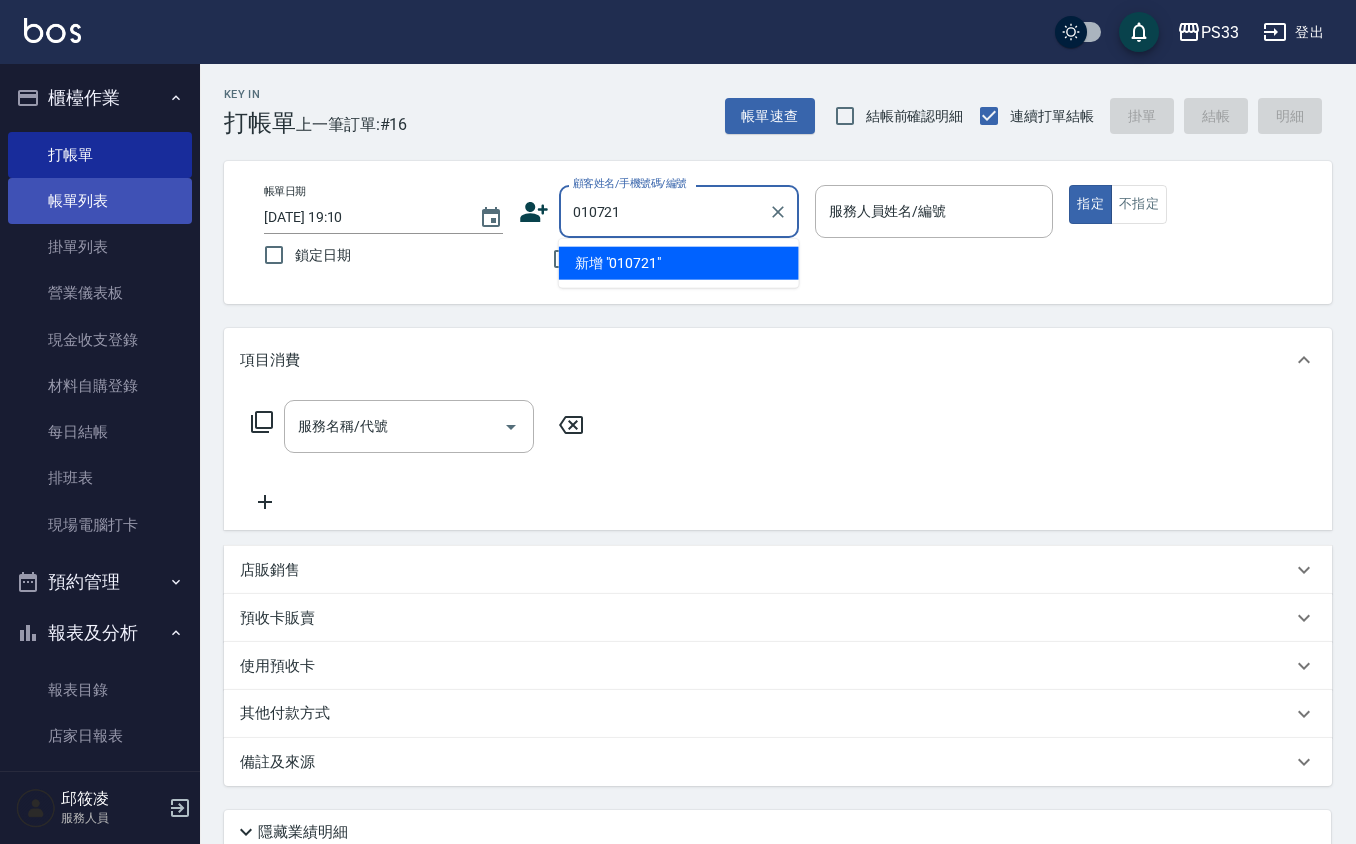 type on "010721" 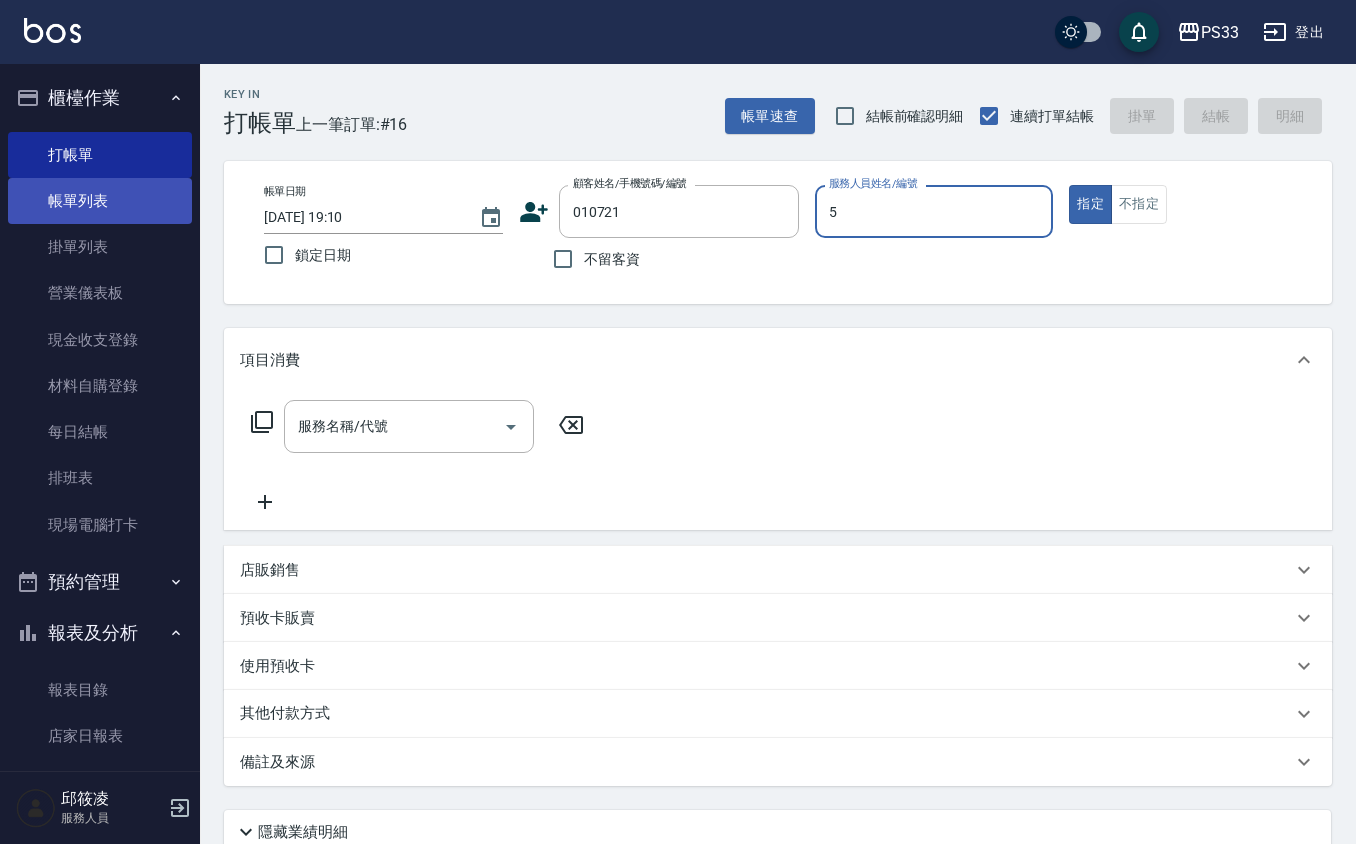 type on "書宜-5" 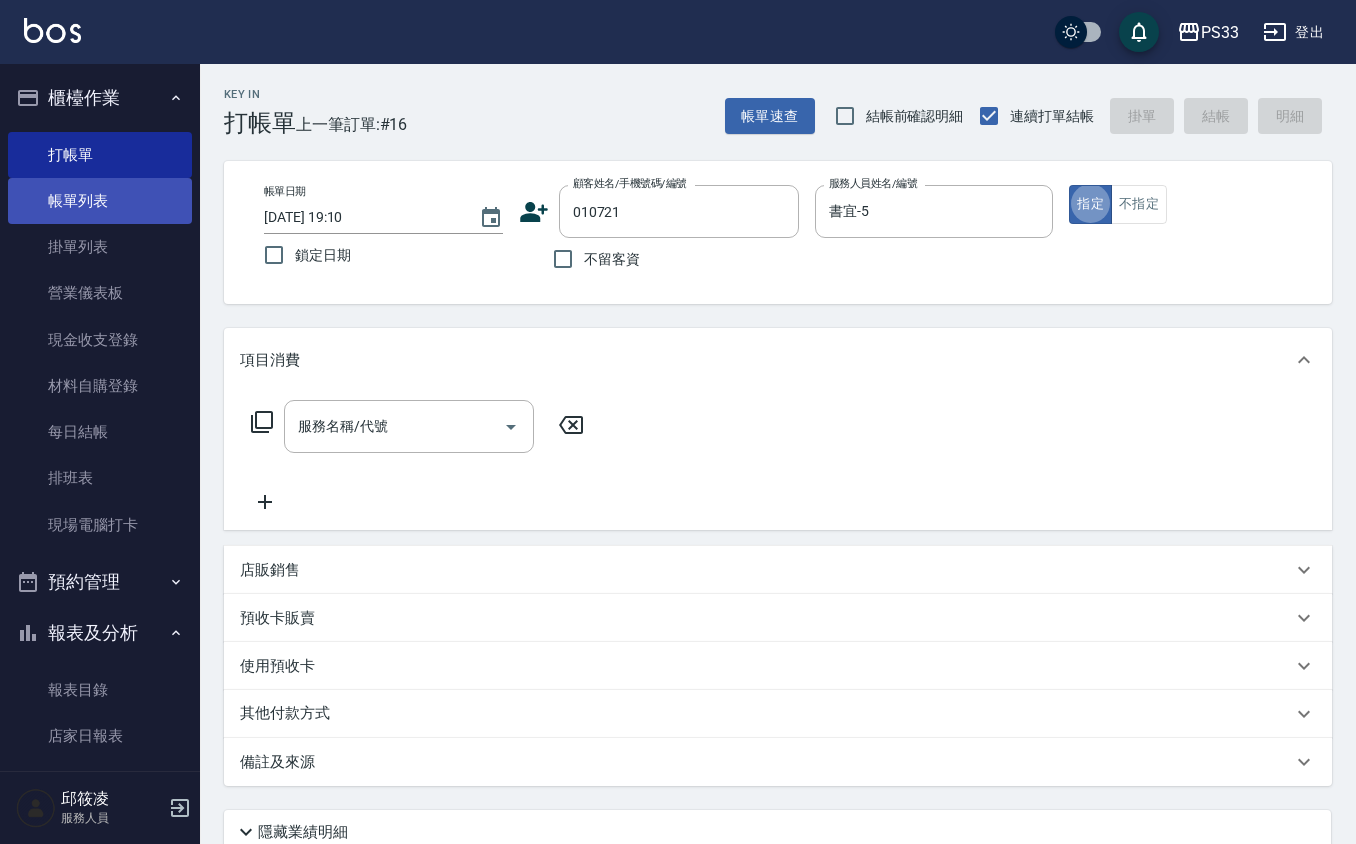 type on "true" 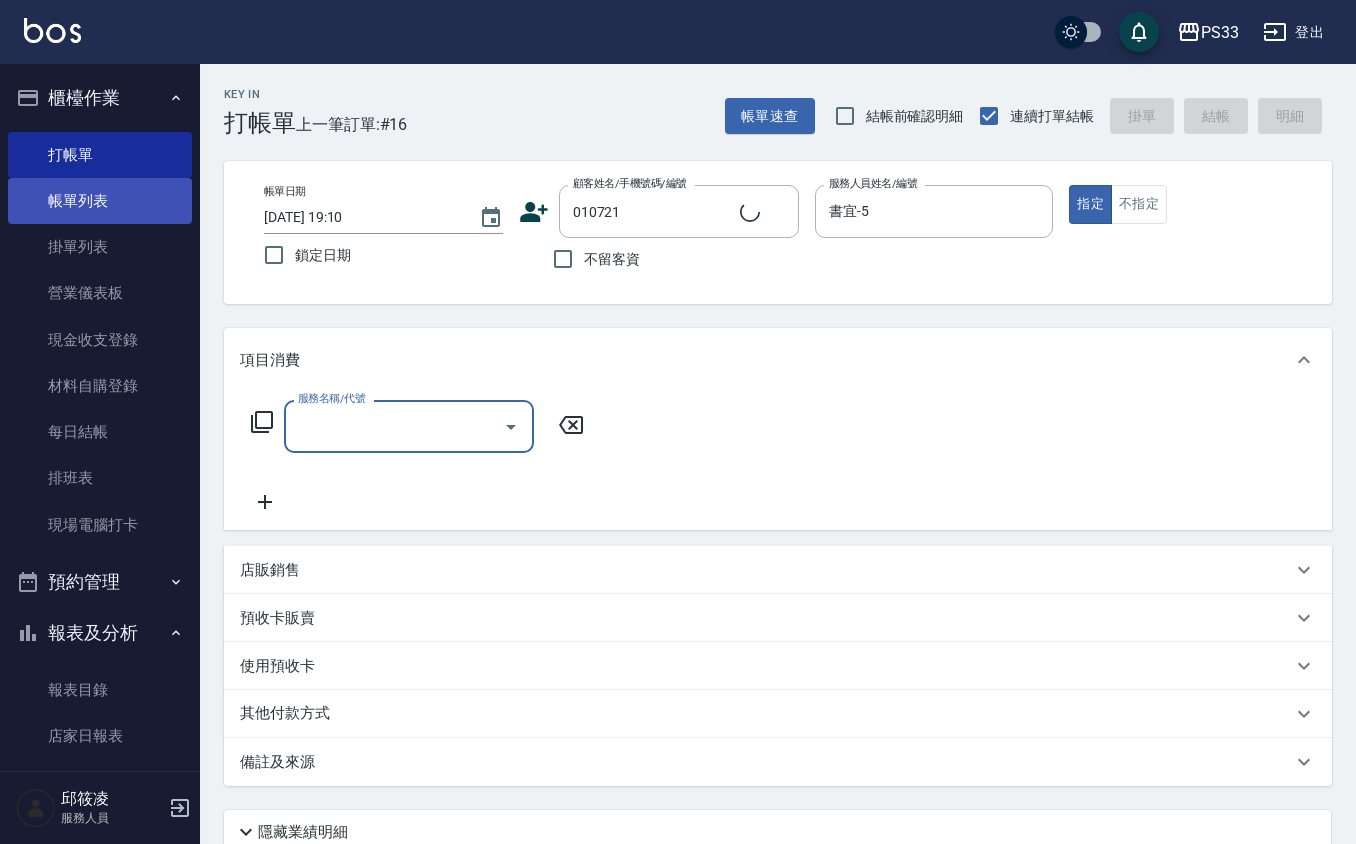 type on "[PERSON_NAME]/0989132721/010721" 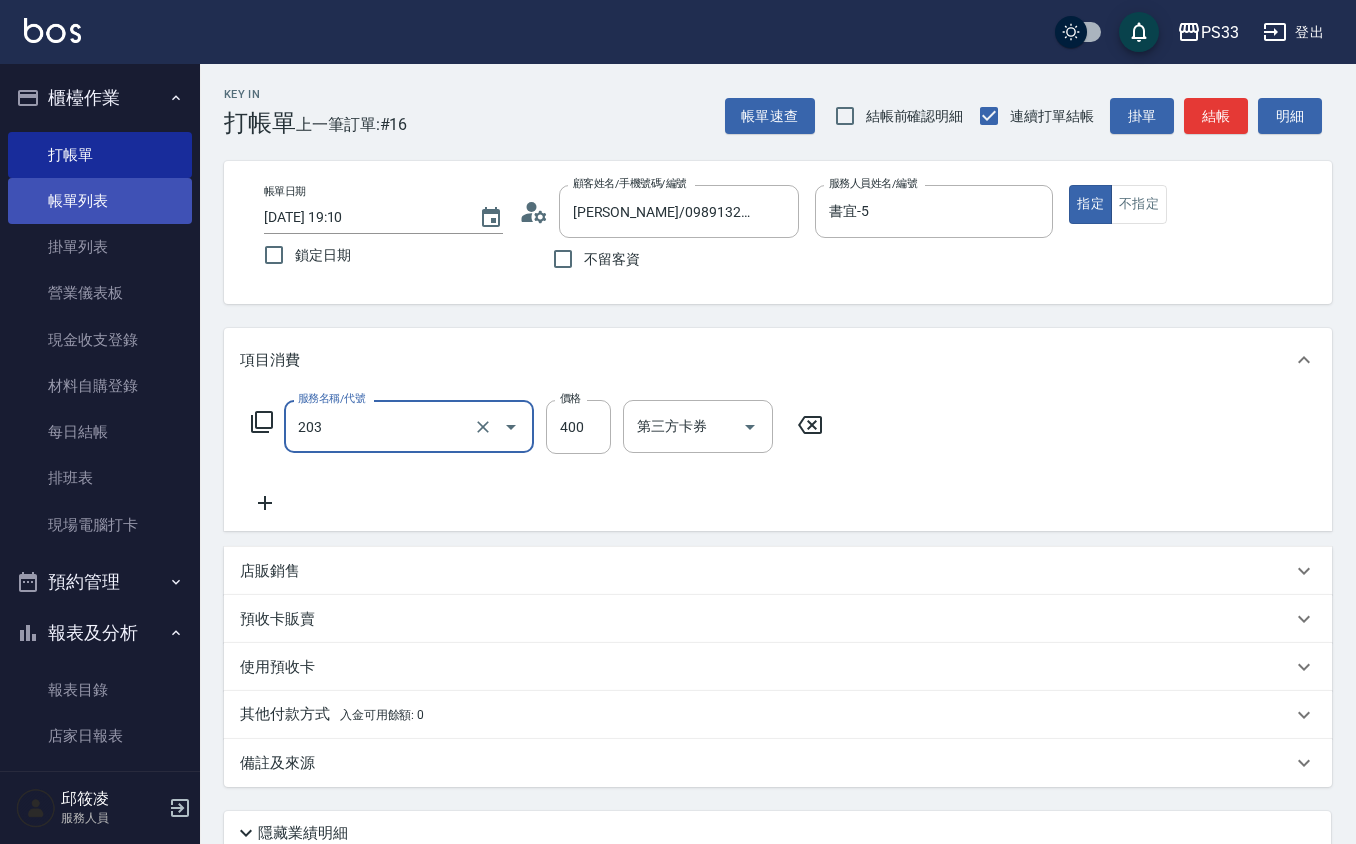 type on "指定單剪(203)" 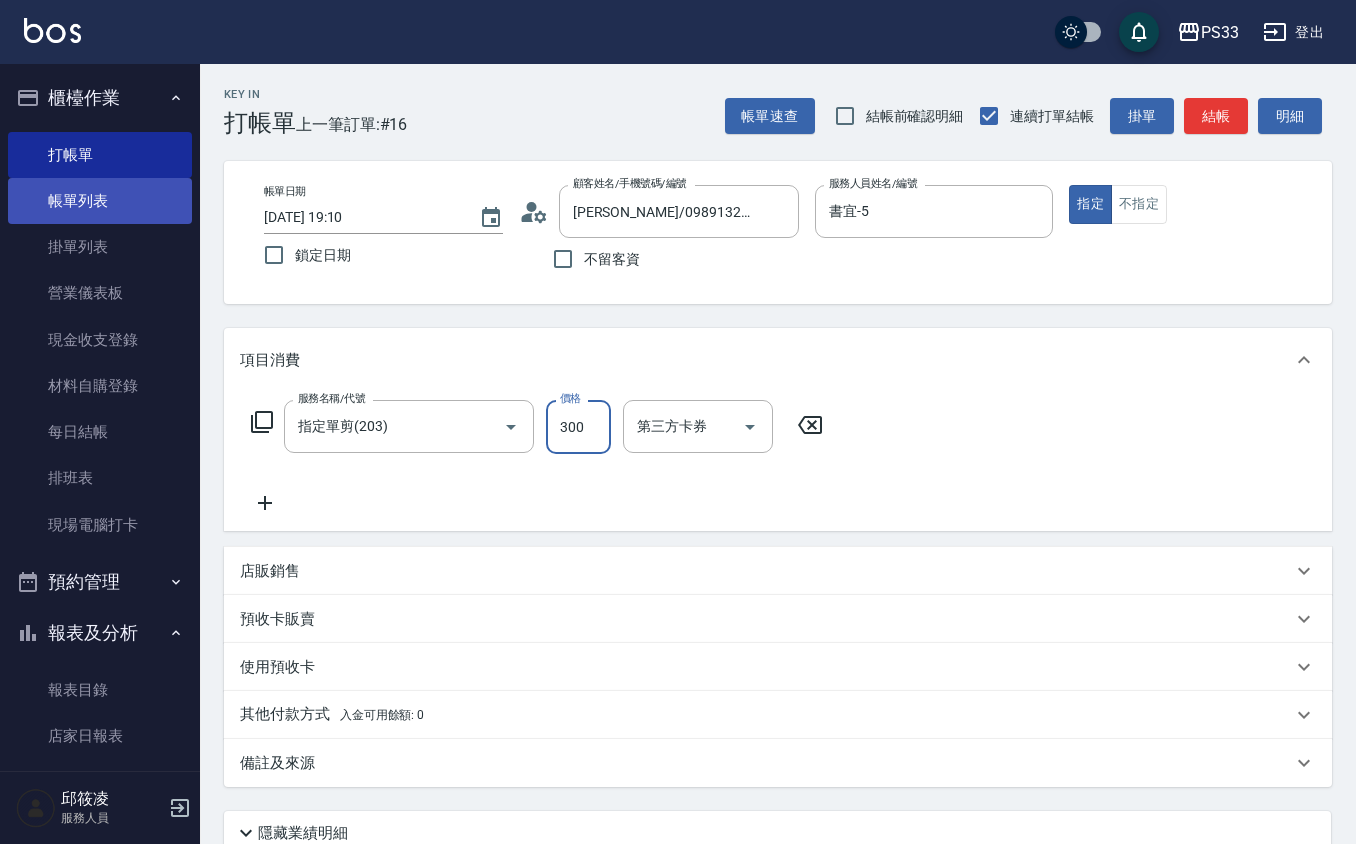 type on "300" 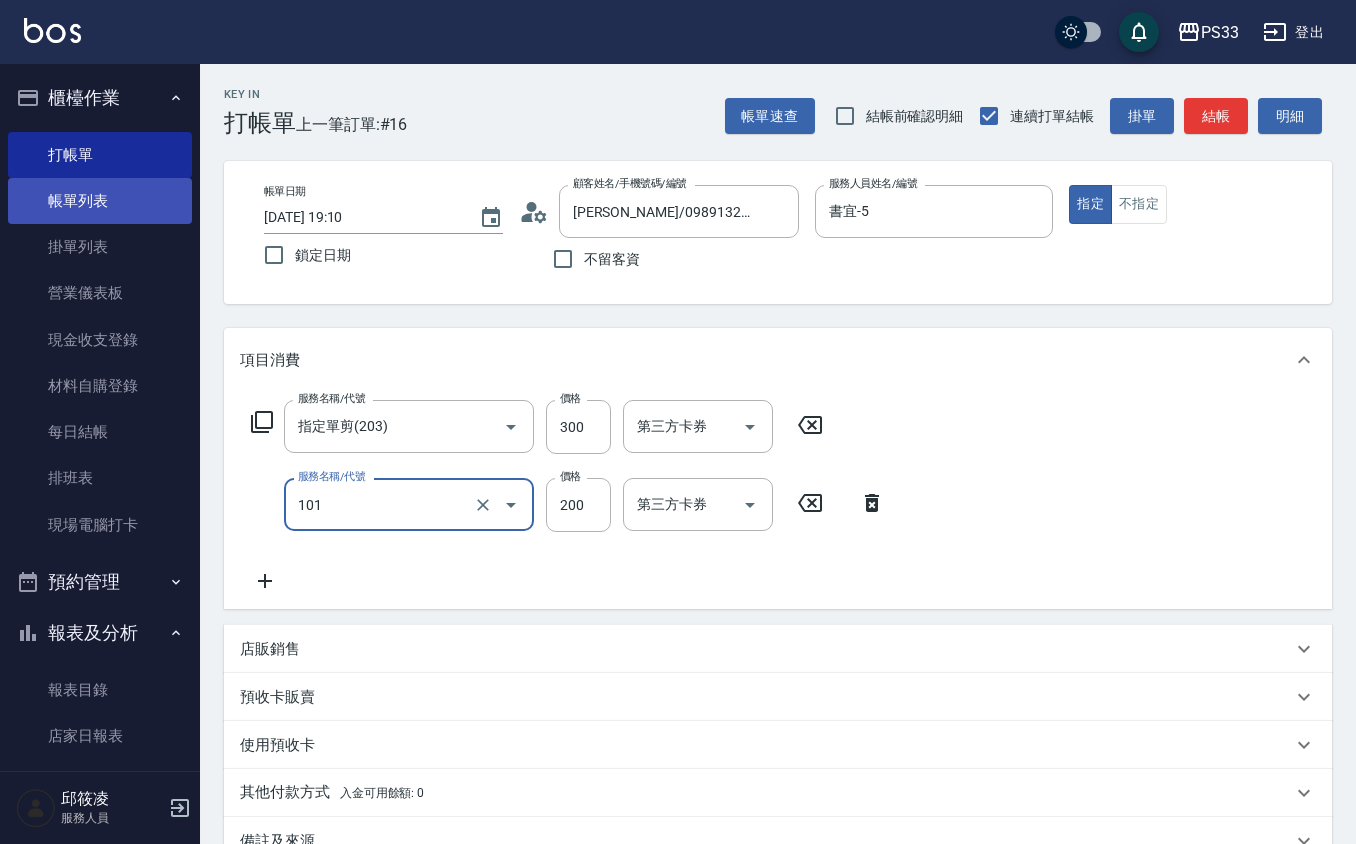 type on "洗髮(101)" 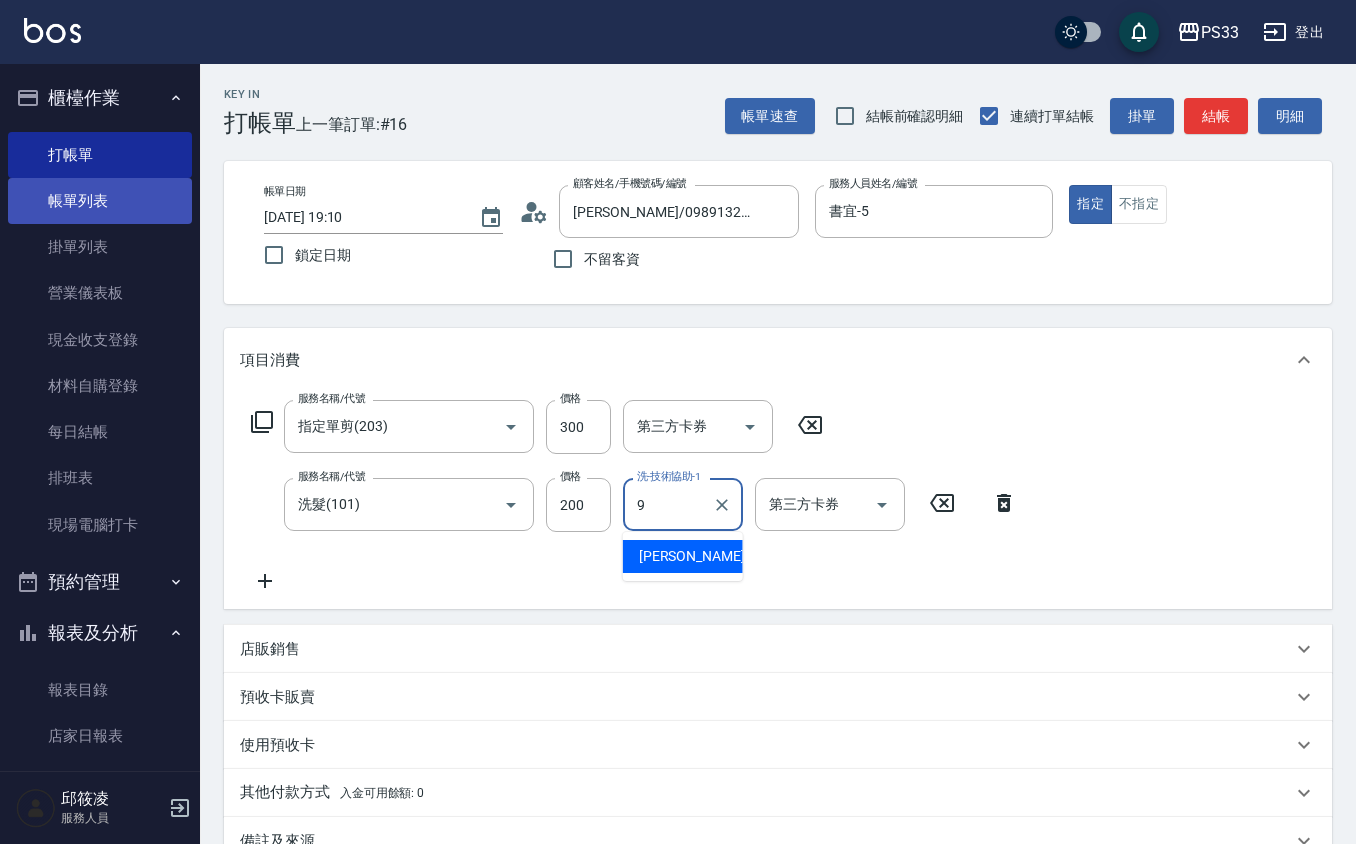 type on "苡軒-9" 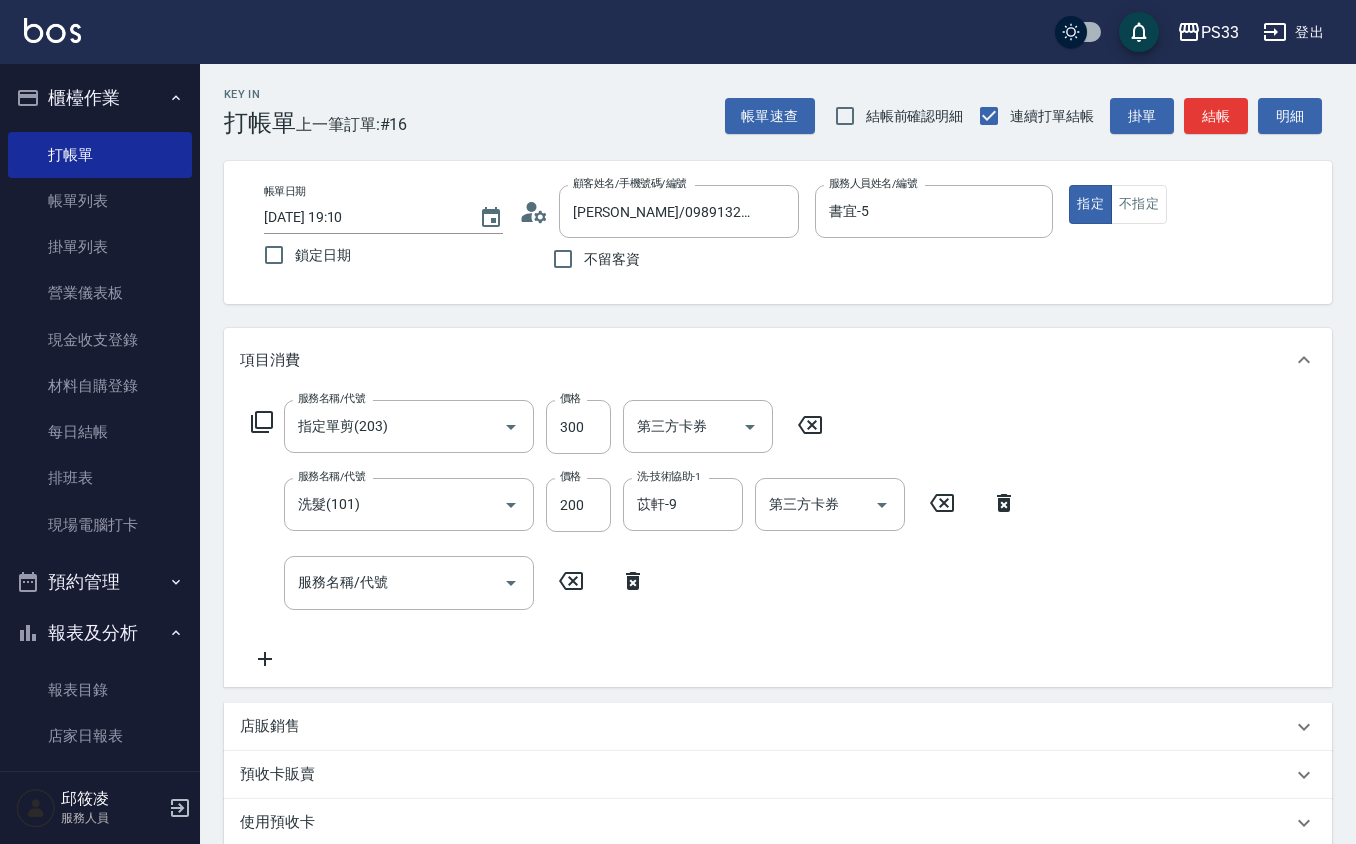 click on "指定 不指定" at bounding box center (1188, 204) 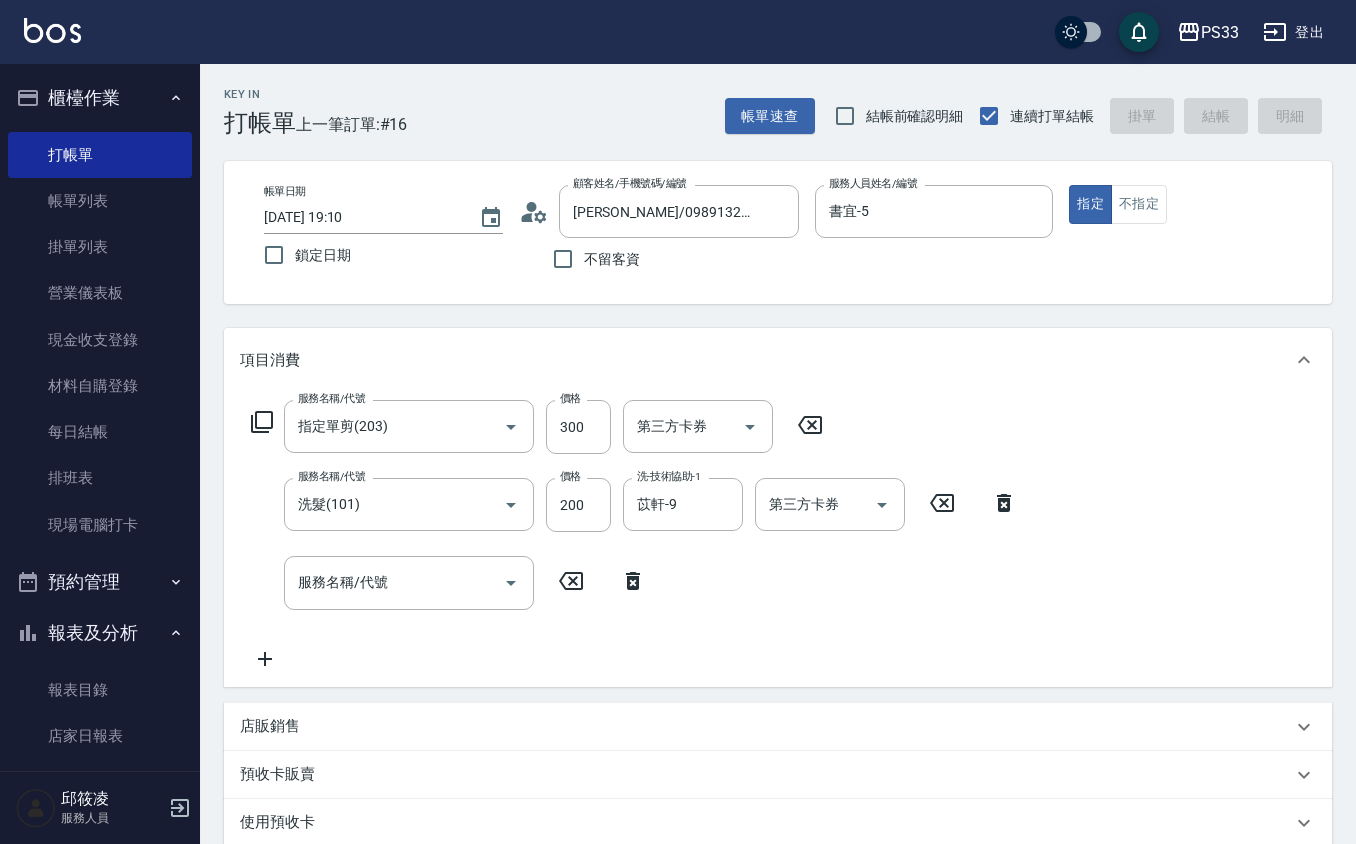 type 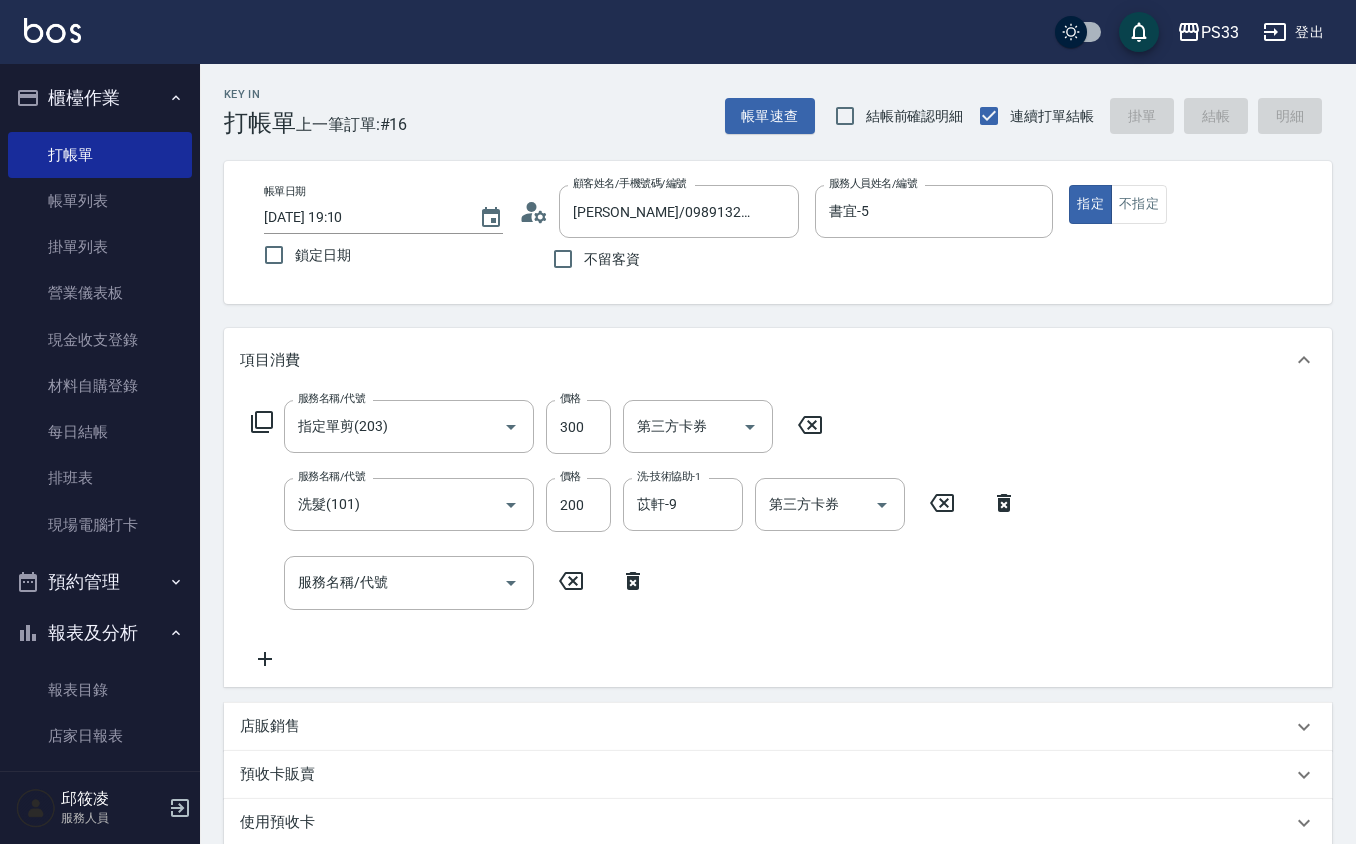 type 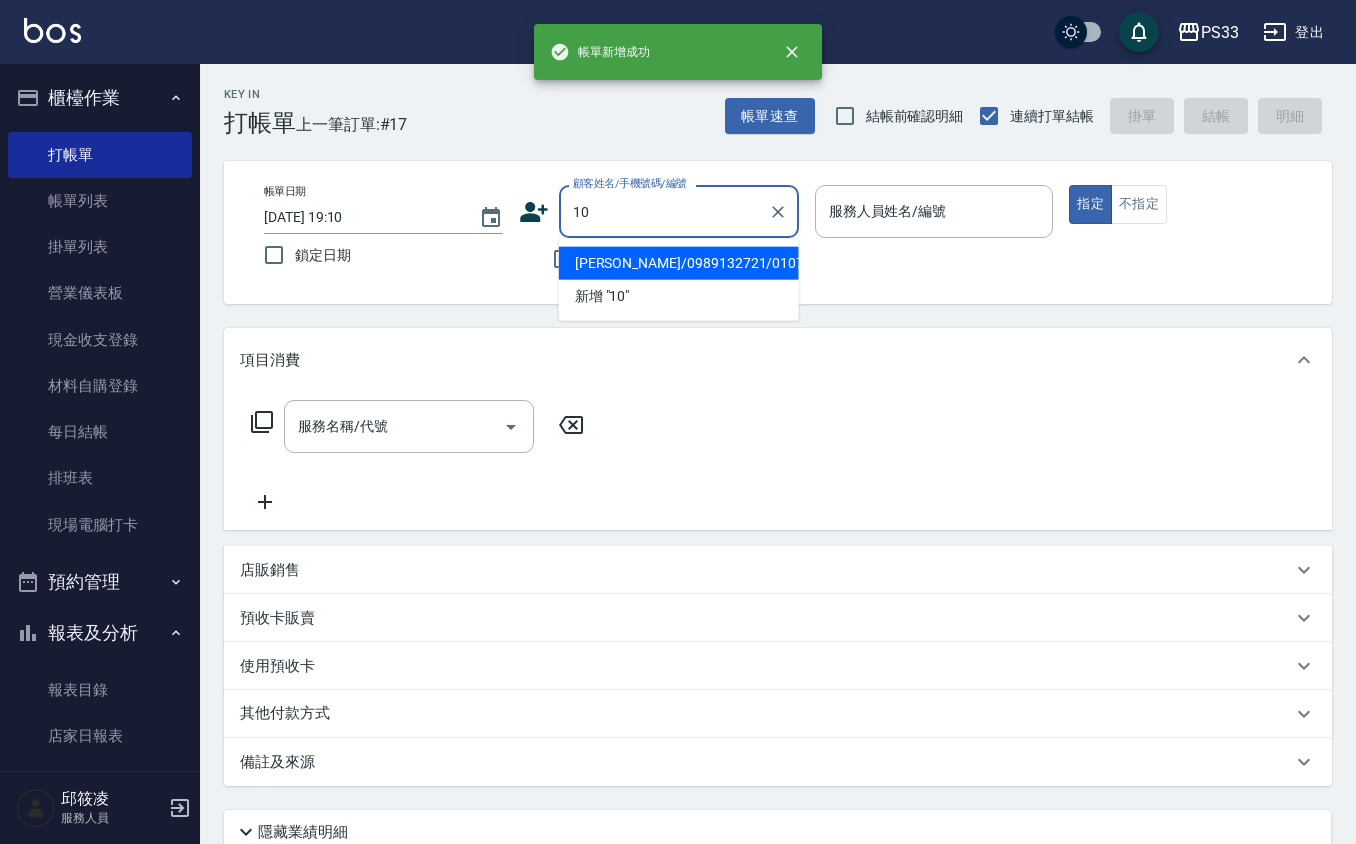 type on "[PERSON_NAME]/0989132721/010721" 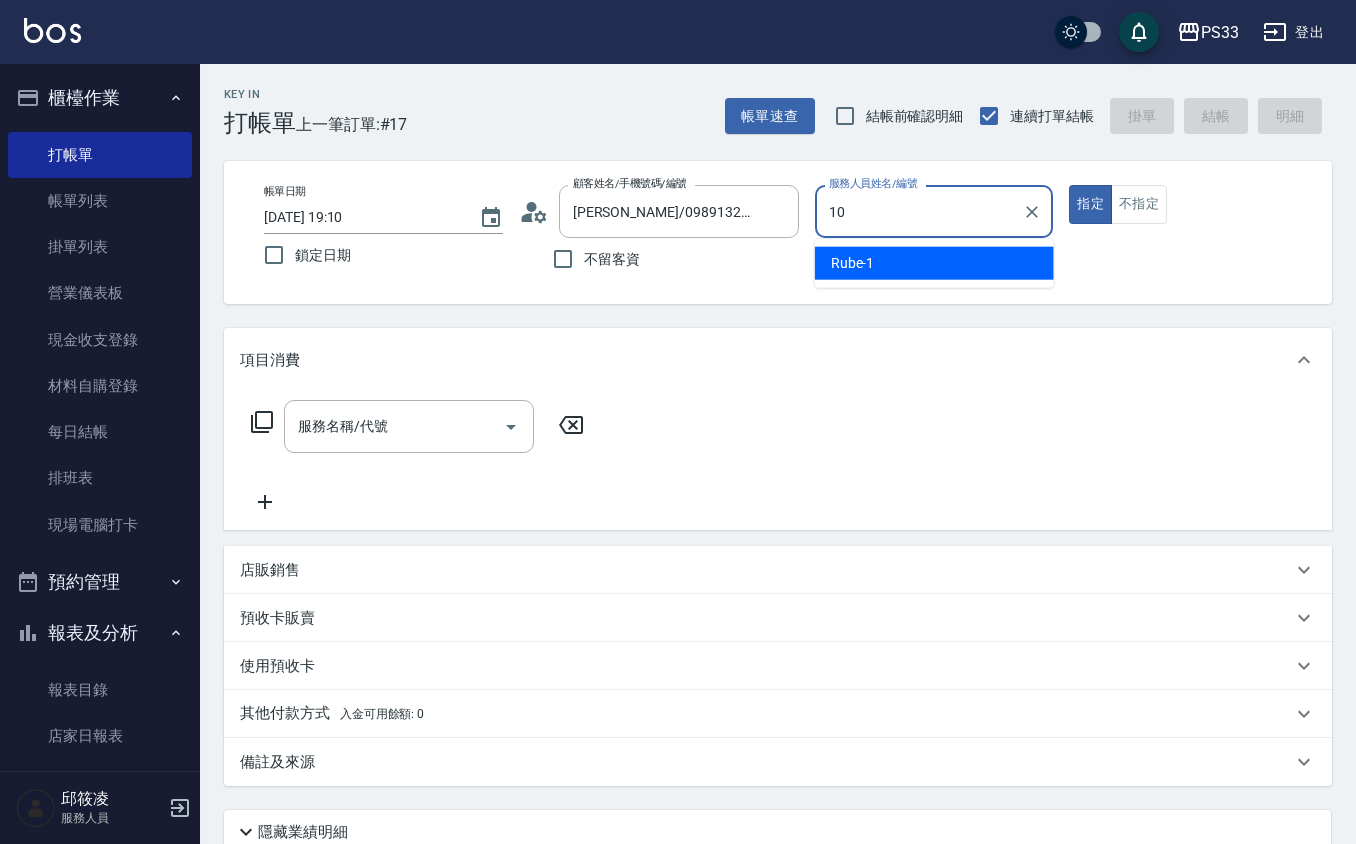 type on "潔汝-10" 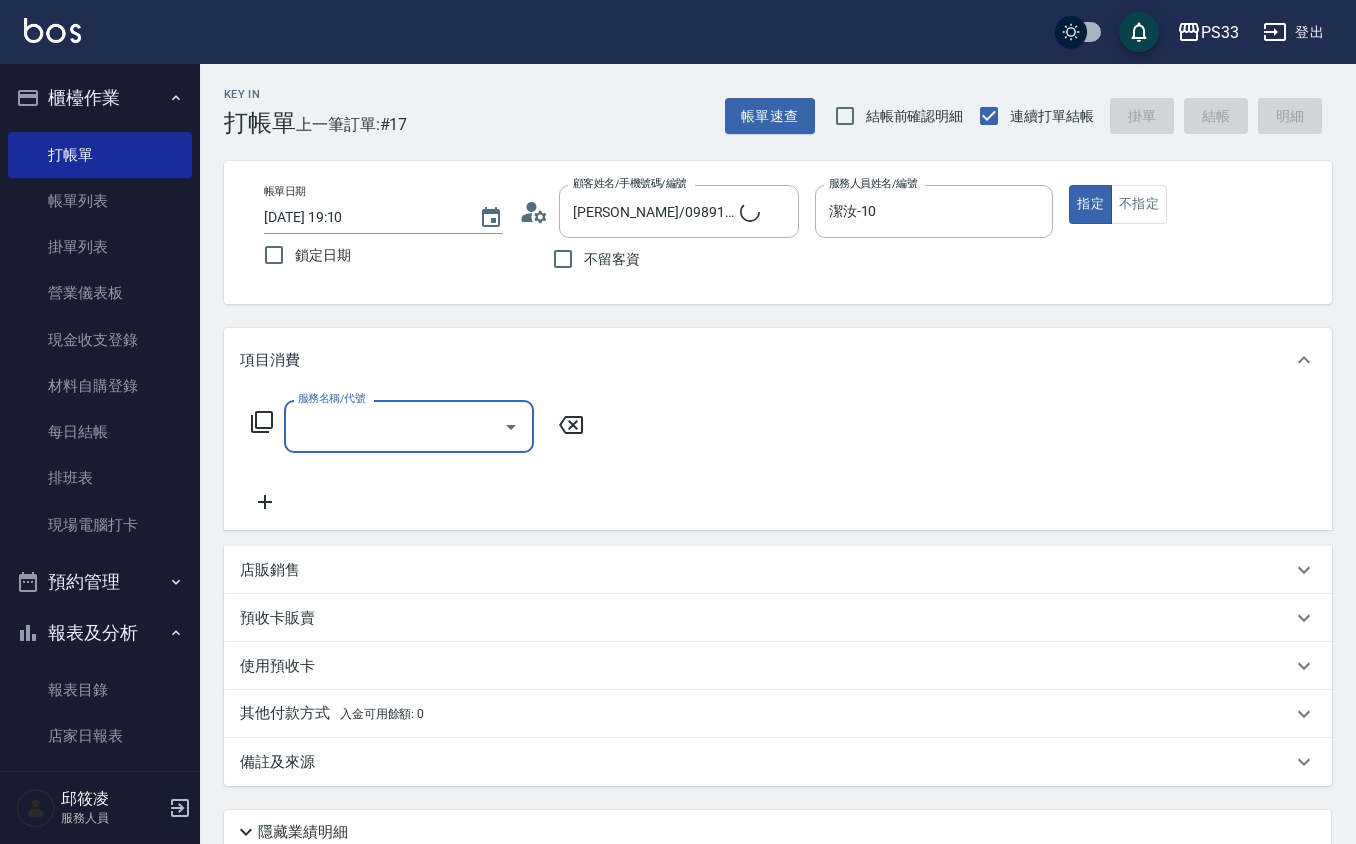 type on "[PERSON_NAME]/10/10" 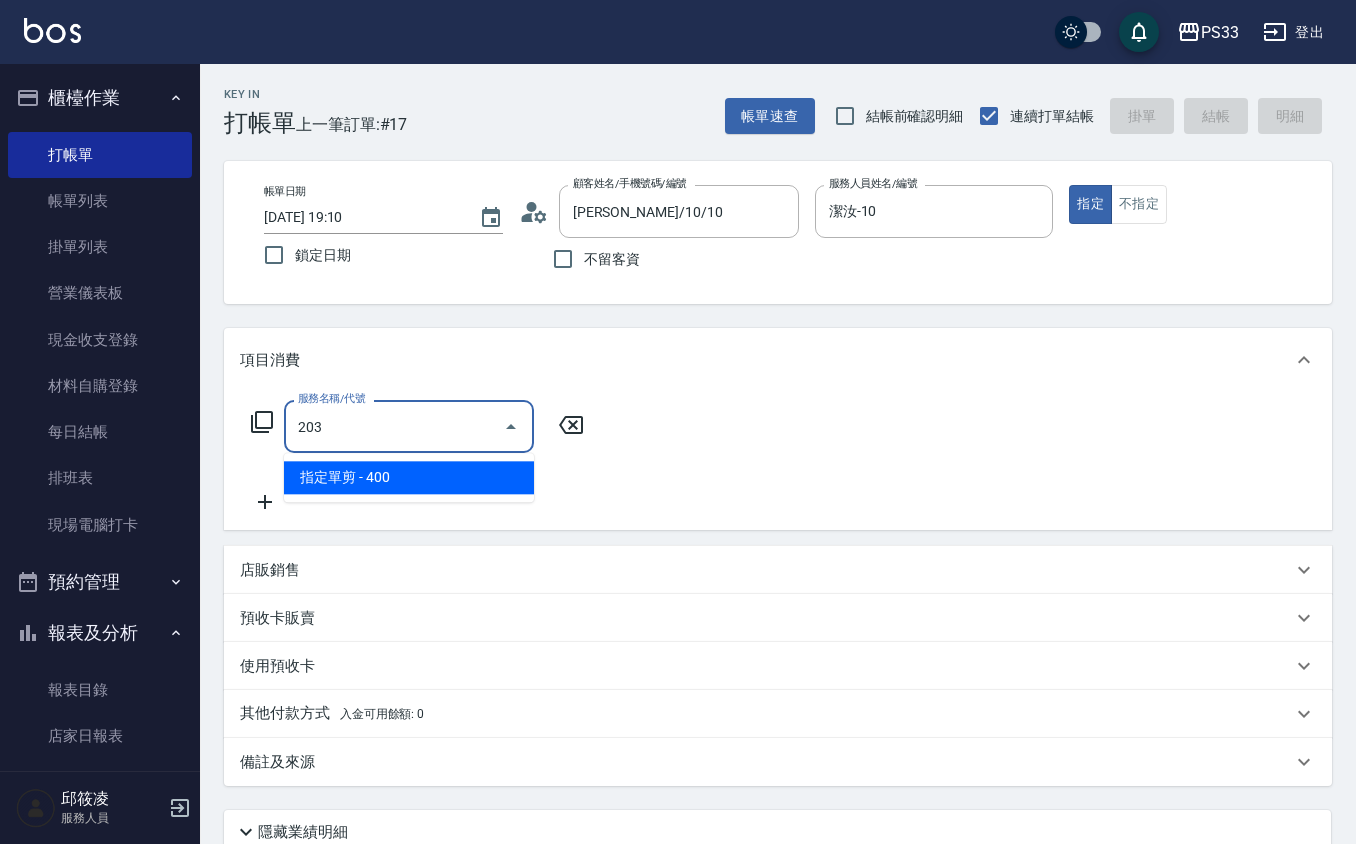 type on "指定單剪(203)" 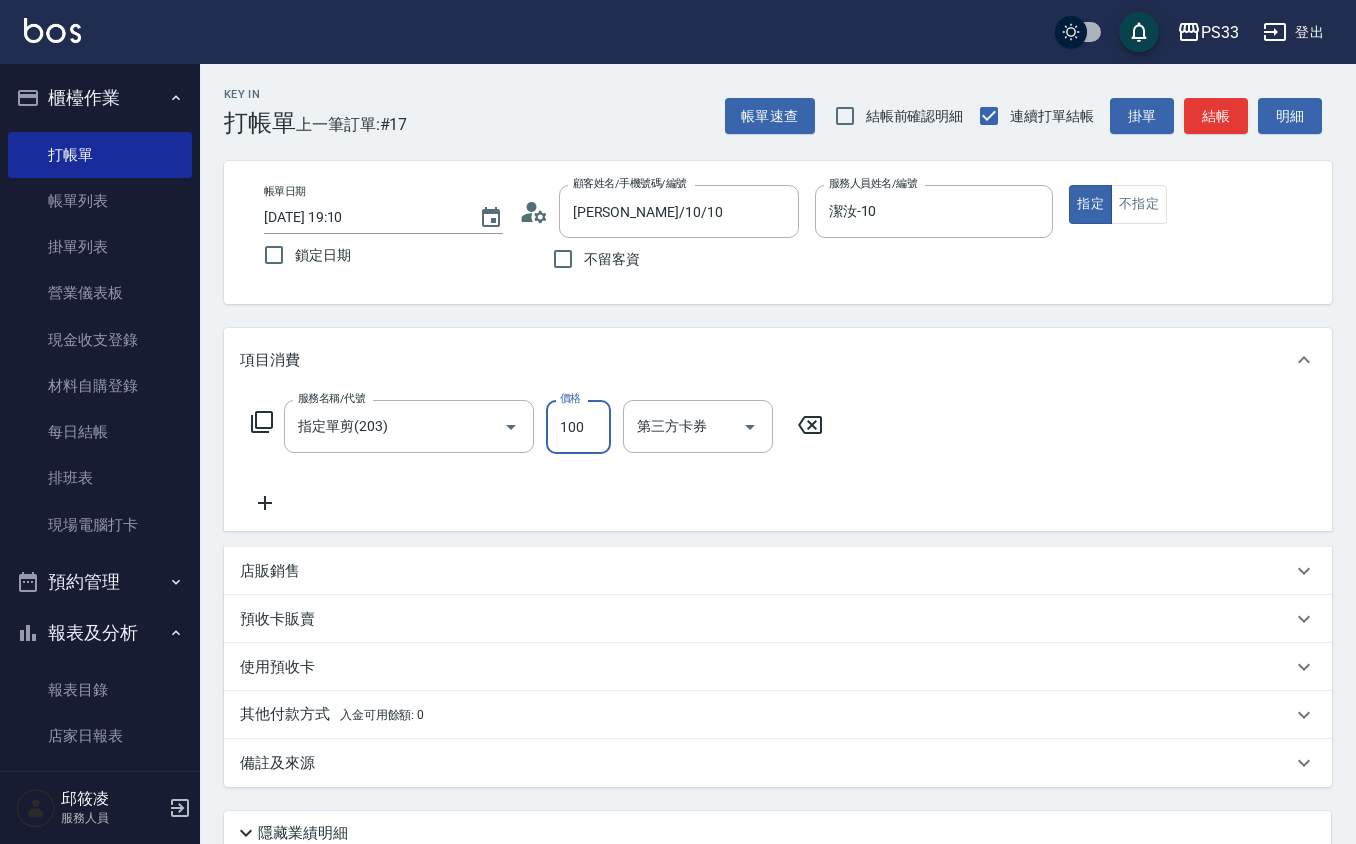 type on "100" 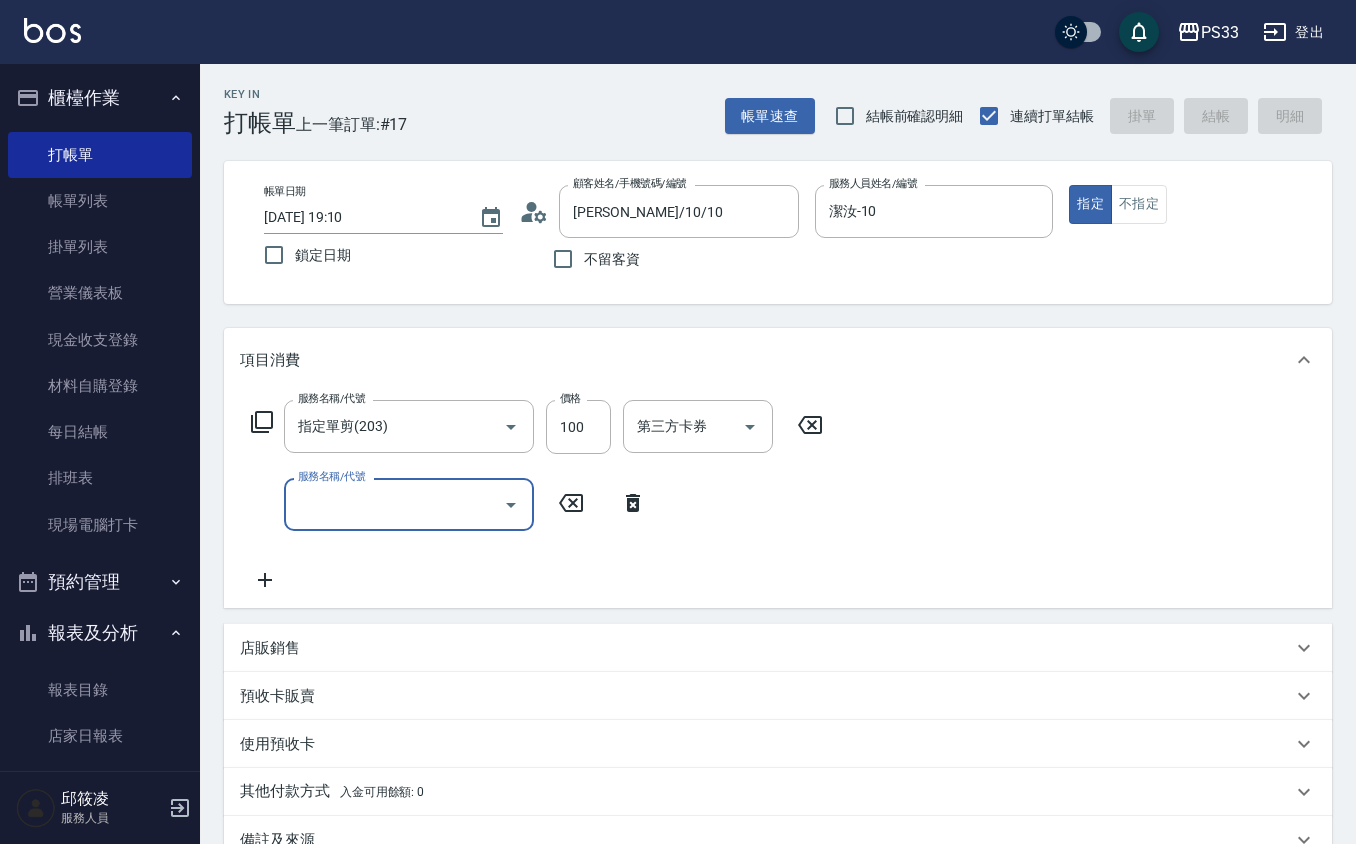 type 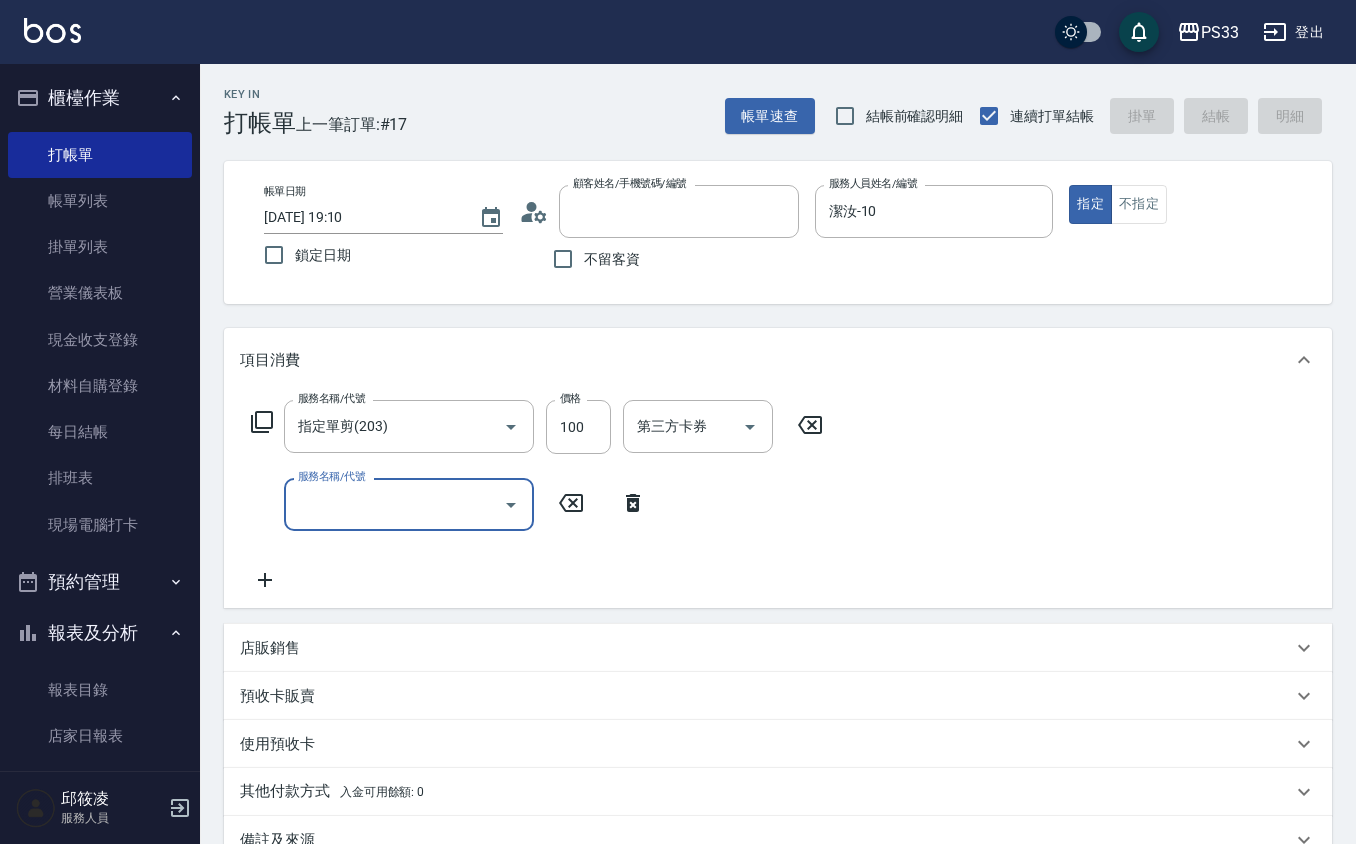 type 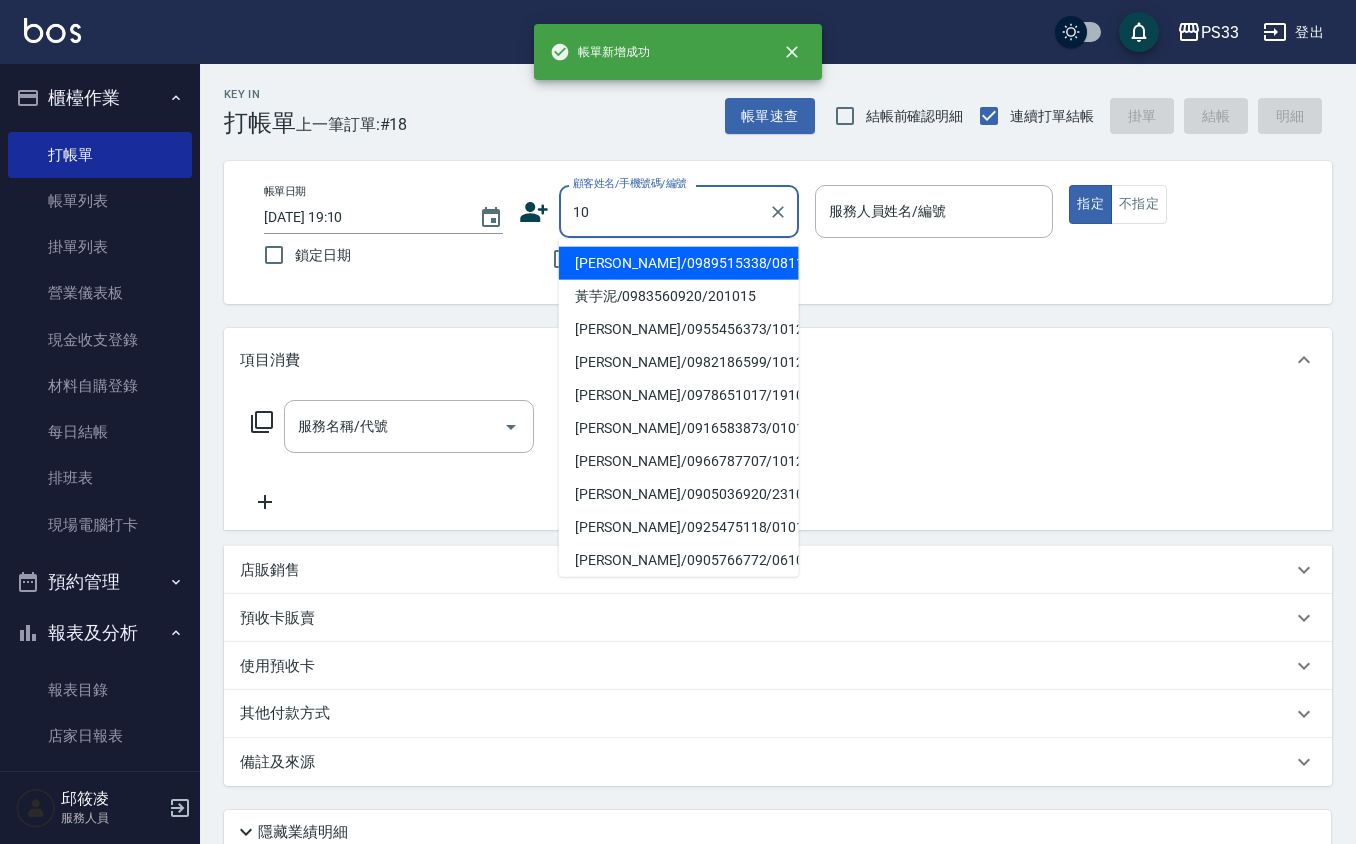 type on "[PERSON_NAME]/0989515338/081101" 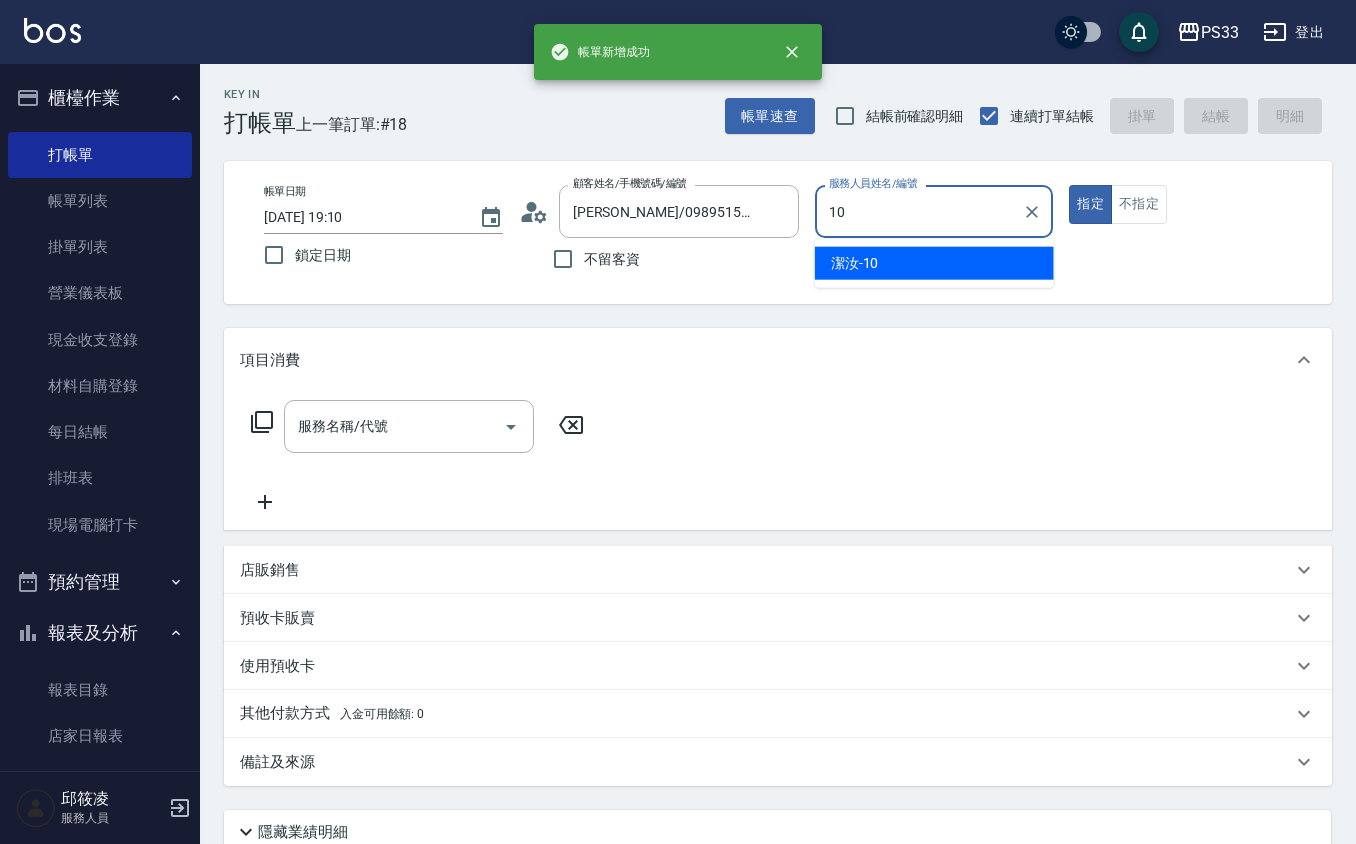 type on "潔汝-10" 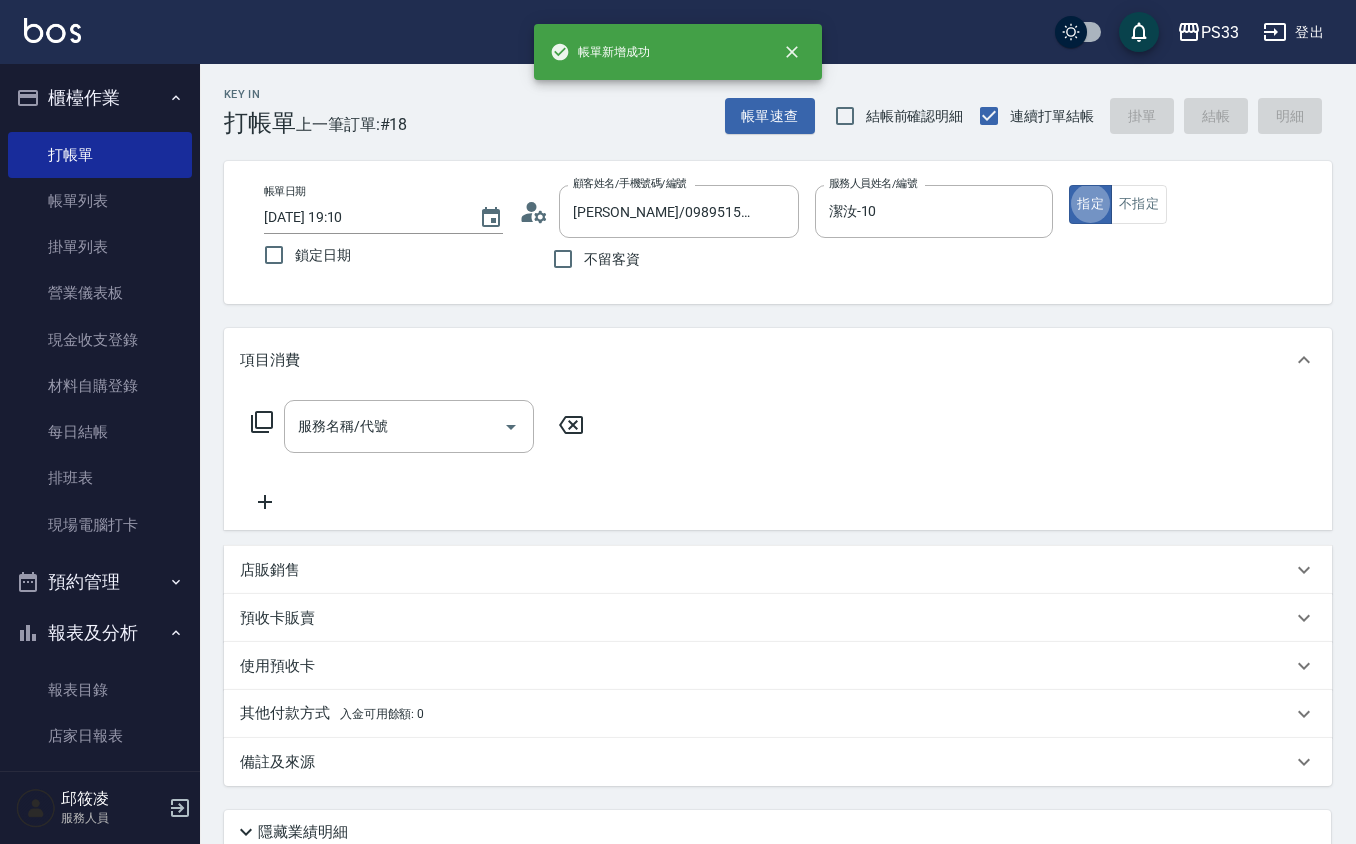 type on "[PERSON_NAME]/10/10" 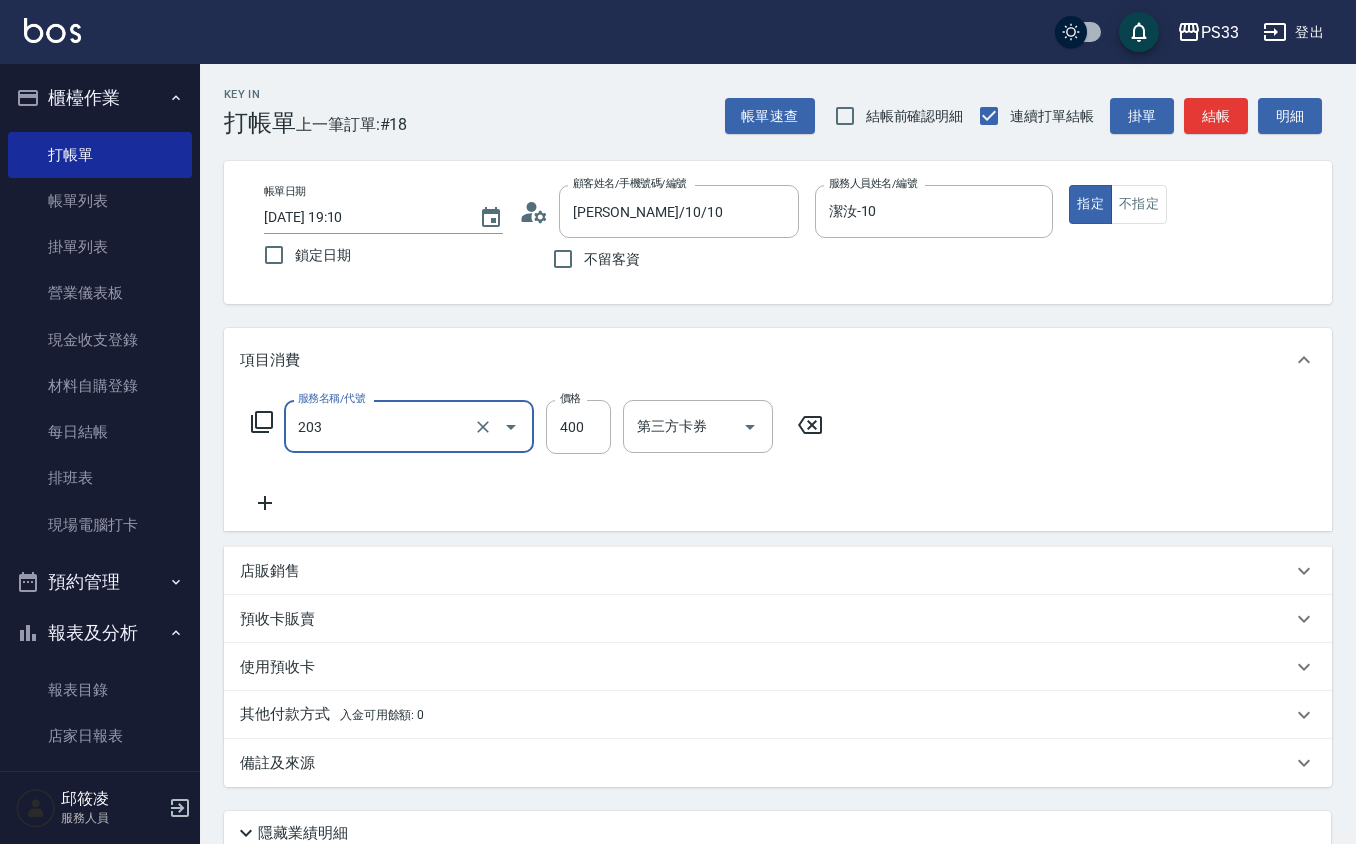 type on "指定單剪(203)" 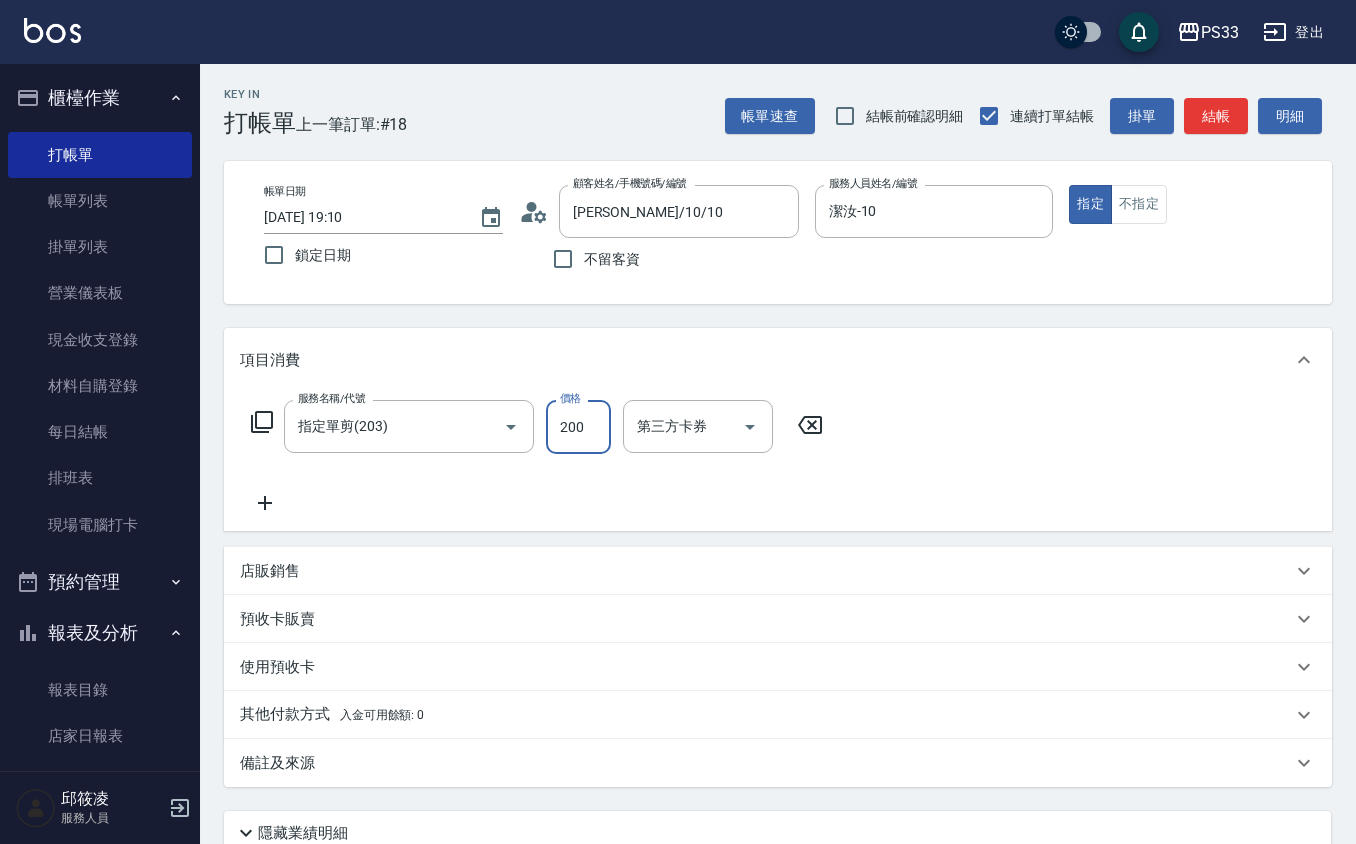 type on "200" 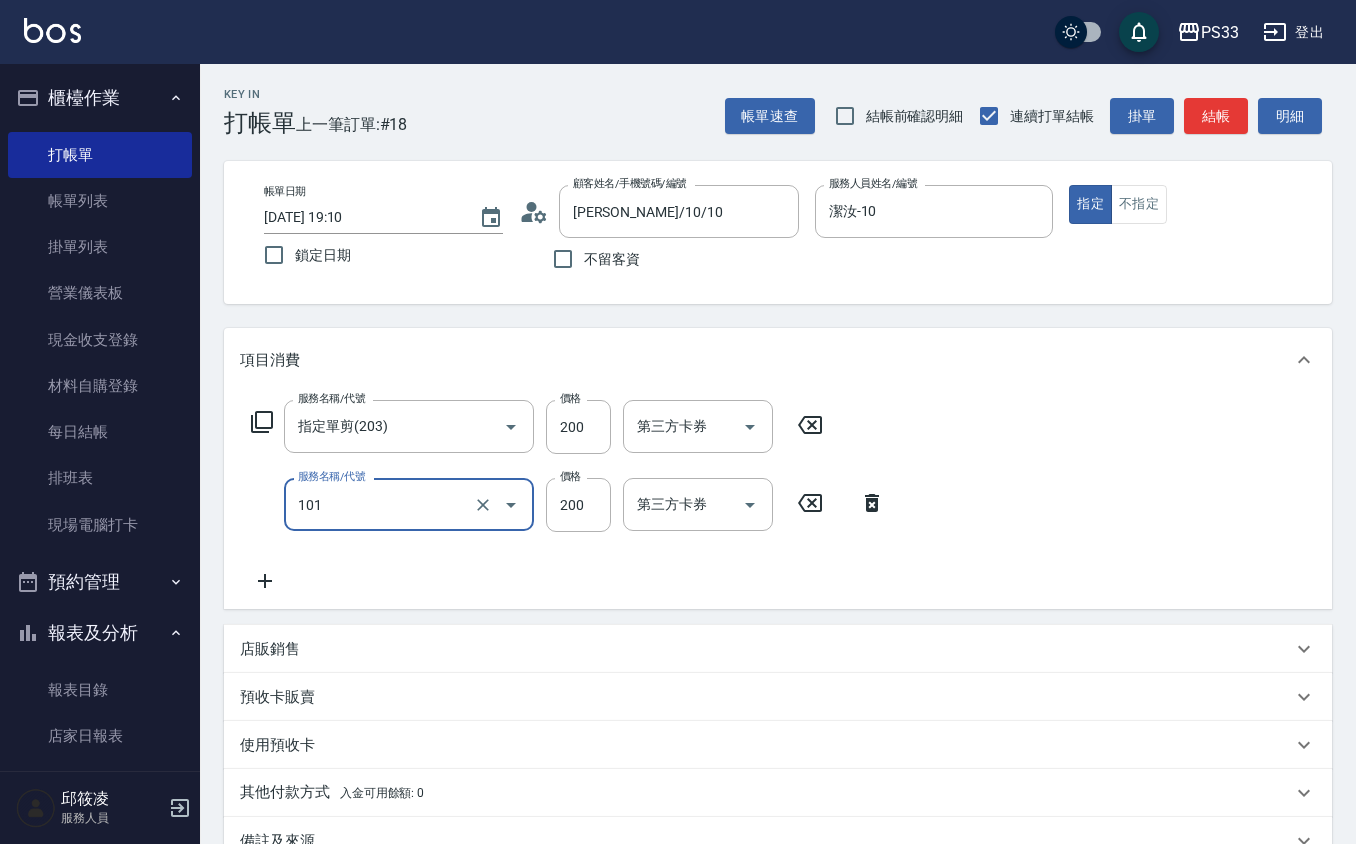 type on "洗髮(101)" 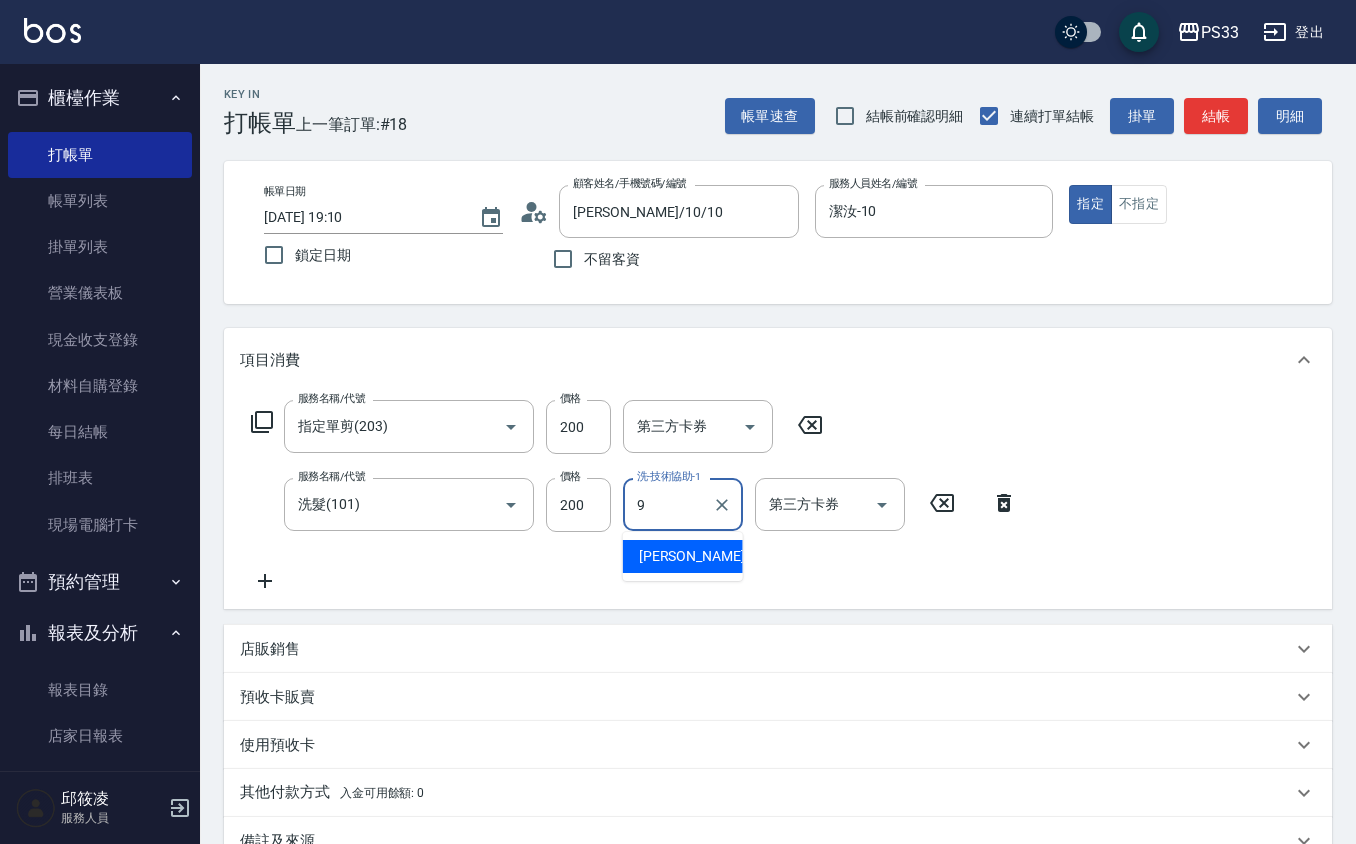 type on "苡軒-9" 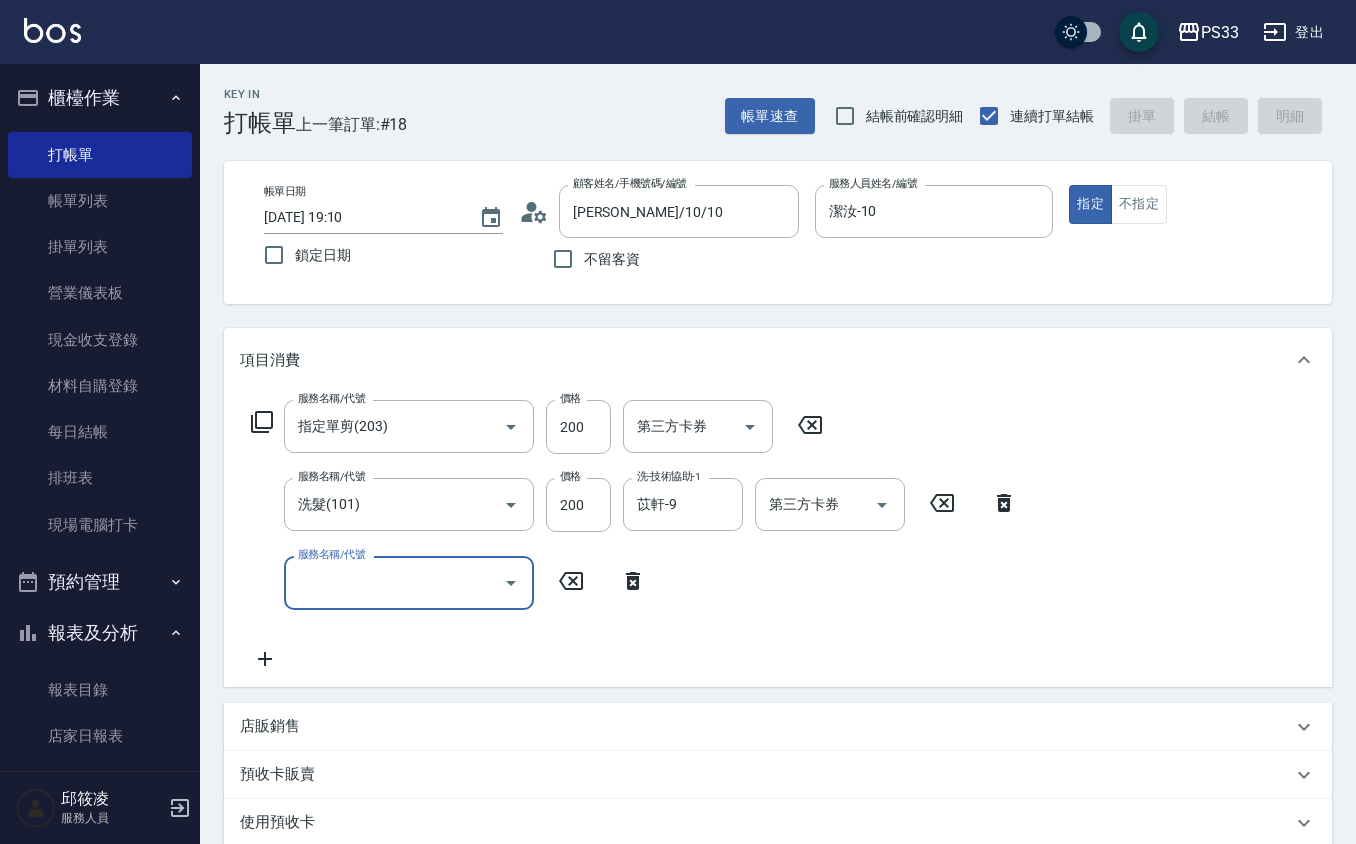 type 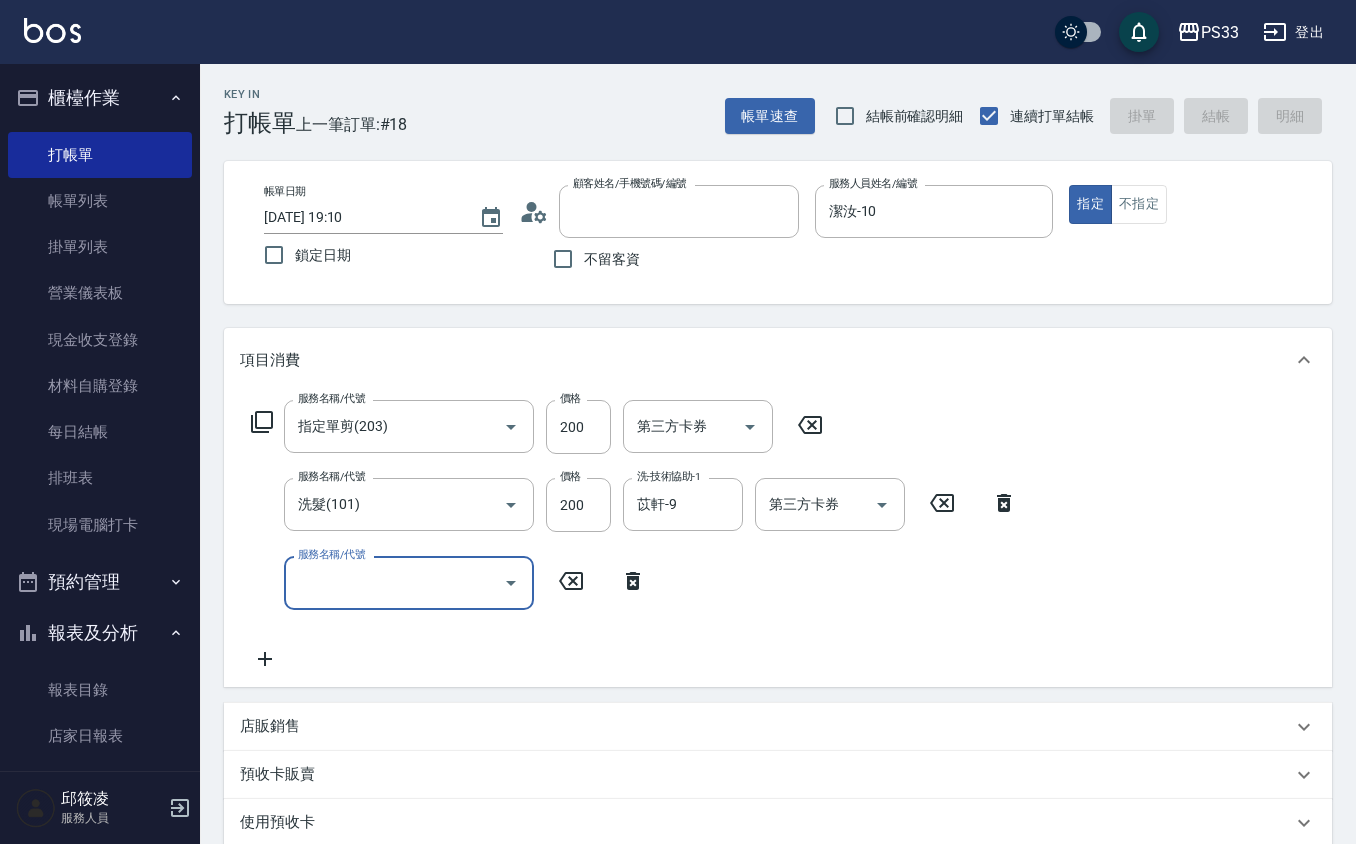 type 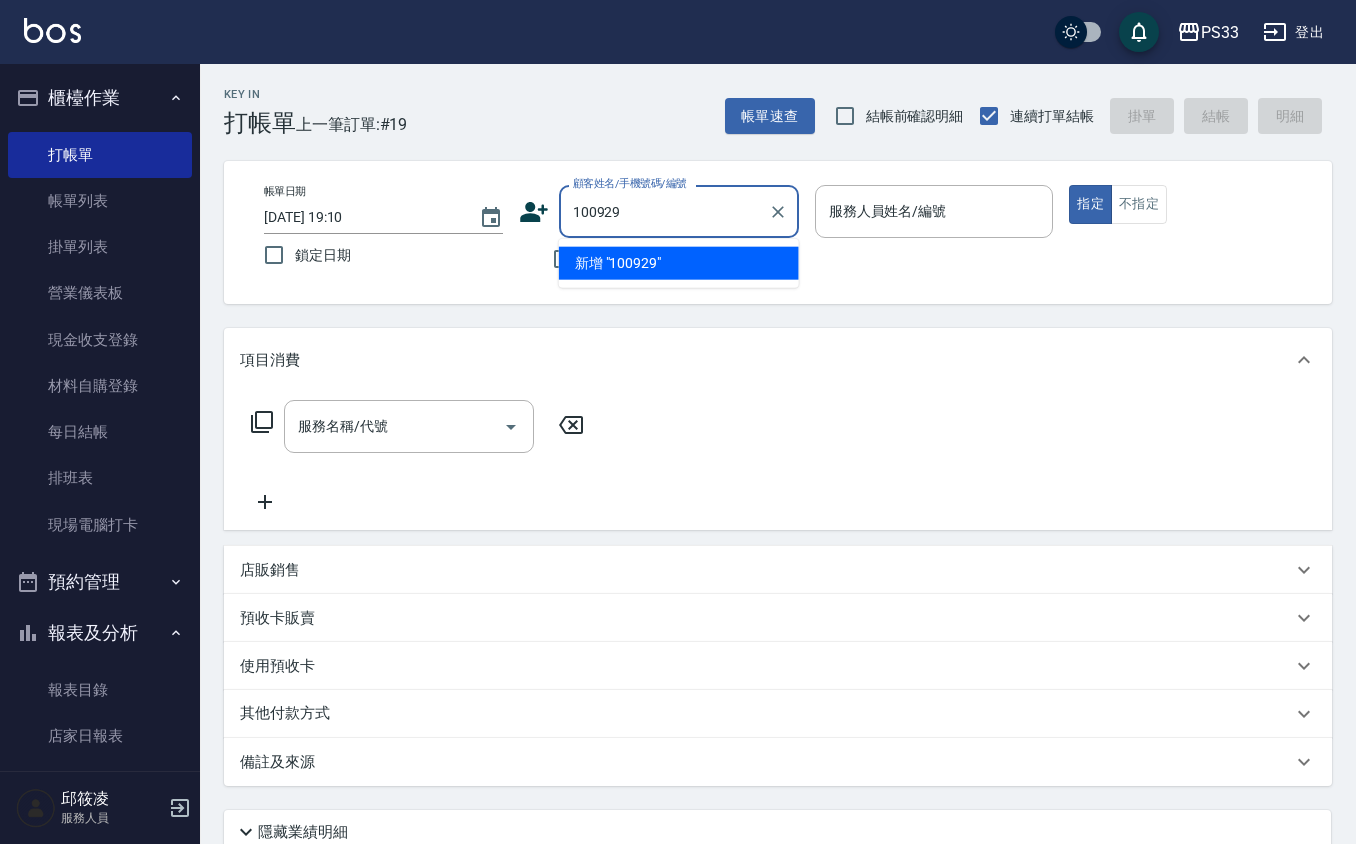 type on "100929" 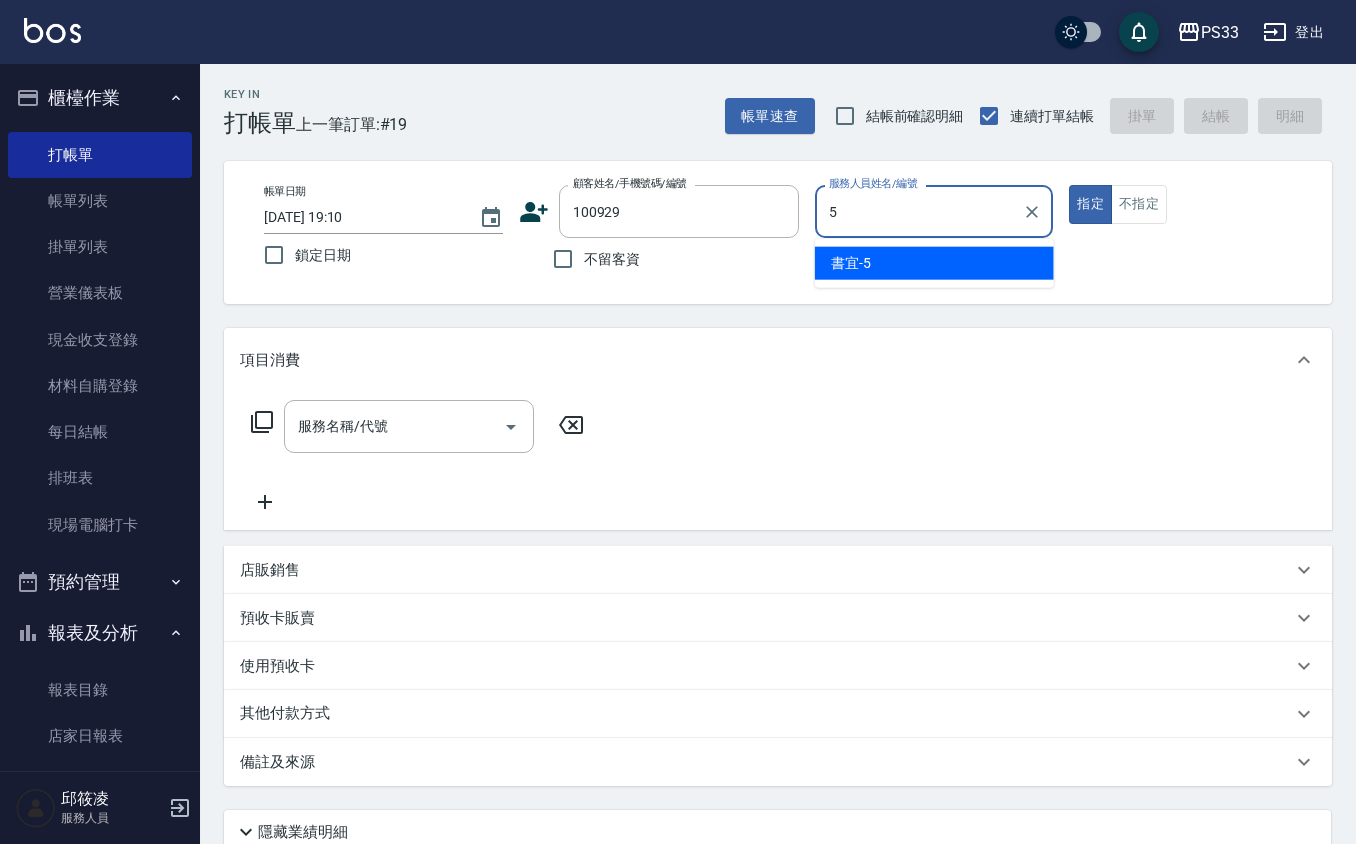 type on "書宜-5" 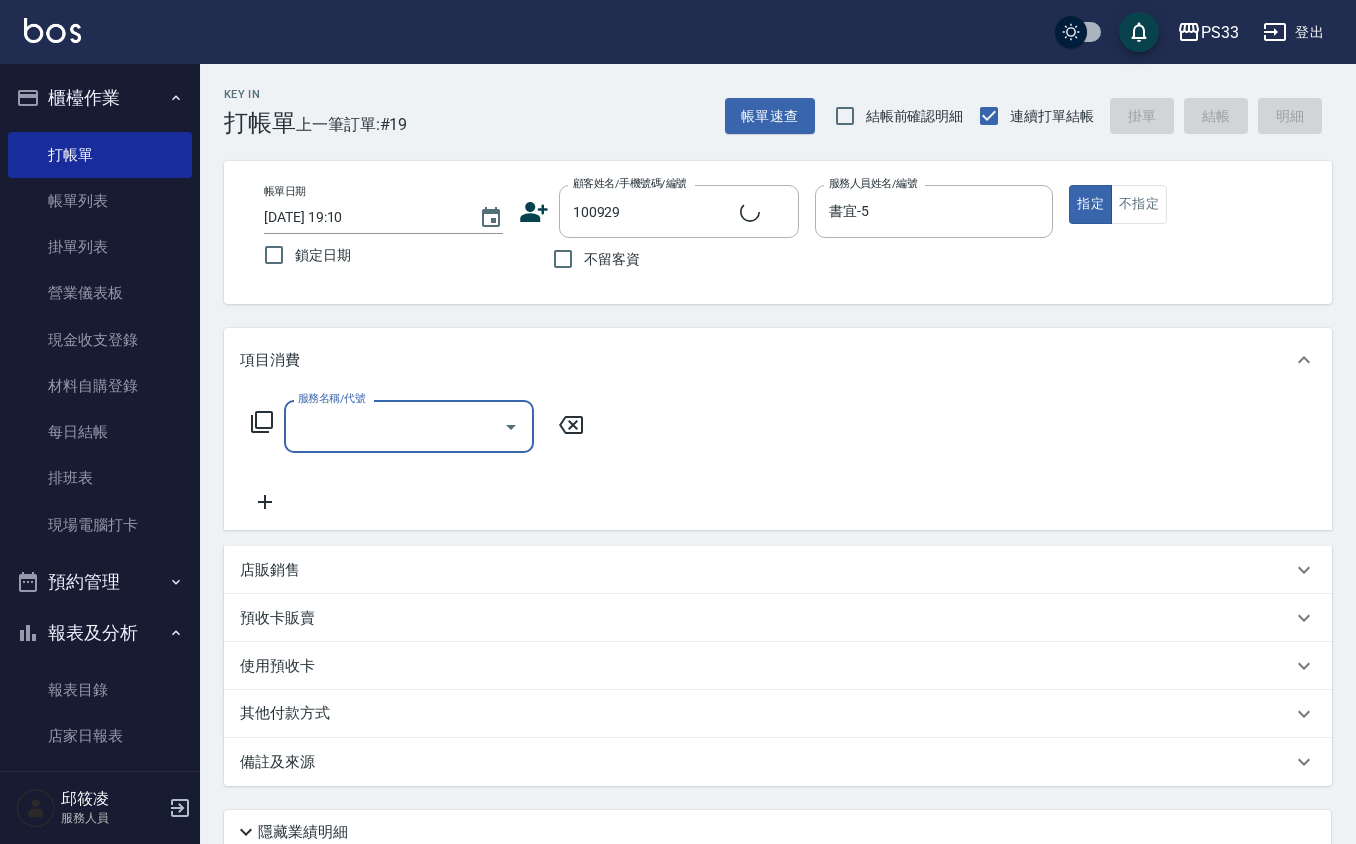 type on "[PERSON_NAME]/0985339142/100929" 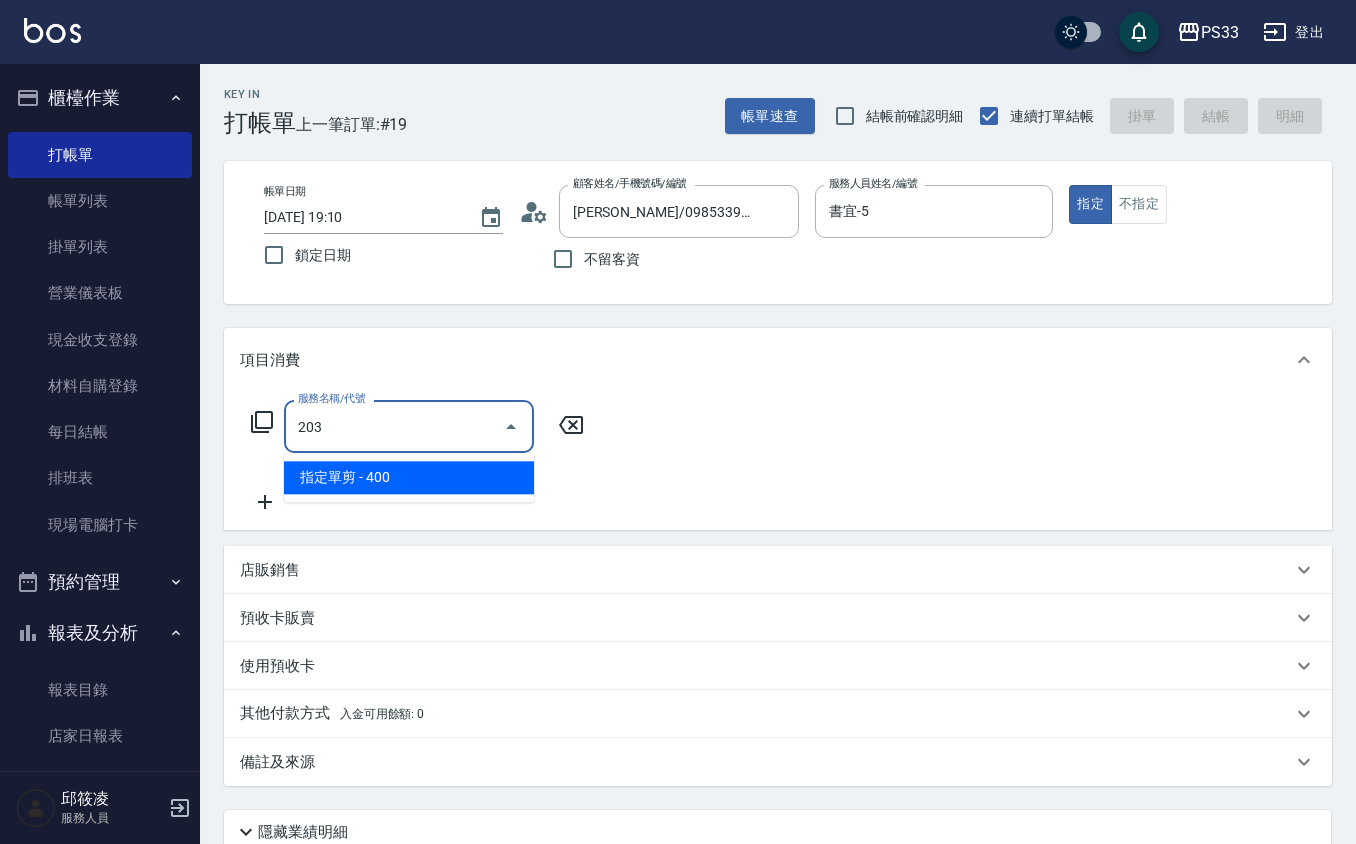 type on "指定單剪(203)" 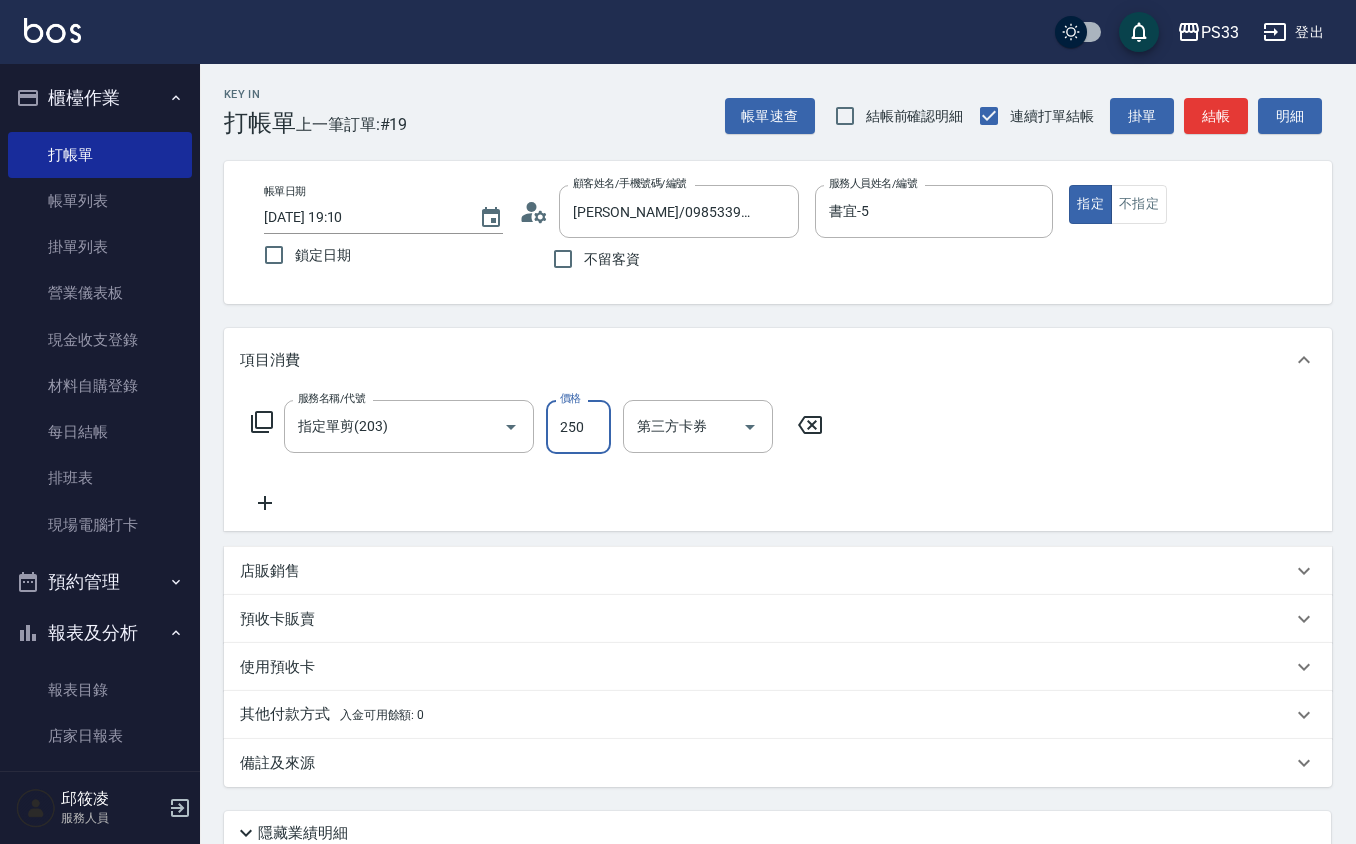 type on "250" 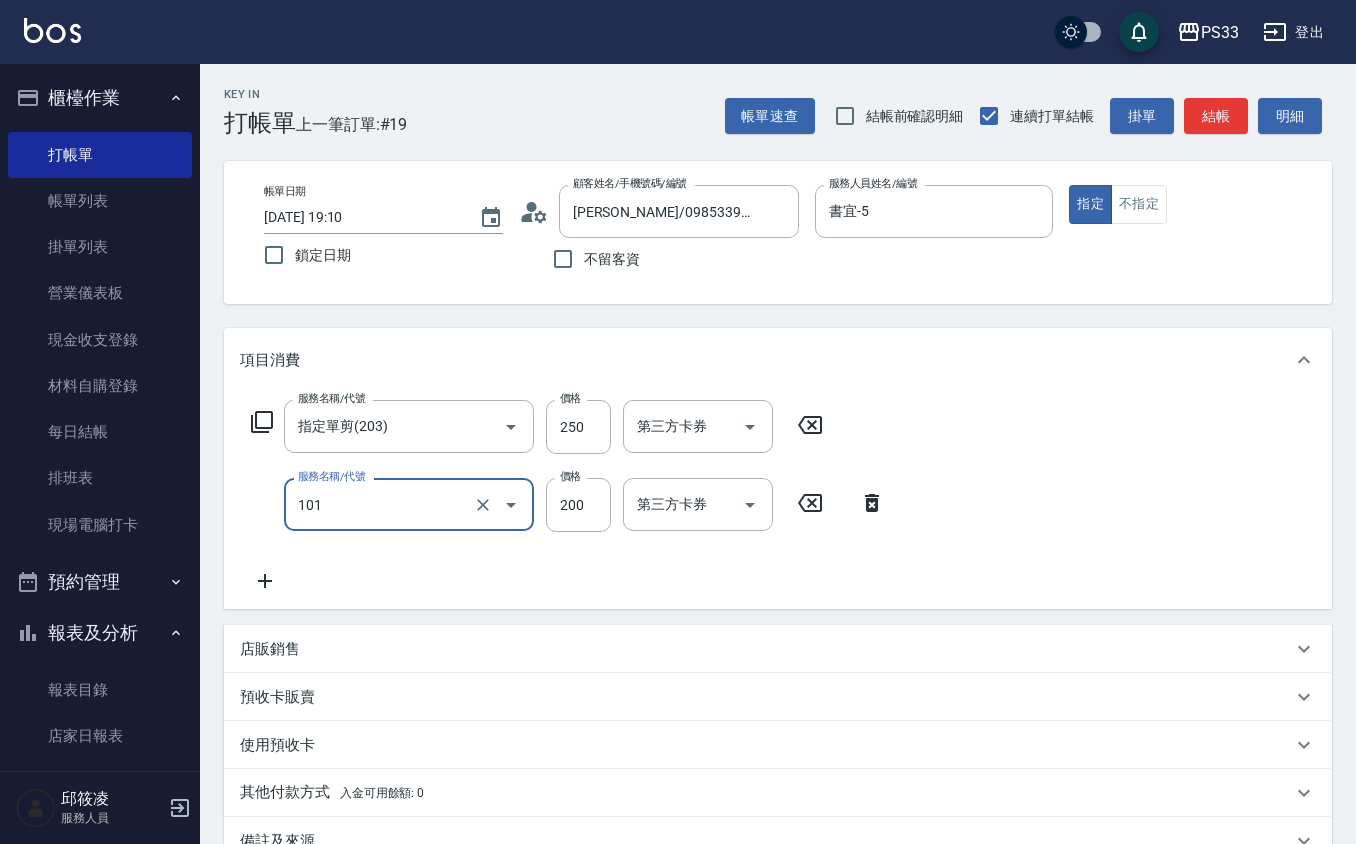 type on "洗髮(101)" 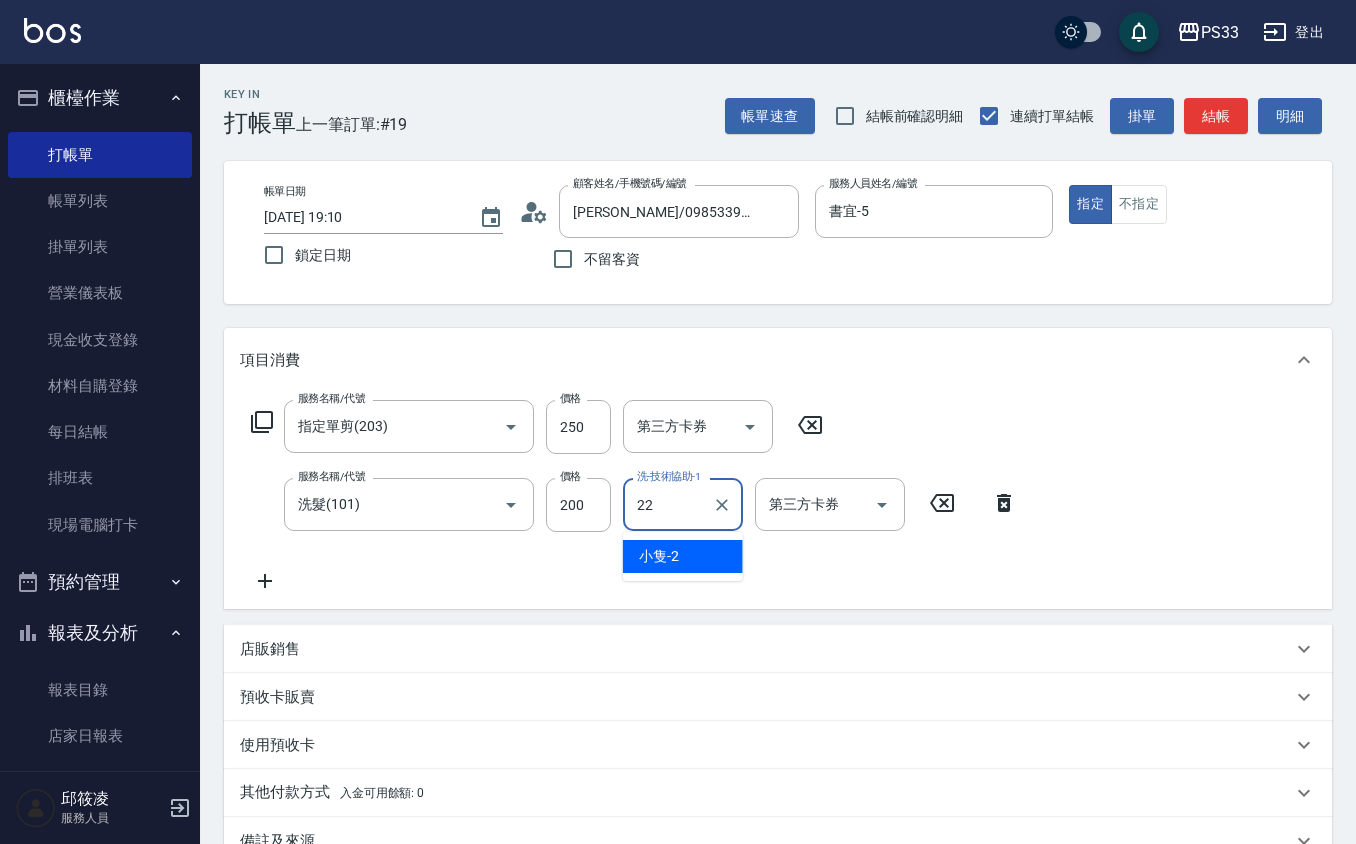 type on "[PERSON_NAME]-22" 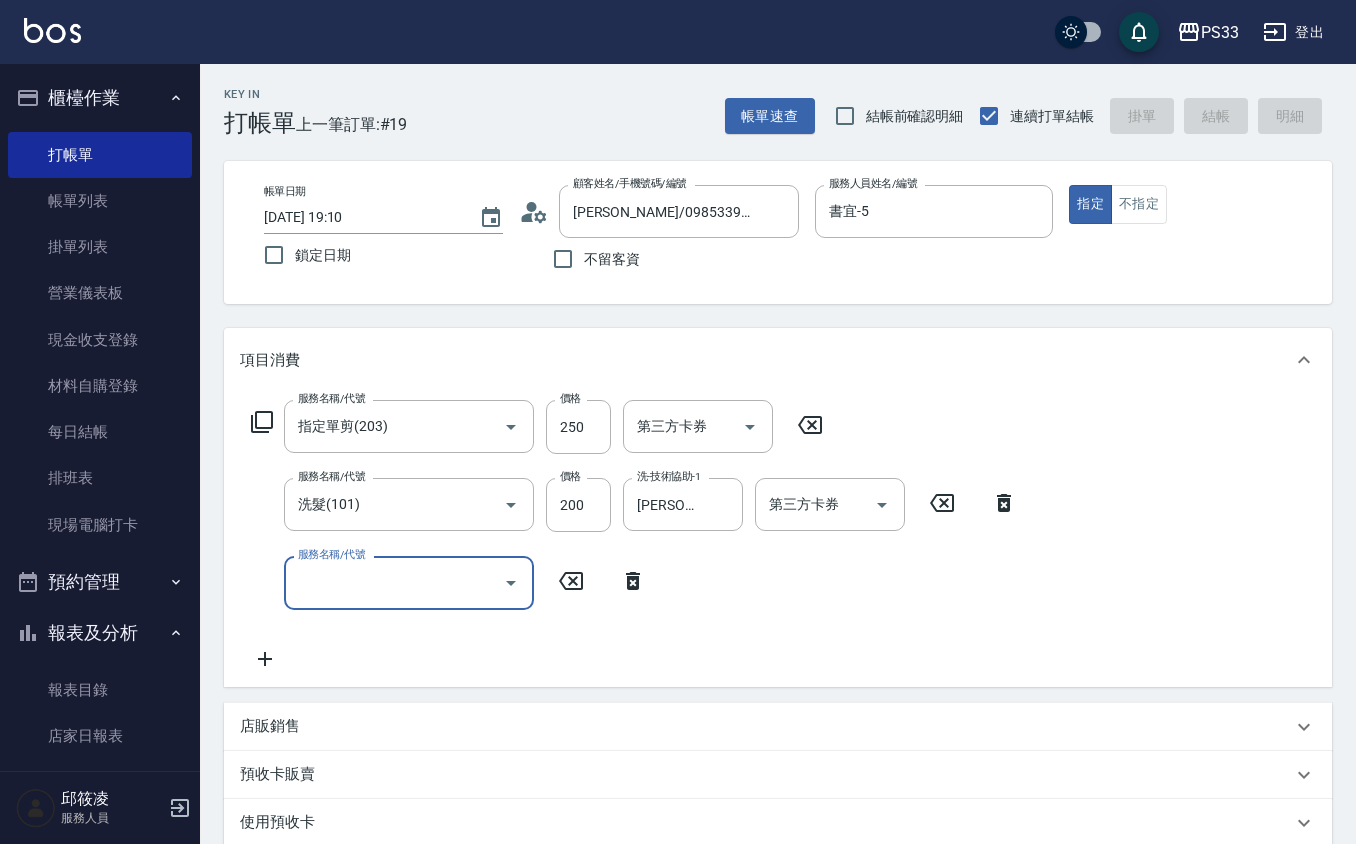 type on "[DATE] 19:11" 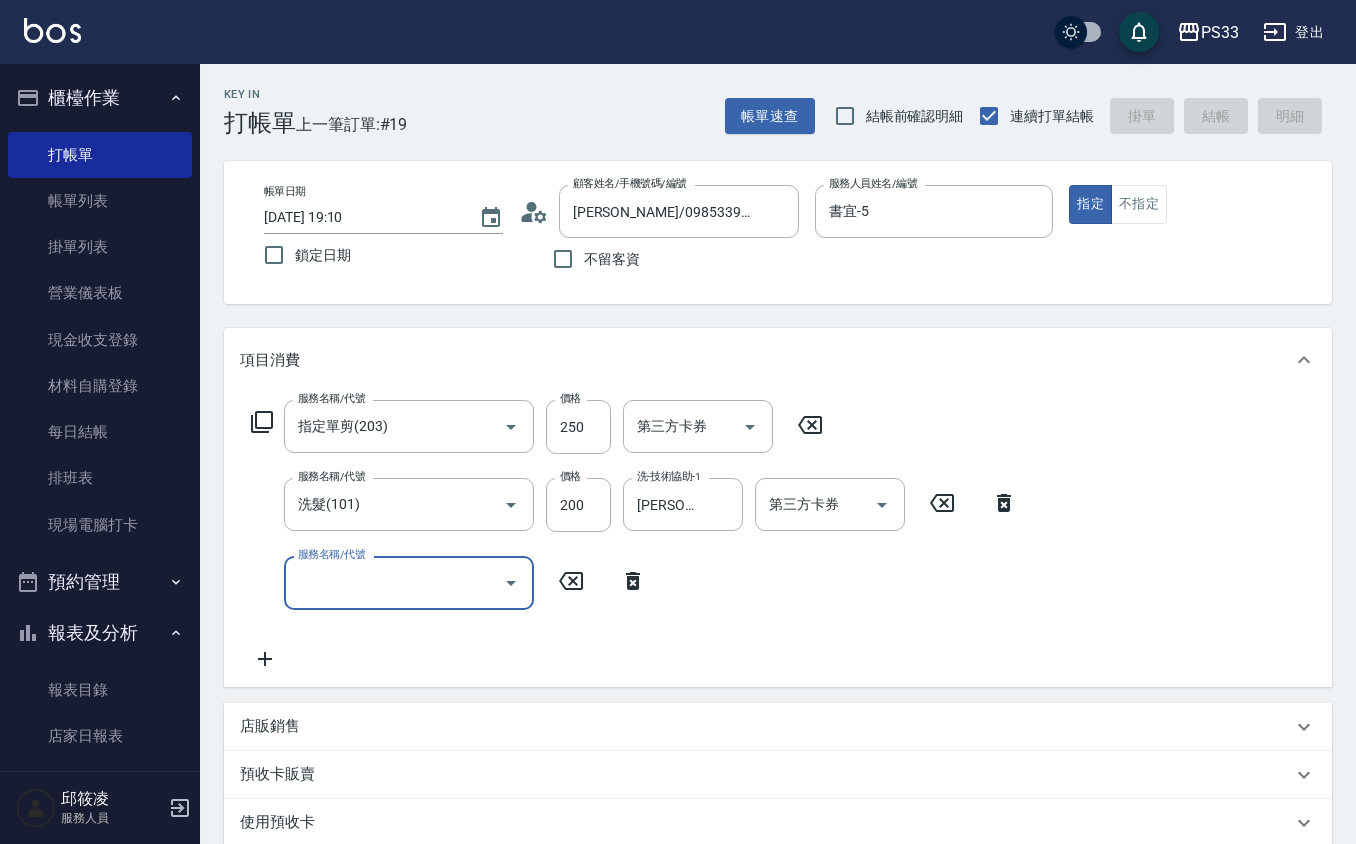 type 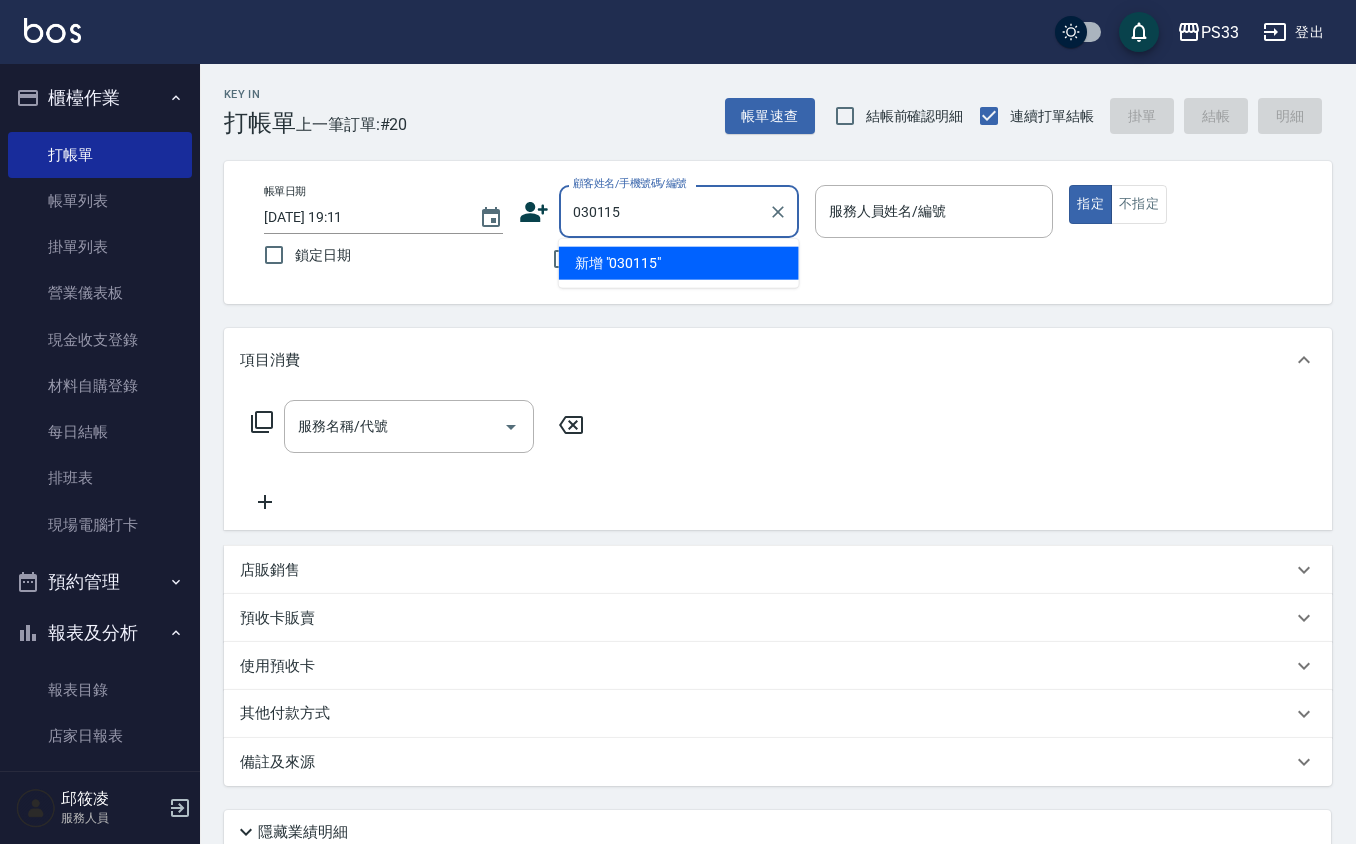 type on "030115" 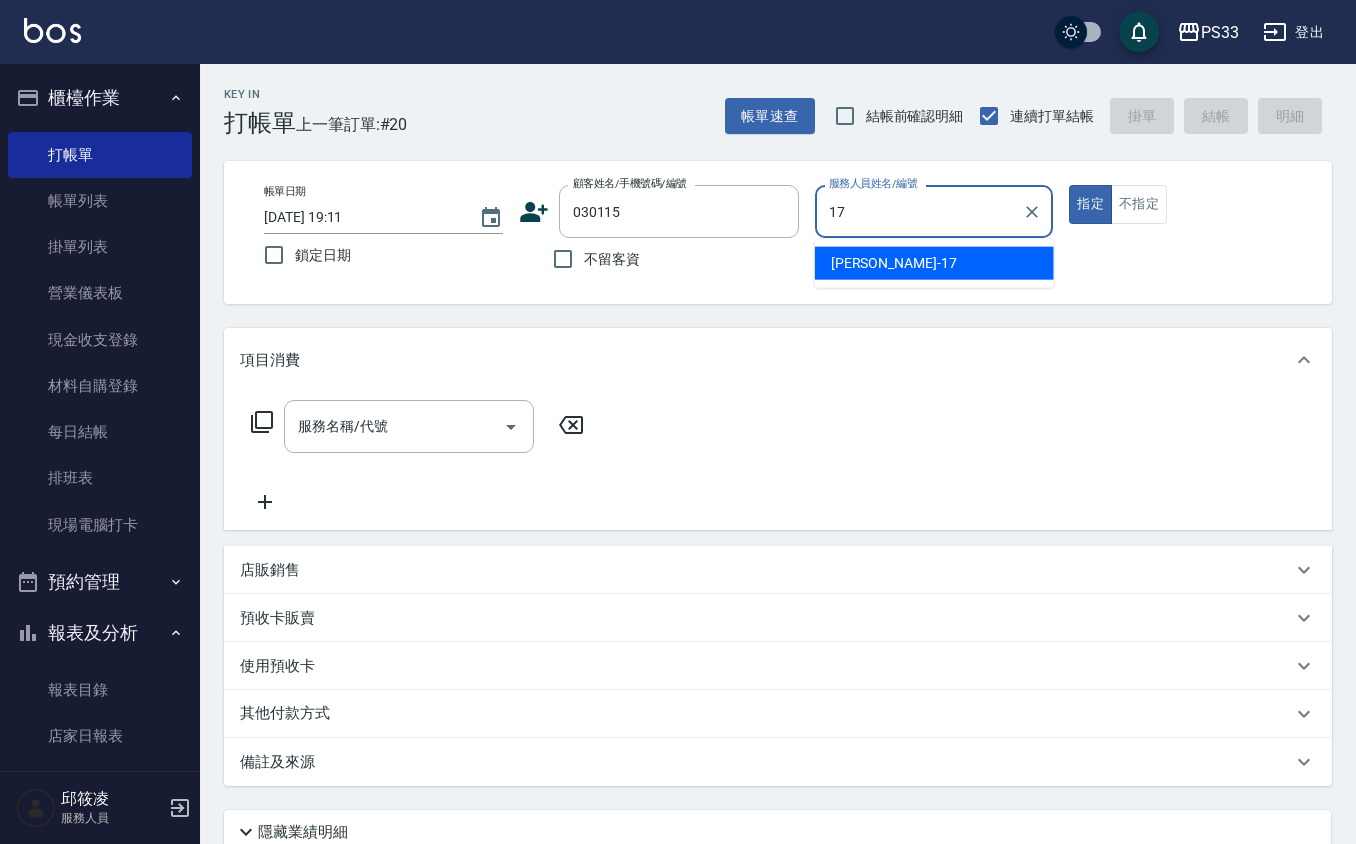 type on "[PERSON_NAME]-17" 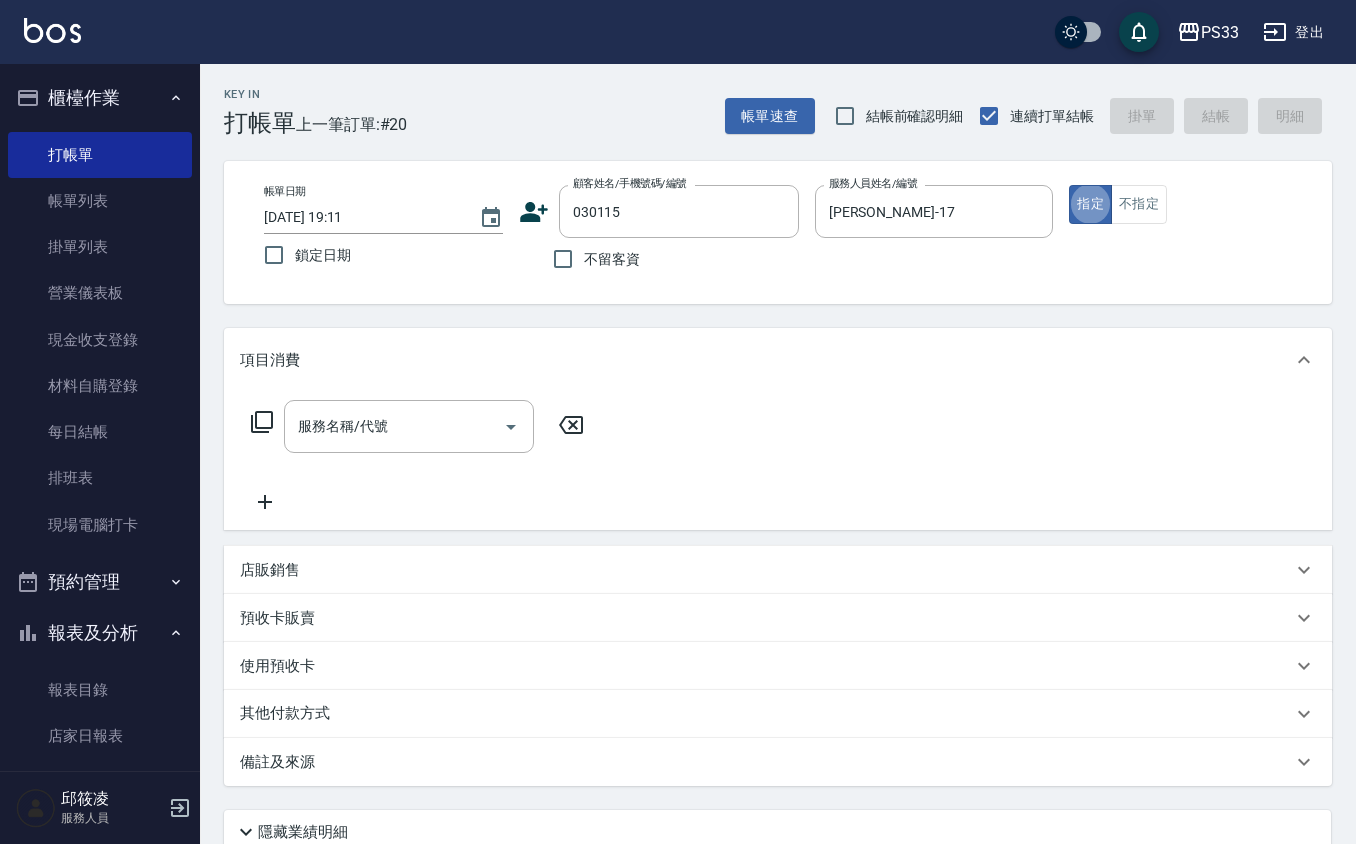 type on "[PERSON_NAME]/0978289560/030115" 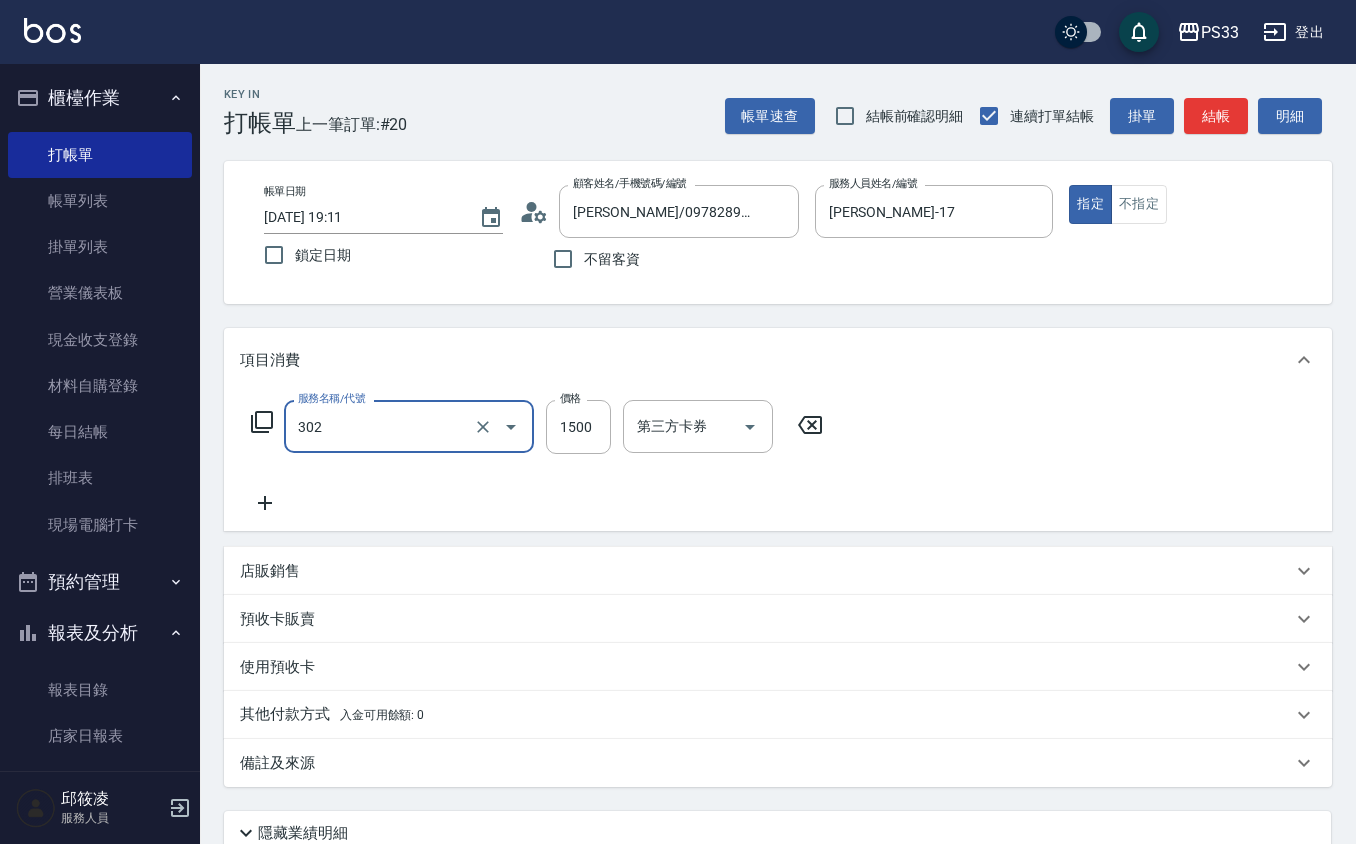 type on "設計燙髮(302)" 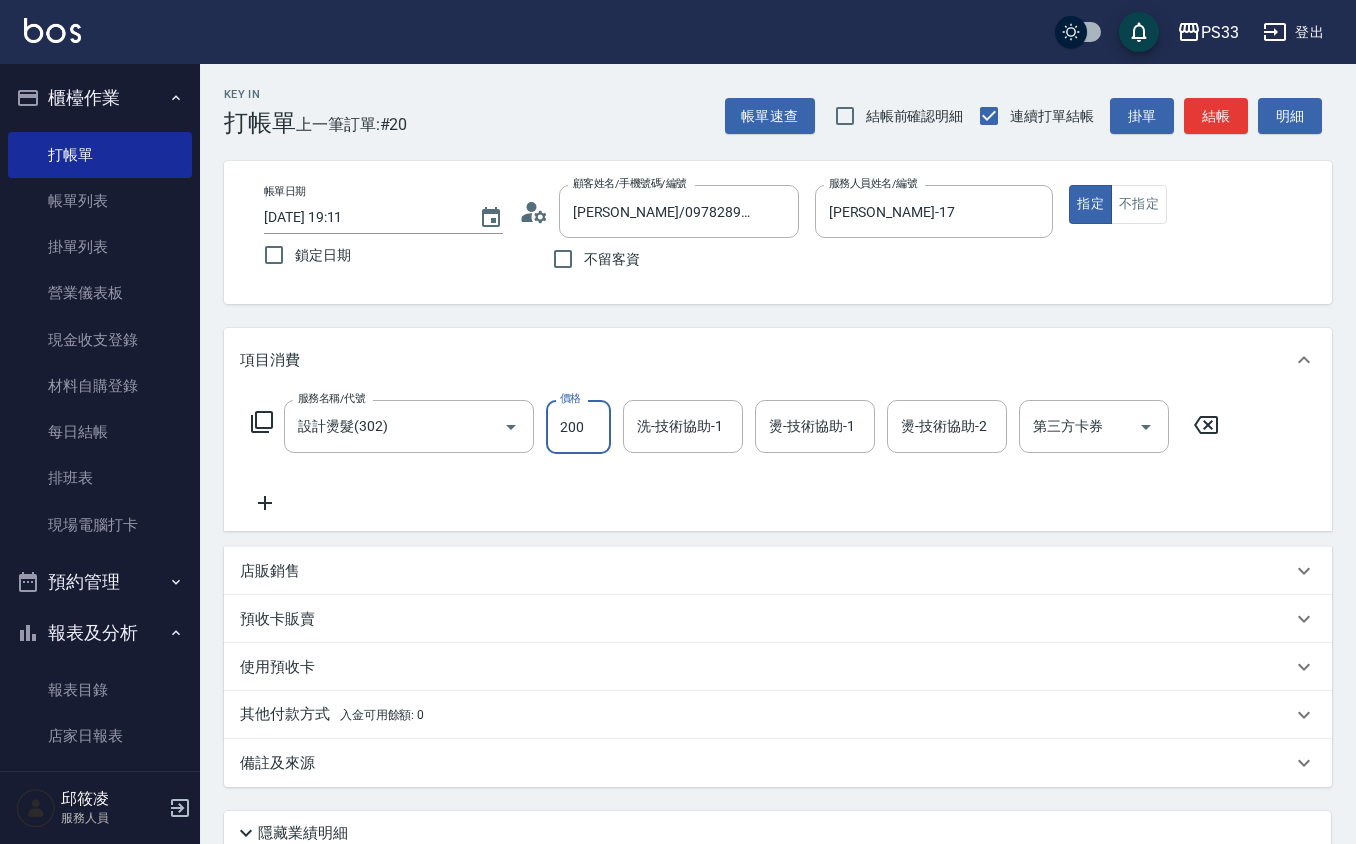 type on "200" 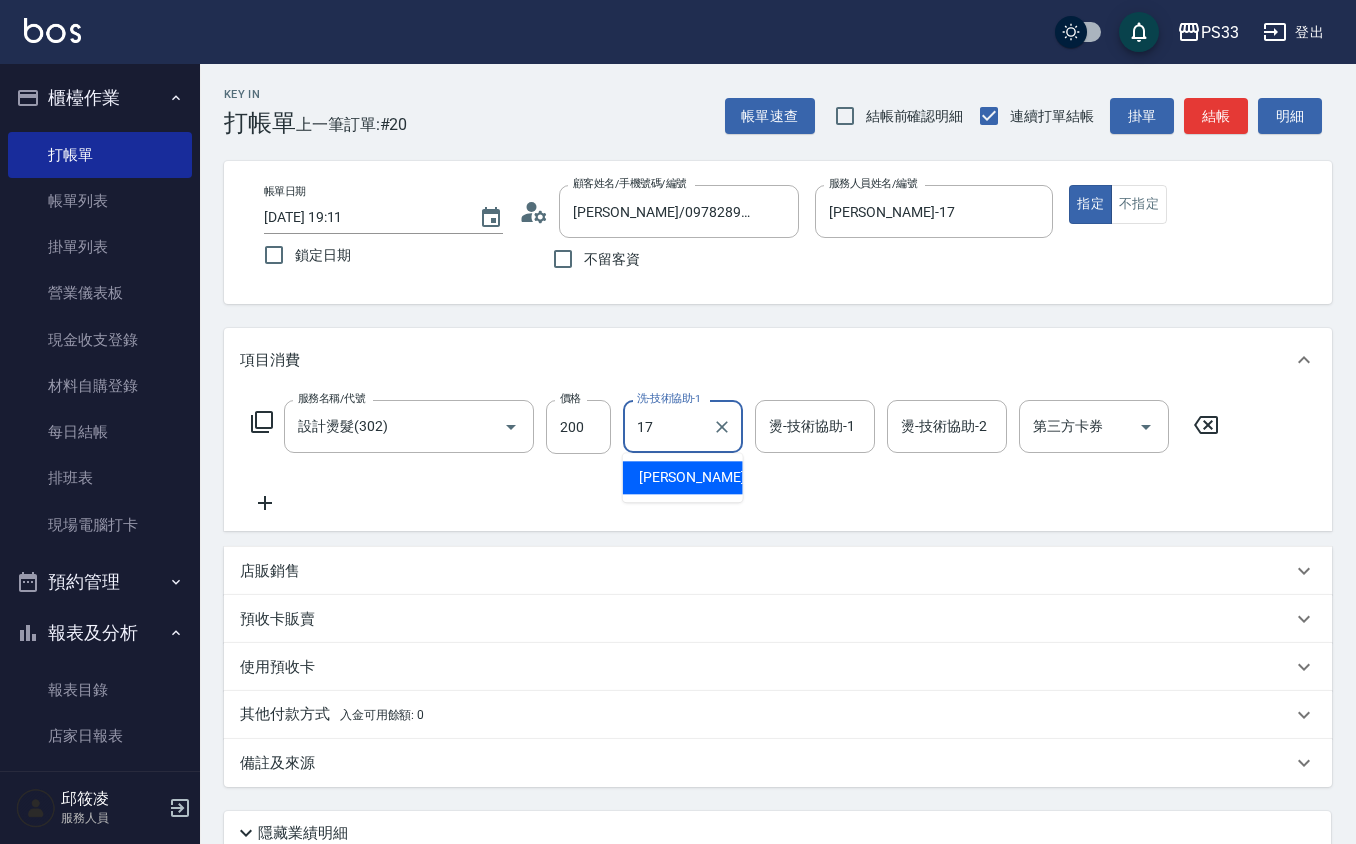 type on "[PERSON_NAME]-17" 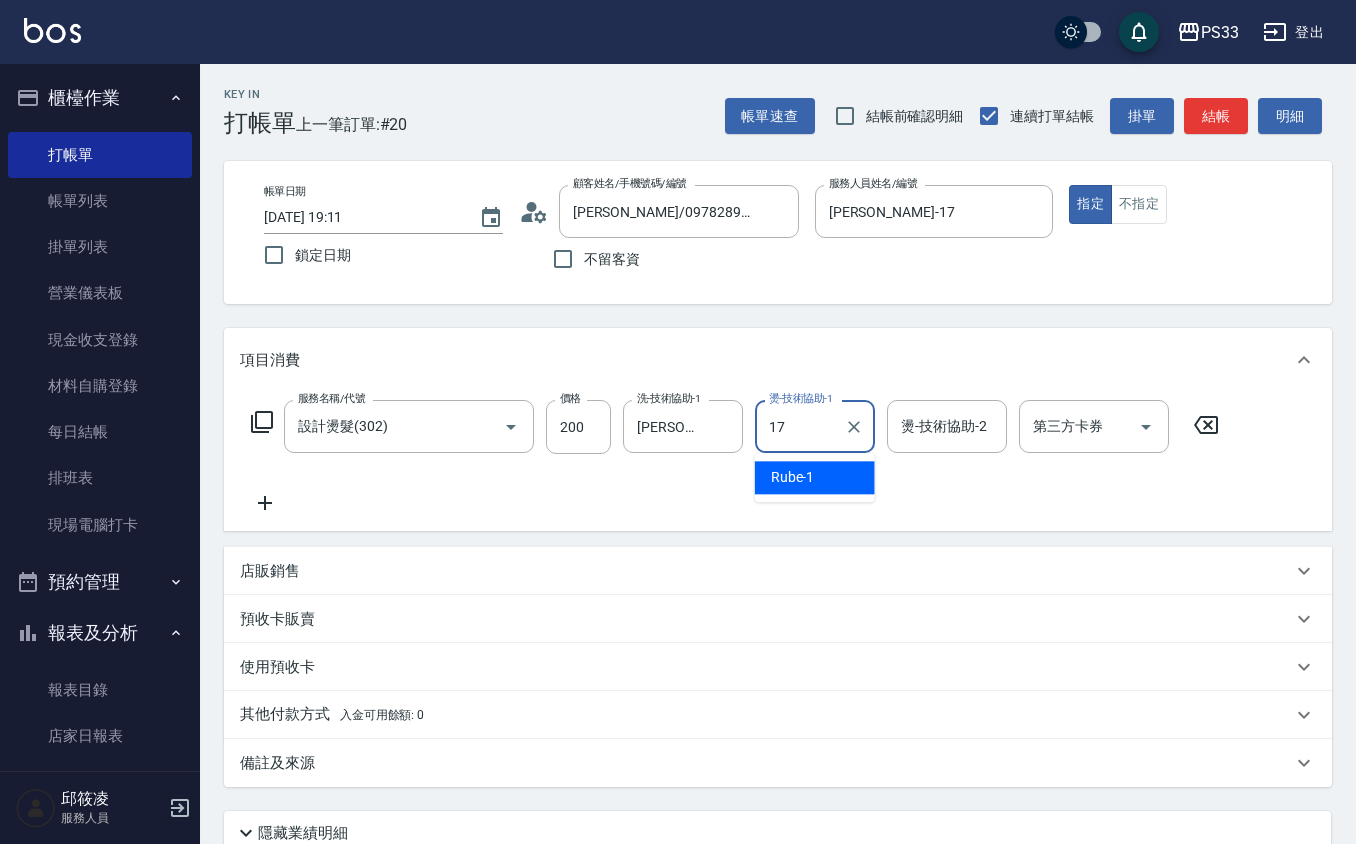 type on "[PERSON_NAME]-17" 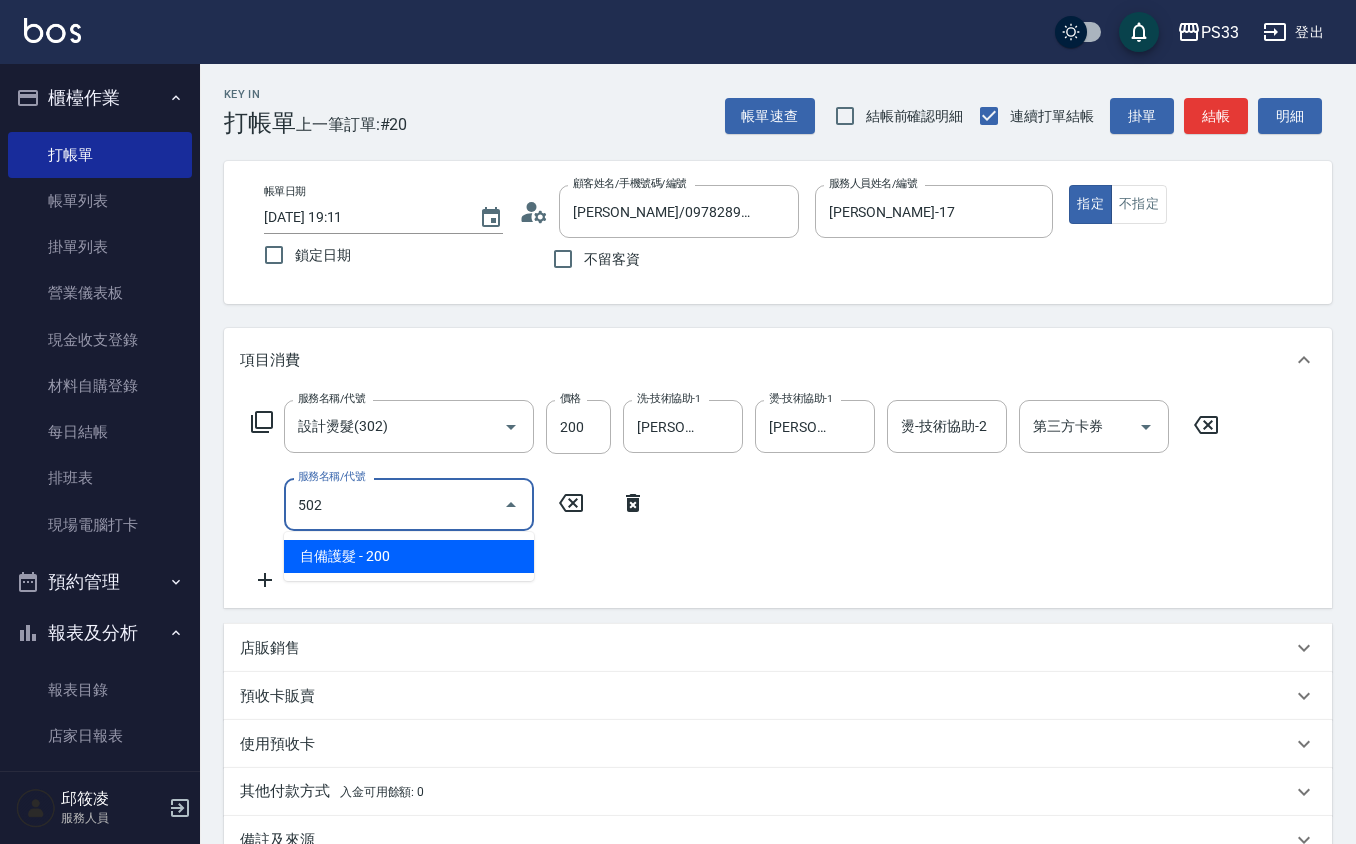 type on "自備護髮(502)" 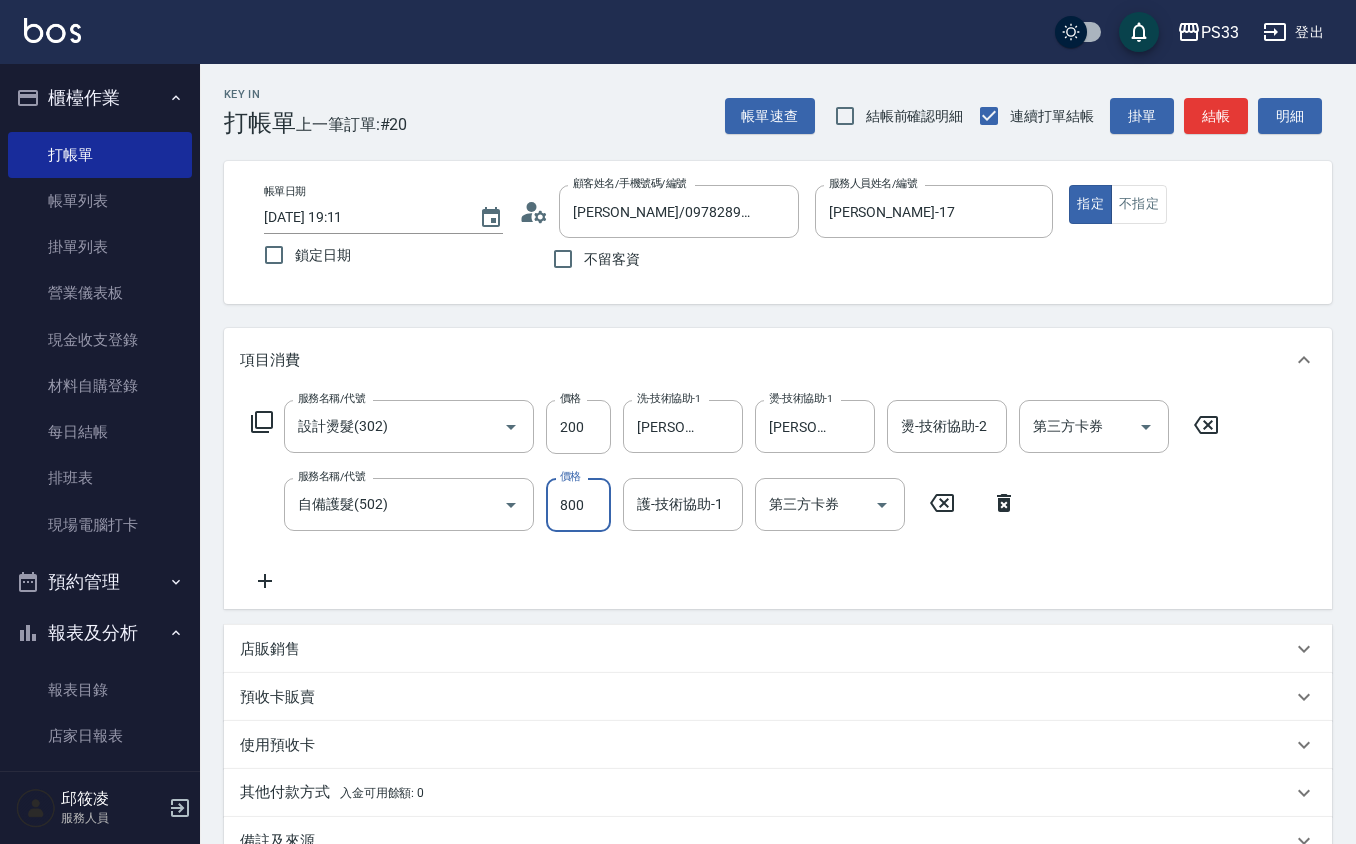 type on "800" 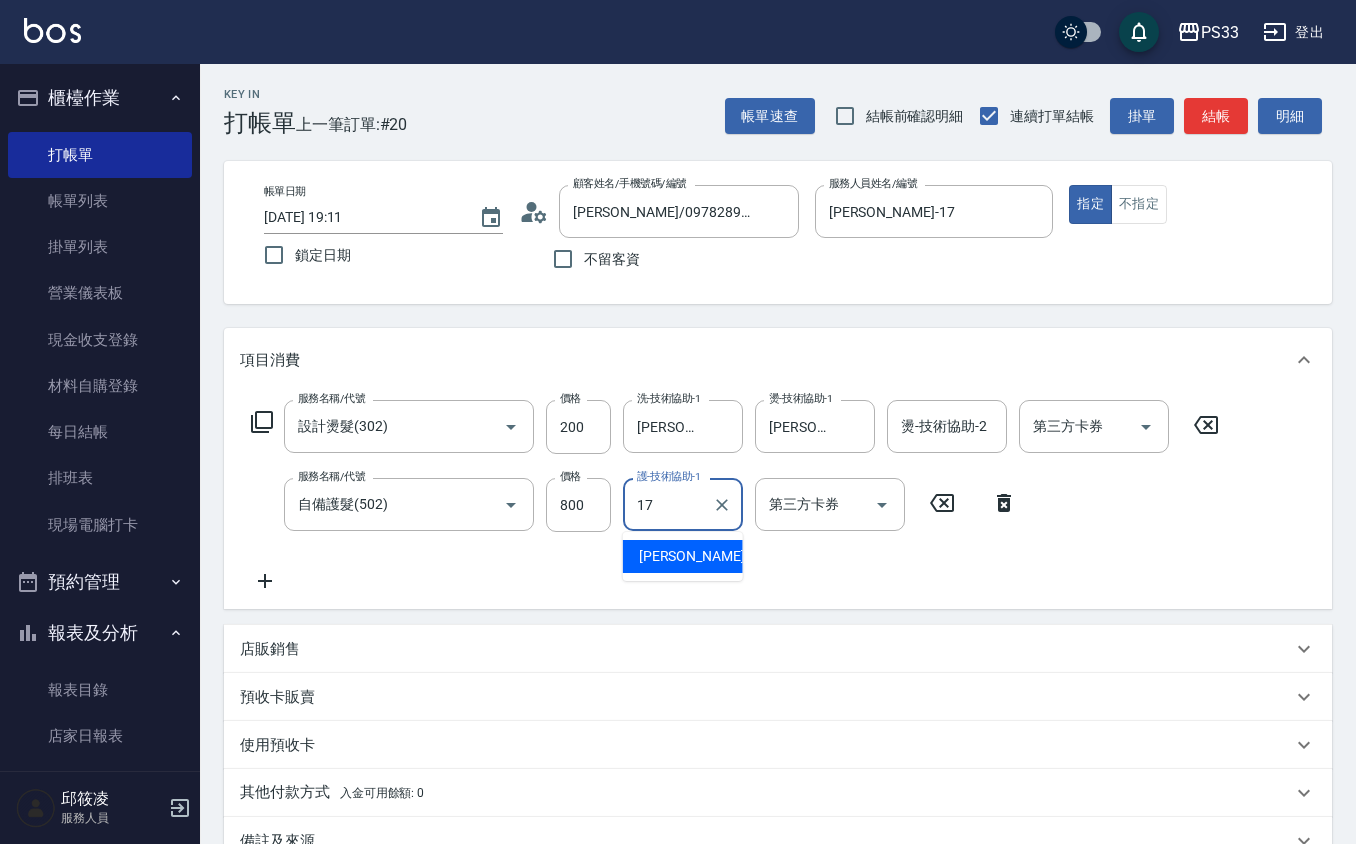 type on "[PERSON_NAME]-17" 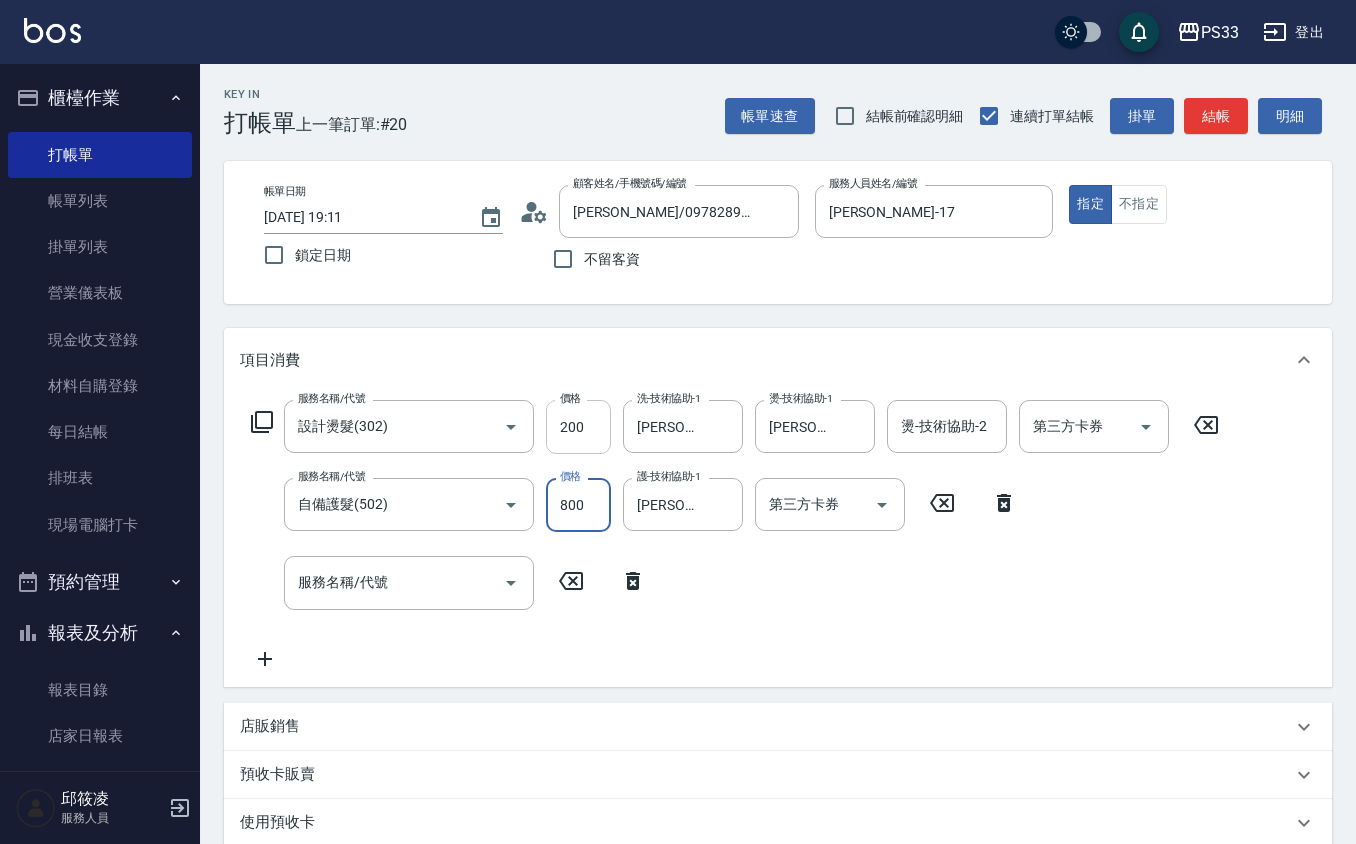 click on "200" at bounding box center (578, 427) 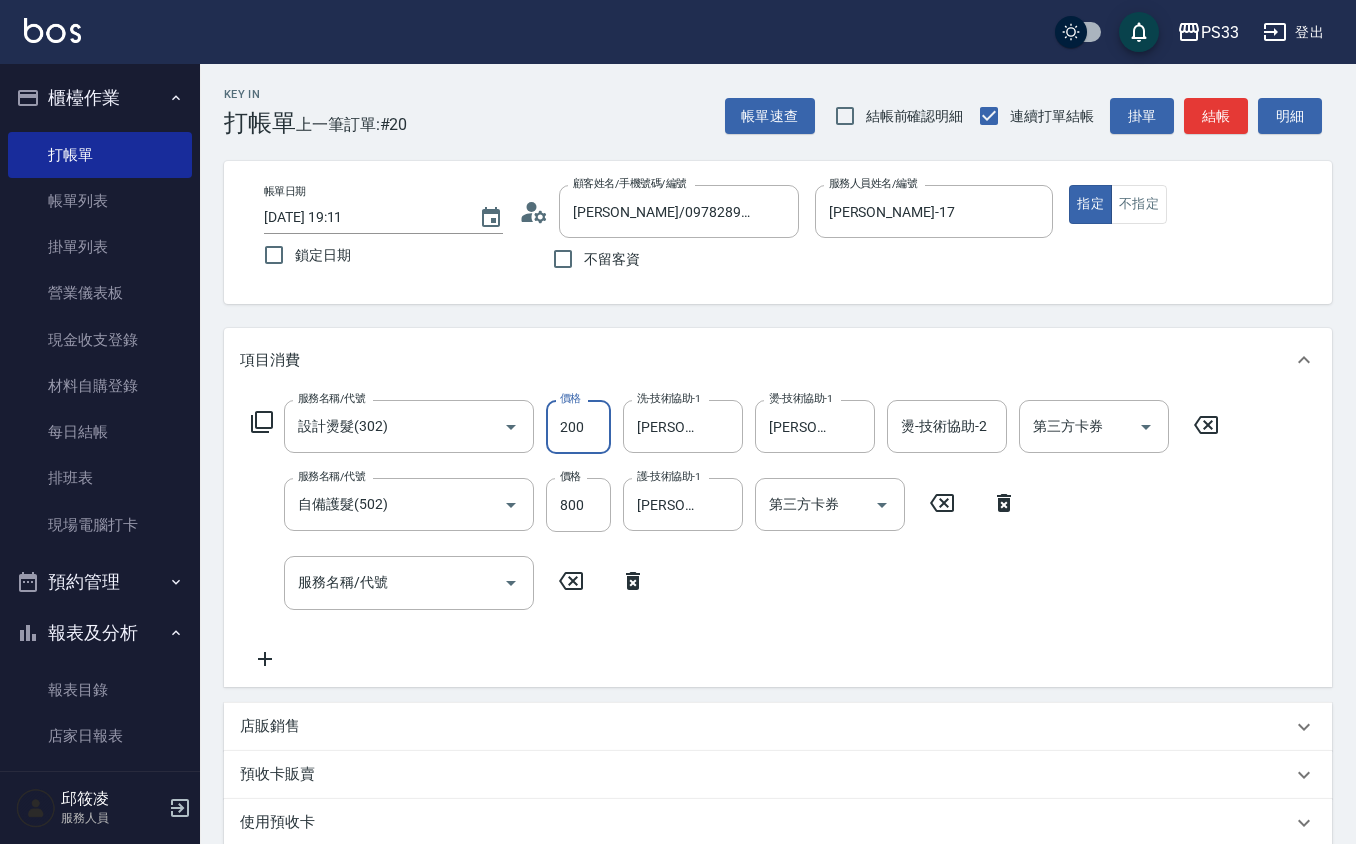 click on "200" at bounding box center [578, 427] 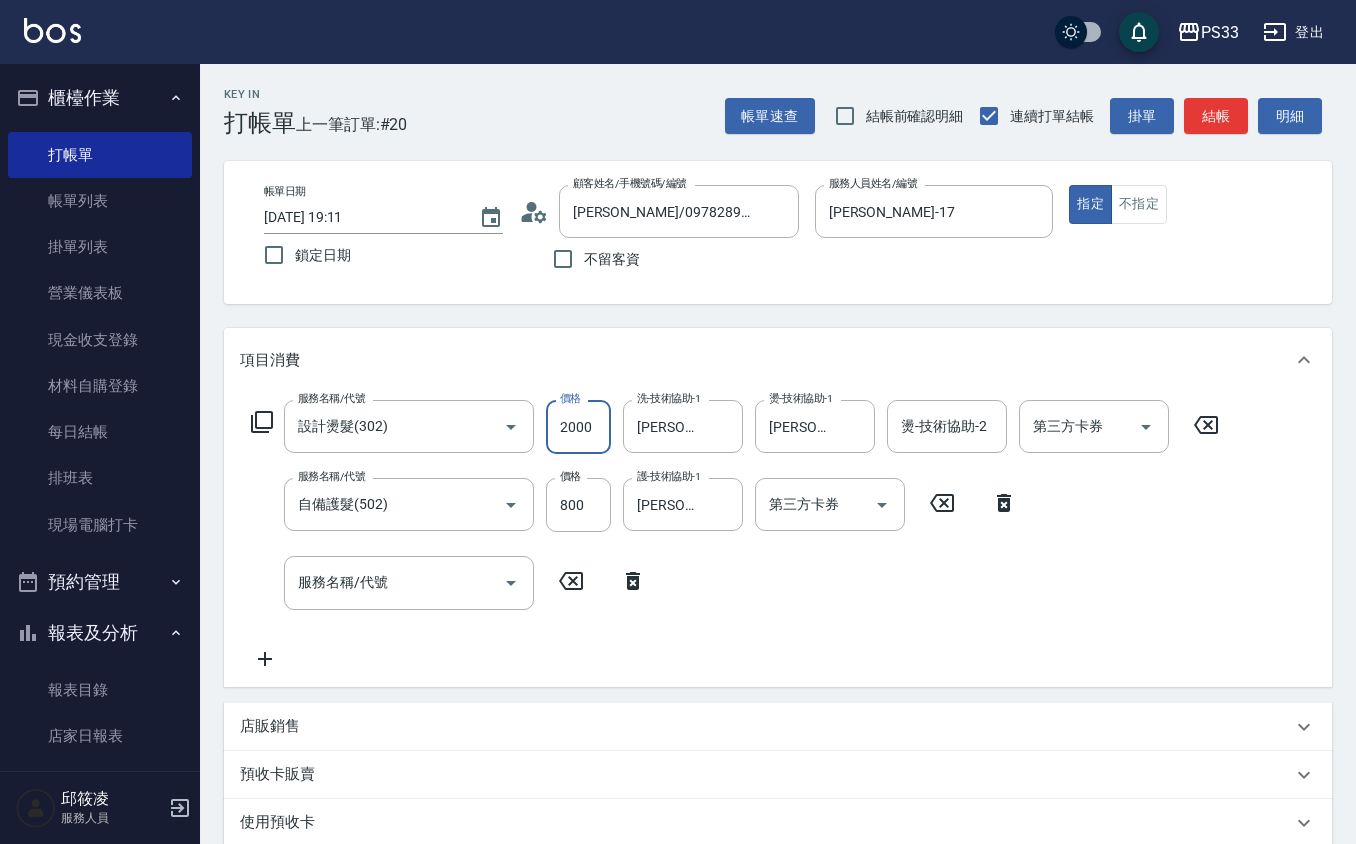 type on "2000" 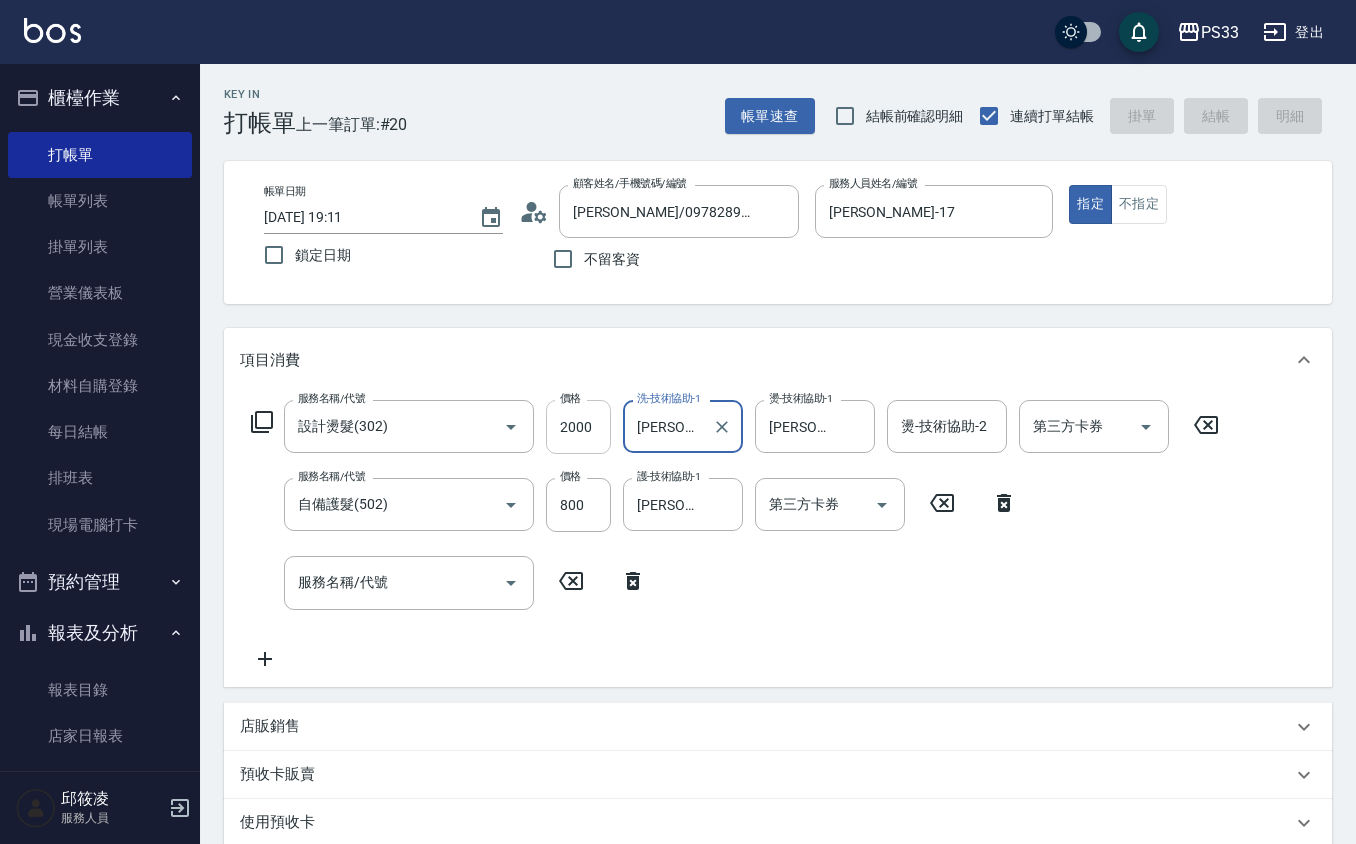 type 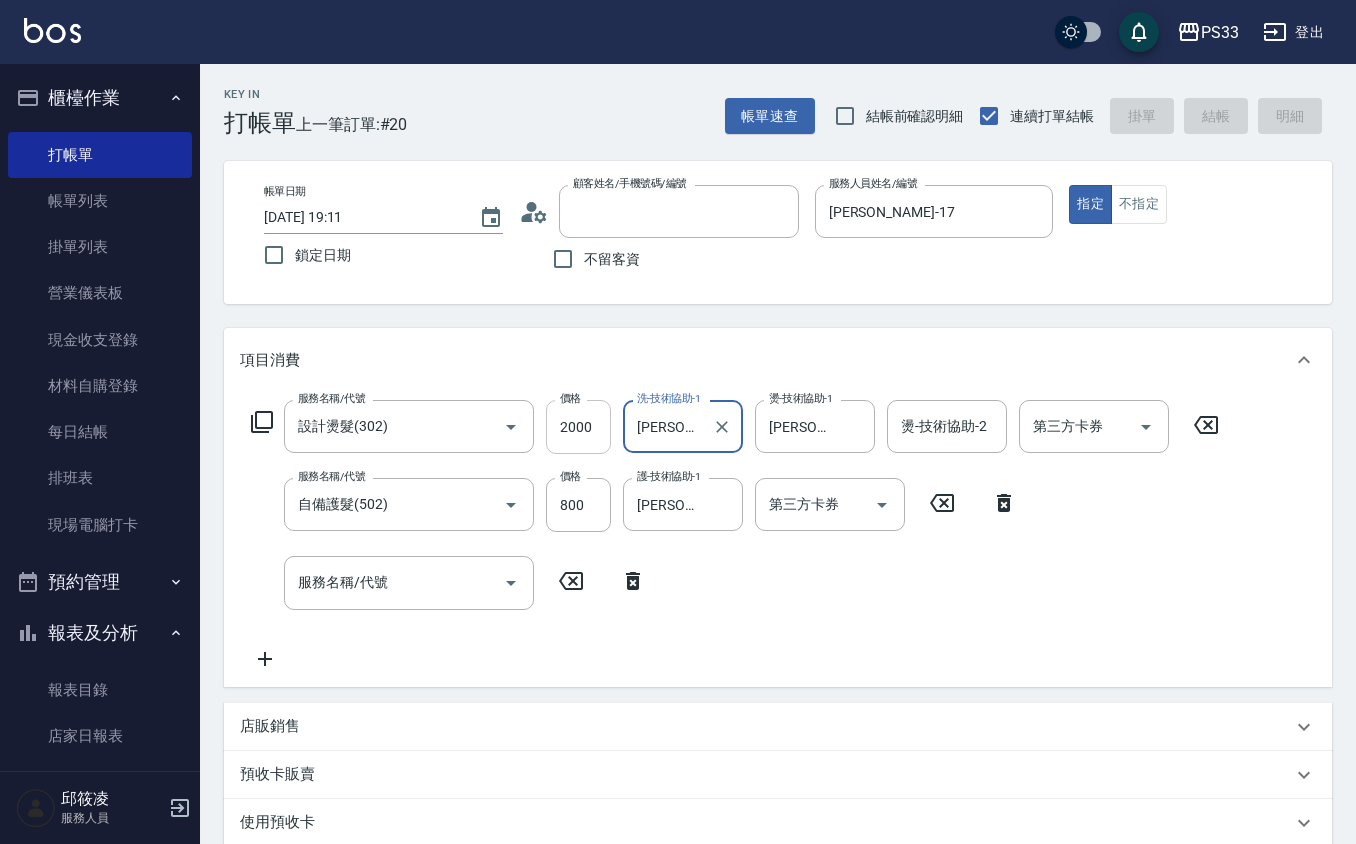 type 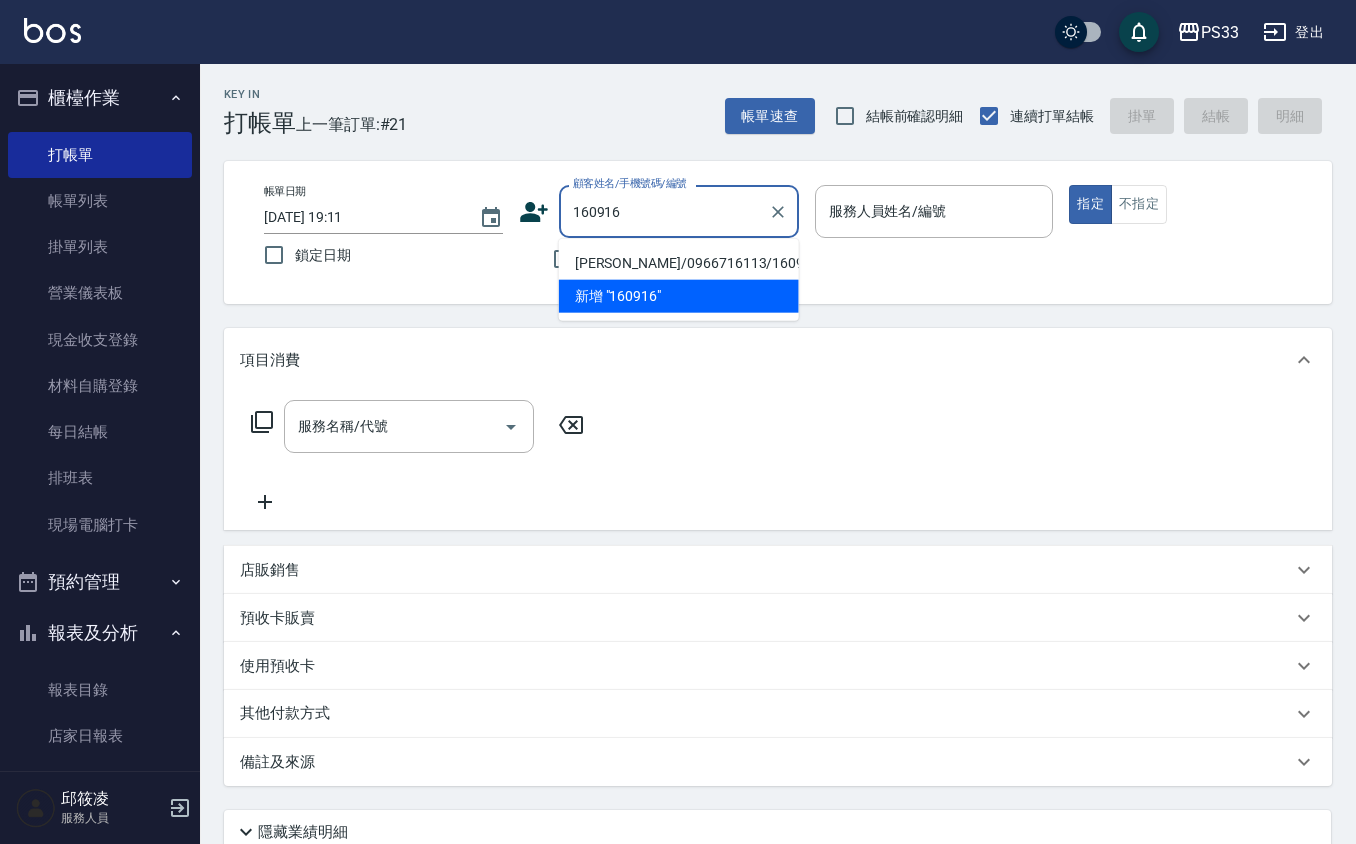 type on "[PERSON_NAME]/0966716113/160916" 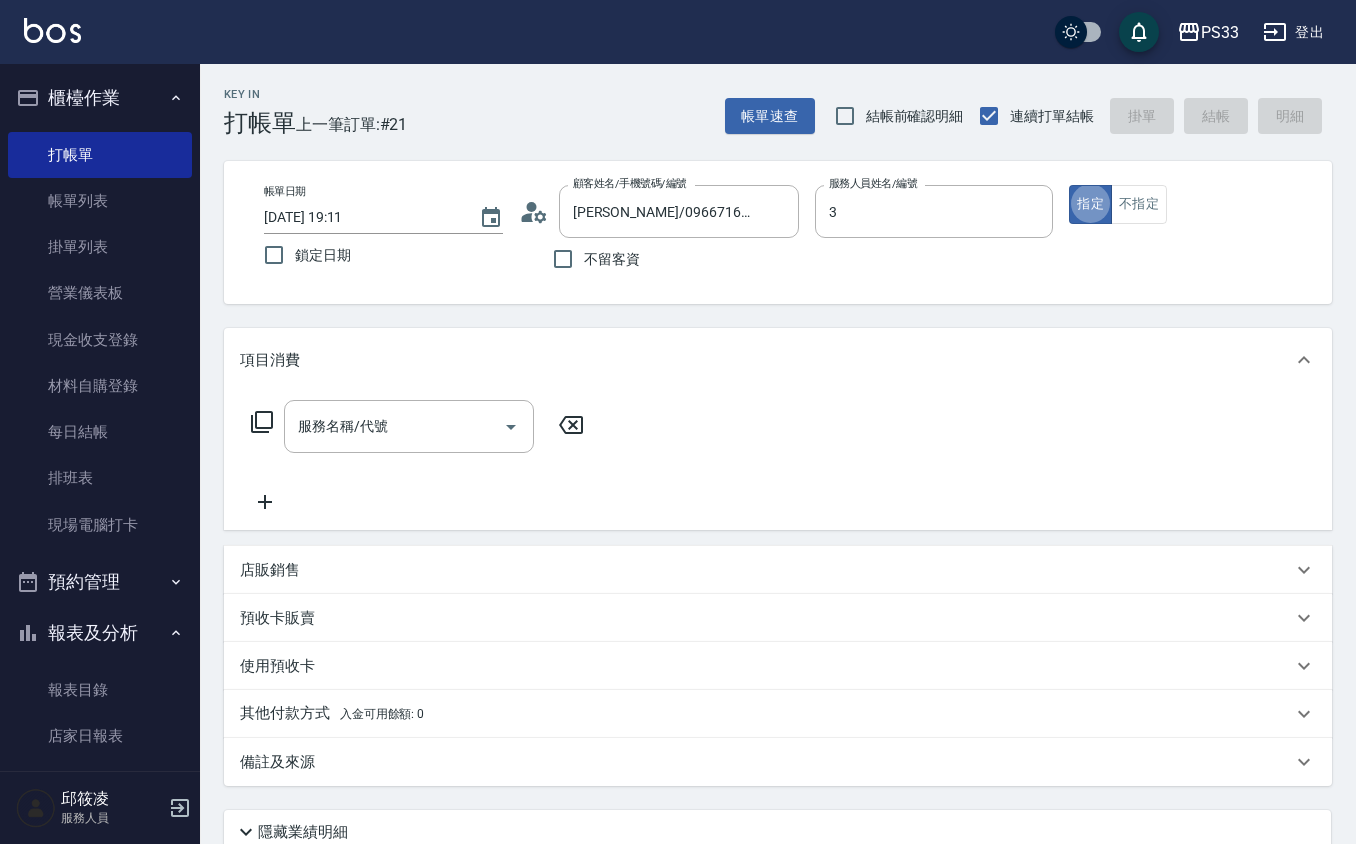 type on "[PERSON_NAME]-3" 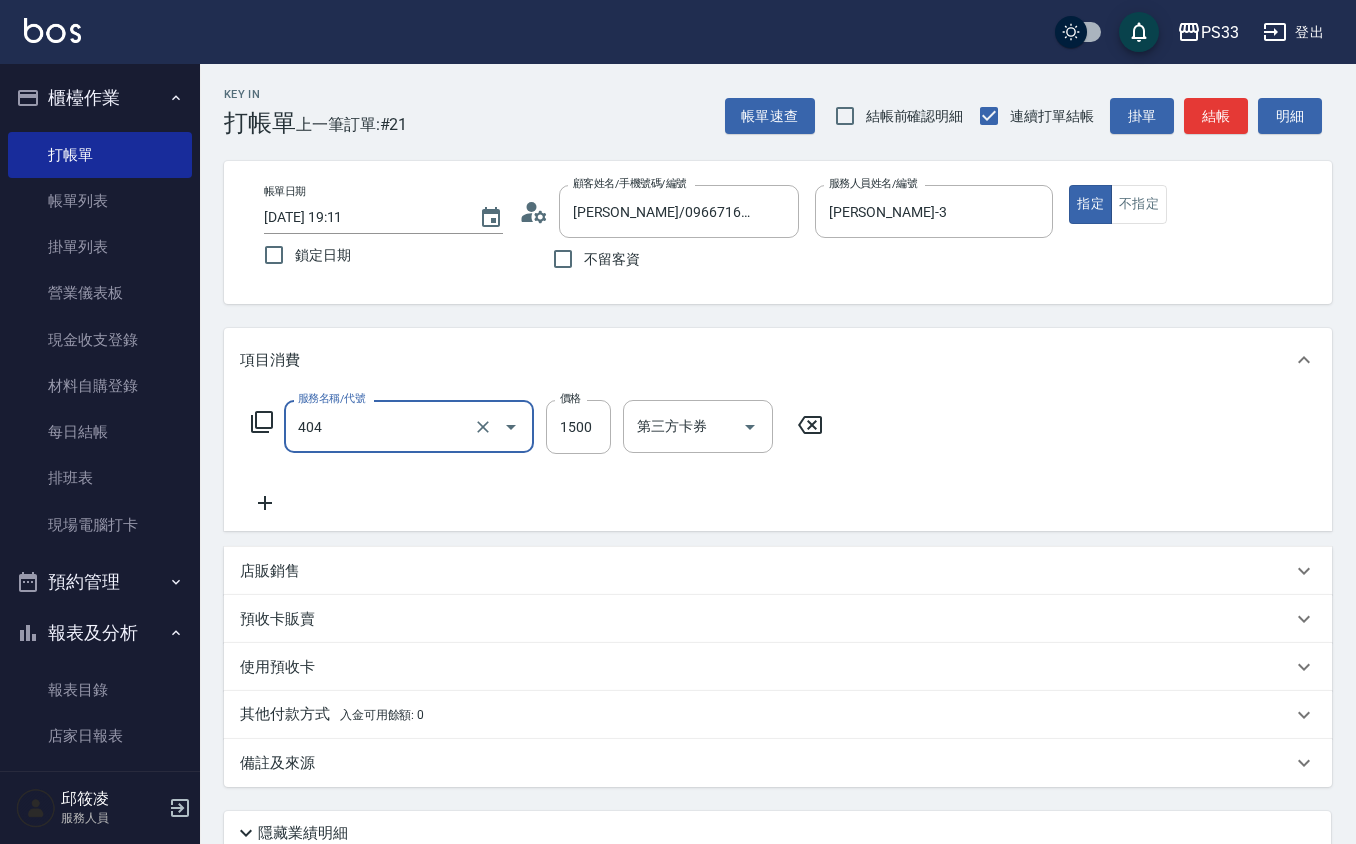 type on "設計染髮(404)" 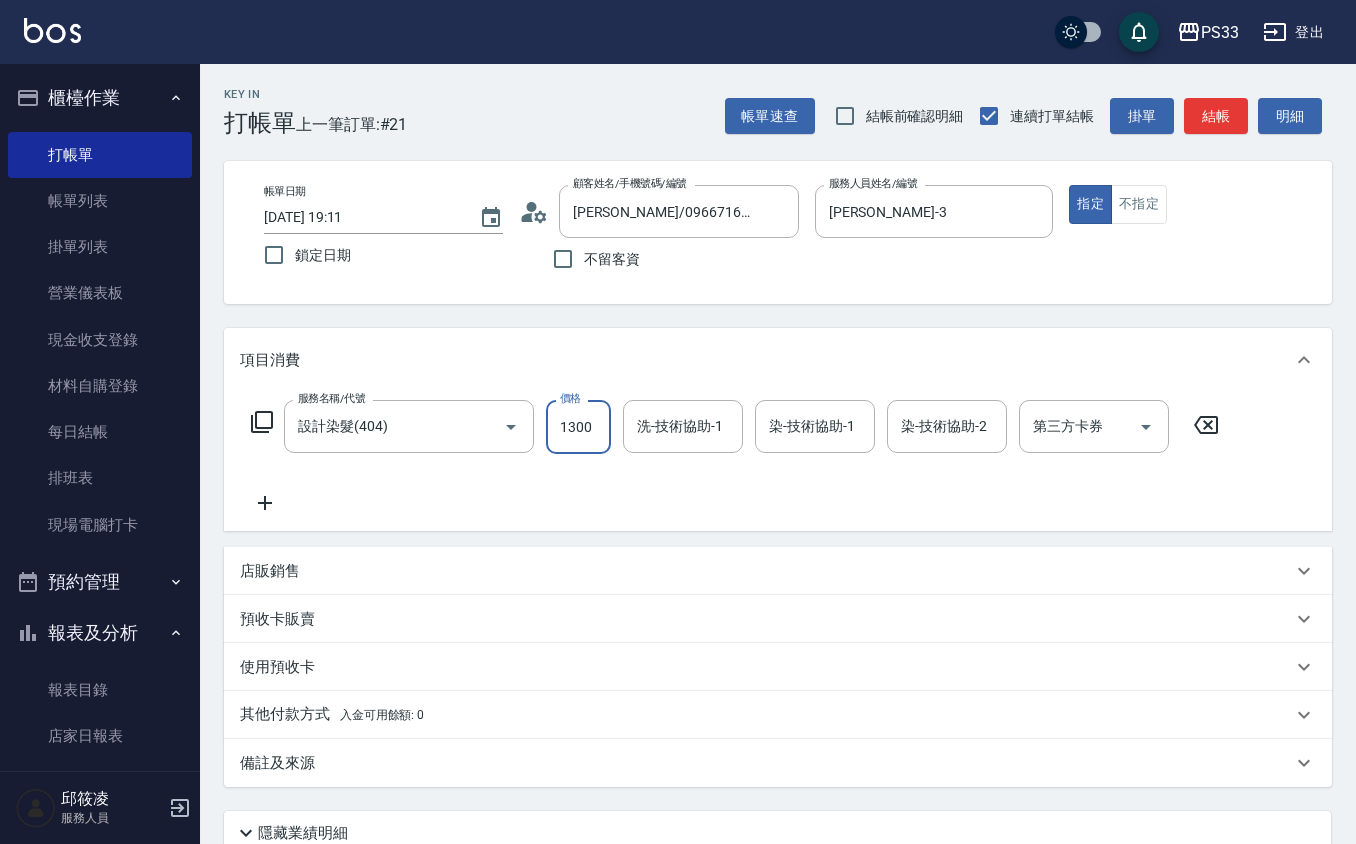 type on "1300" 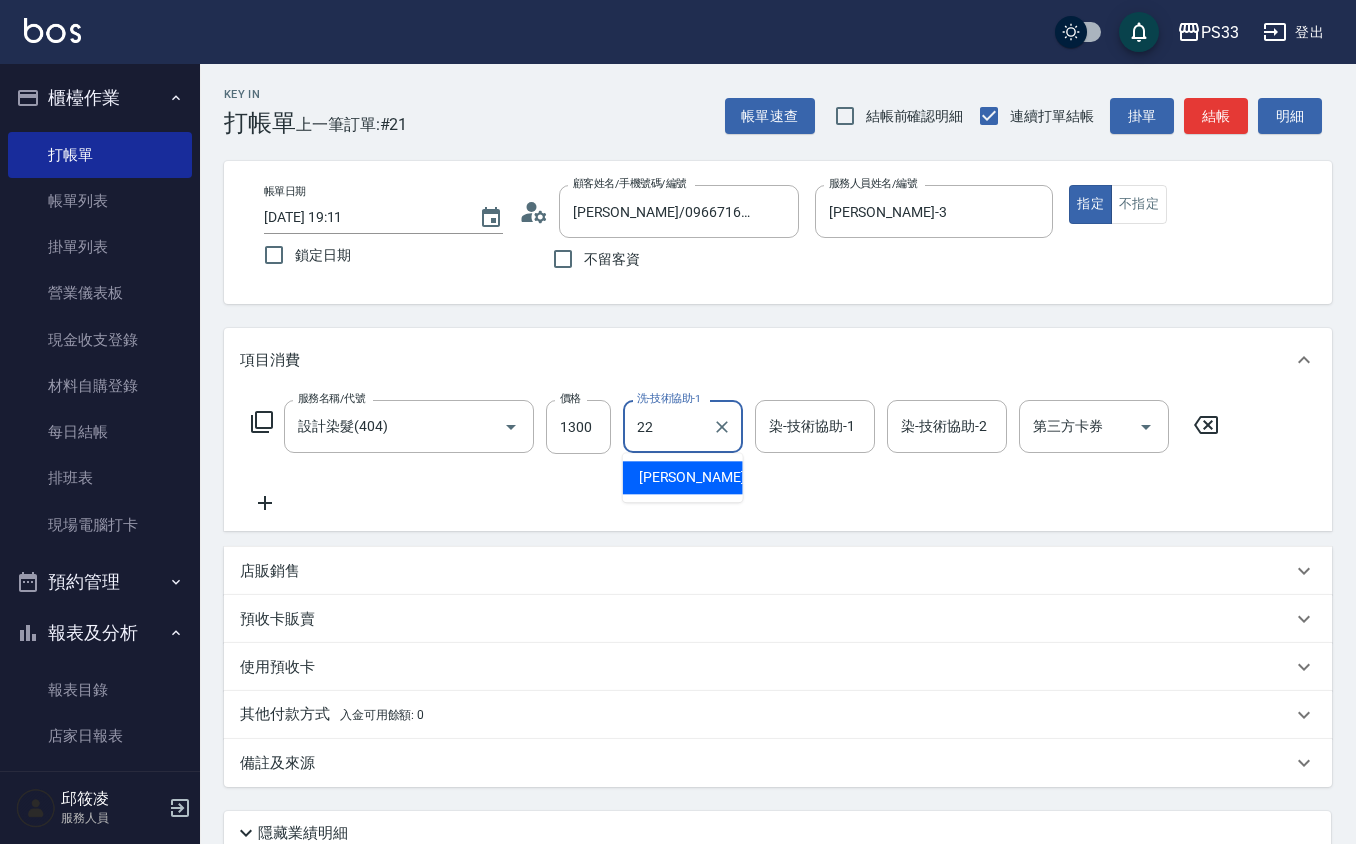 type on "[PERSON_NAME]-22" 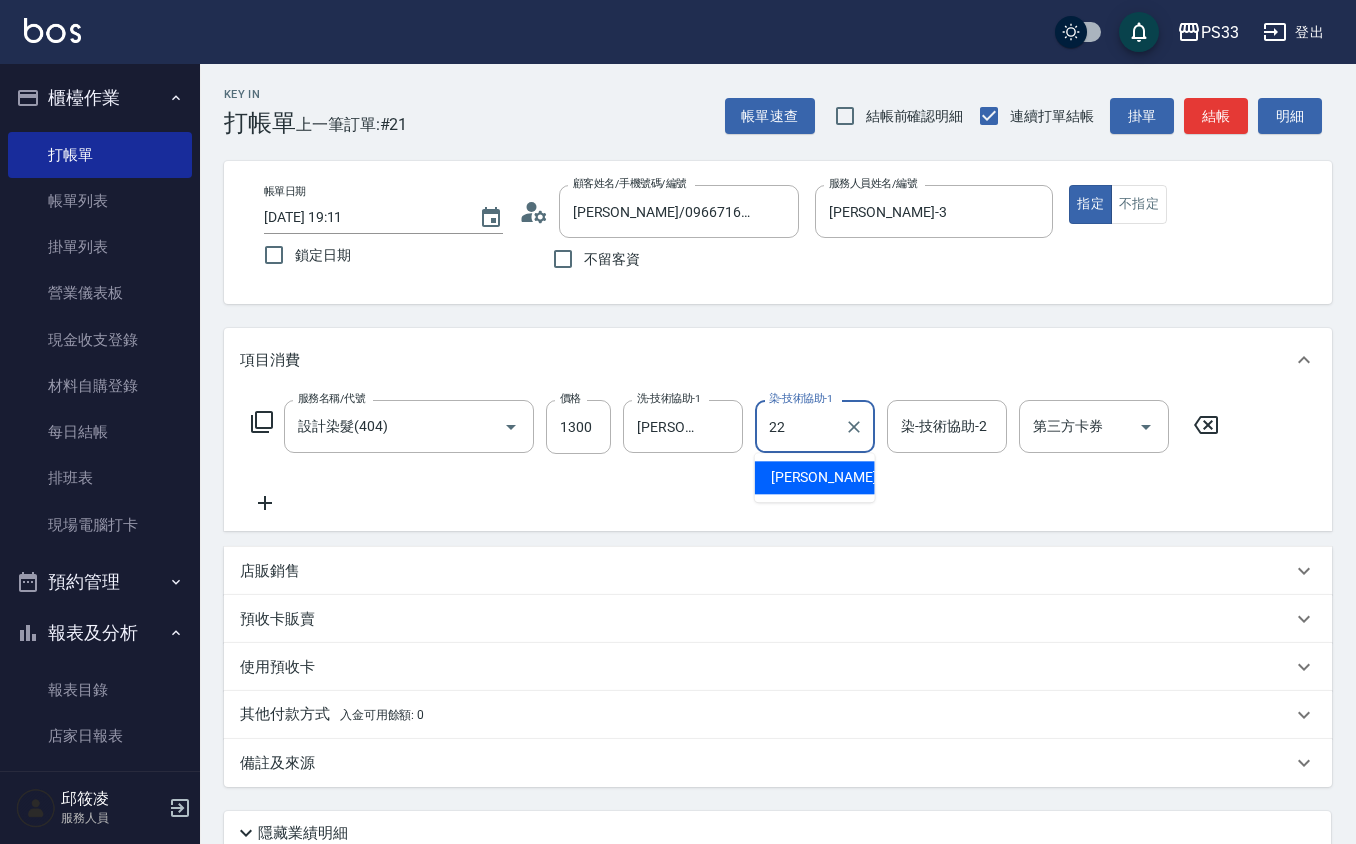 type on "[PERSON_NAME]-22" 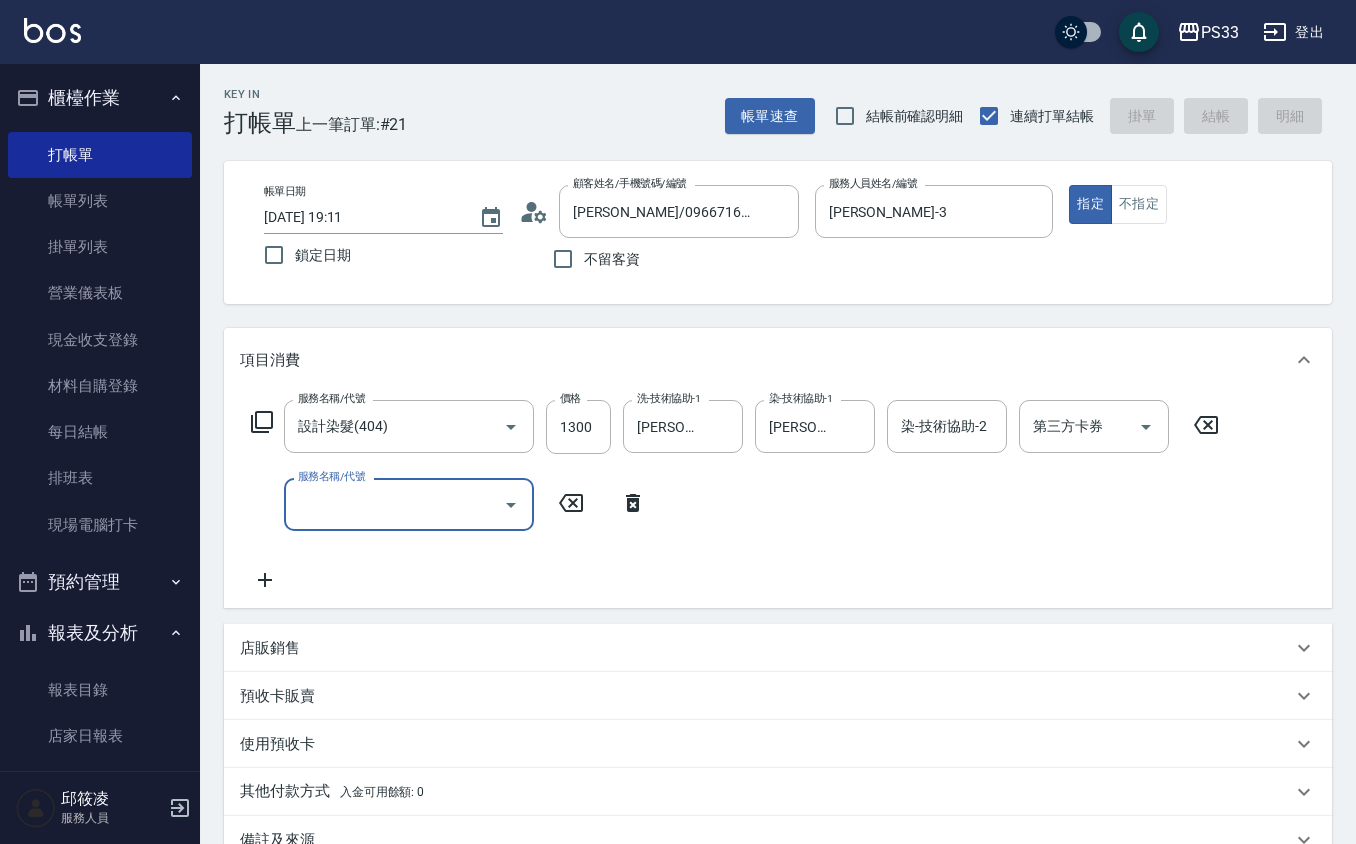 type 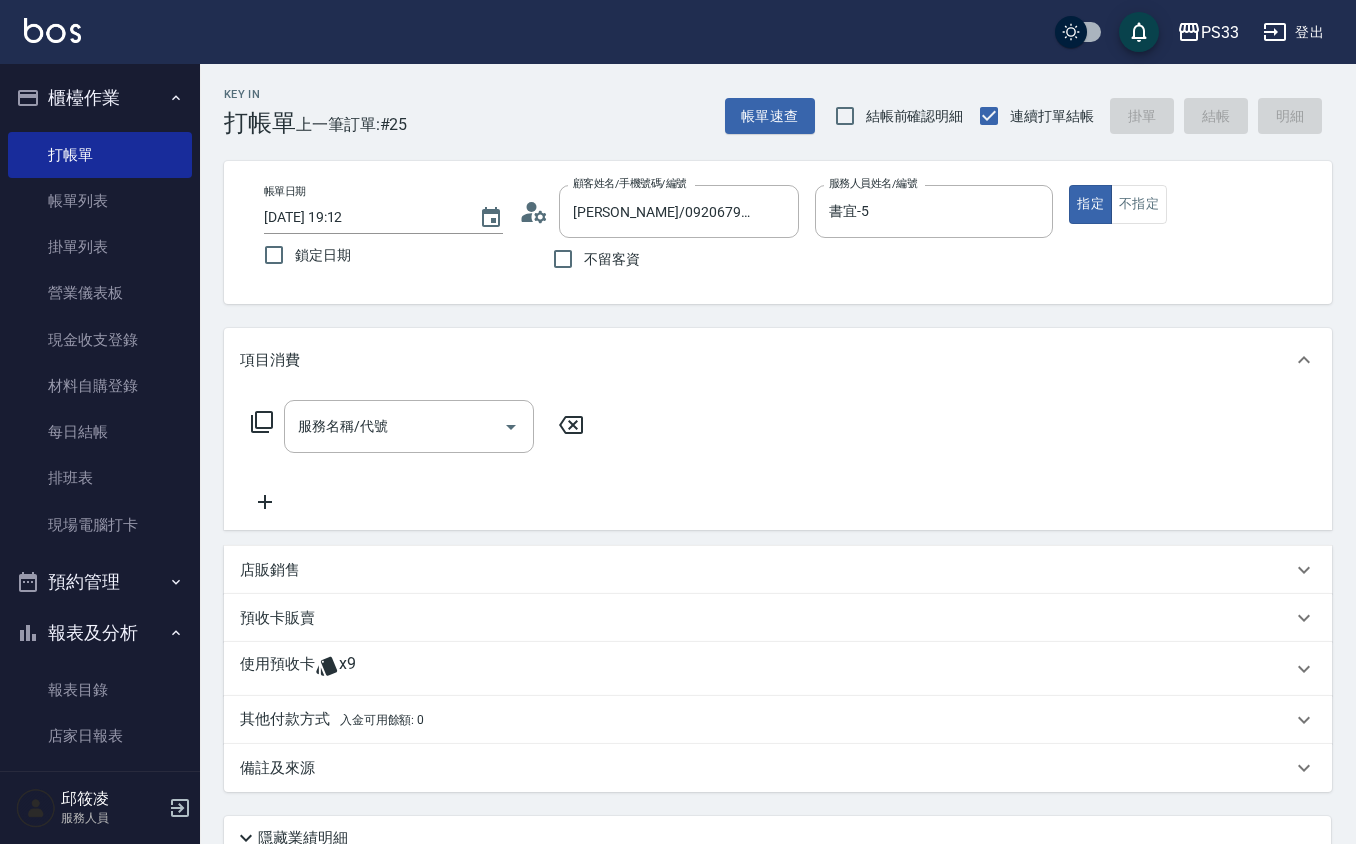 click on "使用預收卡 x9" at bounding box center (766, 669) 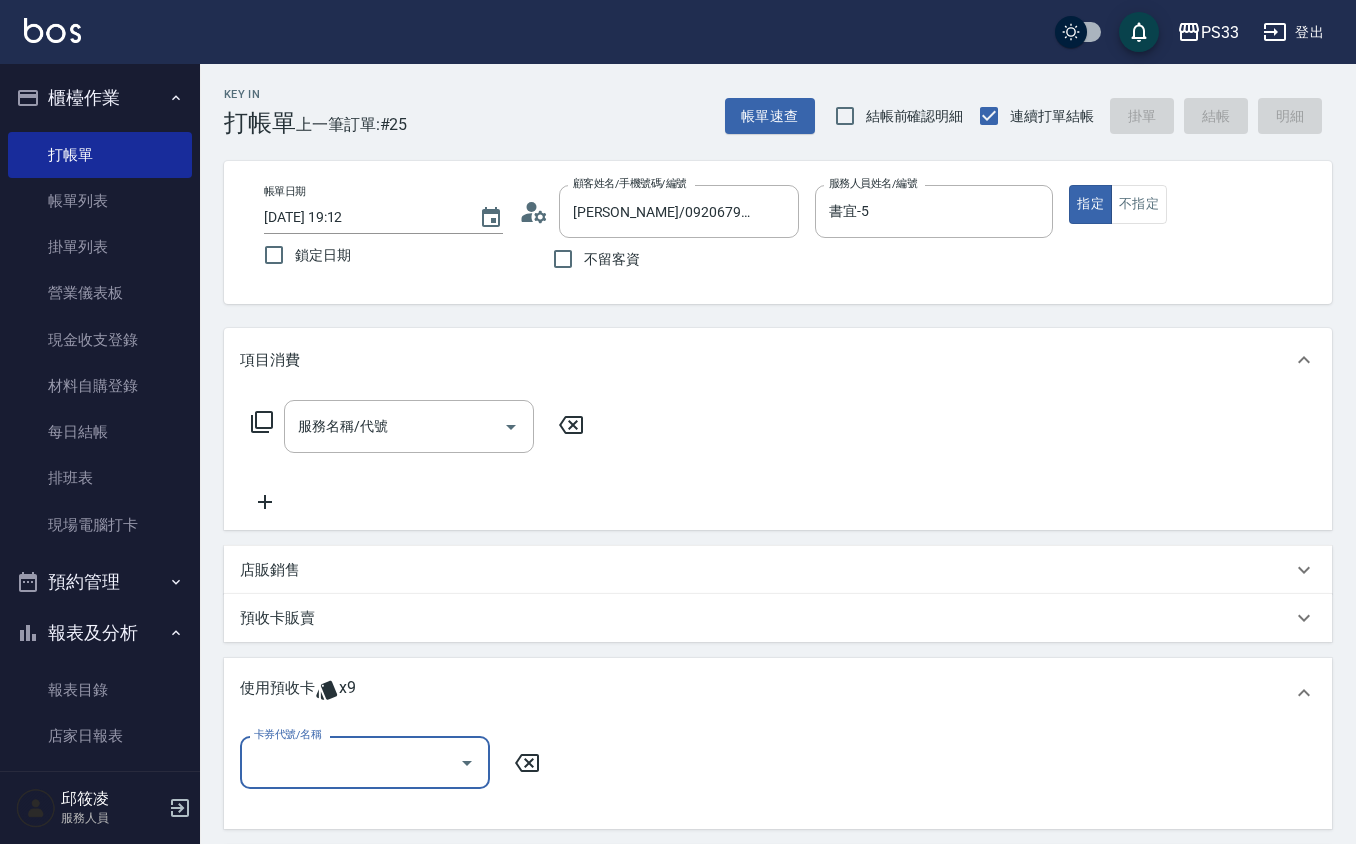 scroll, scrollTop: 0, scrollLeft: 0, axis: both 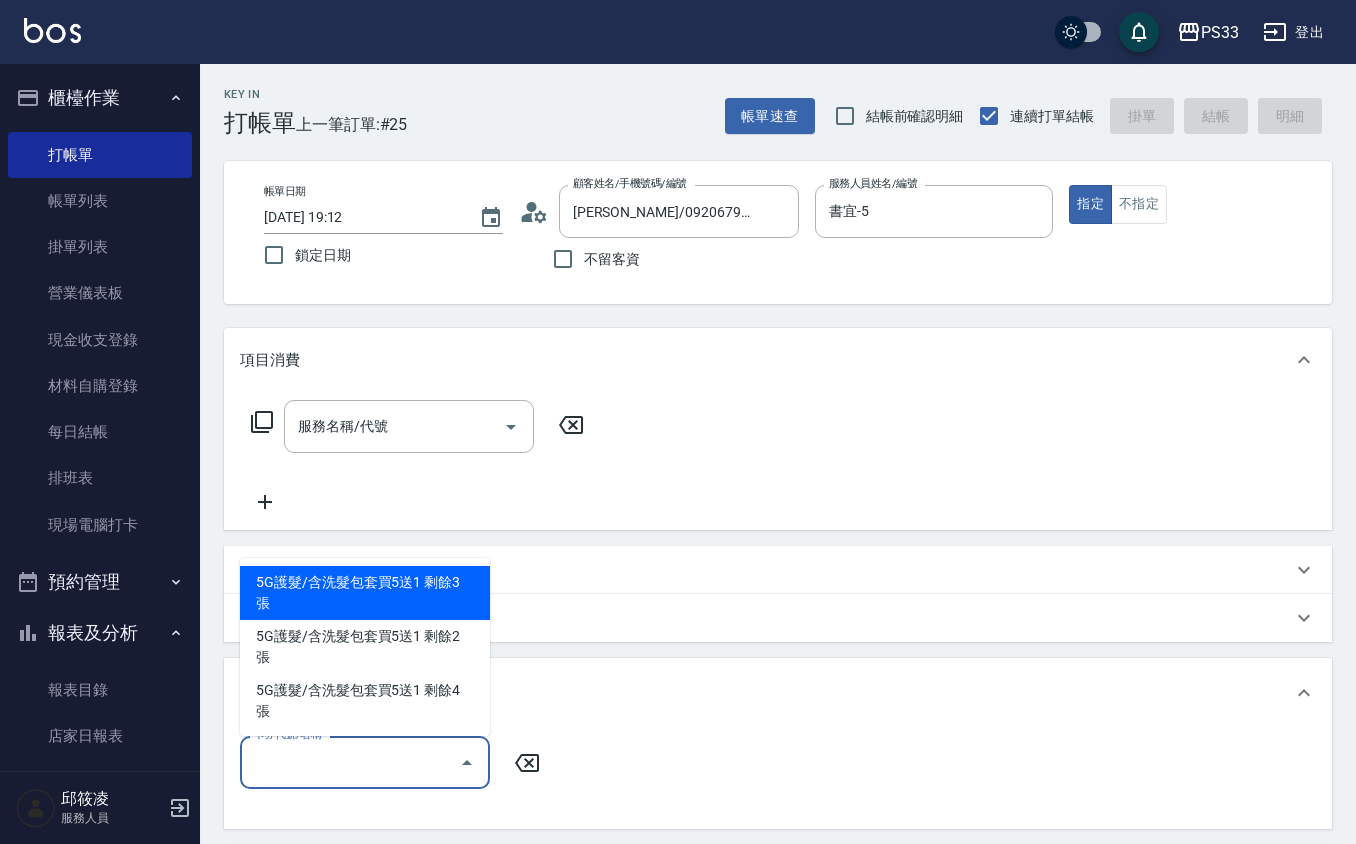 click on "卡券代號/名稱" at bounding box center [350, 762] 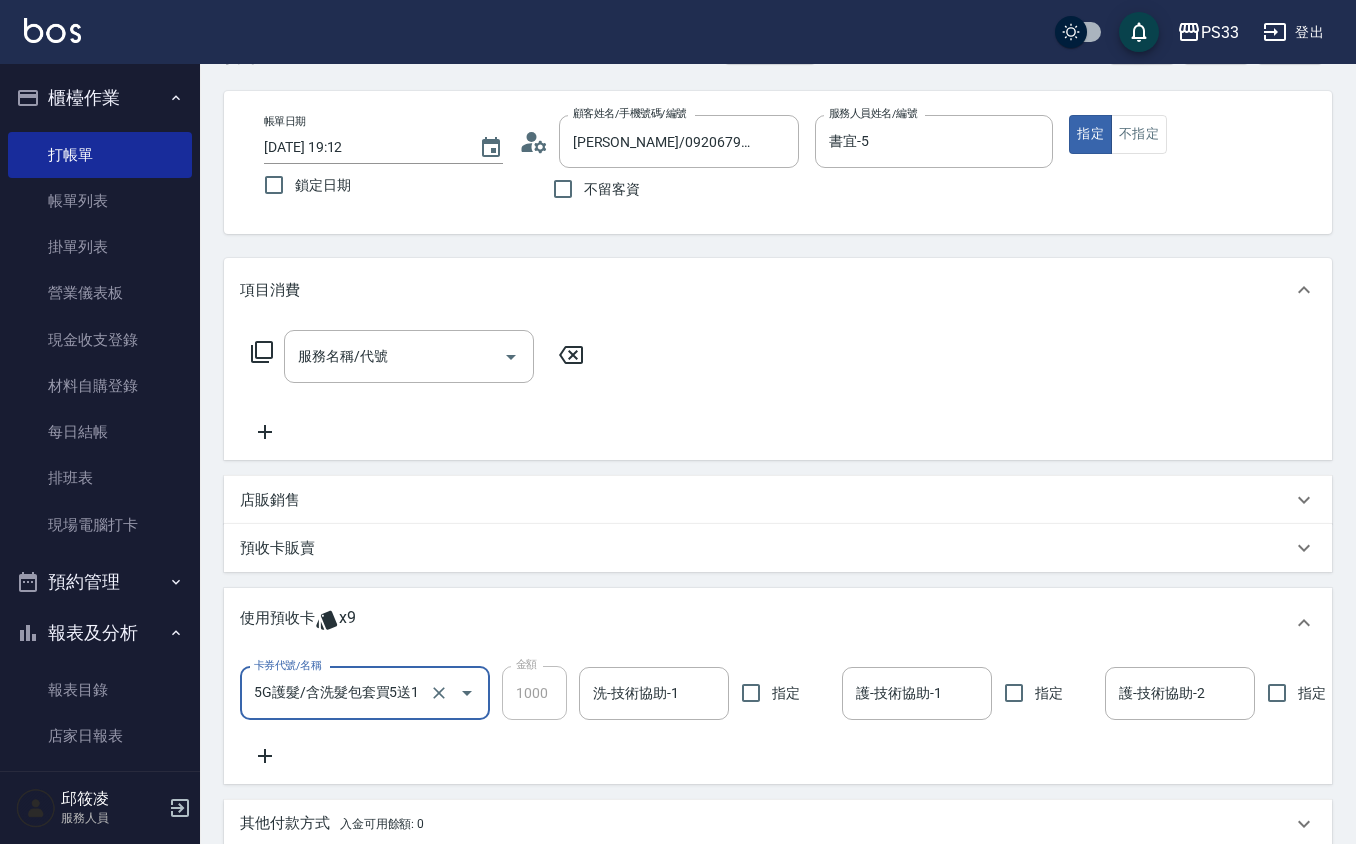 scroll, scrollTop: 133, scrollLeft: 0, axis: vertical 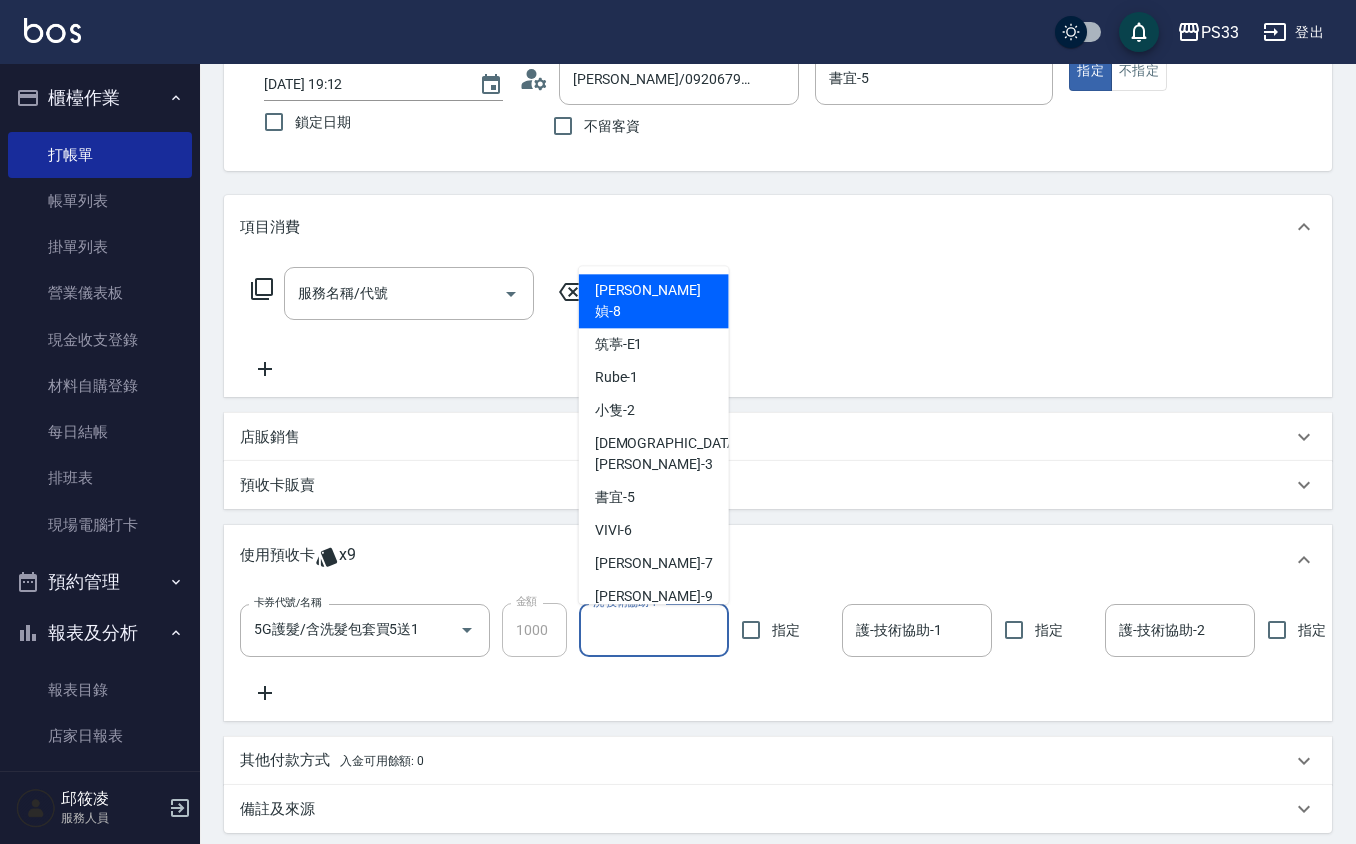 click on "洗-技術協助-1 洗-技術協助-1" at bounding box center [654, 630] 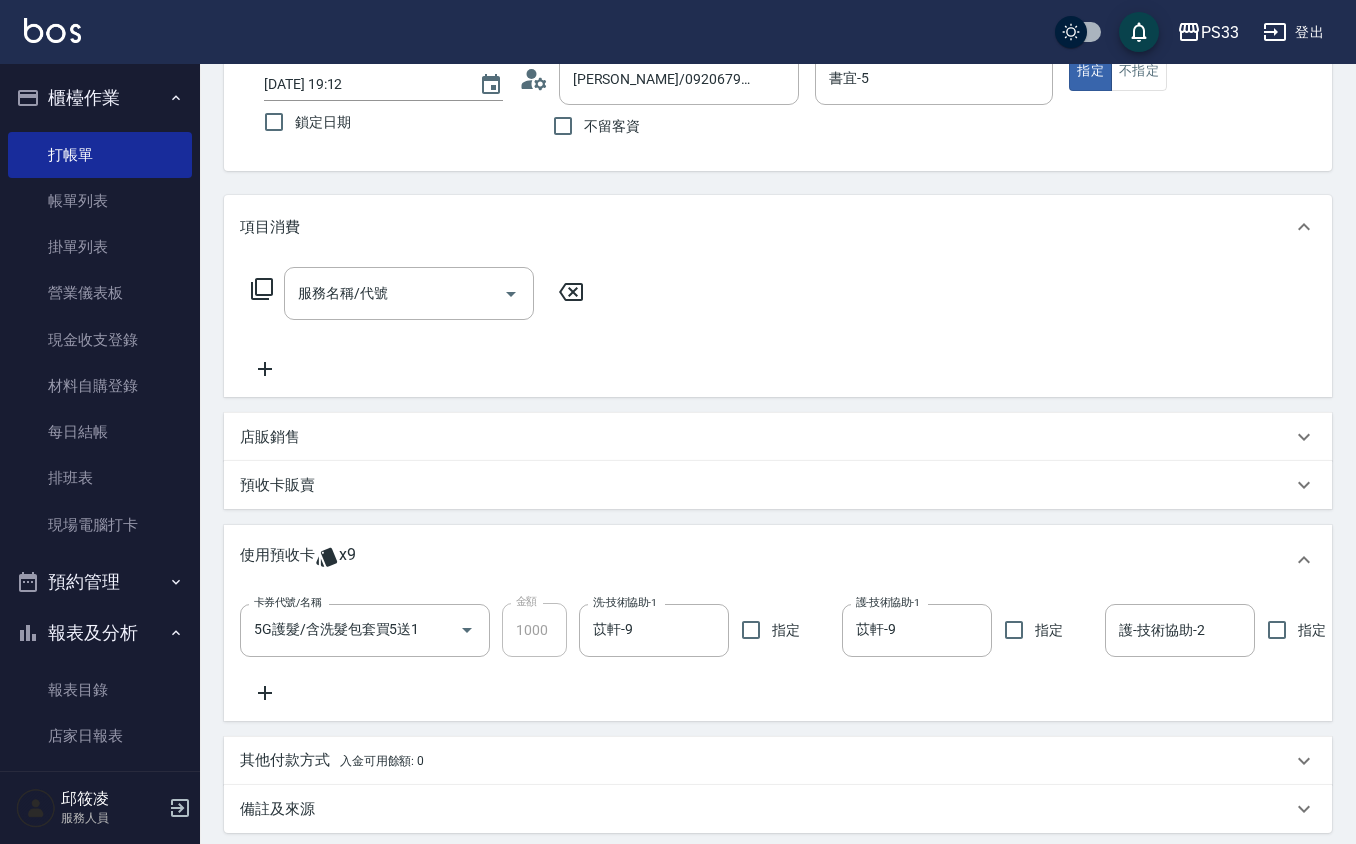 click on "預收卡販賣" at bounding box center [766, 485] 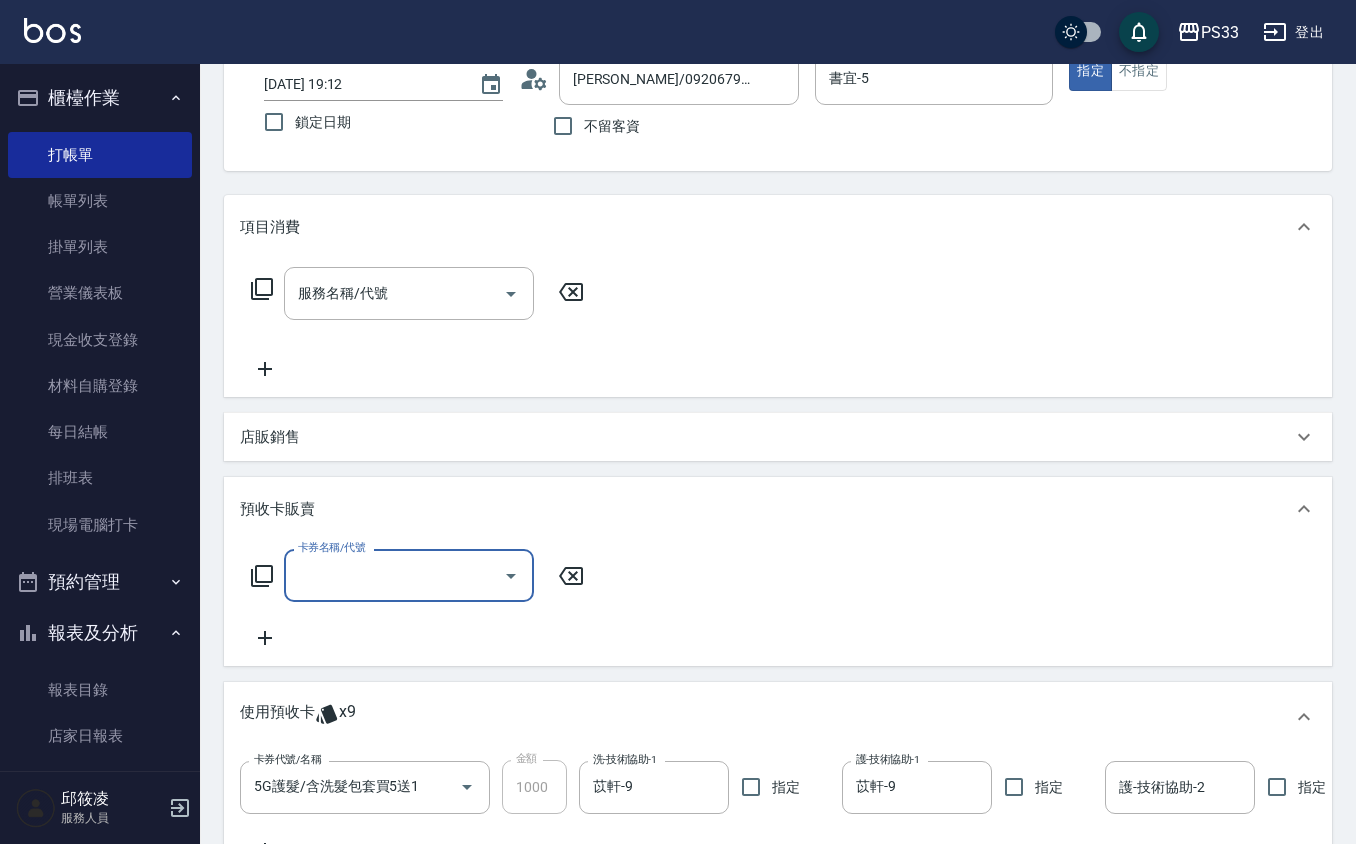 scroll, scrollTop: 0, scrollLeft: 0, axis: both 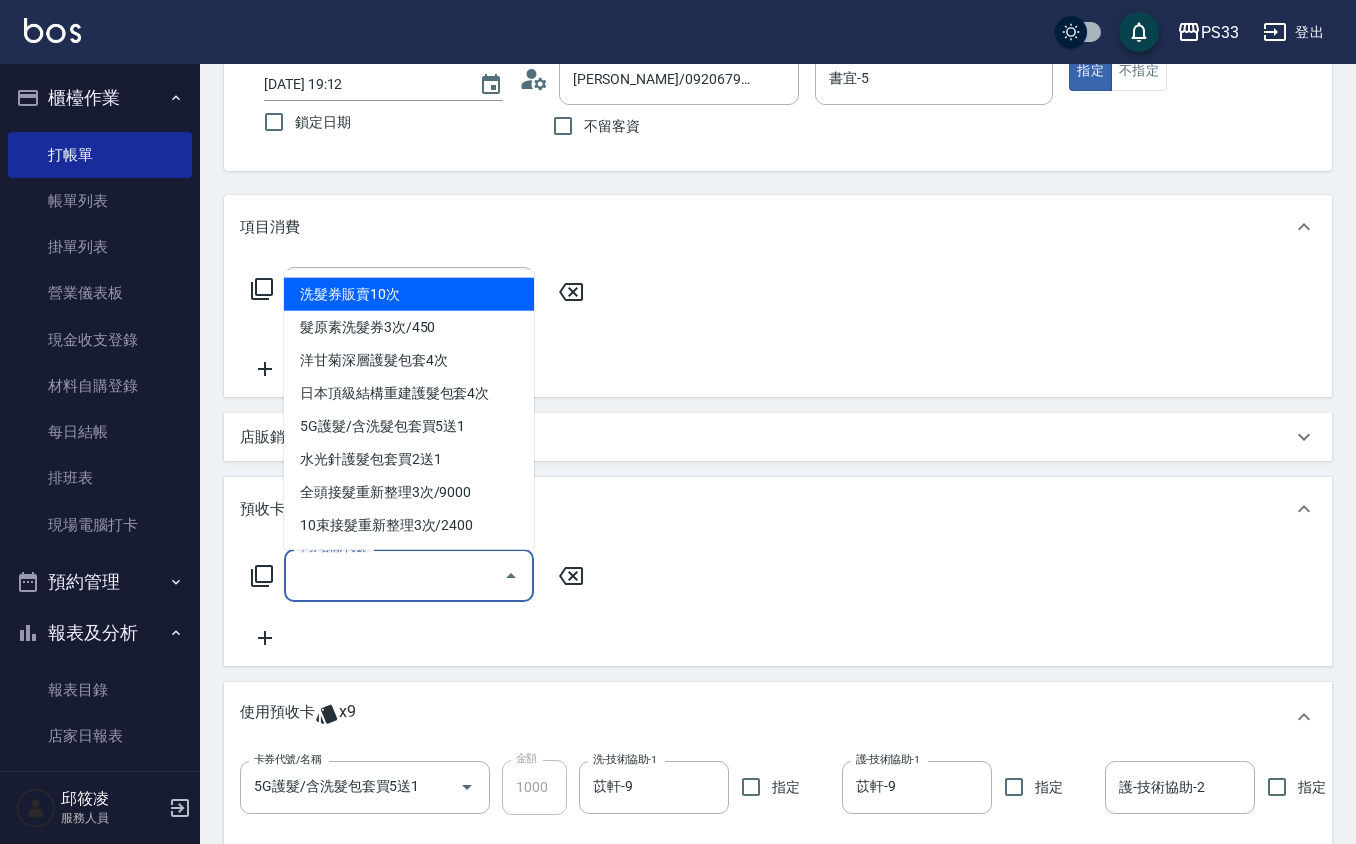 click on "卡券名稱/代號" at bounding box center [394, 575] 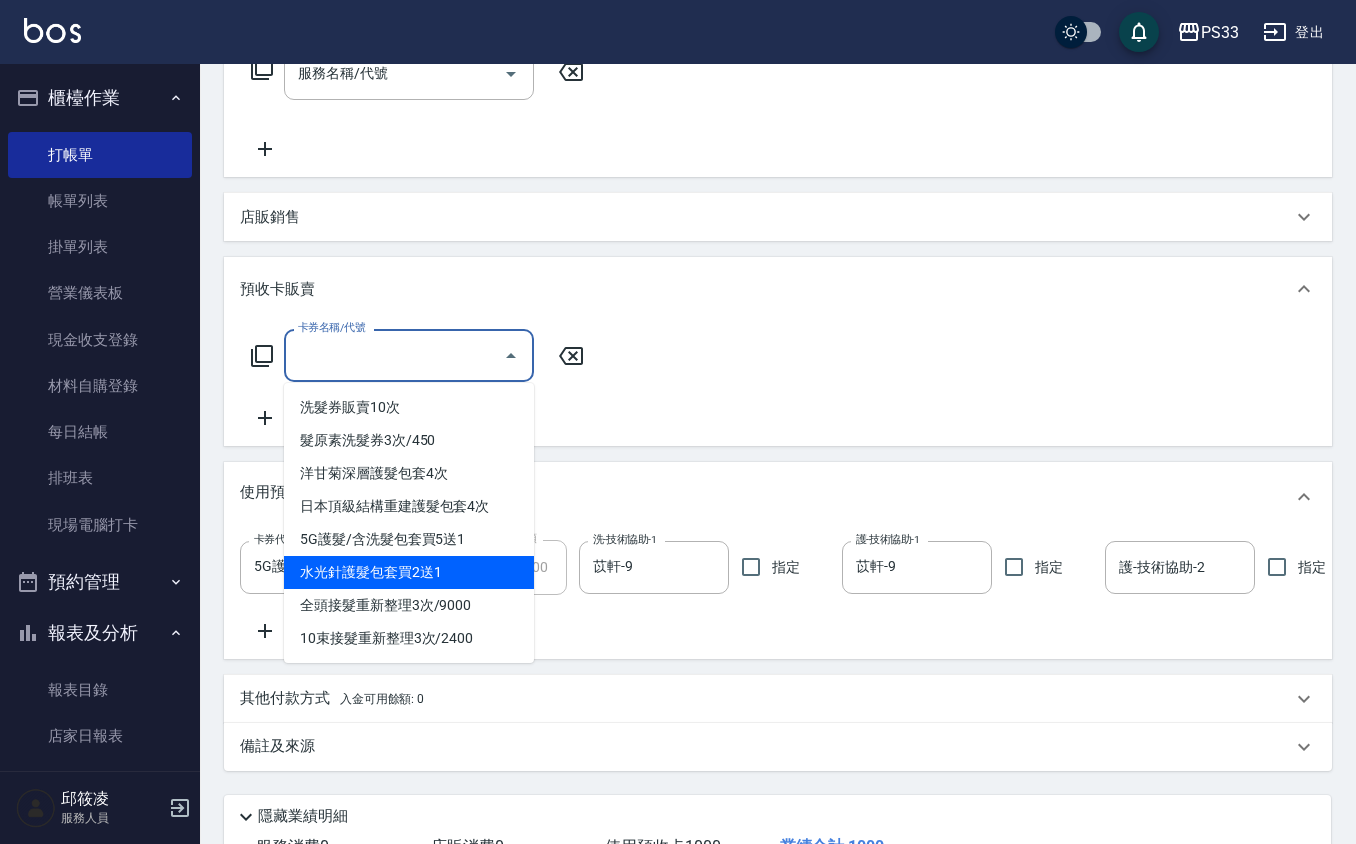 scroll, scrollTop: 400, scrollLeft: 0, axis: vertical 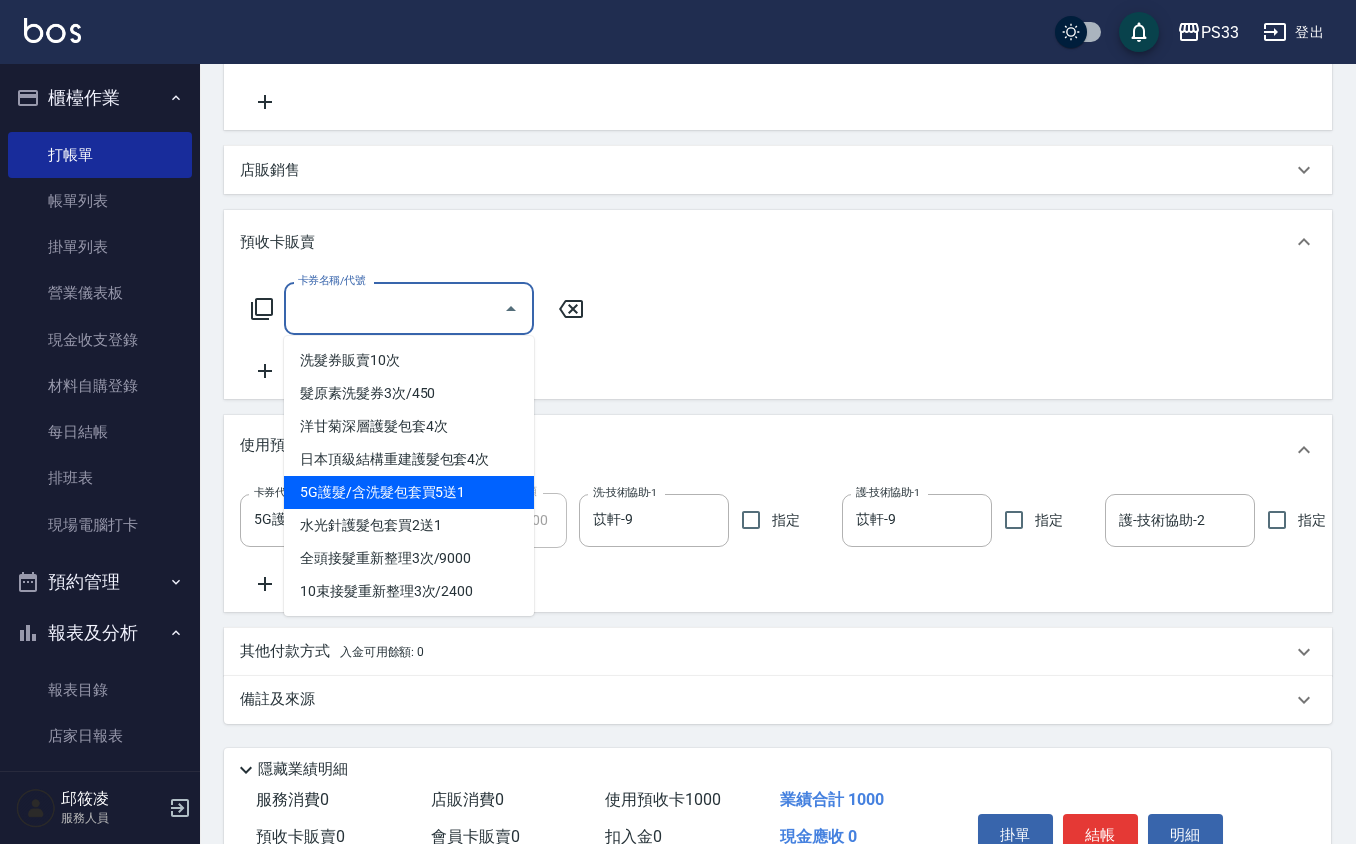 click on "5G護髮/含洗髮包套買5送1" at bounding box center [409, 492] 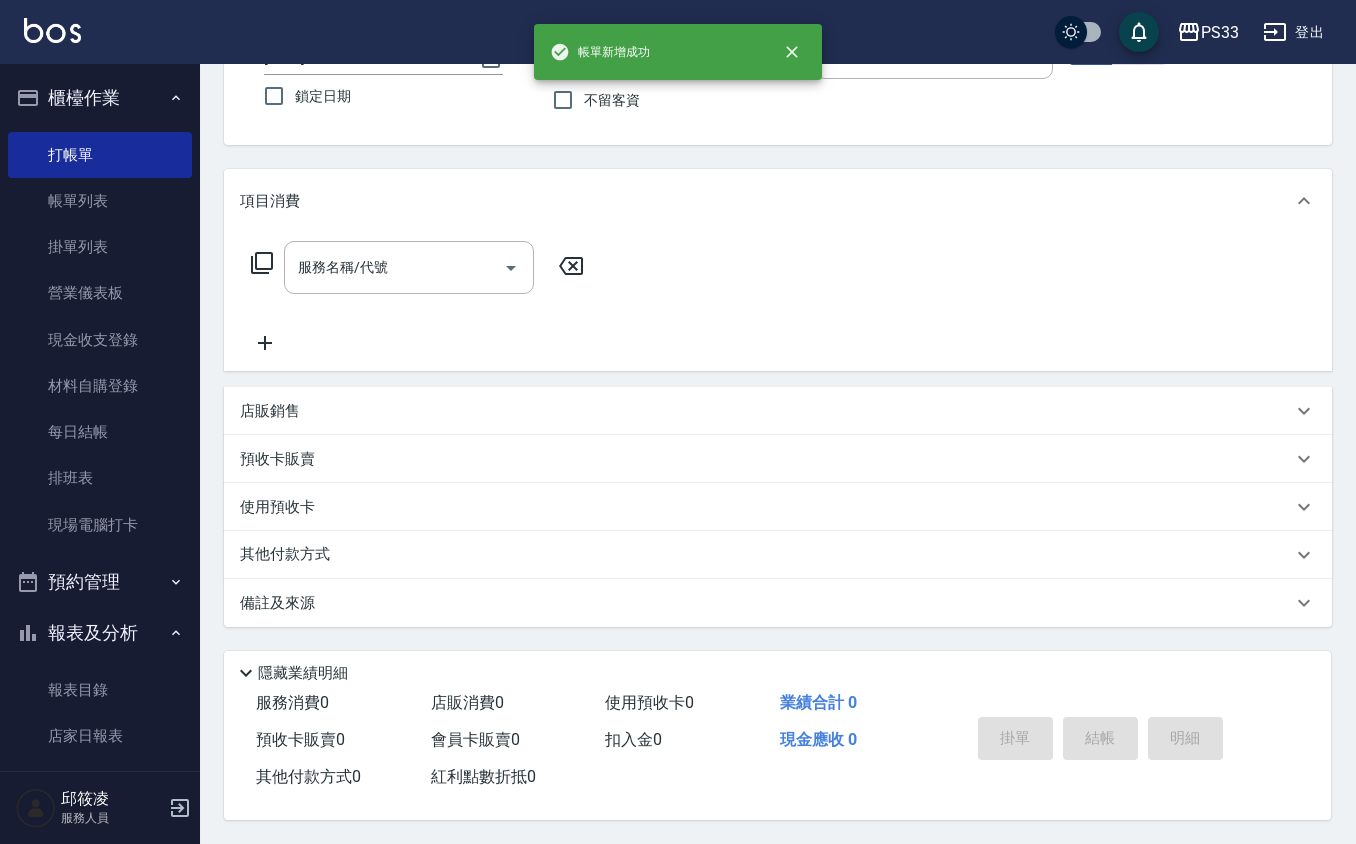 scroll, scrollTop: 0, scrollLeft: 0, axis: both 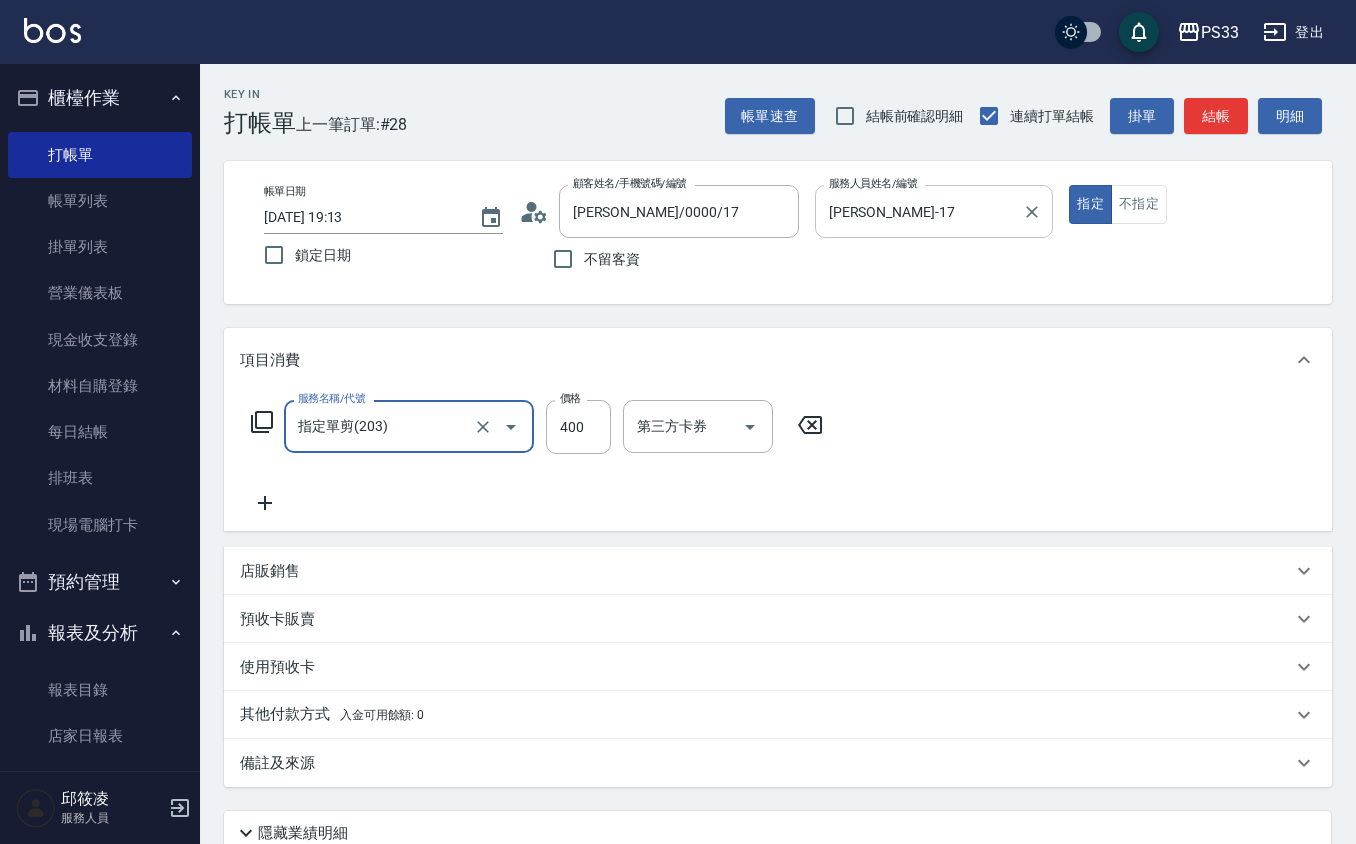 click on "[PERSON_NAME]-17" at bounding box center (919, 211) 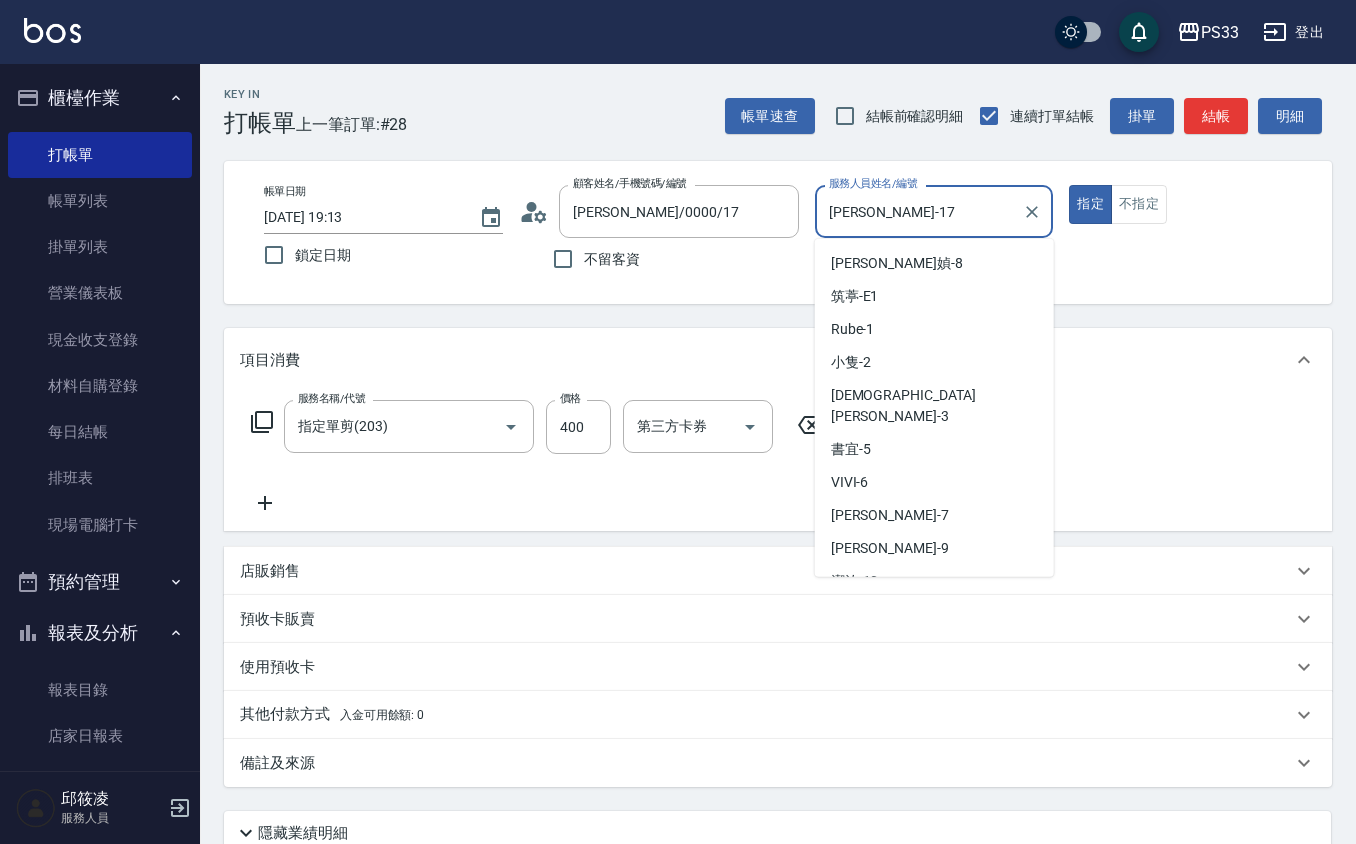 click on "[PERSON_NAME]-17" at bounding box center (919, 211) 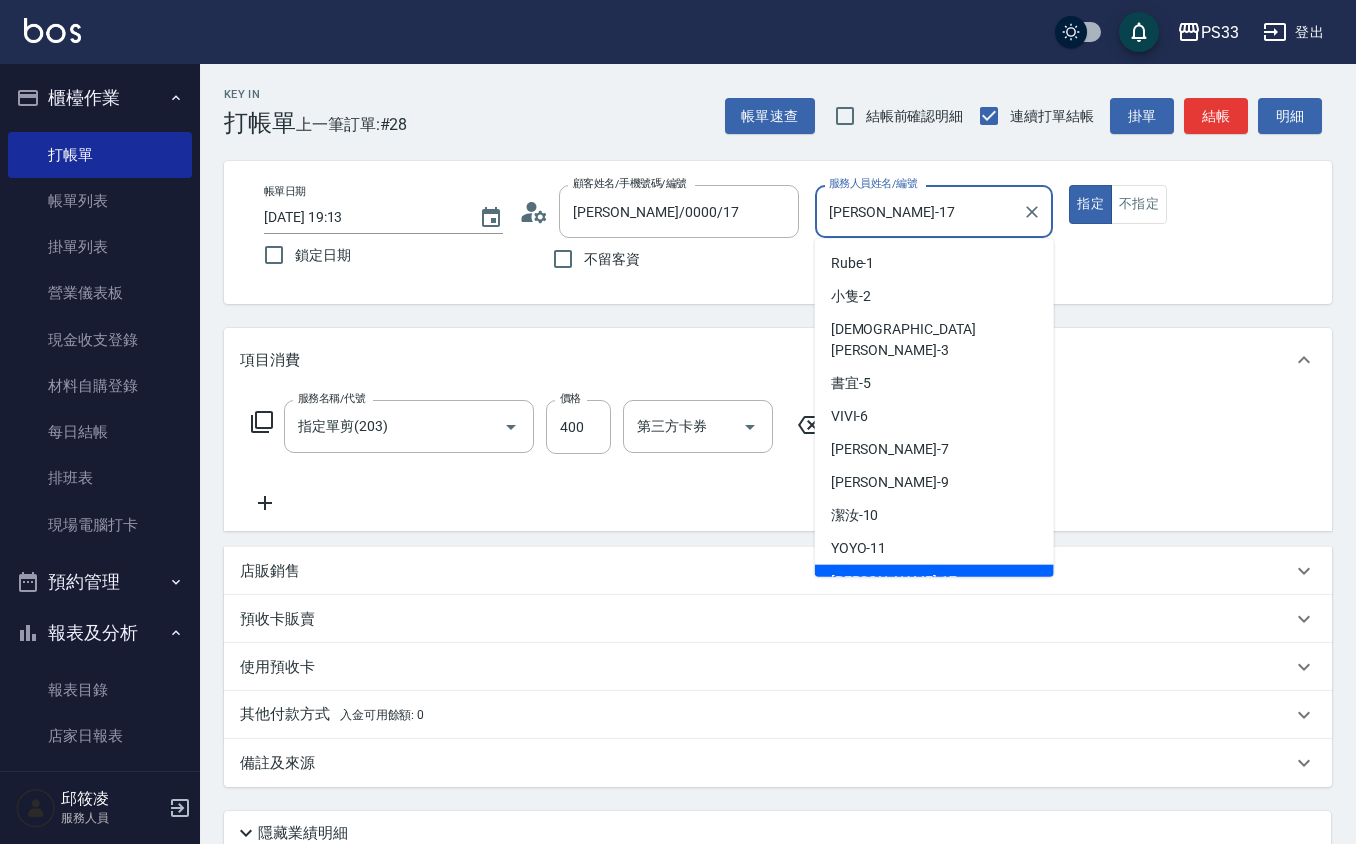 click on "[PERSON_NAME]-17" at bounding box center (919, 211) 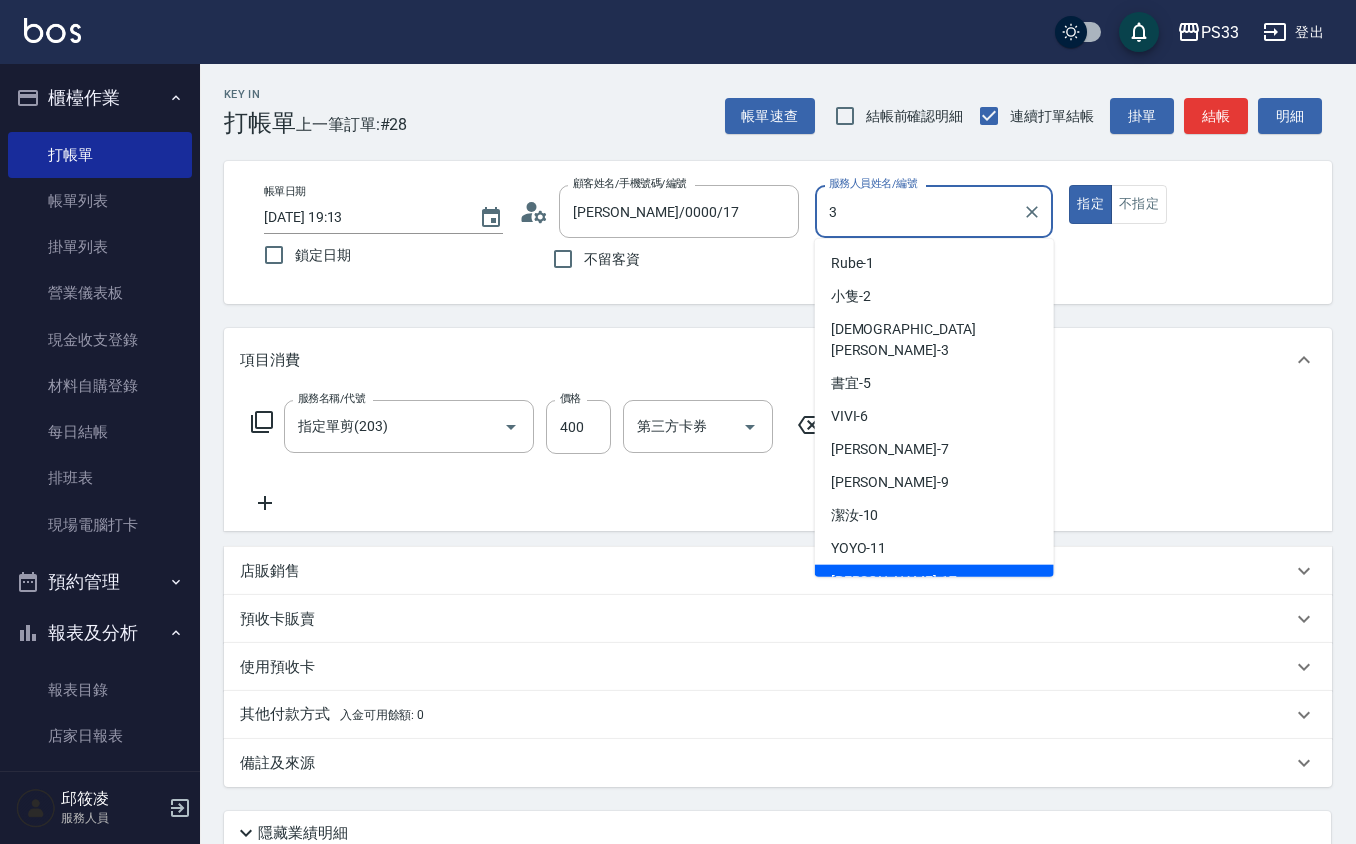 scroll, scrollTop: 0, scrollLeft: 0, axis: both 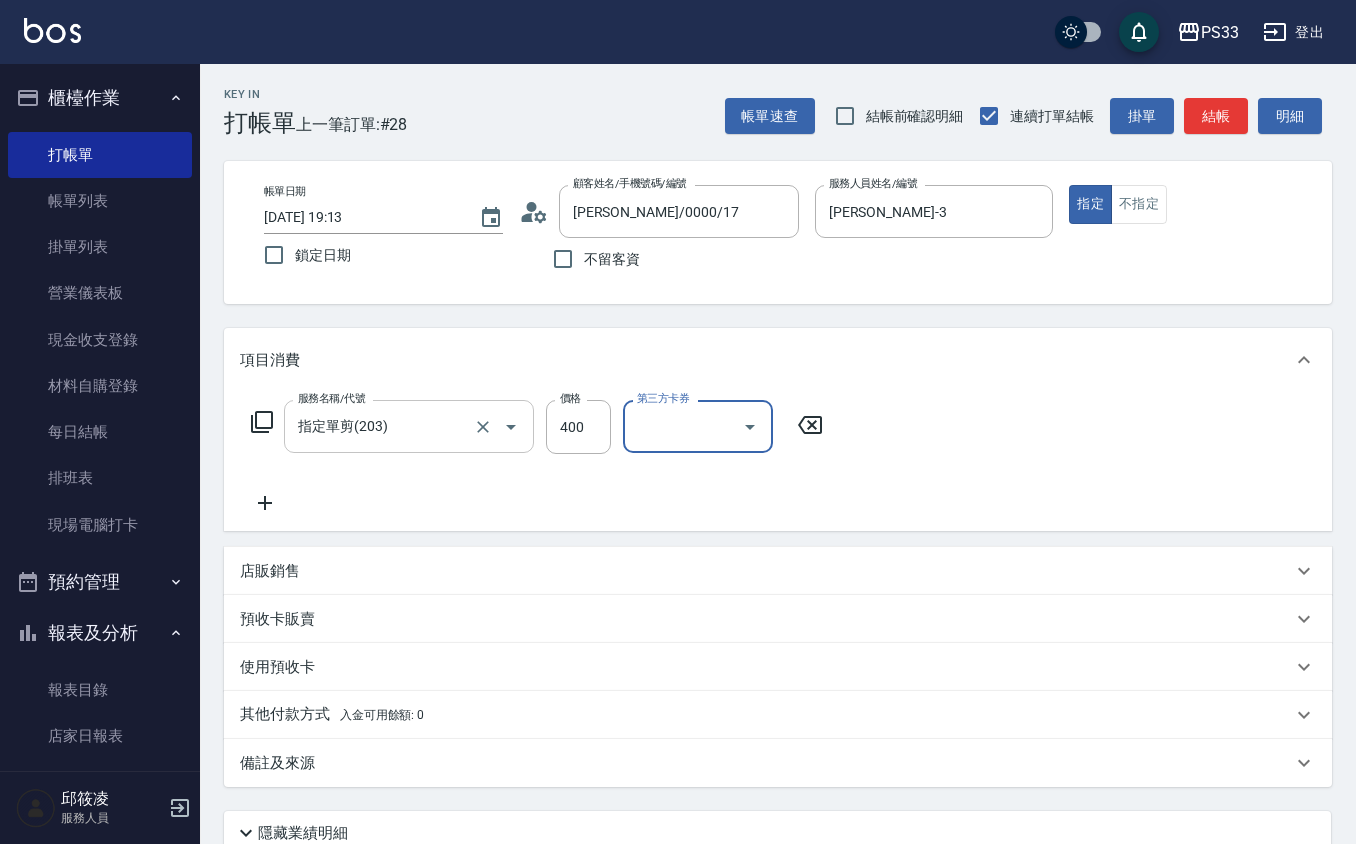 click on "指定單剪(203)" at bounding box center (381, 426) 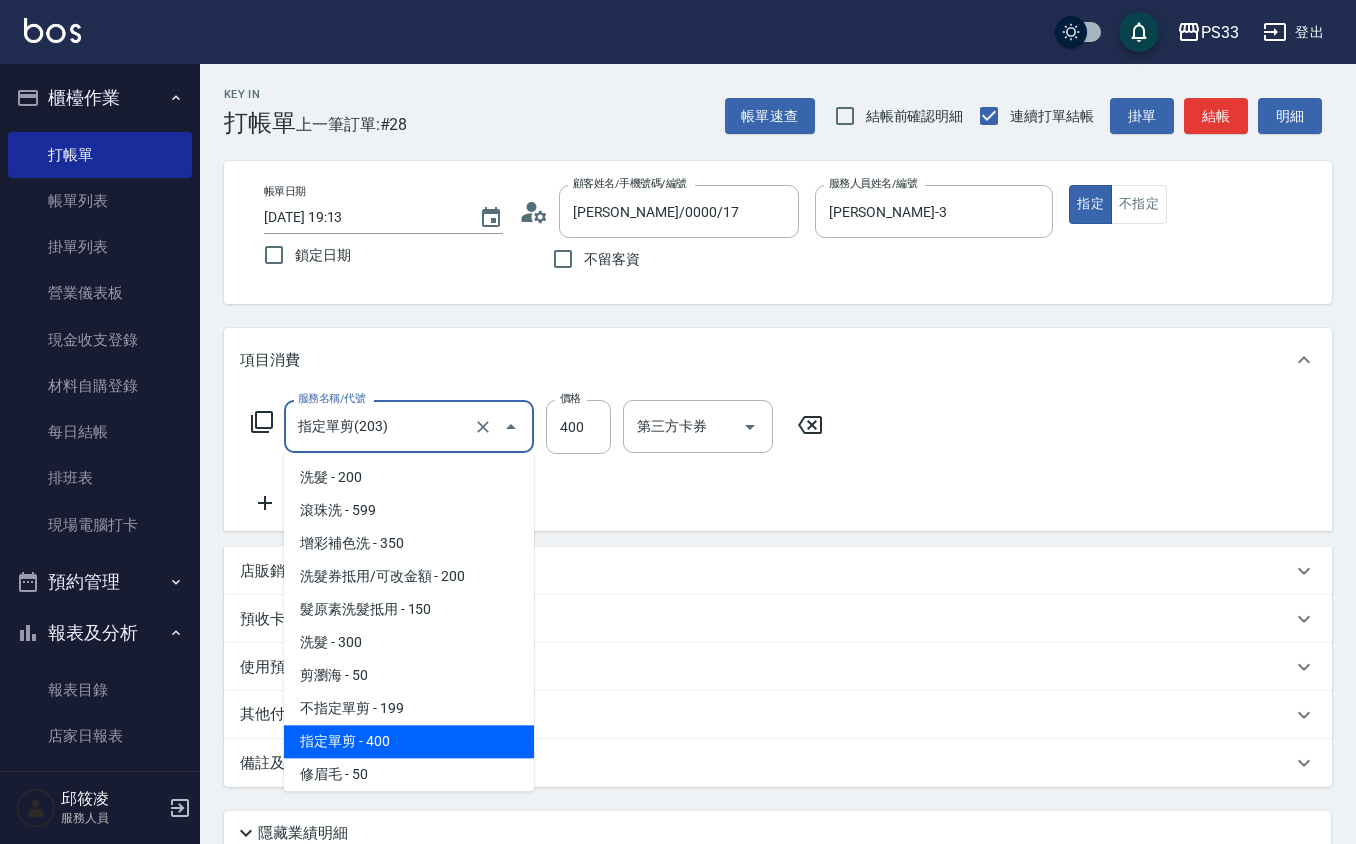 click on "指定單剪(203)" at bounding box center [381, 426] 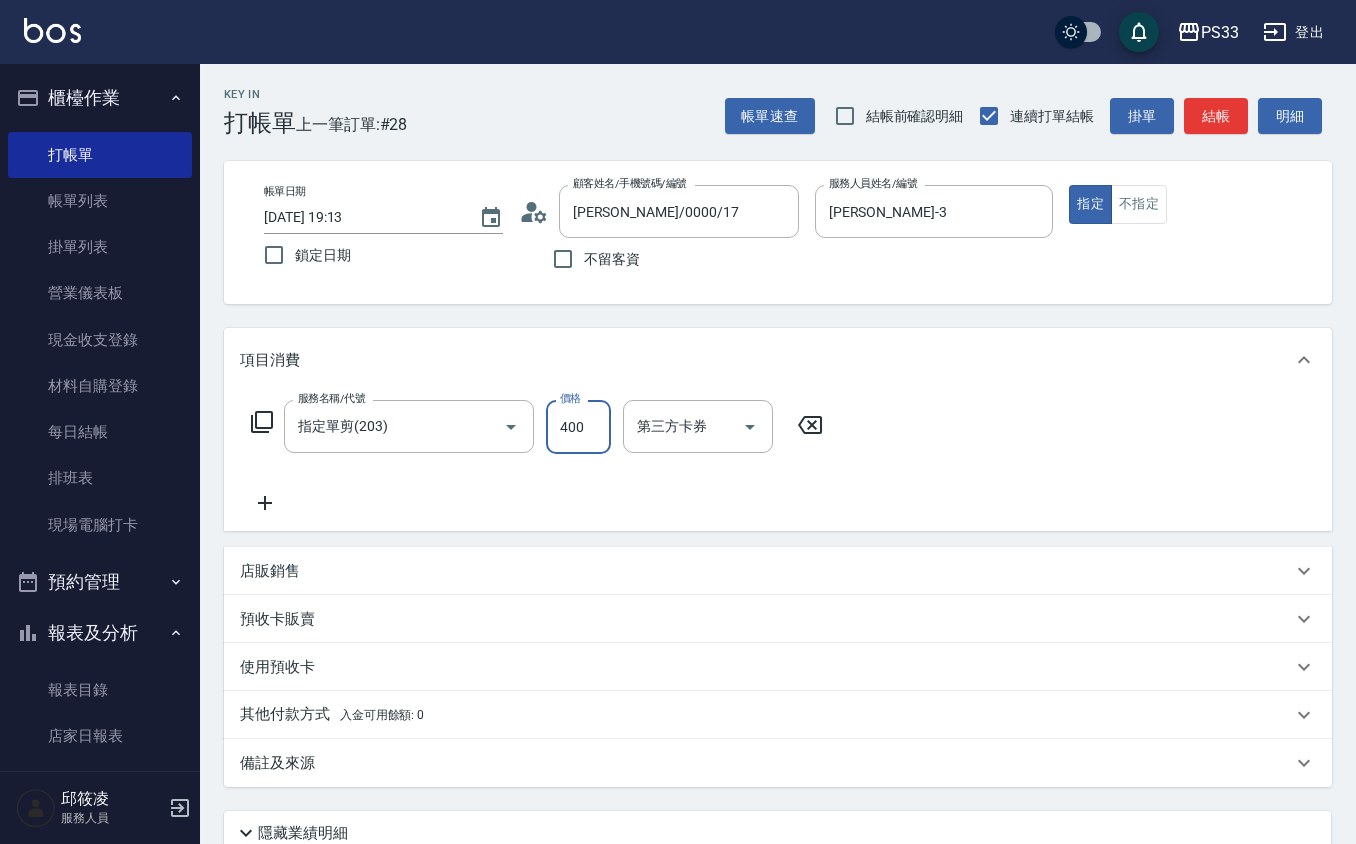 click on "400" at bounding box center [578, 427] 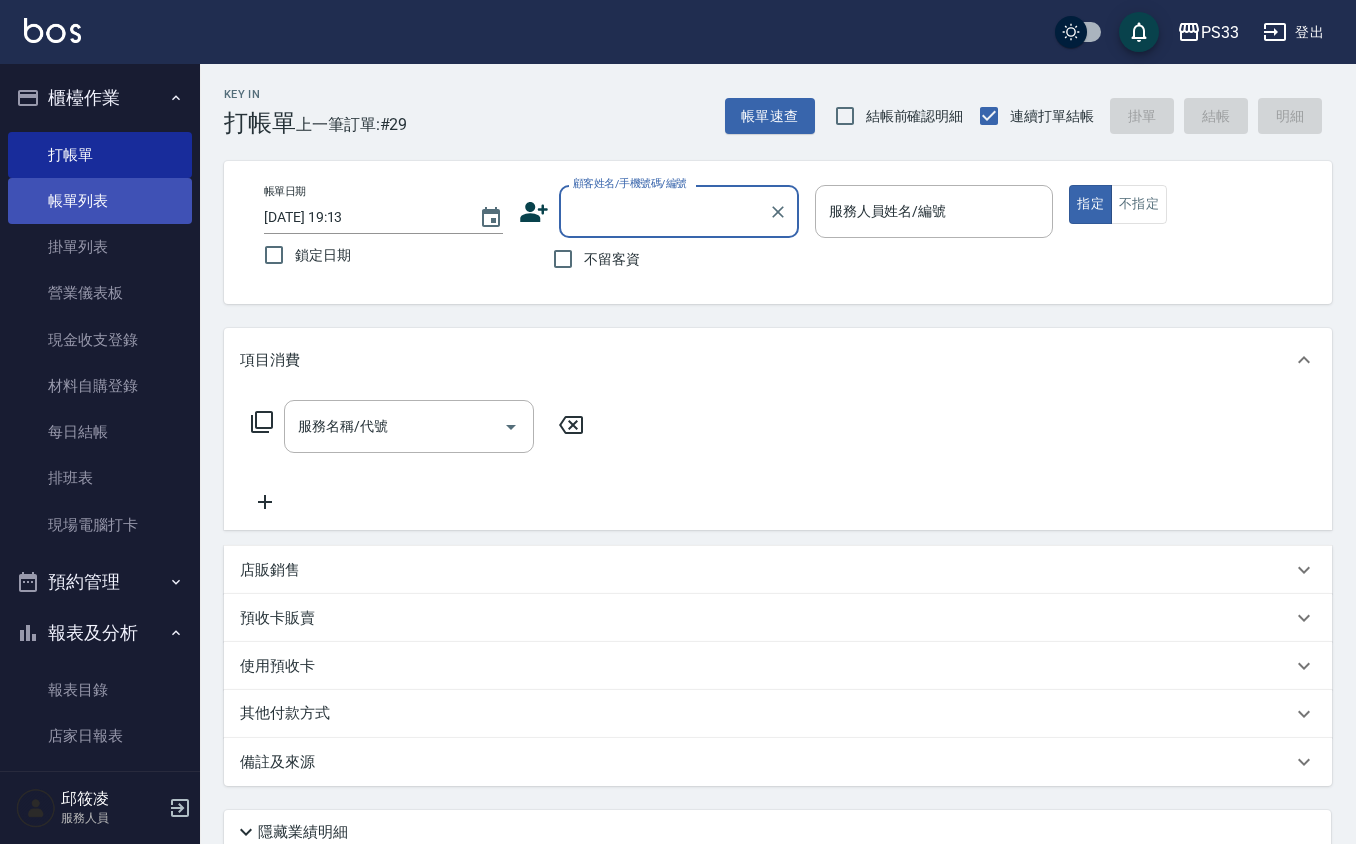 click on "帳單列表" at bounding box center [100, 201] 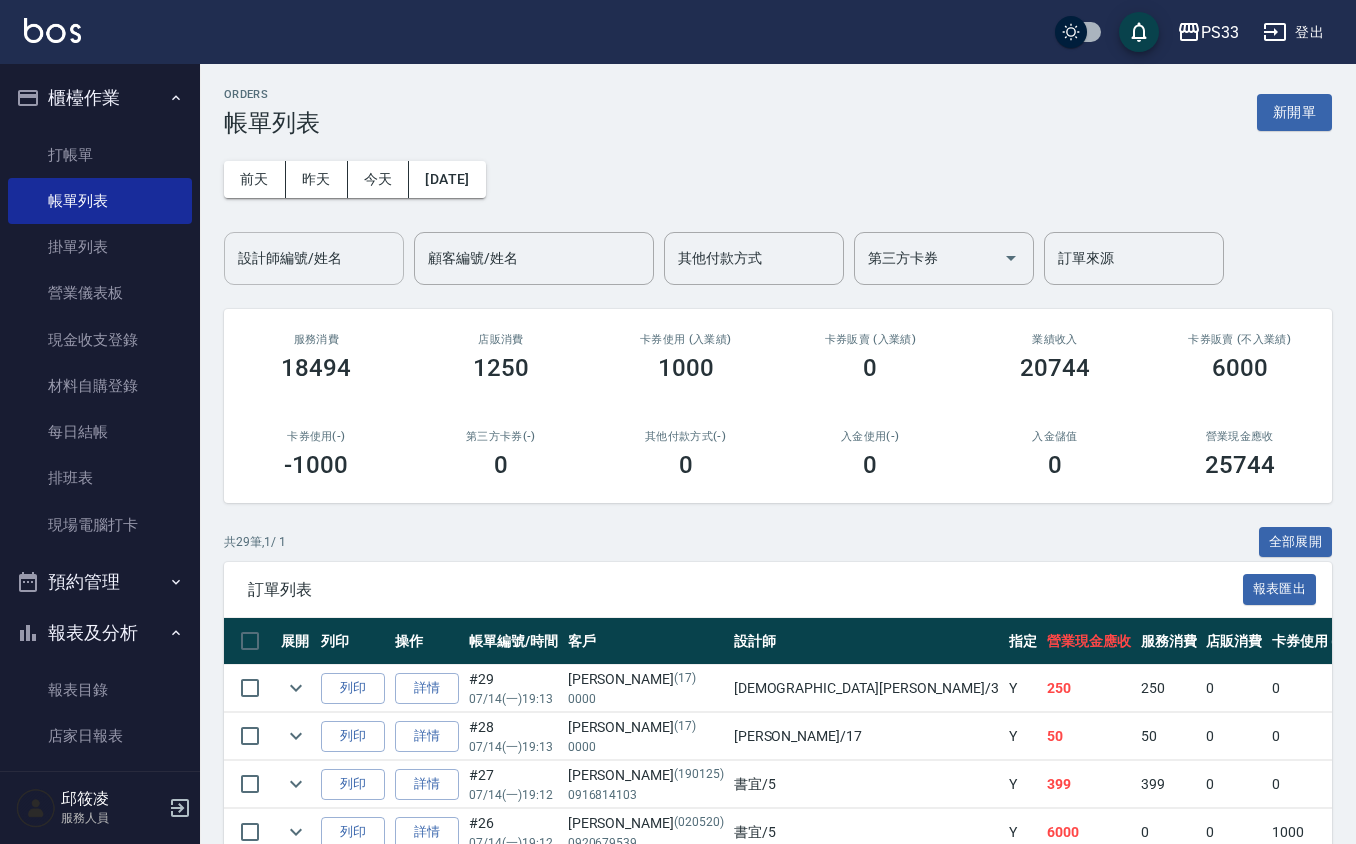 click on "設計師編號/姓名" at bounding box center [314, 258] 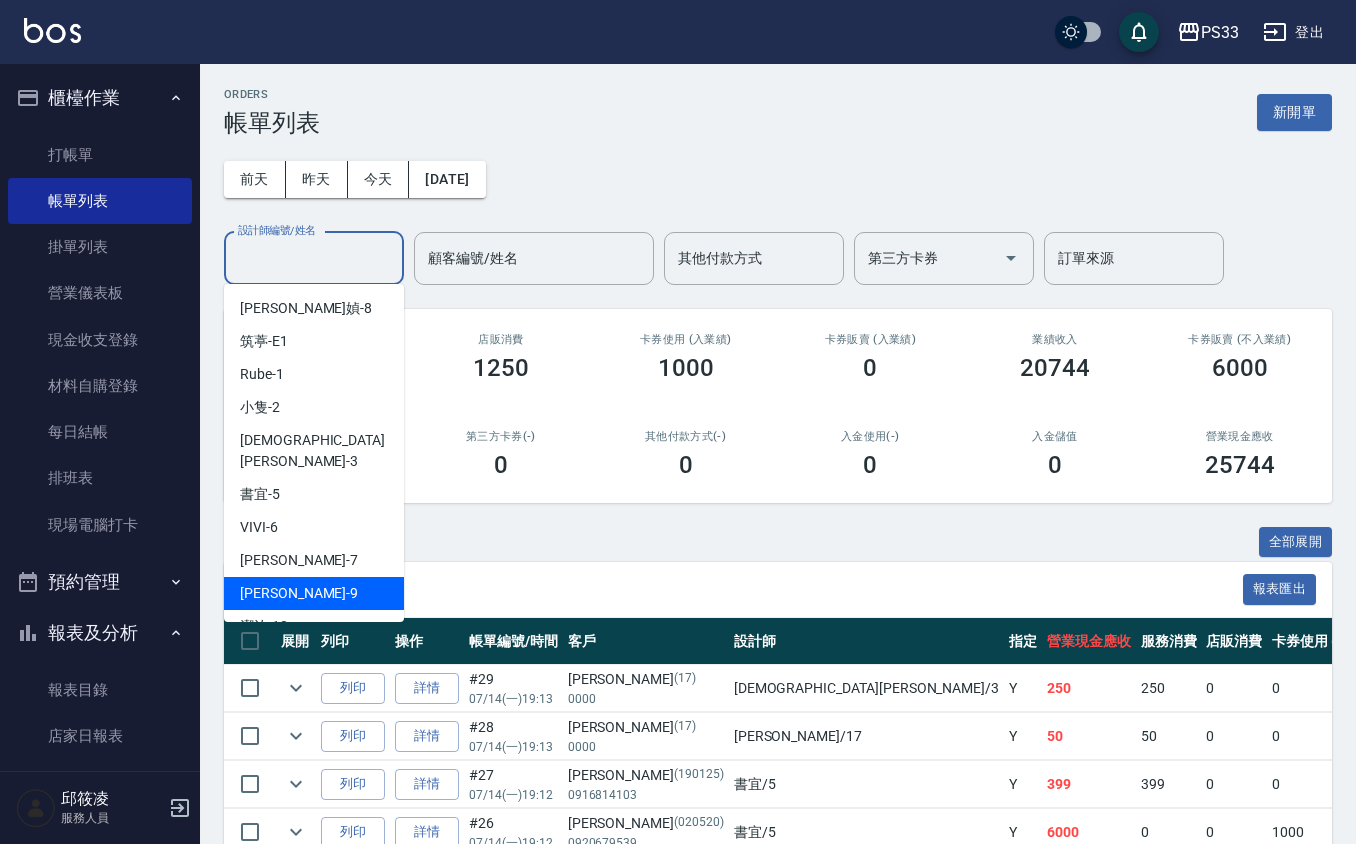 scroll, scrollTop: 133, scrollLeft: 0, axis: vertical 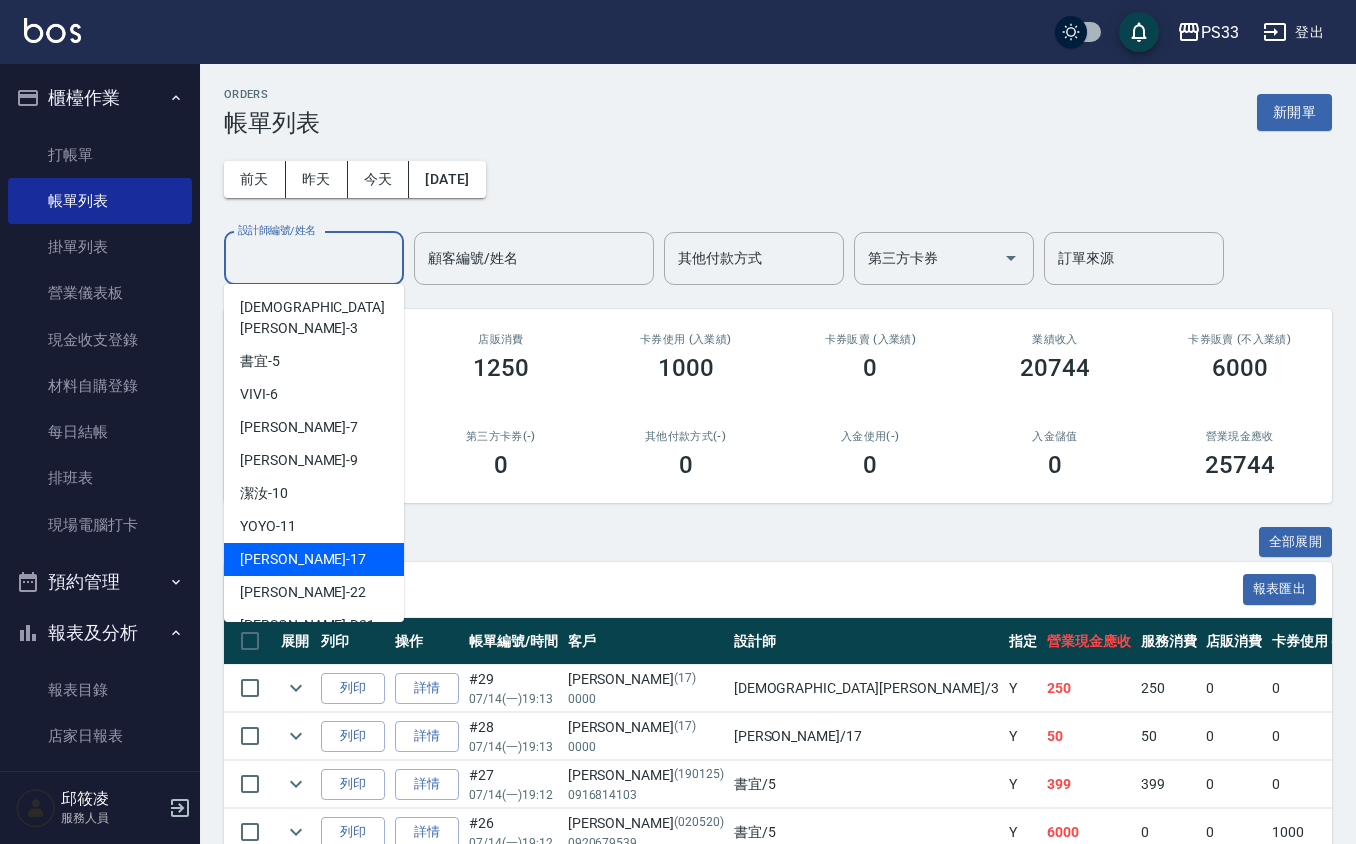 click on "[PERSON_NAME] -17" at bounding box center (314, 559) 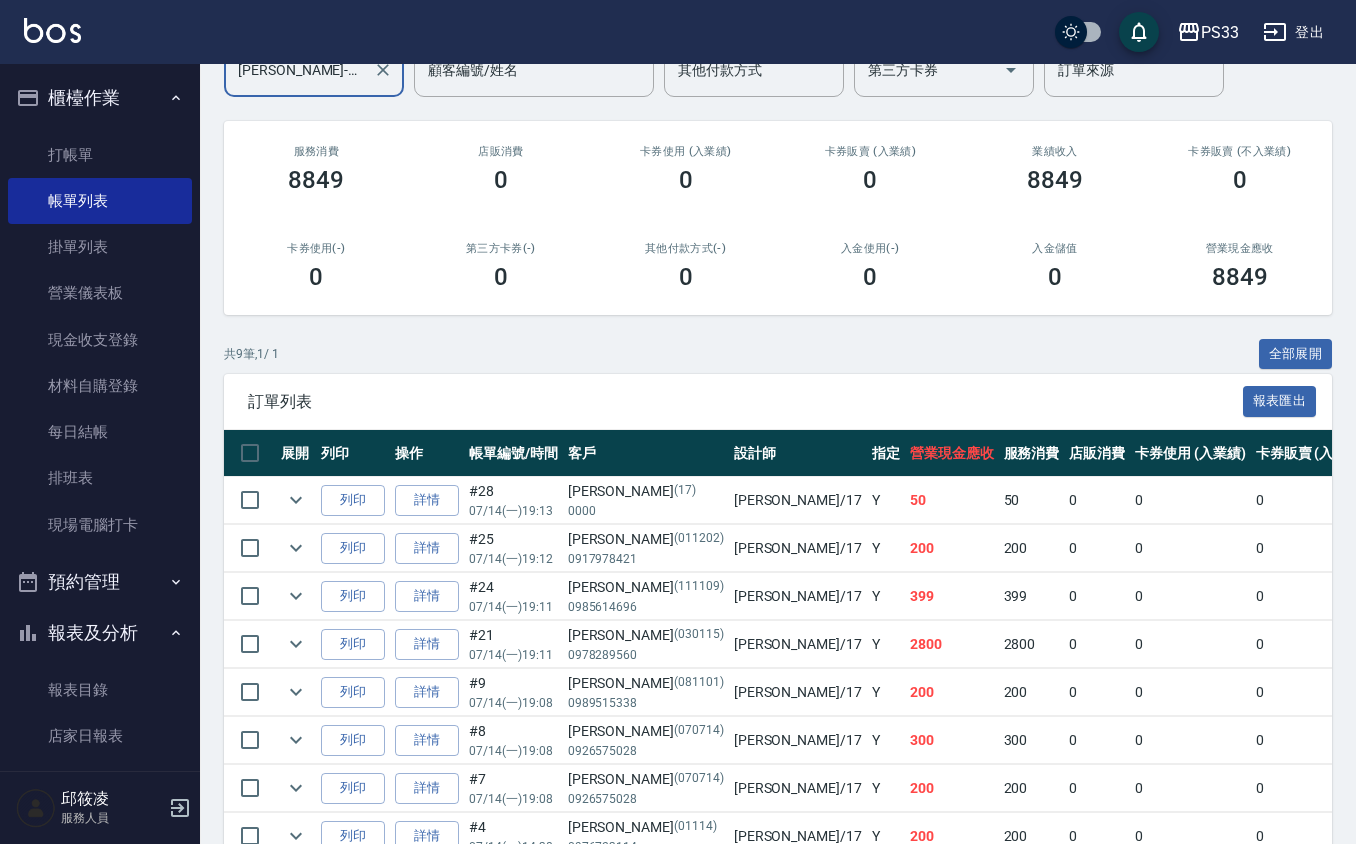 scroll, scrollTop: 0, scrollLeft: 0, axis: both 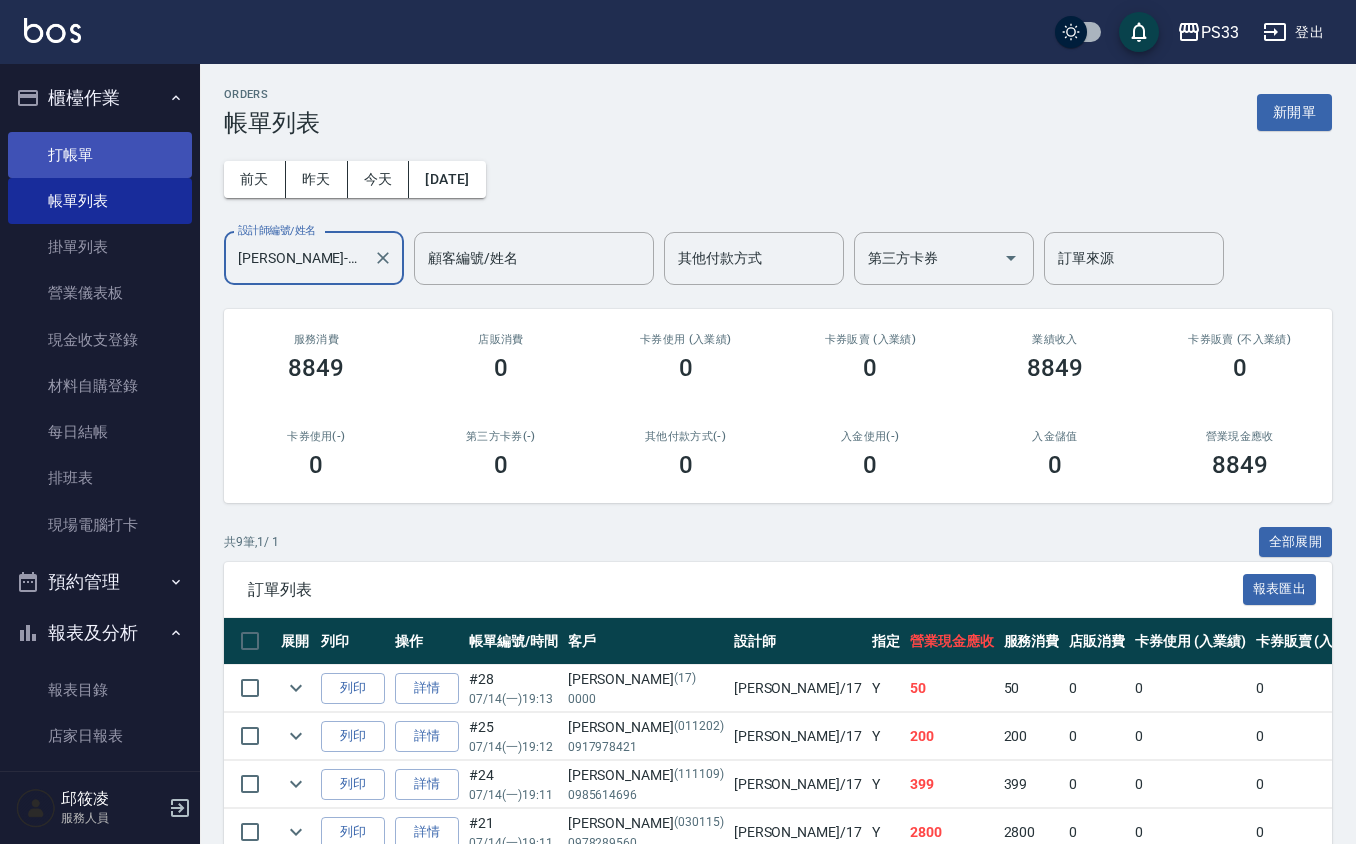 click on "打帳單" at bounding box center (100, 155) 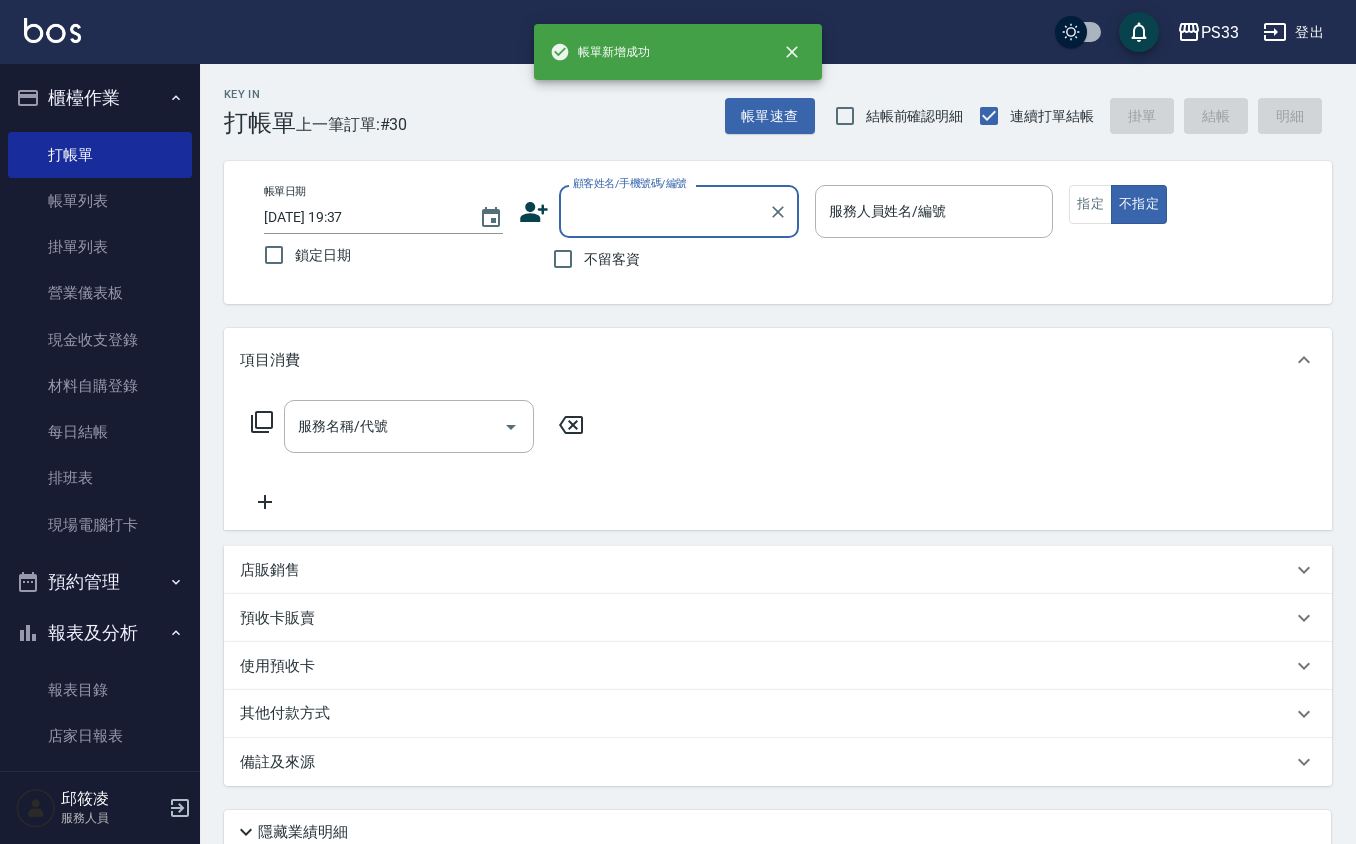 scroll, scrollTop: 0, scrollLeft: 0, axis: both 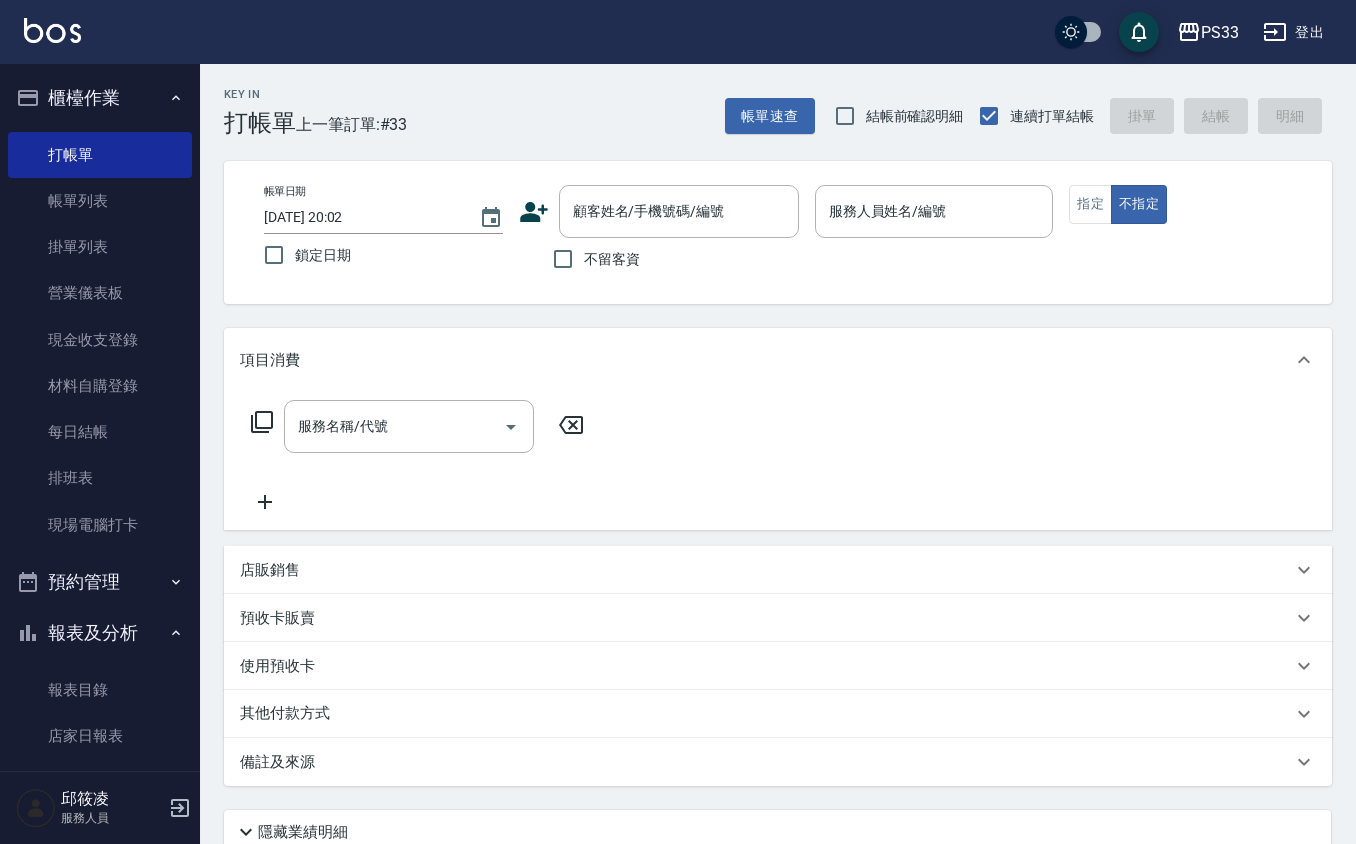 click 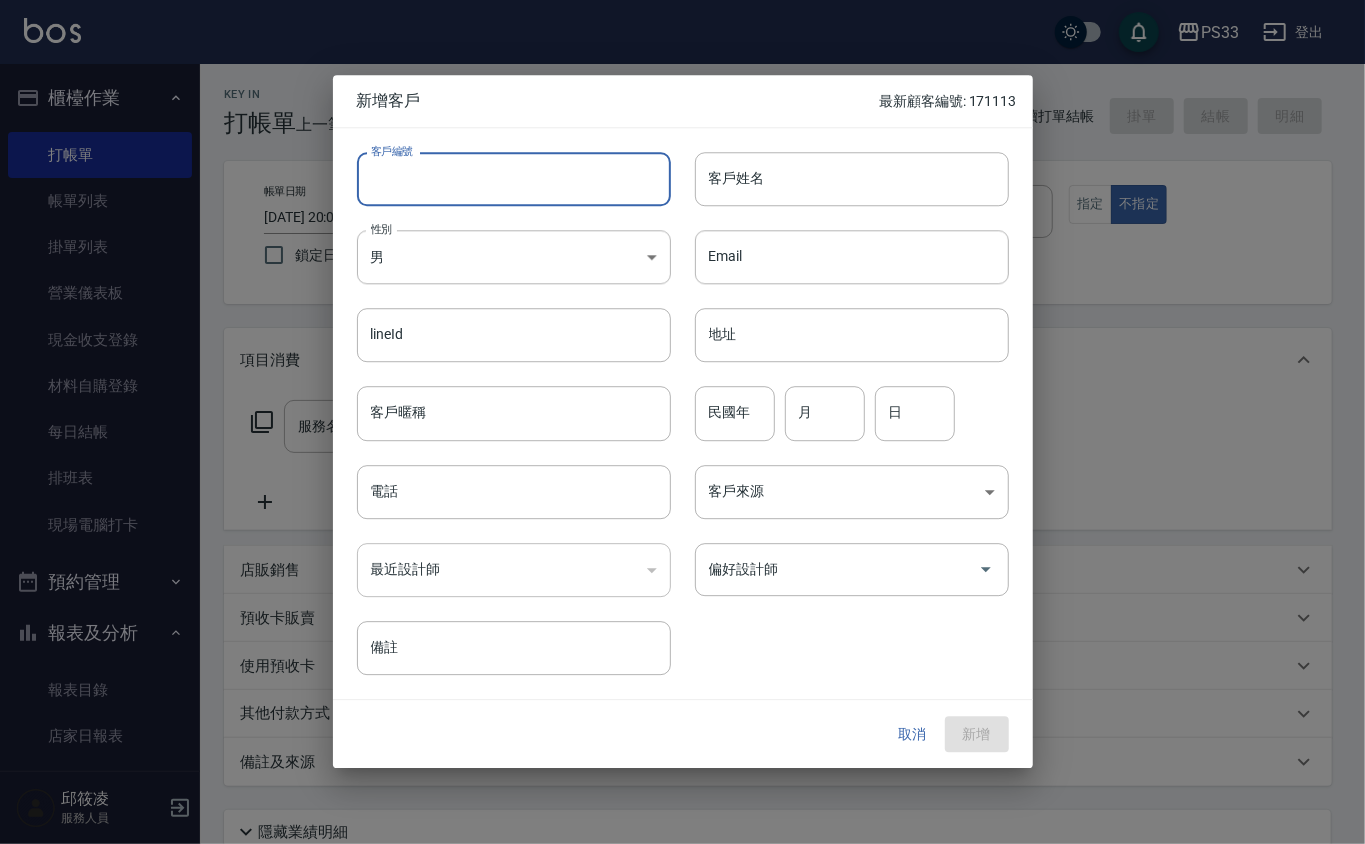 click on "客戶編號" at bounding box center (514, 179) 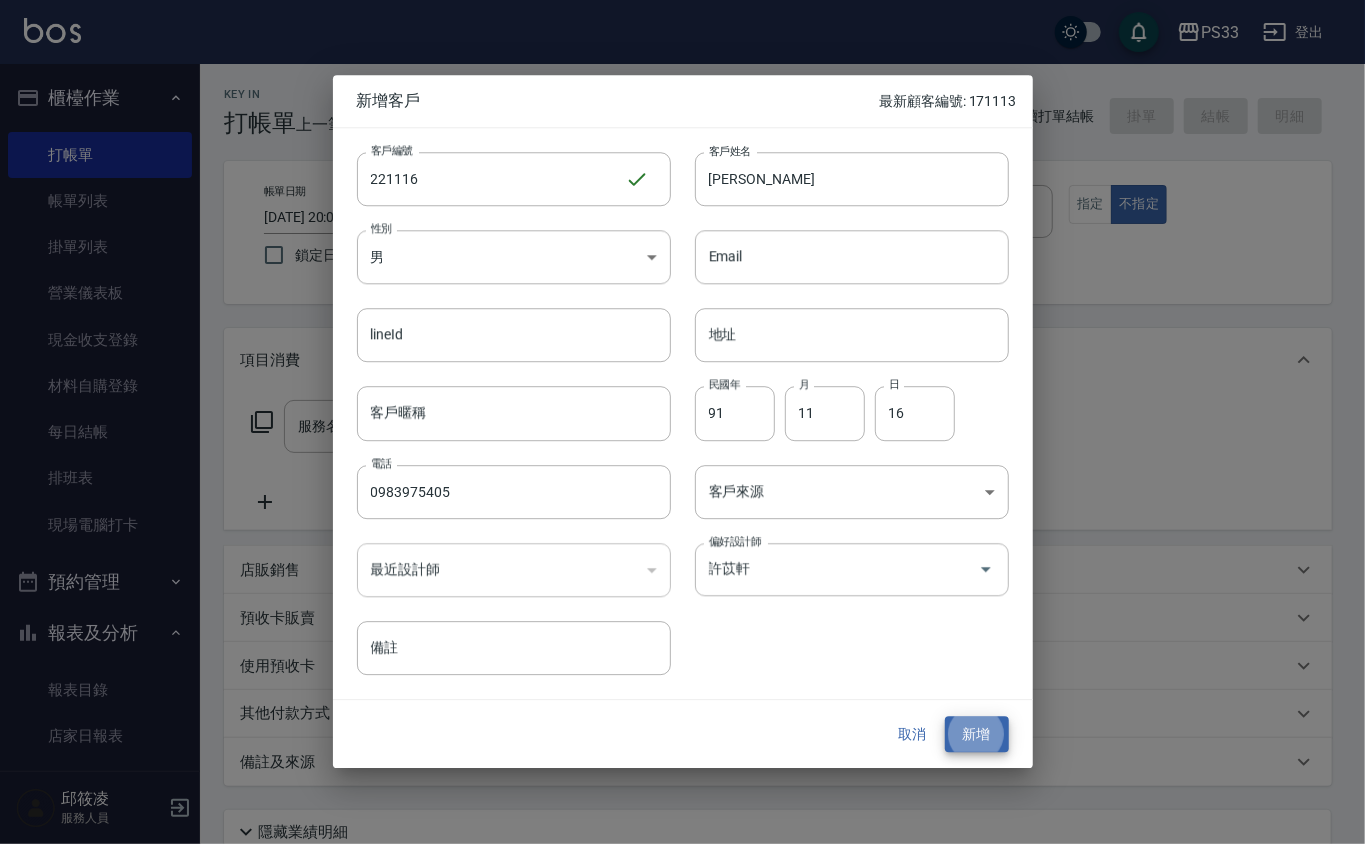 click on "新增" at bounding box center [977, 734] 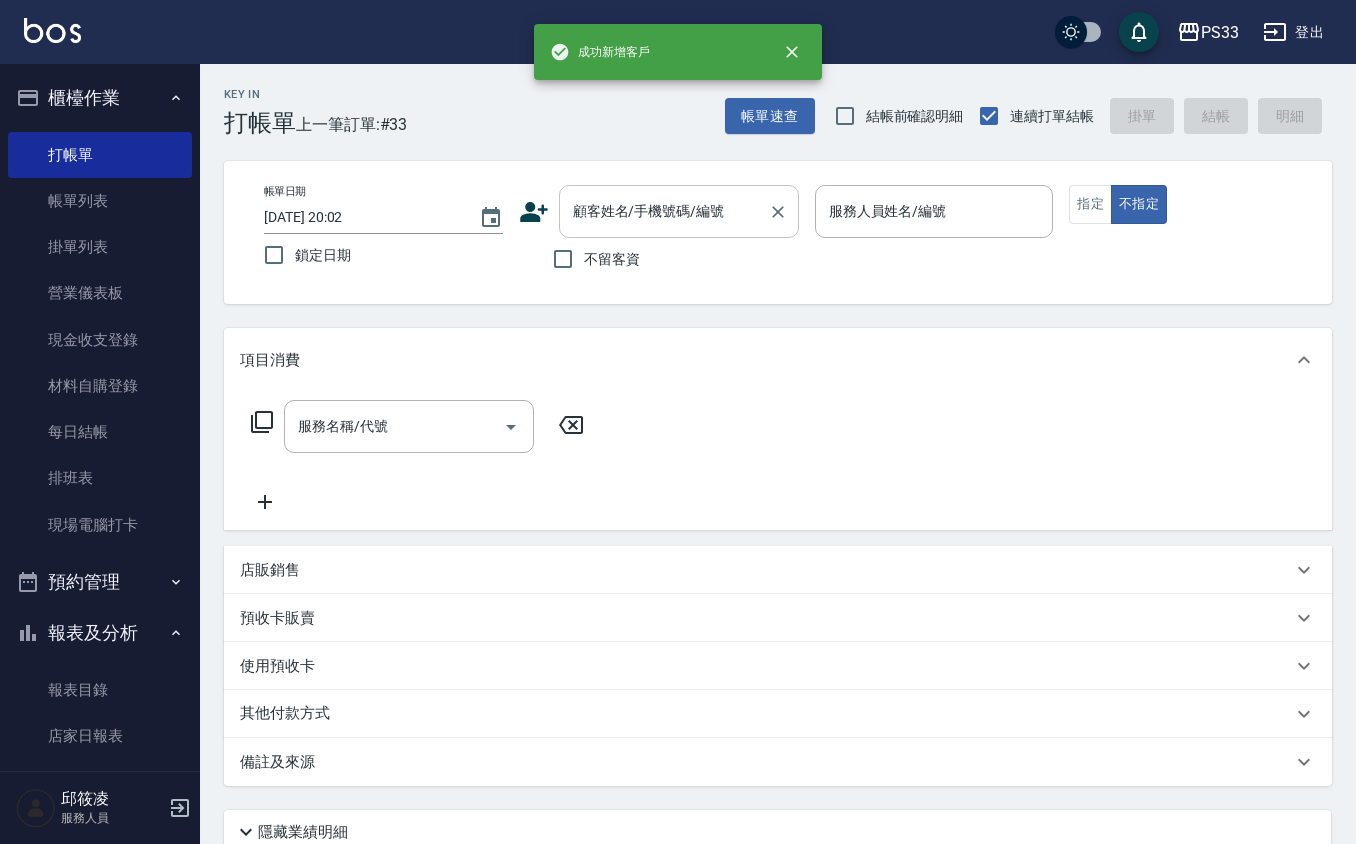 drag, startPoint x: 648, startPoint y: 177, endPoint x: 649, endPoint y: 188, distance: 11.045361 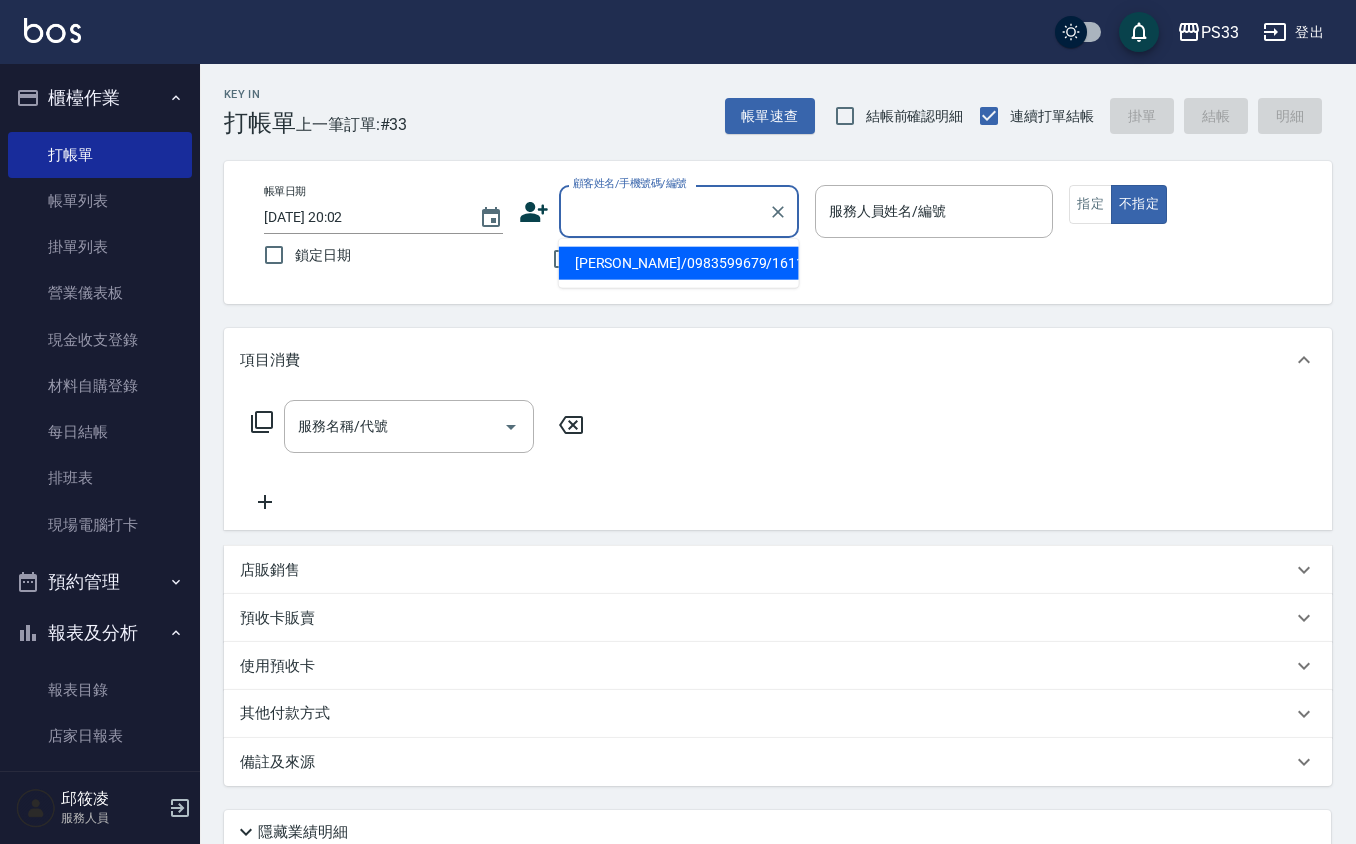 click on "顧客姓名/手機號碼/編號" at bounding box center (664, 211) 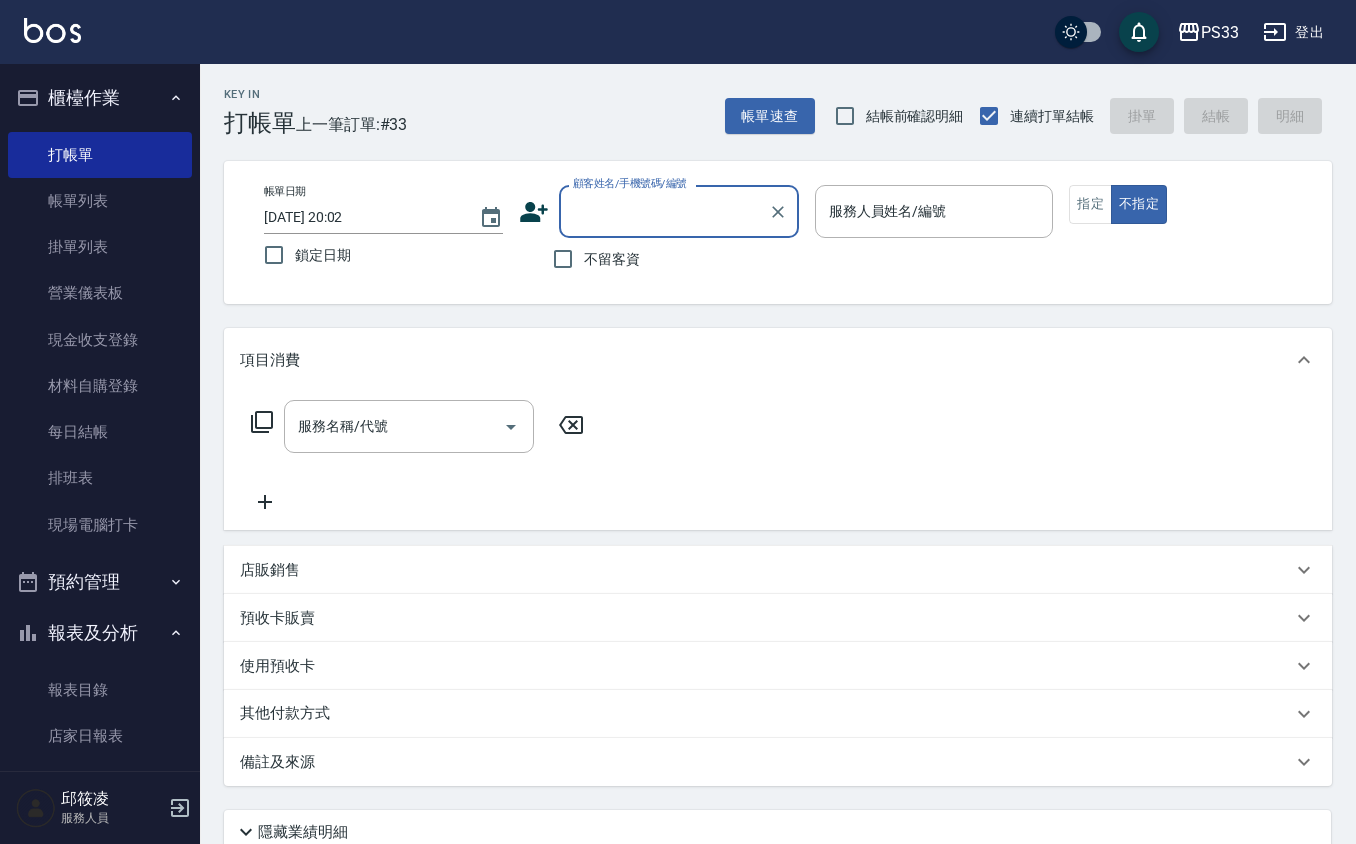 click on "顧客姓名/手機號碼/編號" at bounding box center [664, 211] 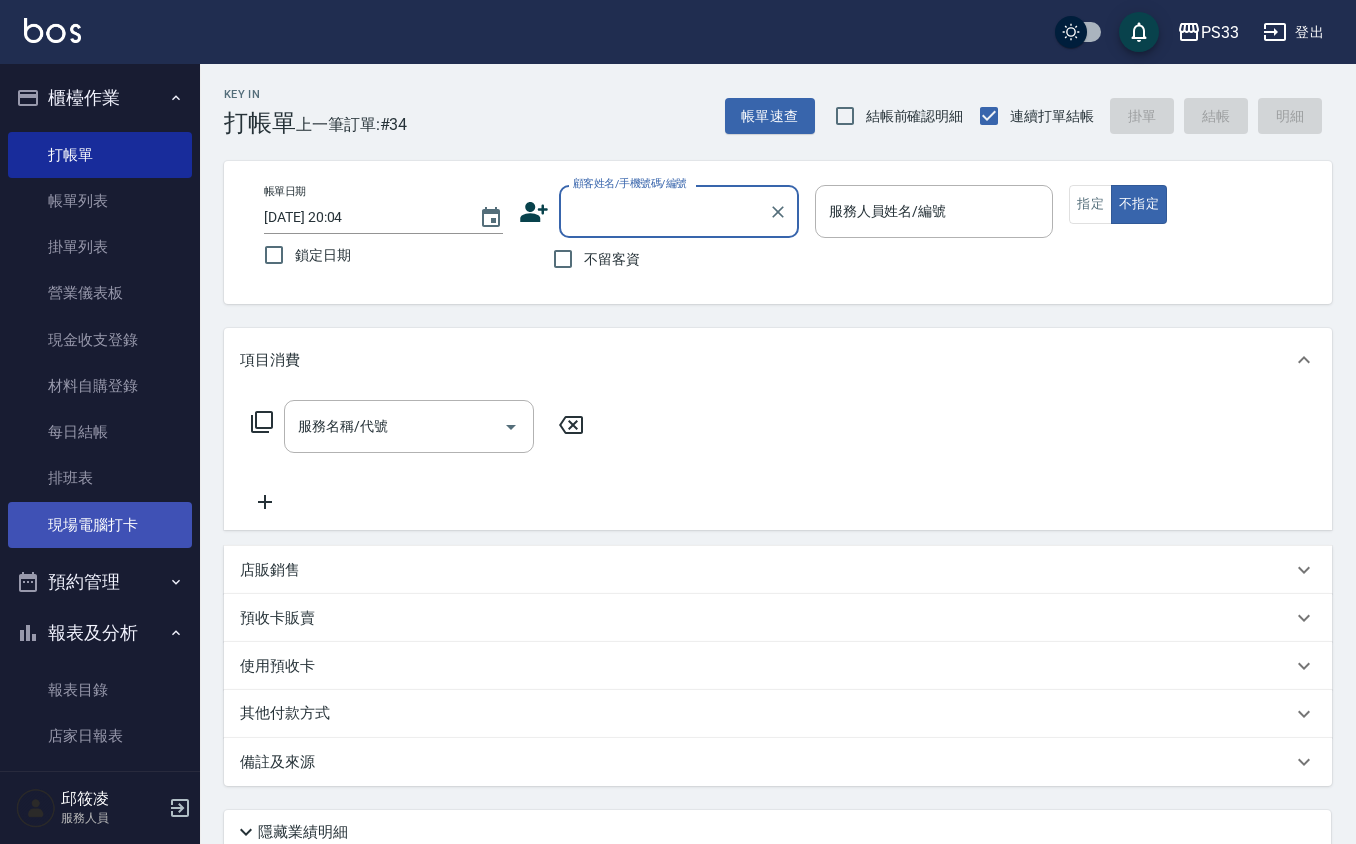 click on "現場電腦打卡" at bounding box center [100, 525] 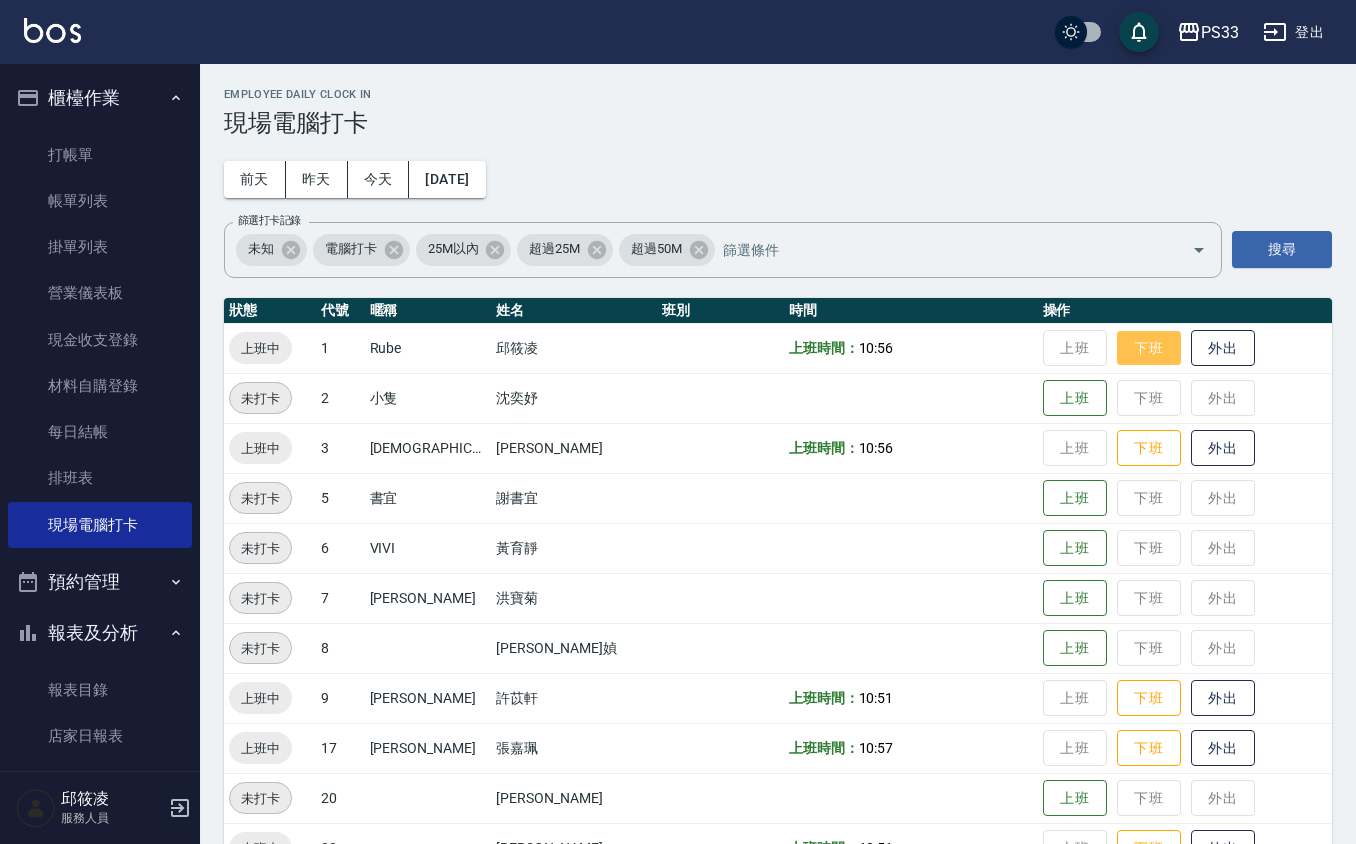 click on "下班" at bounding box center [1149, 348] 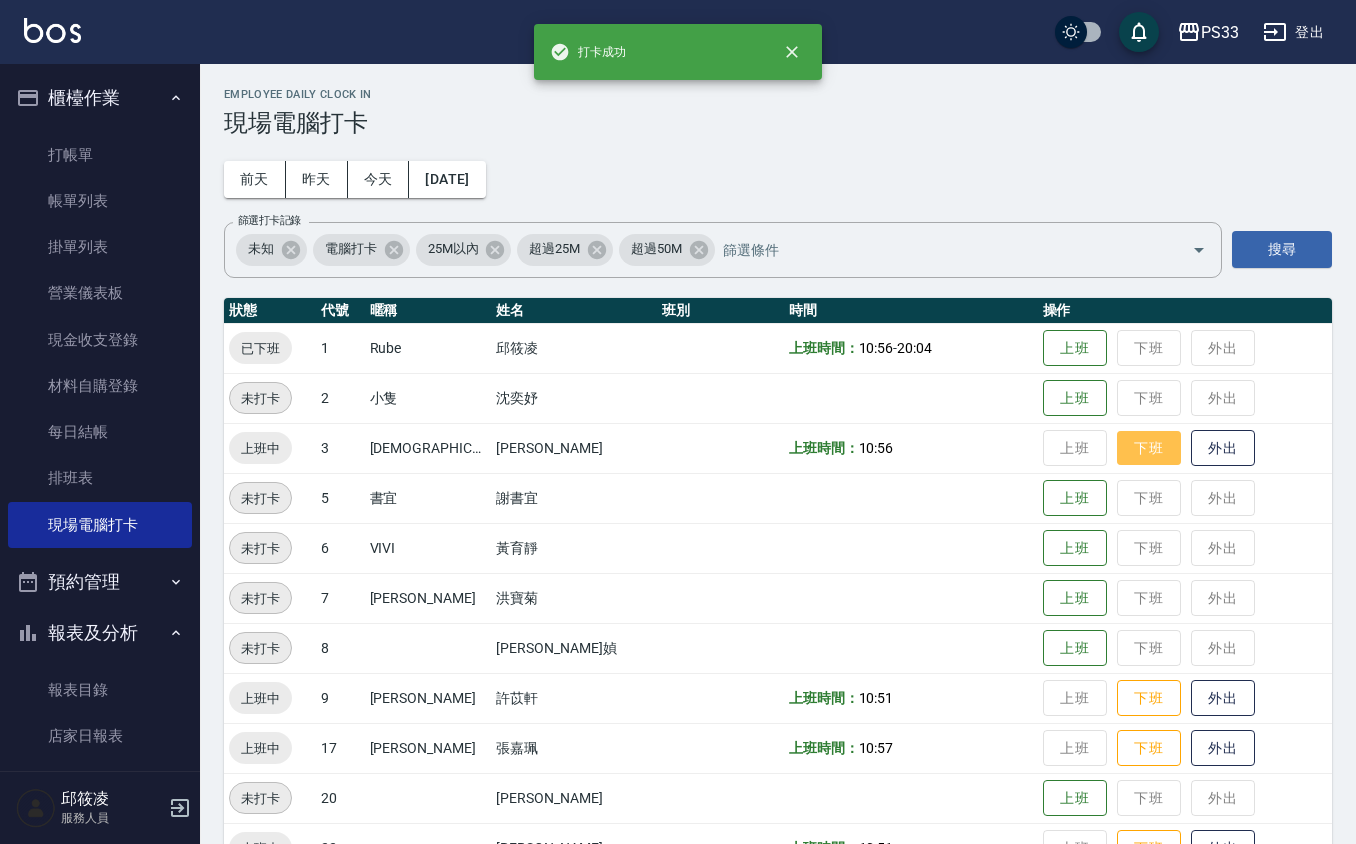 click on "下班" at bounding box center [1149, 448] 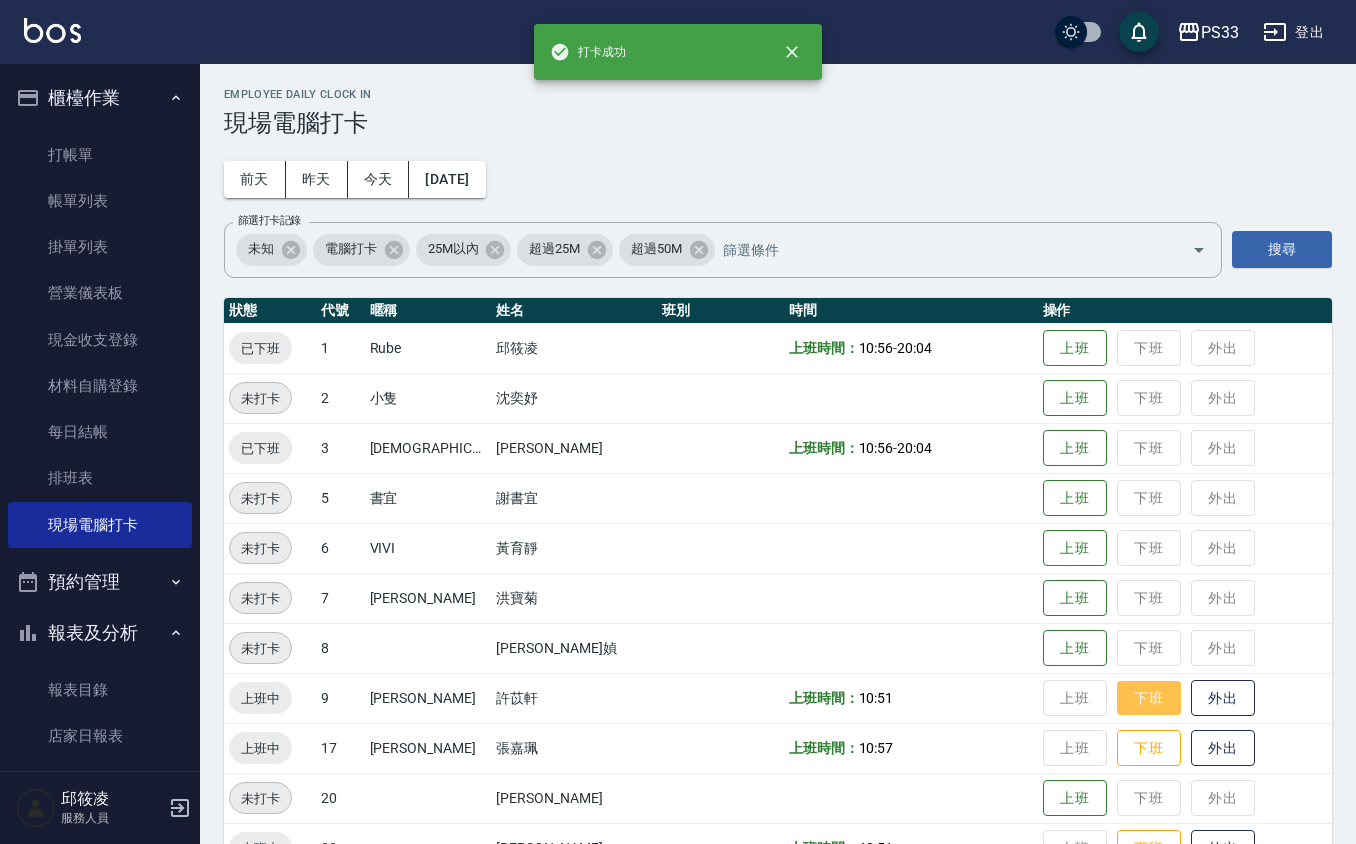 click on "下班" at bounding box center [1149, 698] 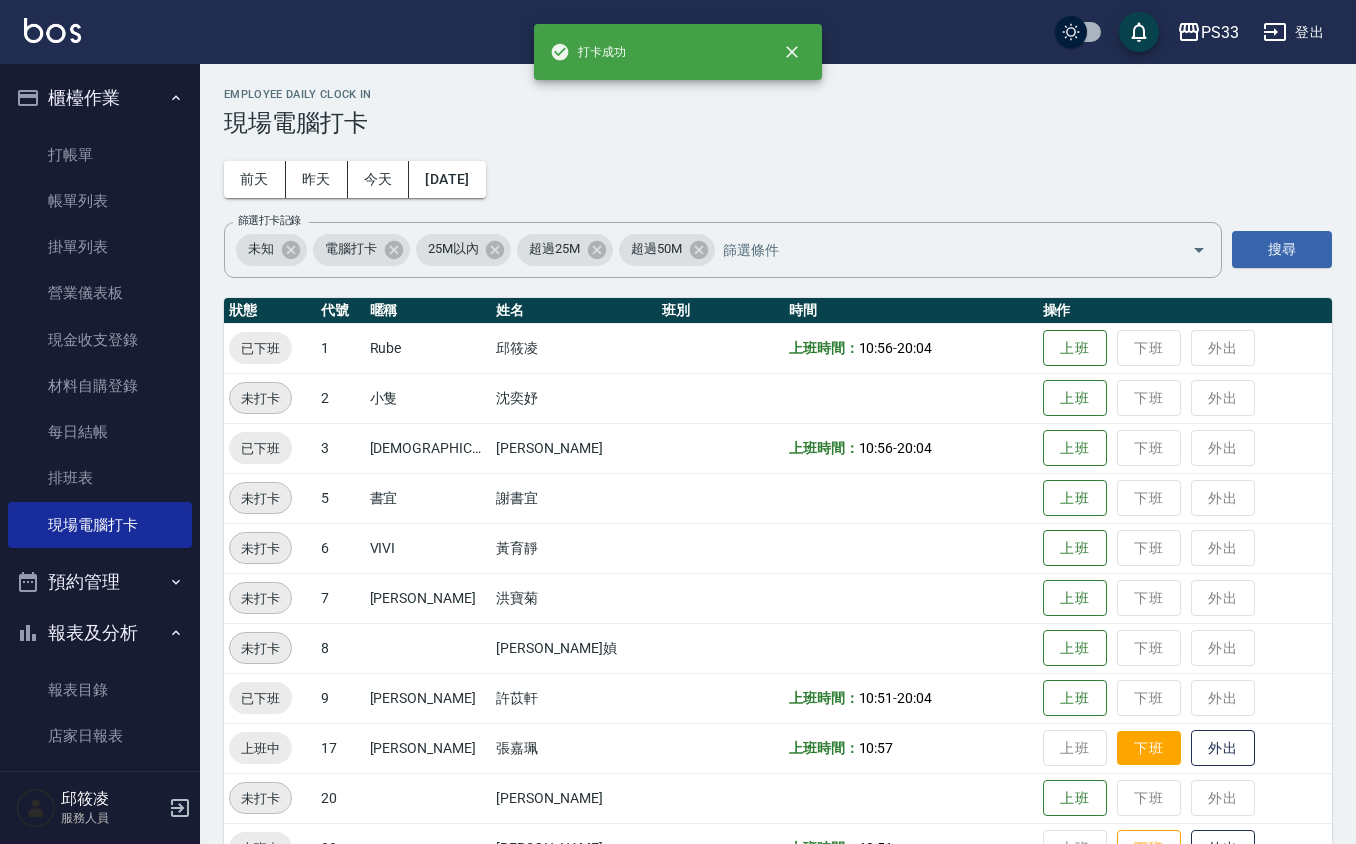 click on "下班" at bounding box center [1149, 748] 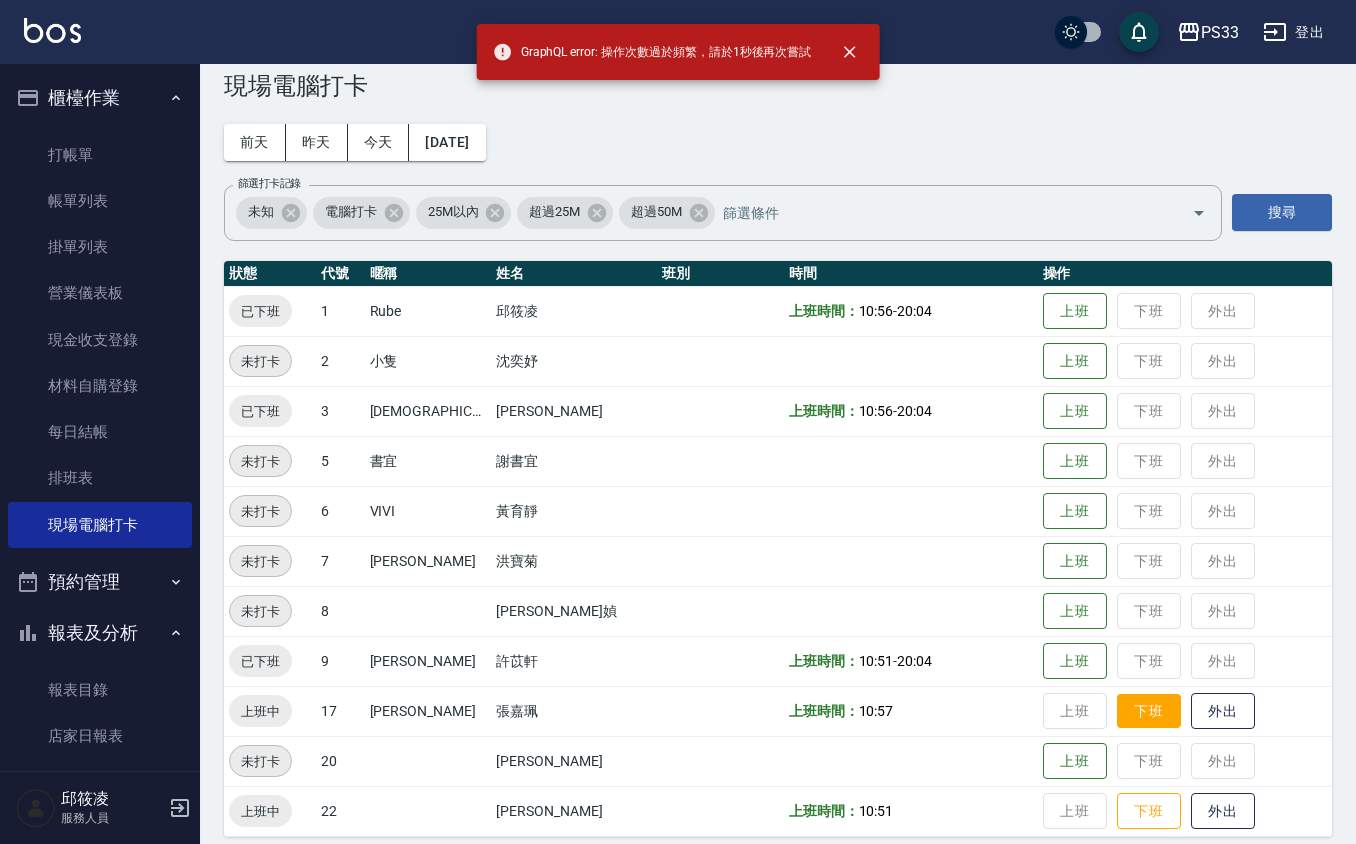 scroll, scrollTop: 53, scrollLeft: 0, axis: vertical 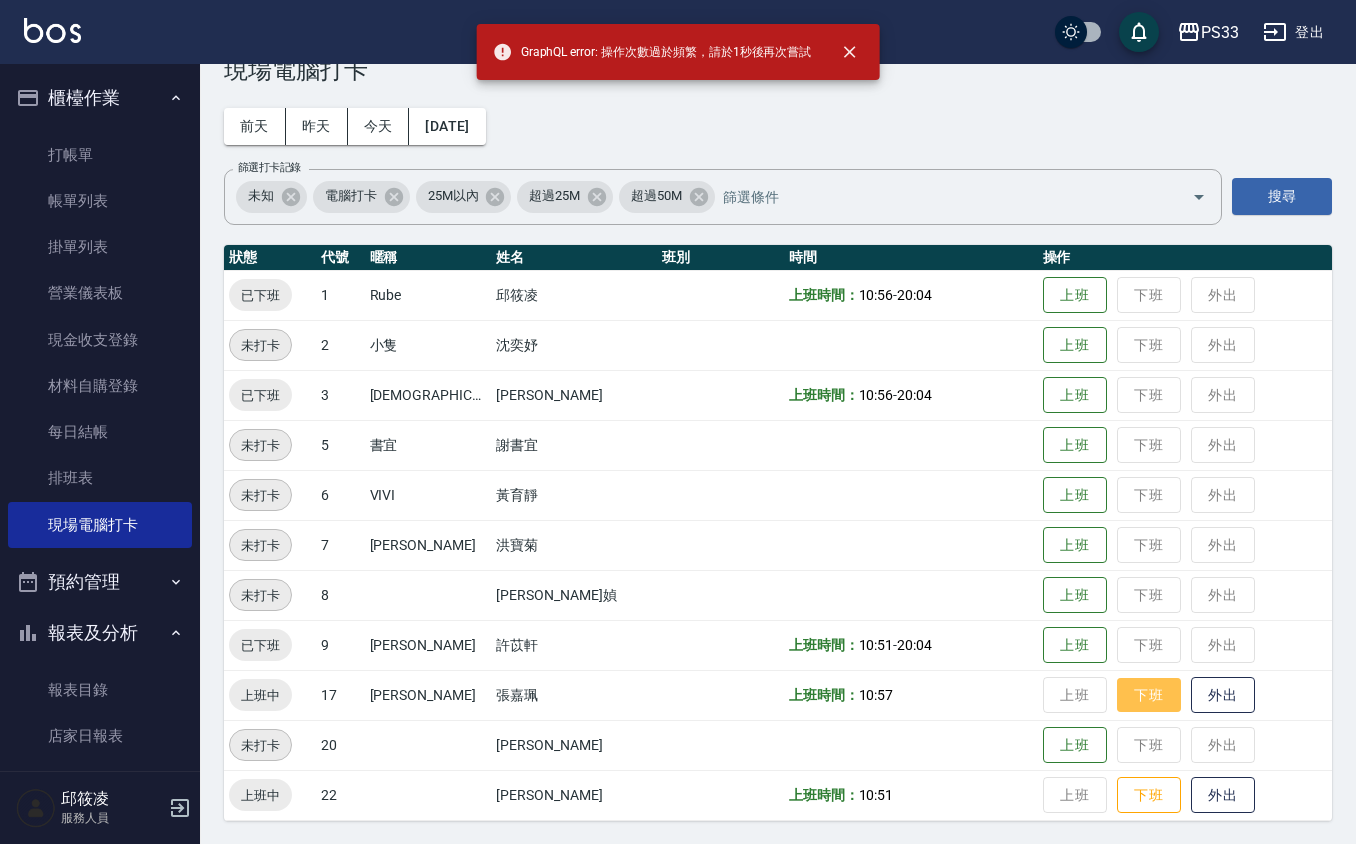 click on "下班" at bounding box center [1149, 695] 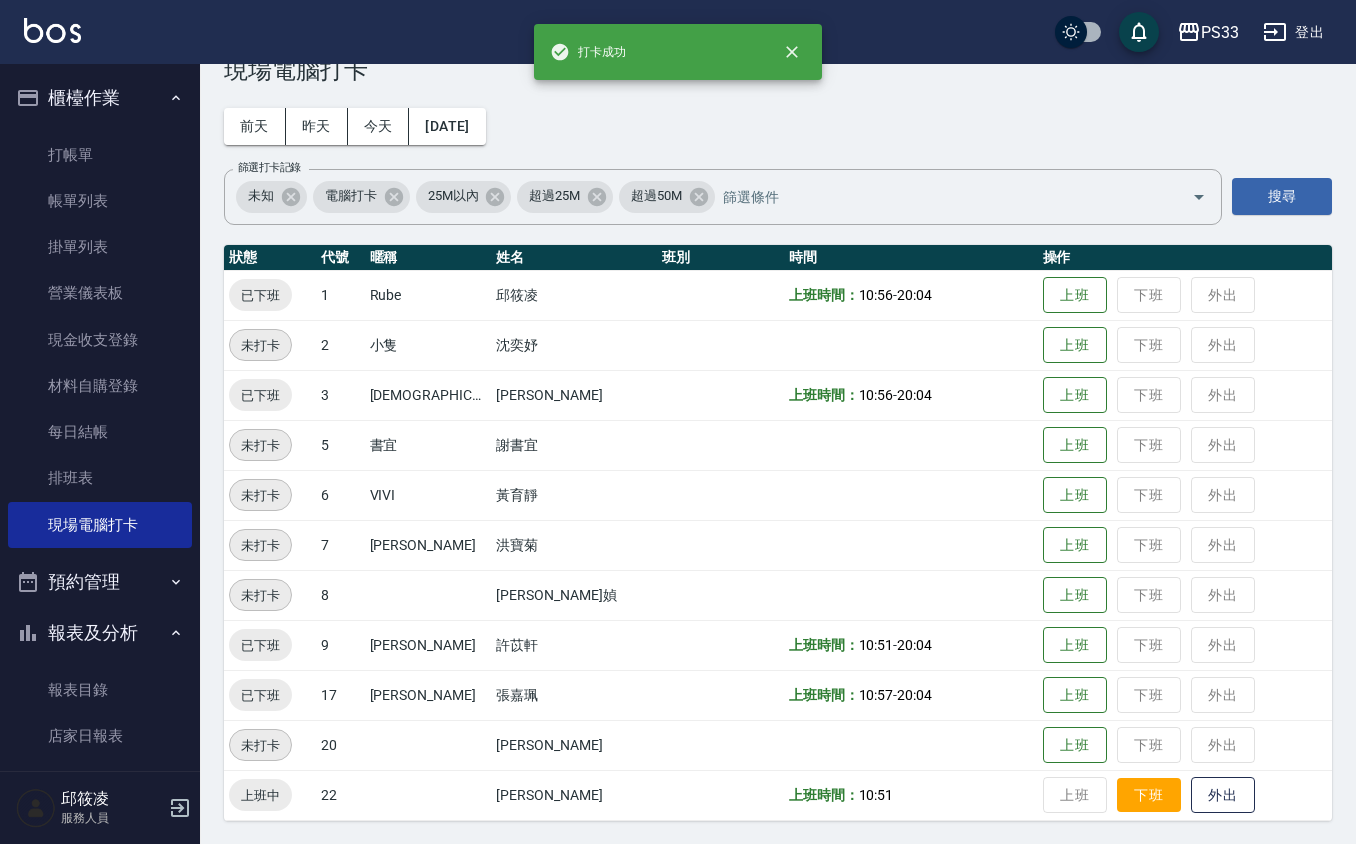 click on "下班" at bounding box center (1149, 795) 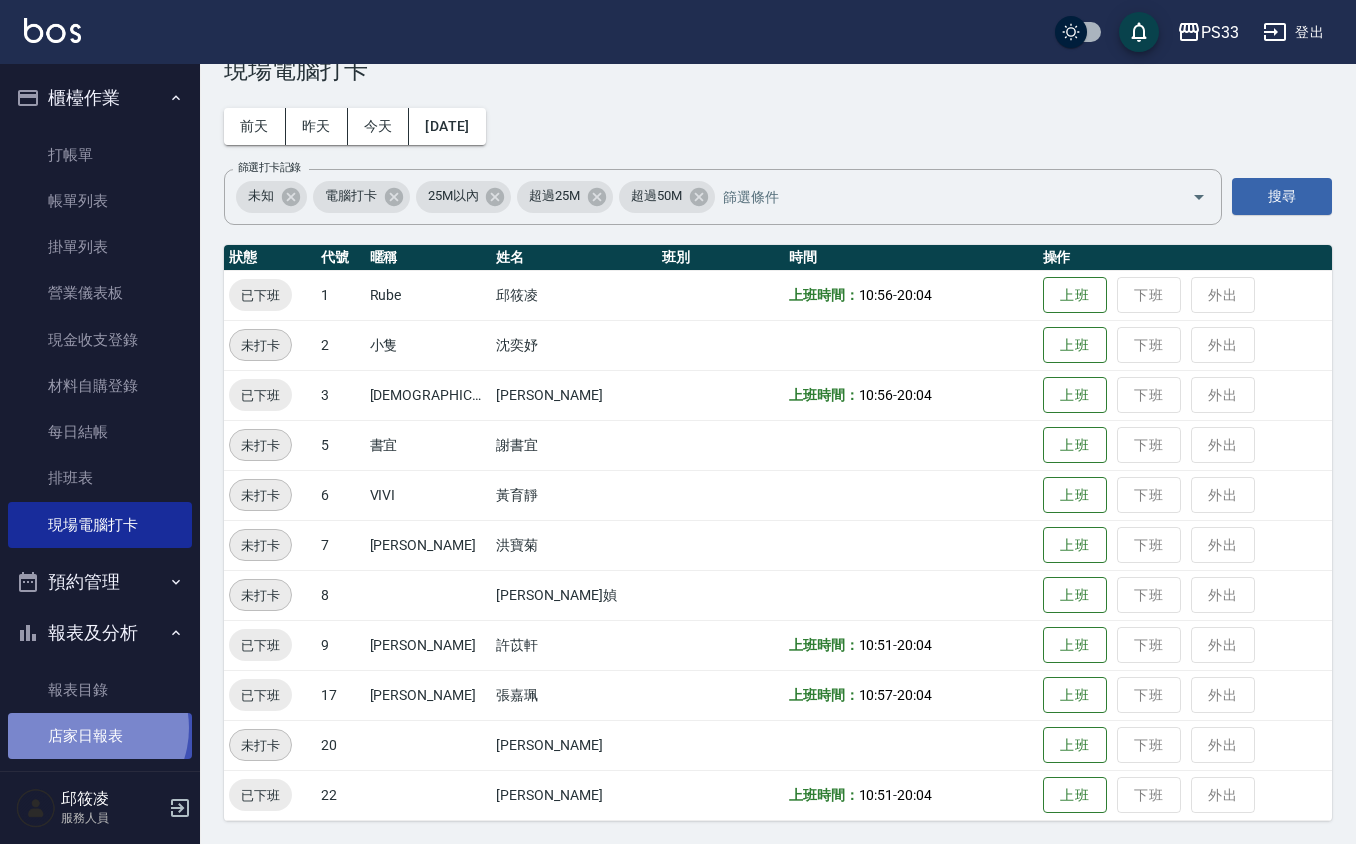 click on "店家日報表" at bounding box center (100, 736) 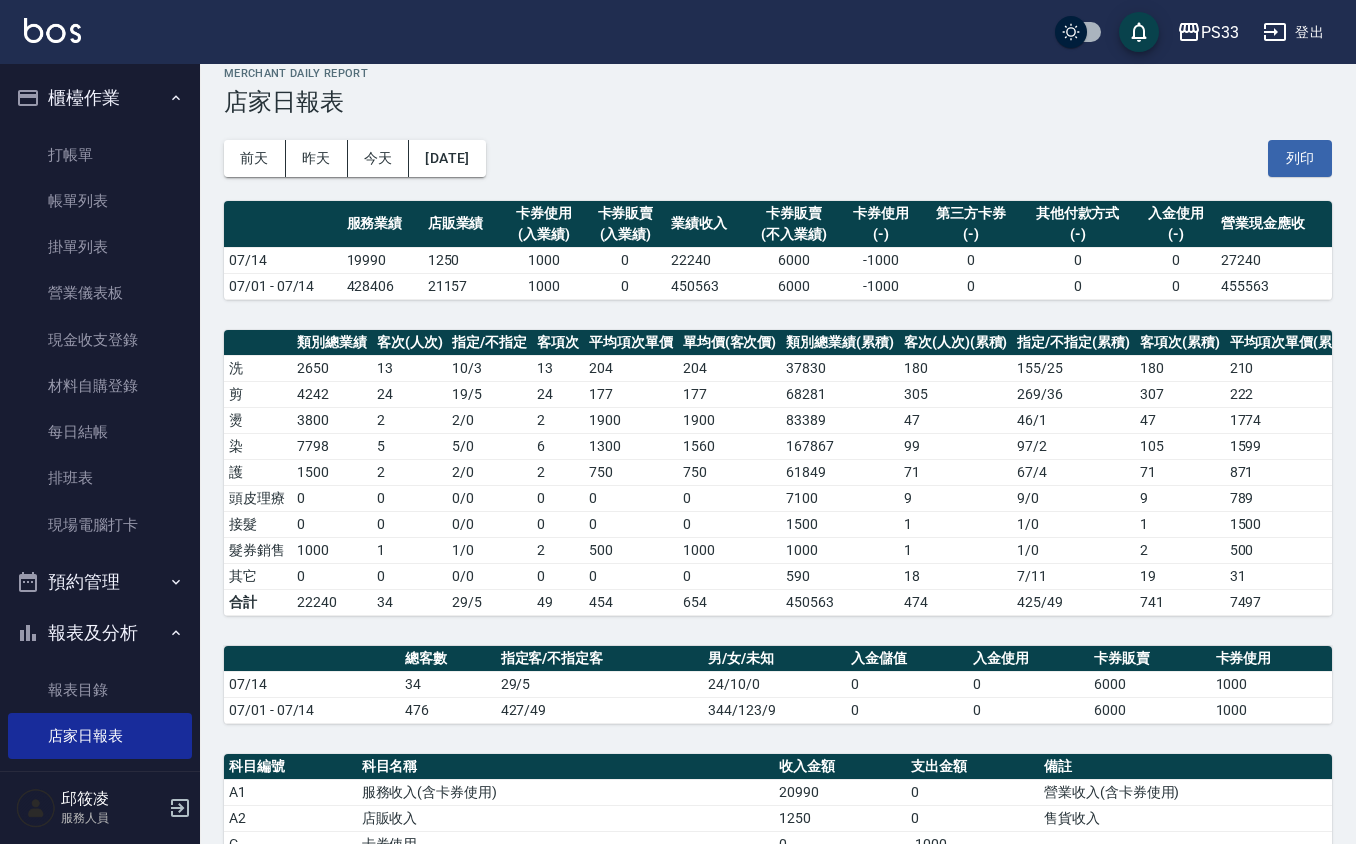 scroll, scrollTop: 0, scrollLeft: 0, axis: both 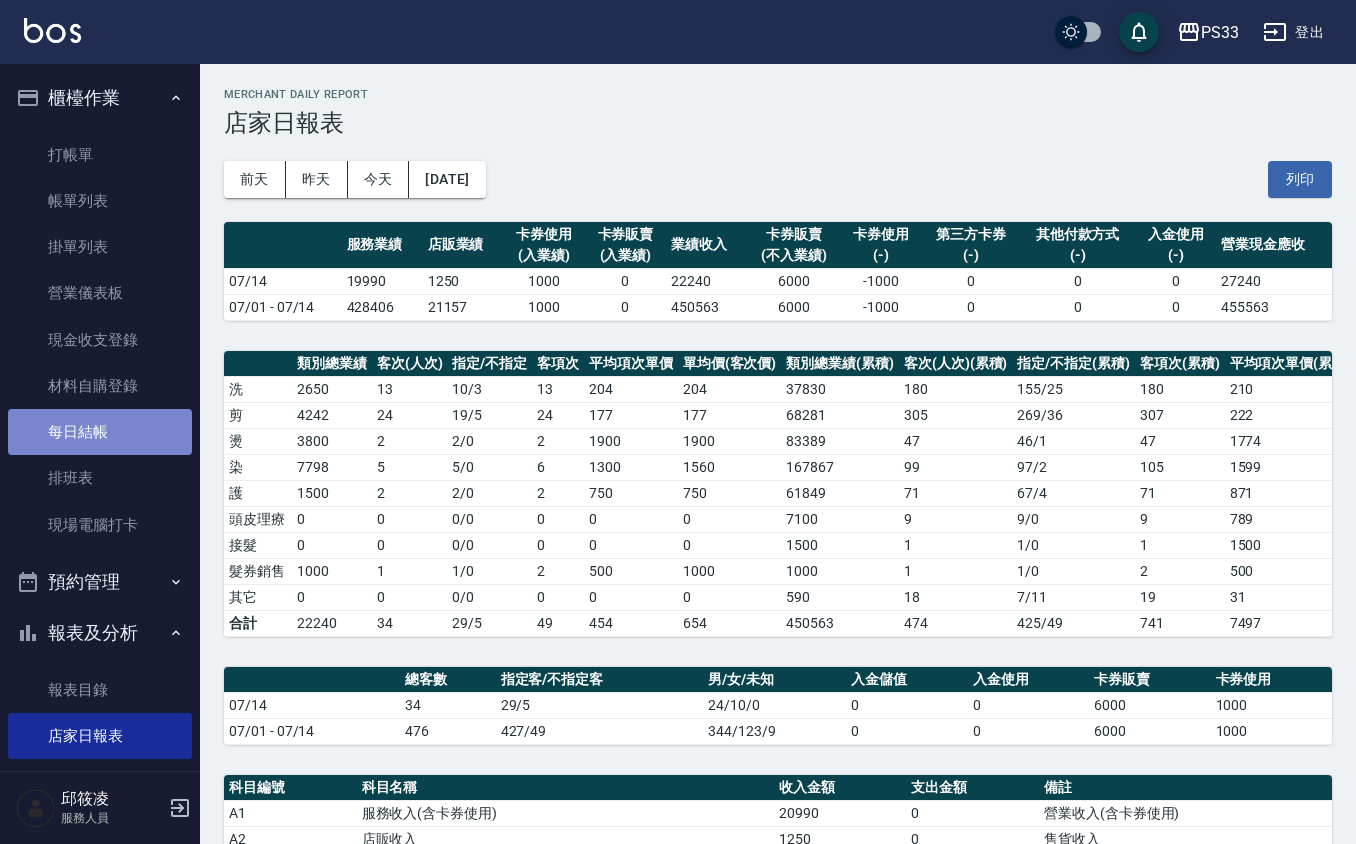 click on "每日結帳" at bounding box center (100, 432) 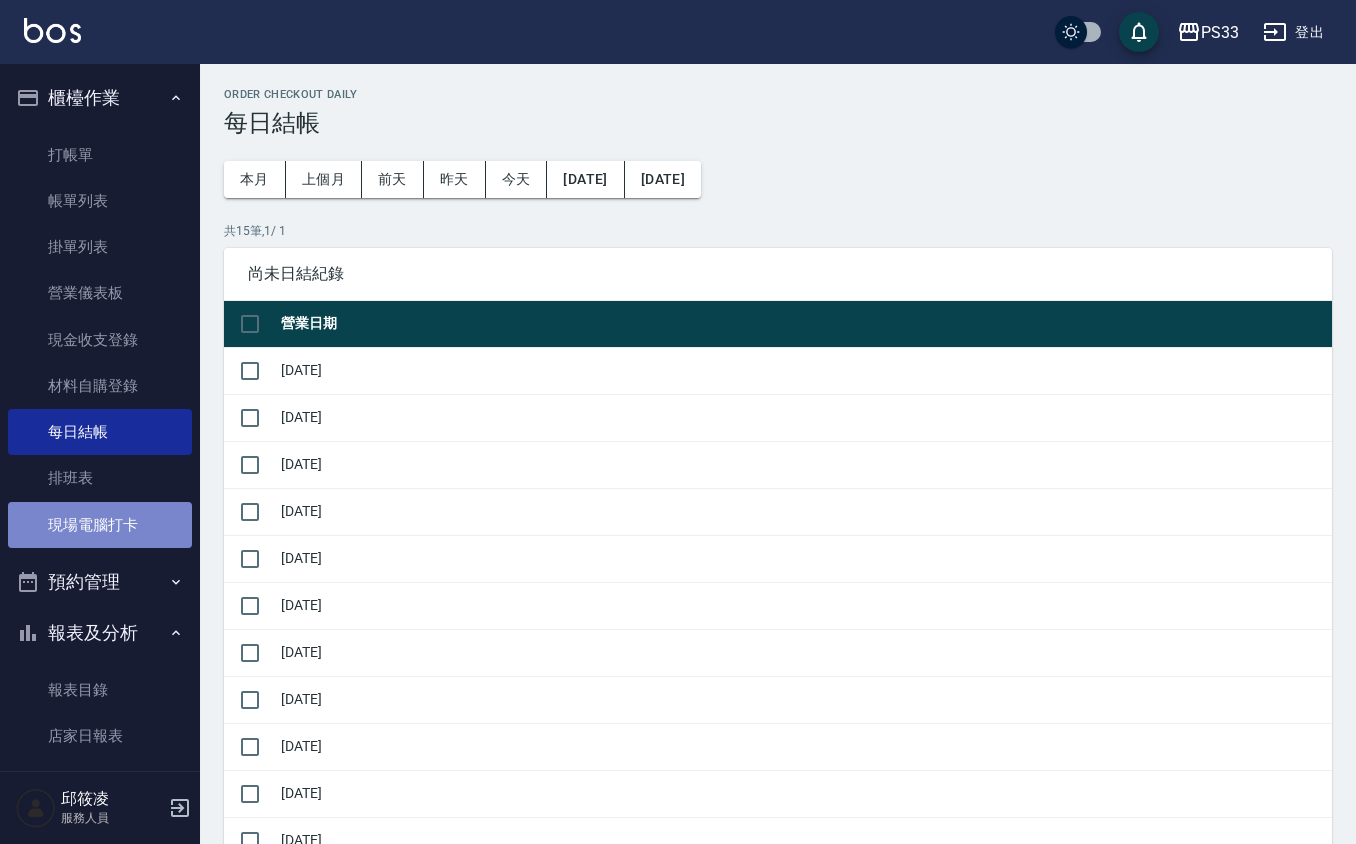 click on "現場電腦打卡" at bounding box center (100, 525) 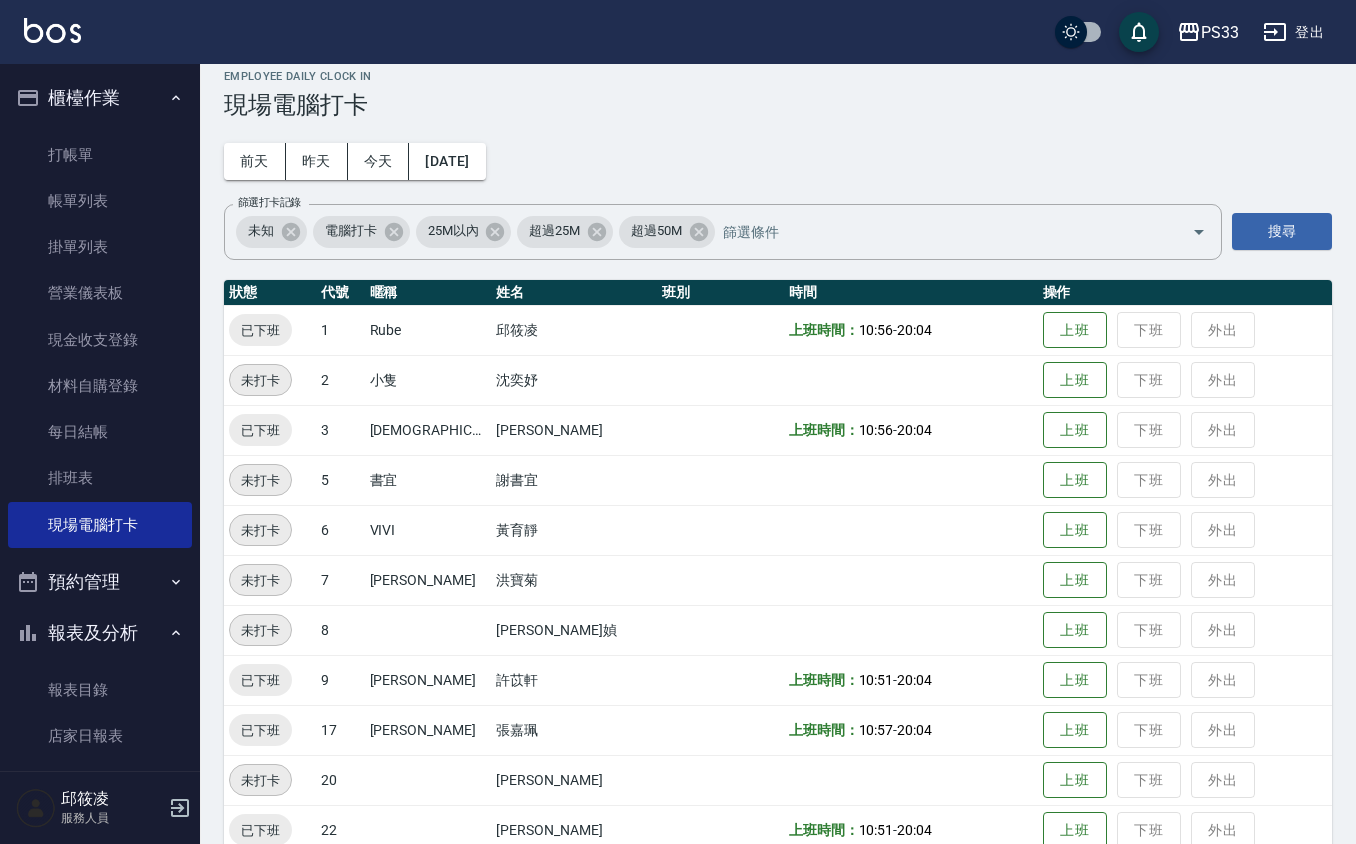 scroll, scrollTop: 0, scrollLeft: 0, axis: both 